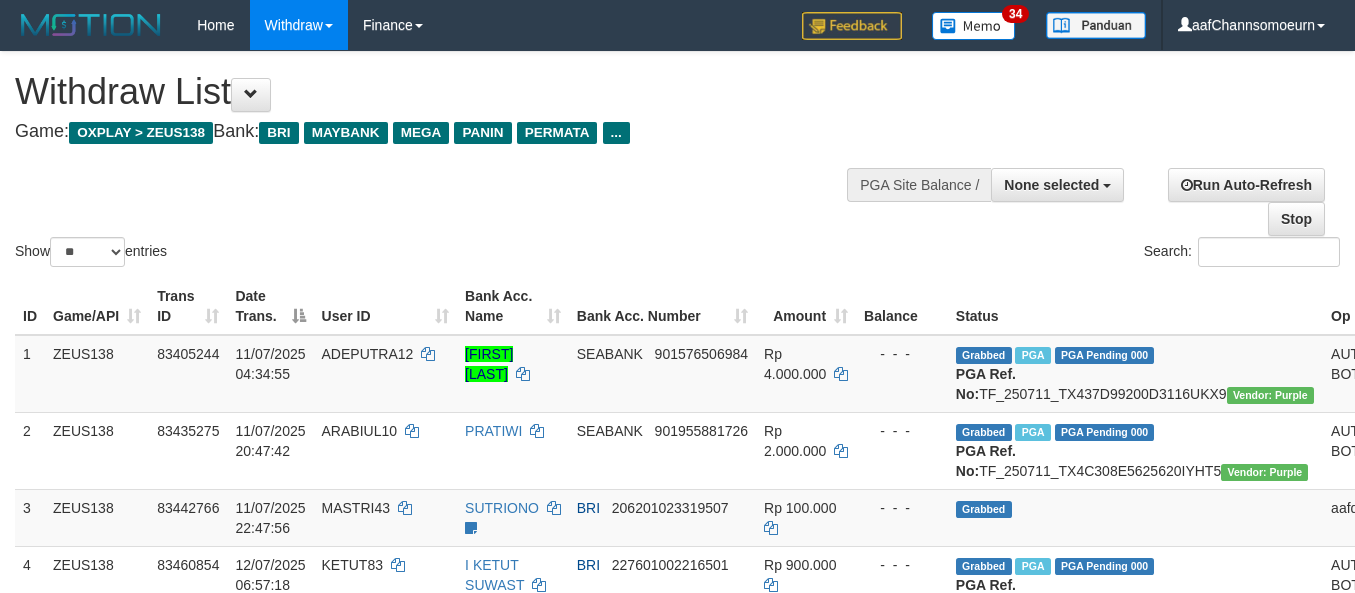 select 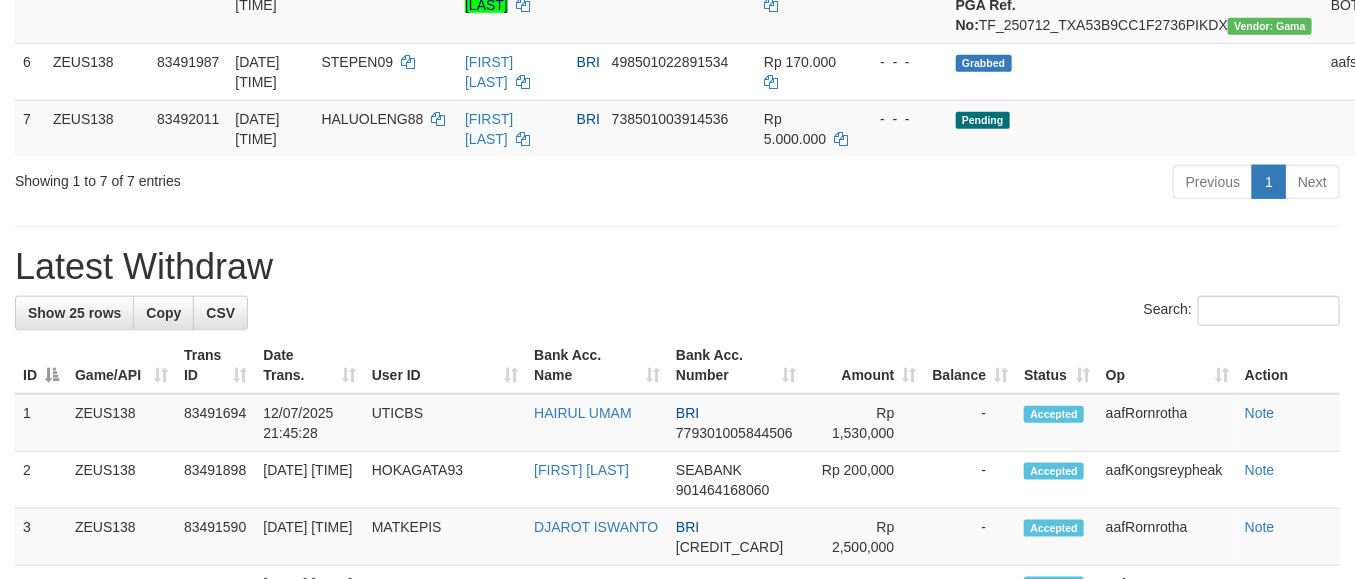 scroll, scrollTop: 601, scrollLeft: 0, axis: vertical 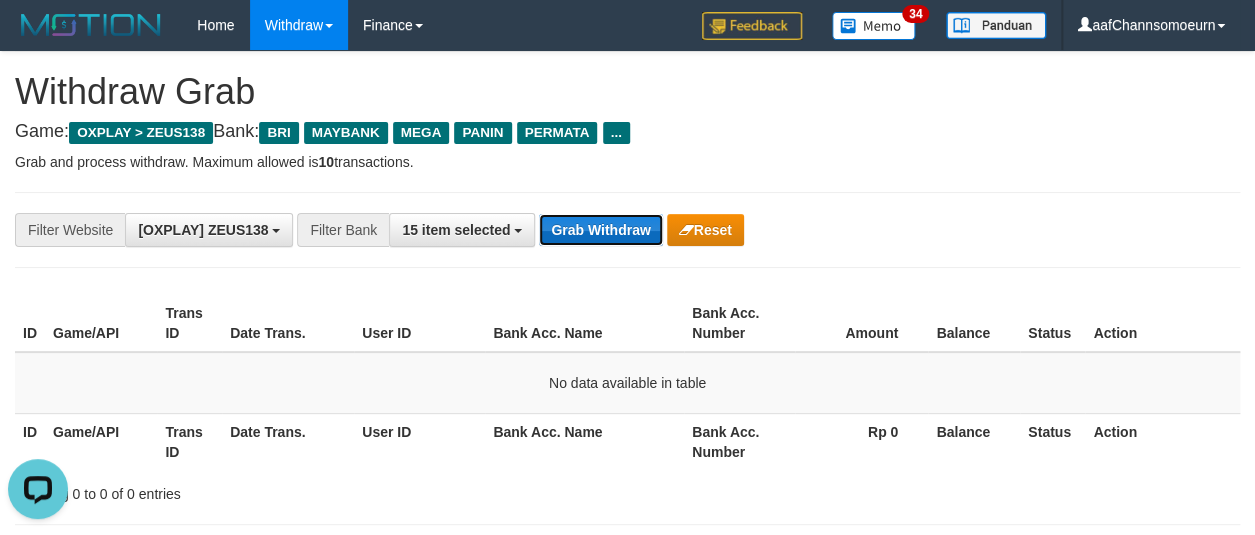 click on "Grab Withdraw" at bounding box center (600, 230) 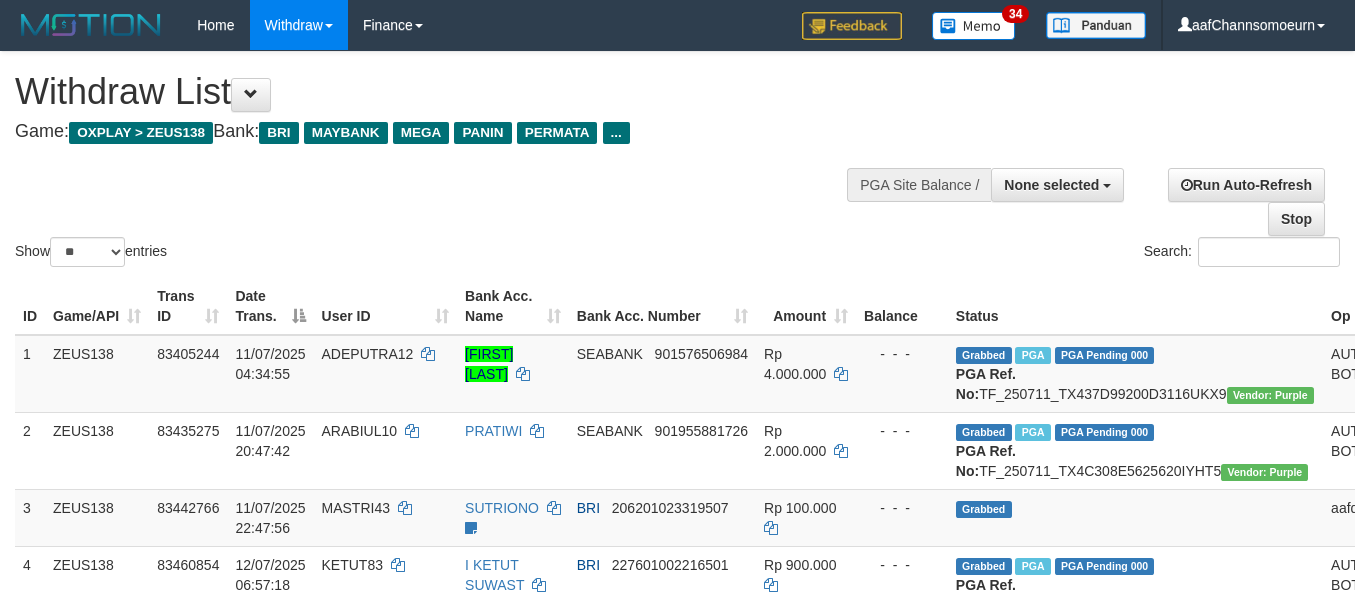 select 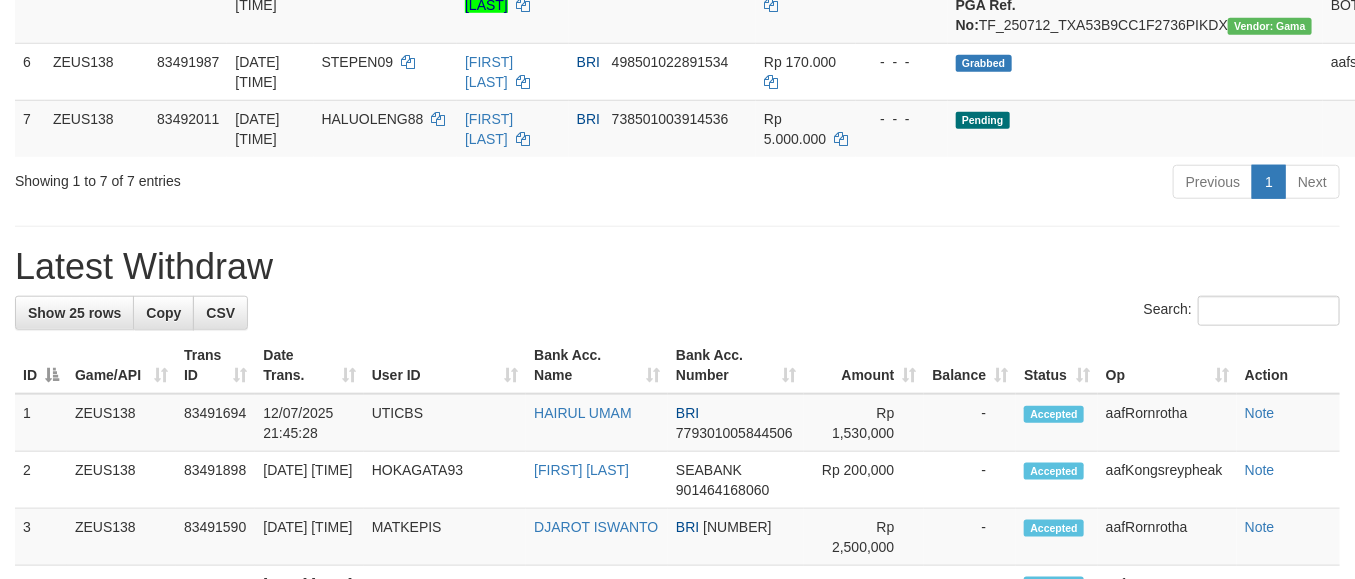 scroll, scrollTop: 601, scrollLeft: 0, axis: vertical 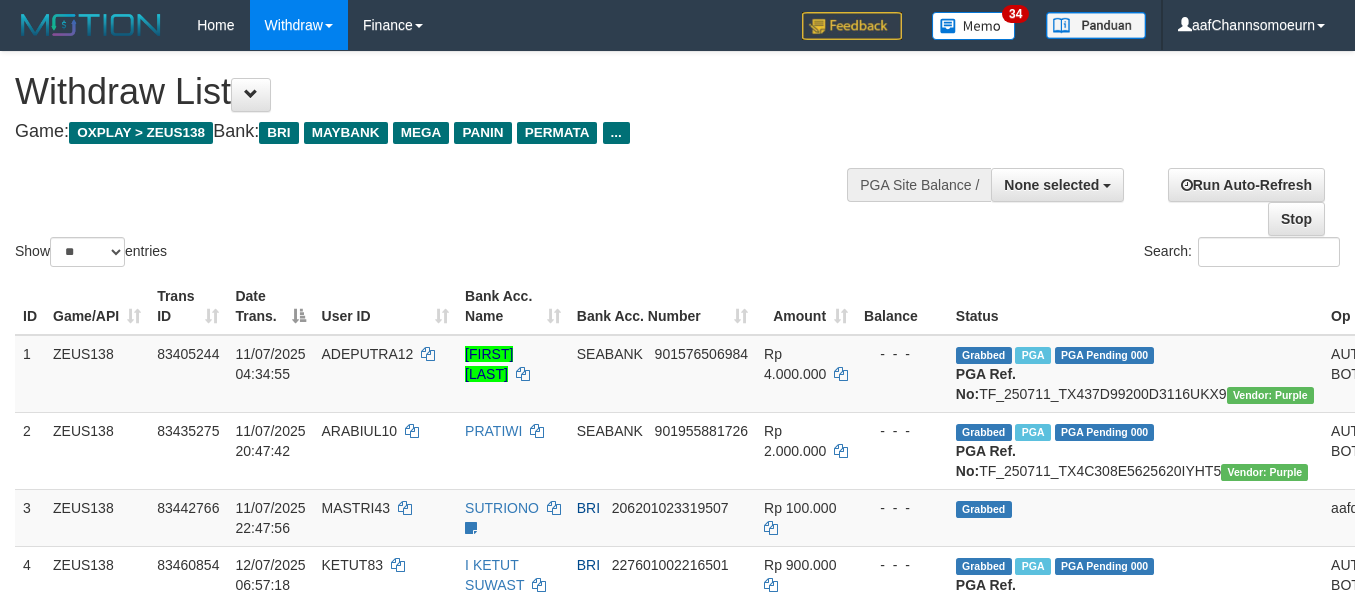 select 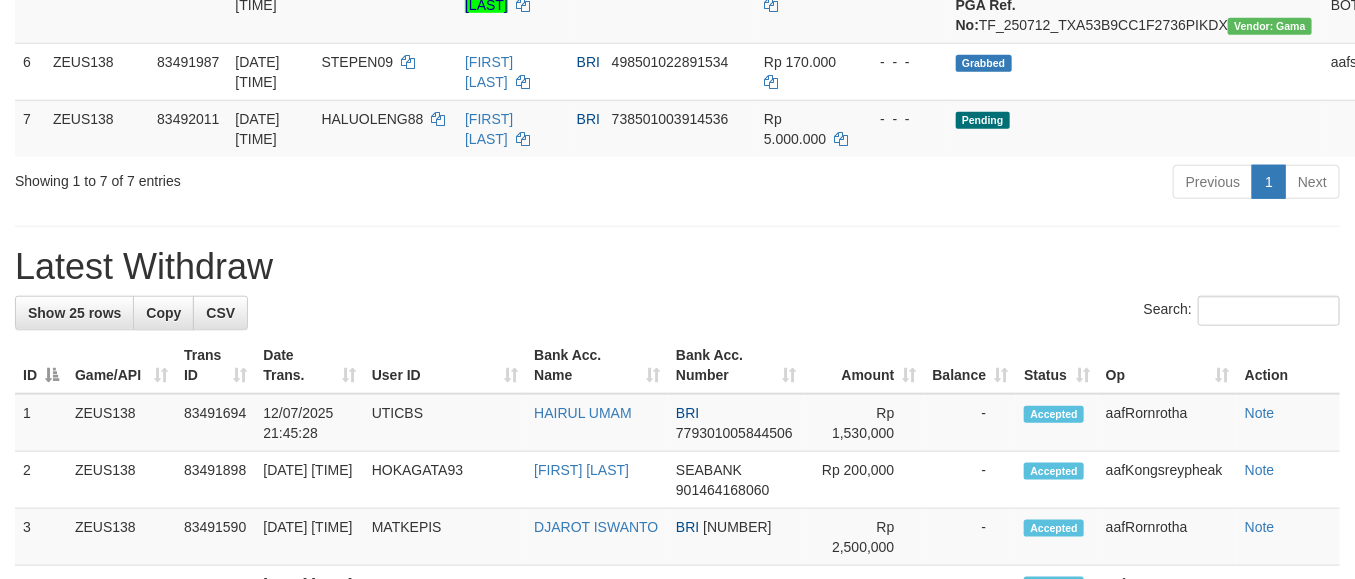 scroll, scrollTop: 601, scrollLeft: 0, axis: vertical 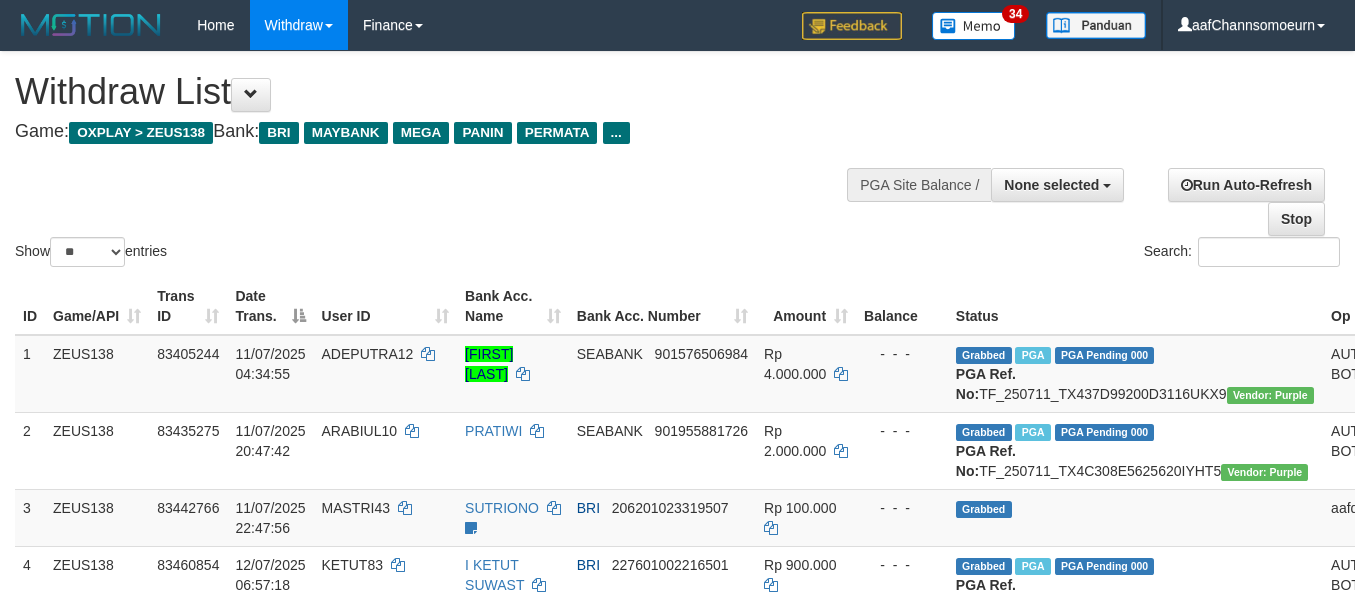 select 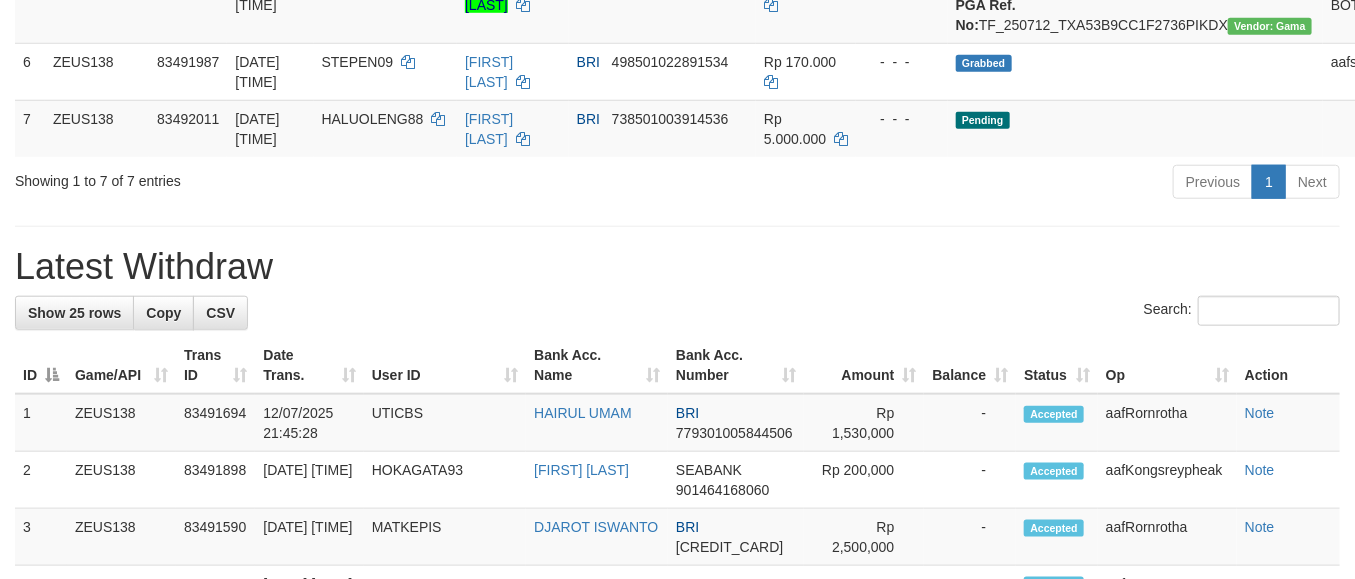 scroll, scrollTop: 601, scrollLeft: 0, axis: vertical 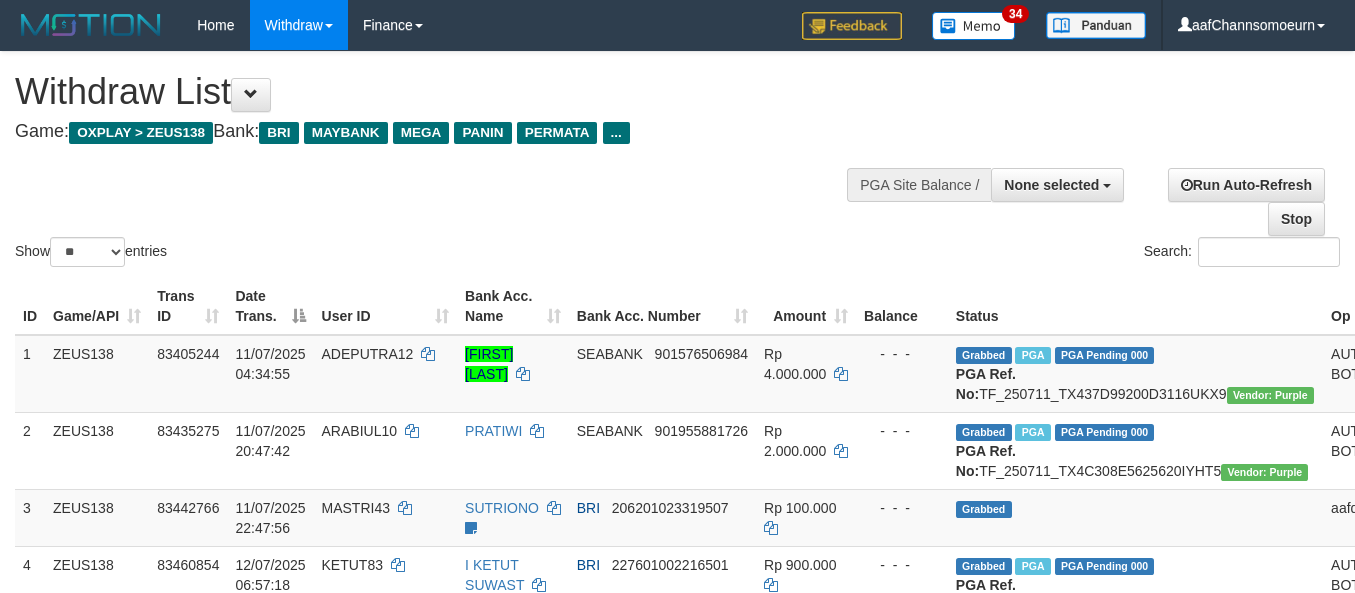 select 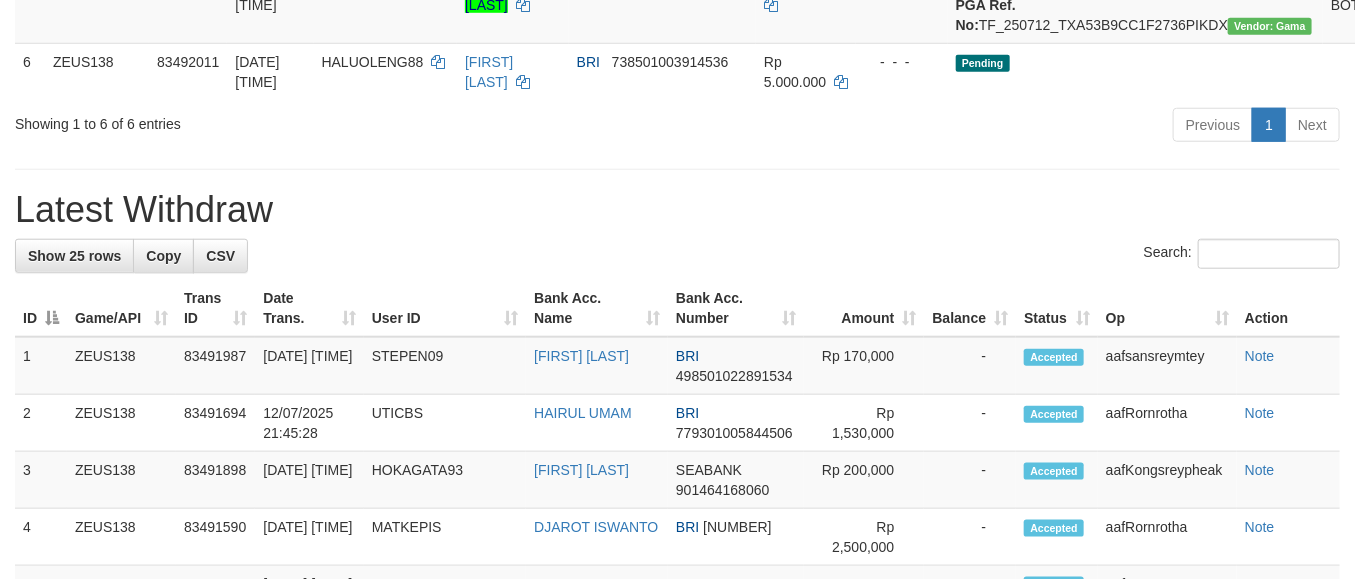 scroll, scrollTop: 601, scrollLeft: 0, axis: vertical 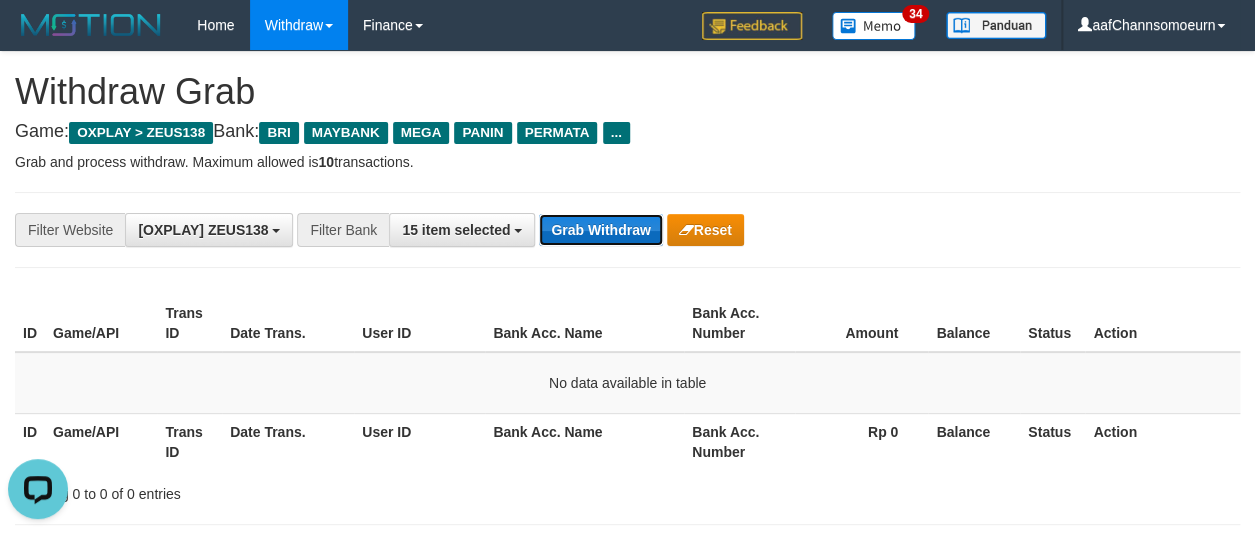 click on "Grab Withdraw" at bounding box center [600, 230] 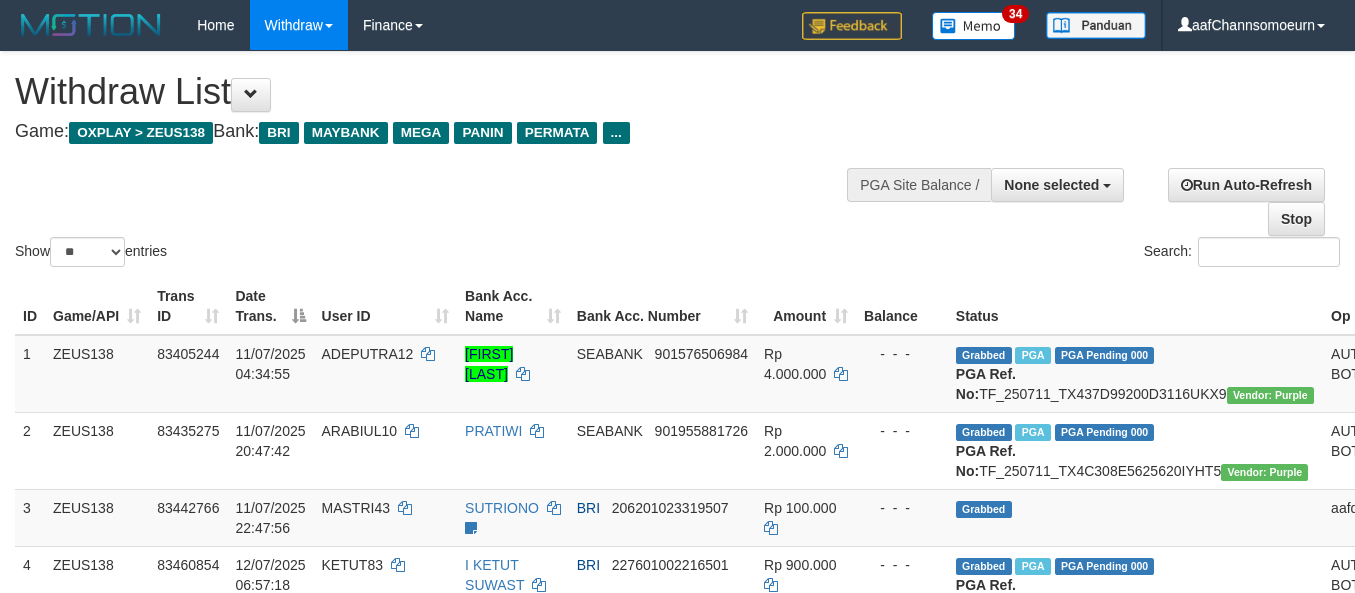 select 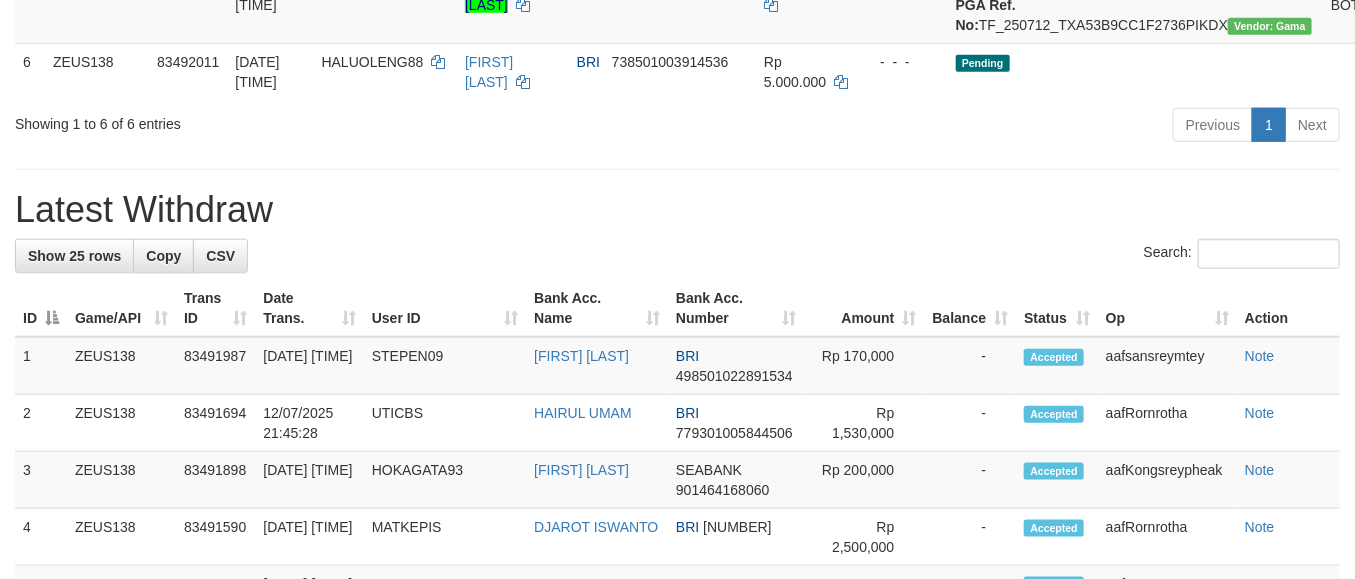 scroll, scrollTop: 601, scrollLeft: 0, axis: vertical 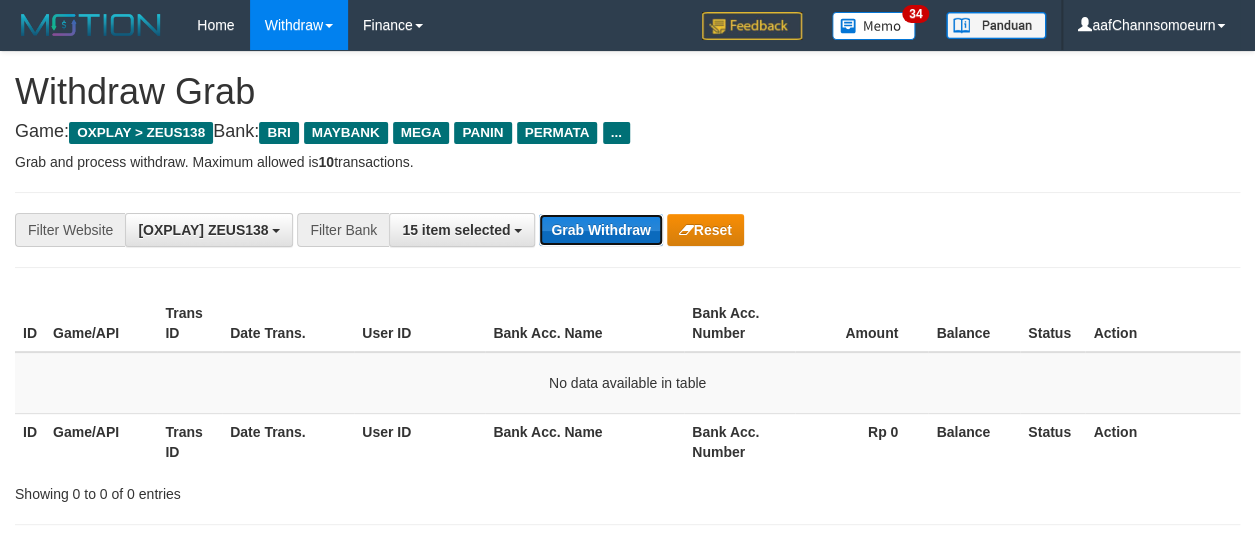 click on "Grab Withdraw" at bounding box center (600, 230) 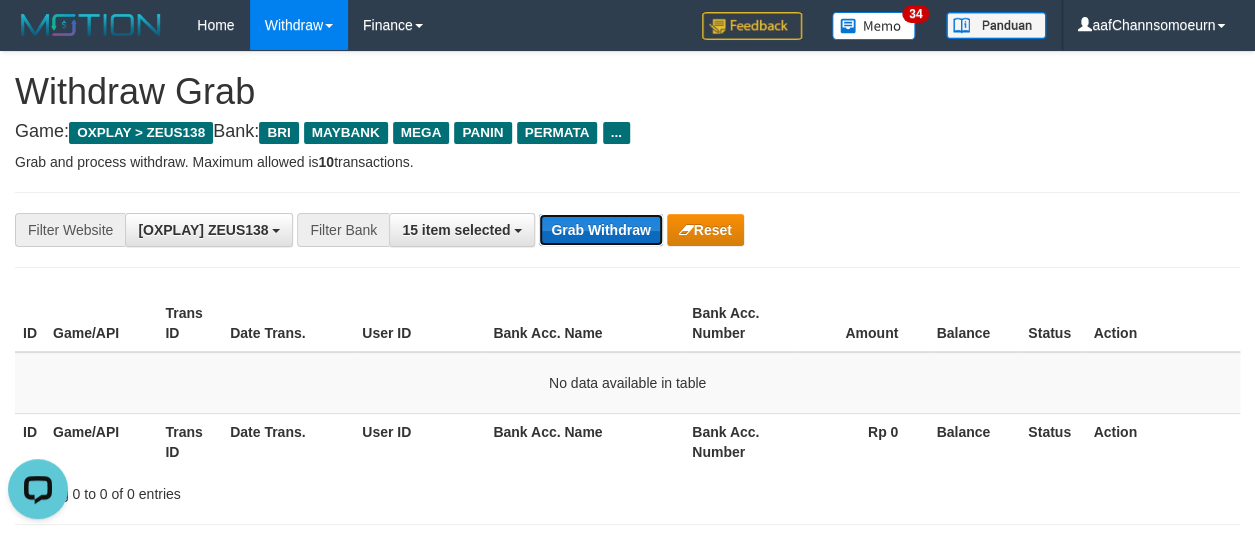 scroll, scrollTop: 0, scrollLeft: 0, axis: both 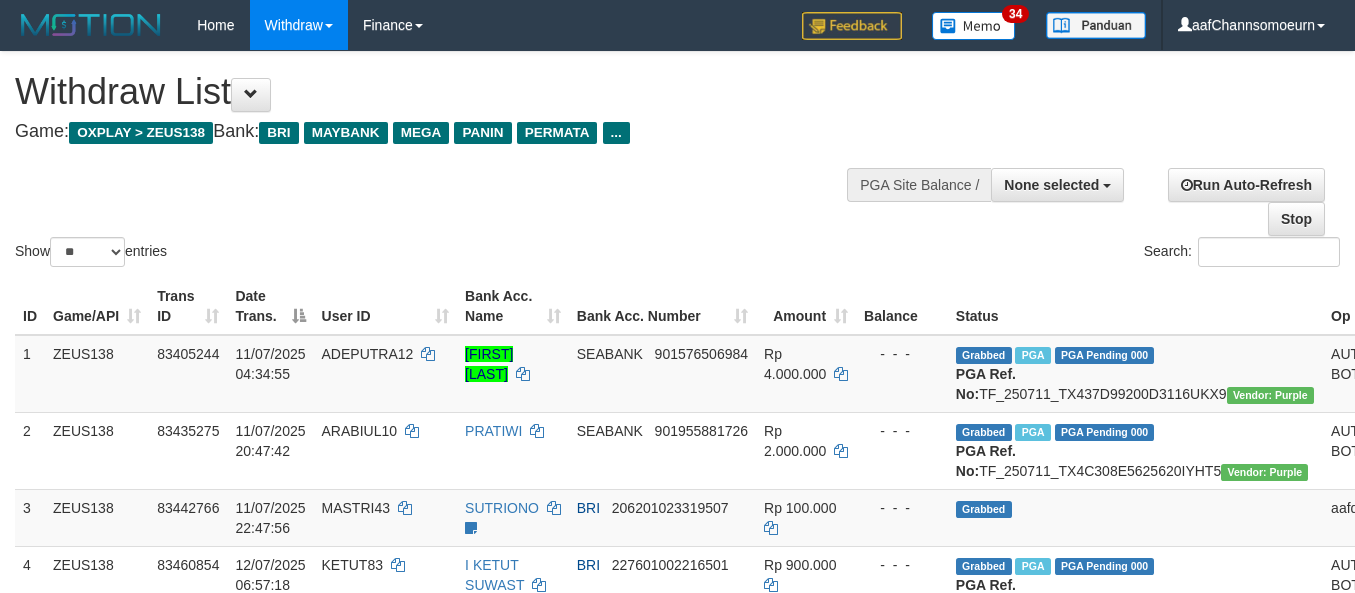 select 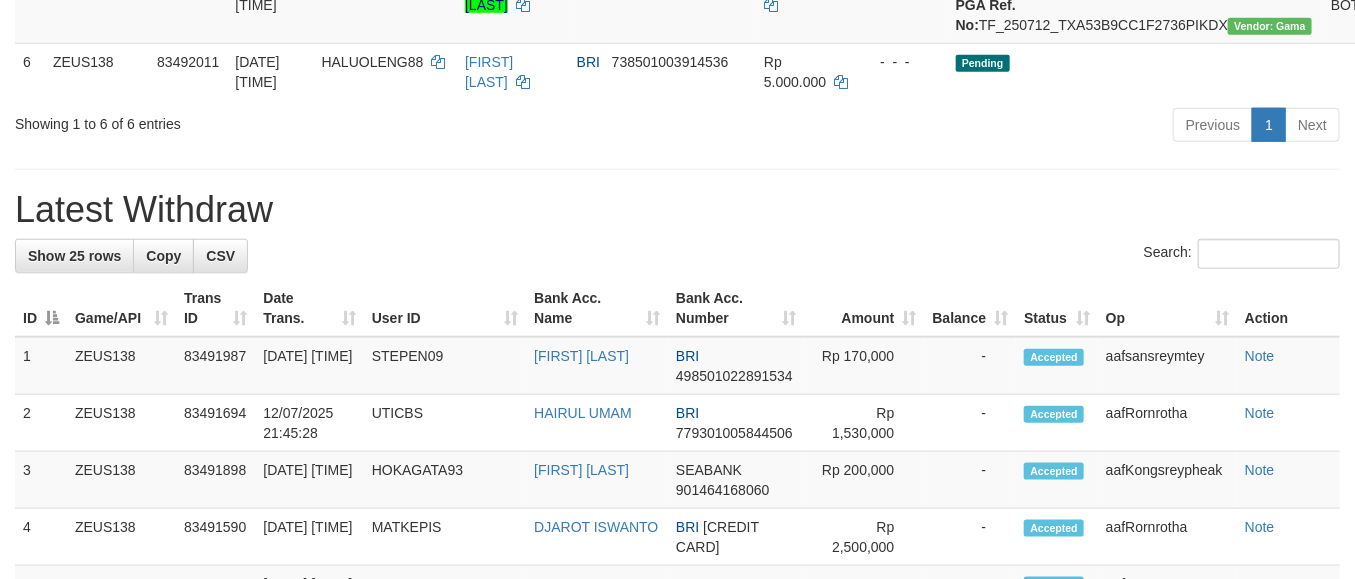 scroll, scrollTop: 601, scrollLeft: 0, axis: vertical 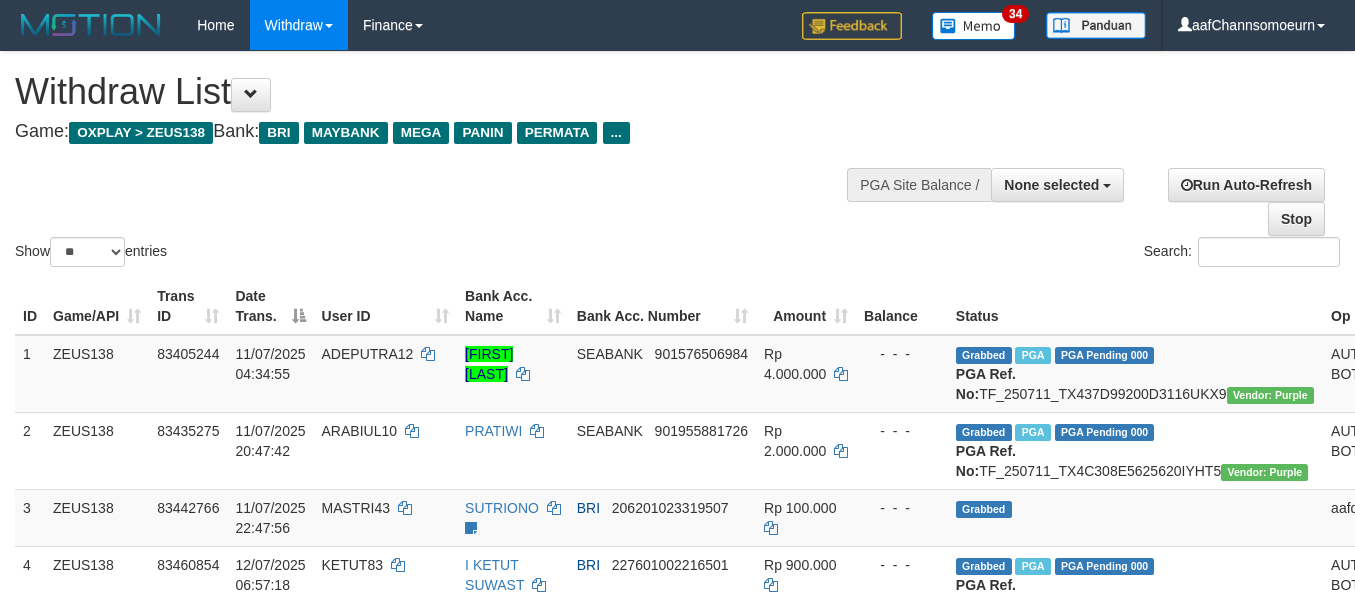 select 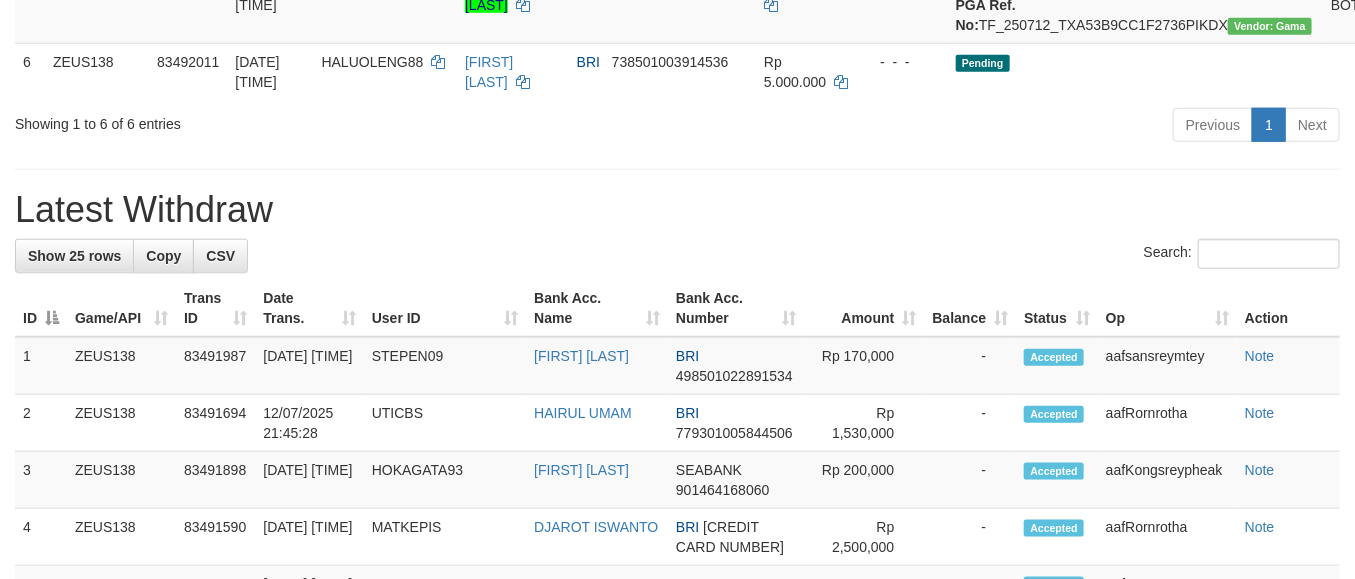 scroll, scrollTop: 601, scrollLeft: 0, axis: vertical 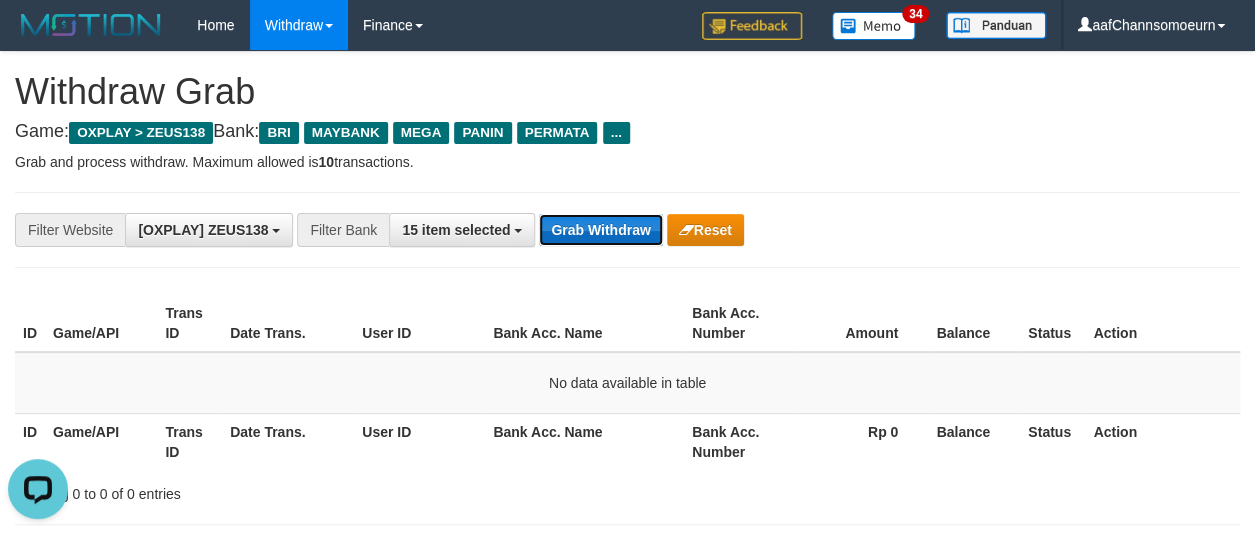 click on "Grab Withdraw" at bounding box center (600, 230) 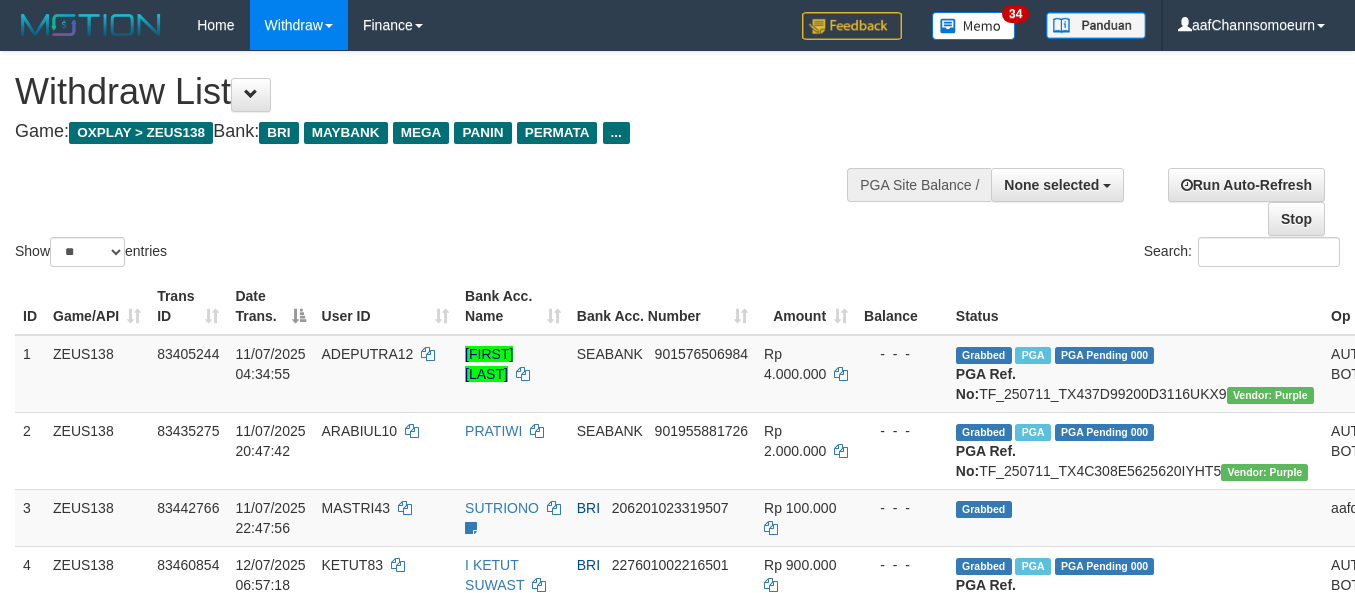 select 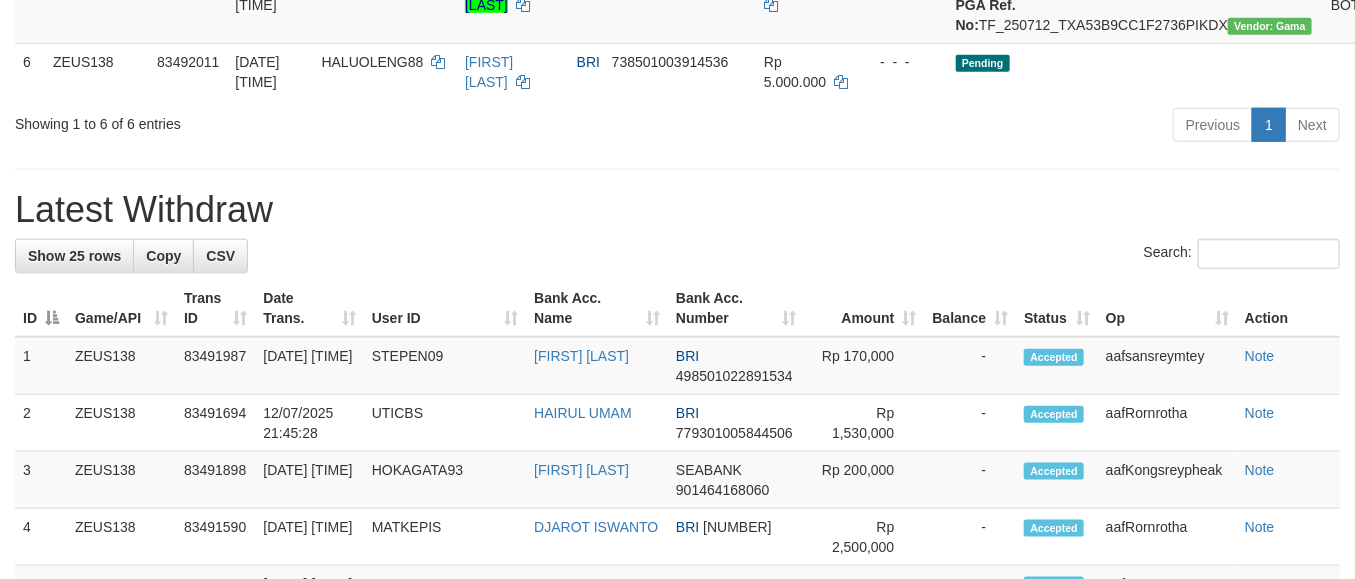 scroll, scrollTop: 601, scrollLeft: 0, axis: vertical 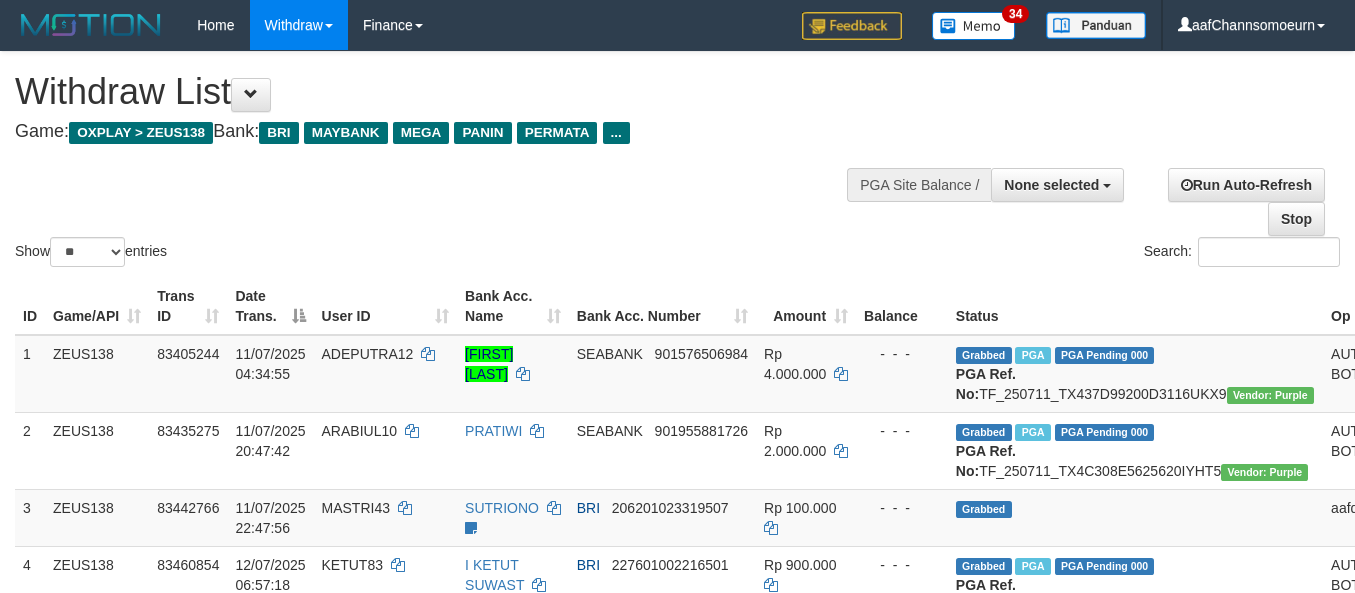 select 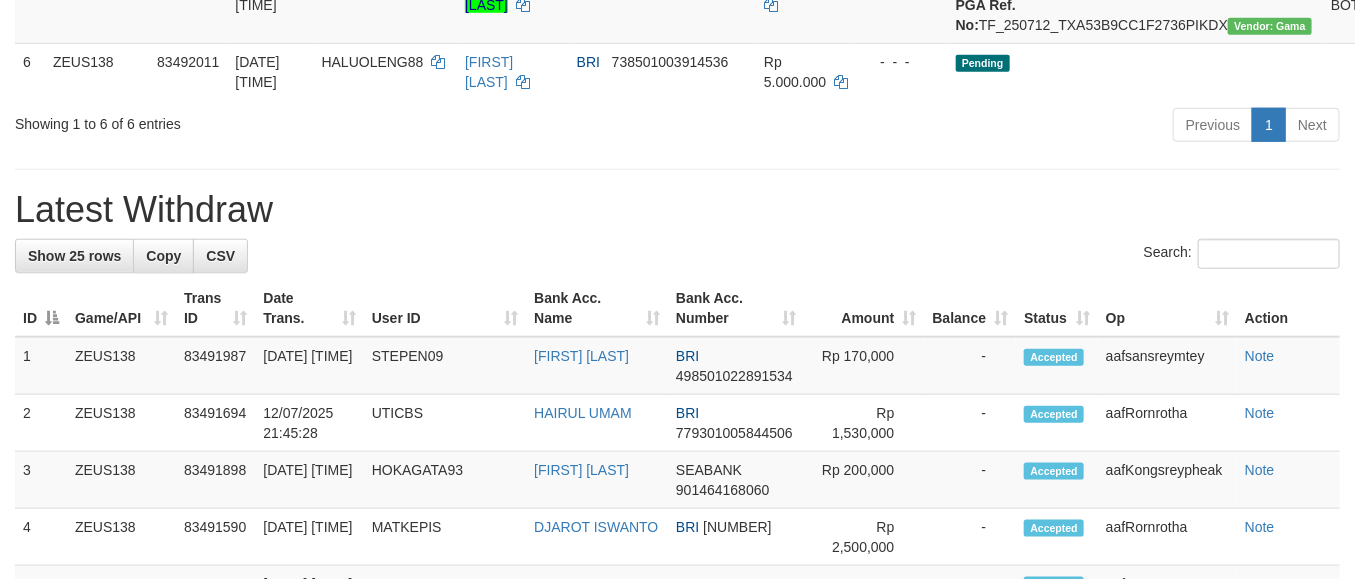 scroll, scrollTop: 601, scrollLeft: 0, axis: vertical 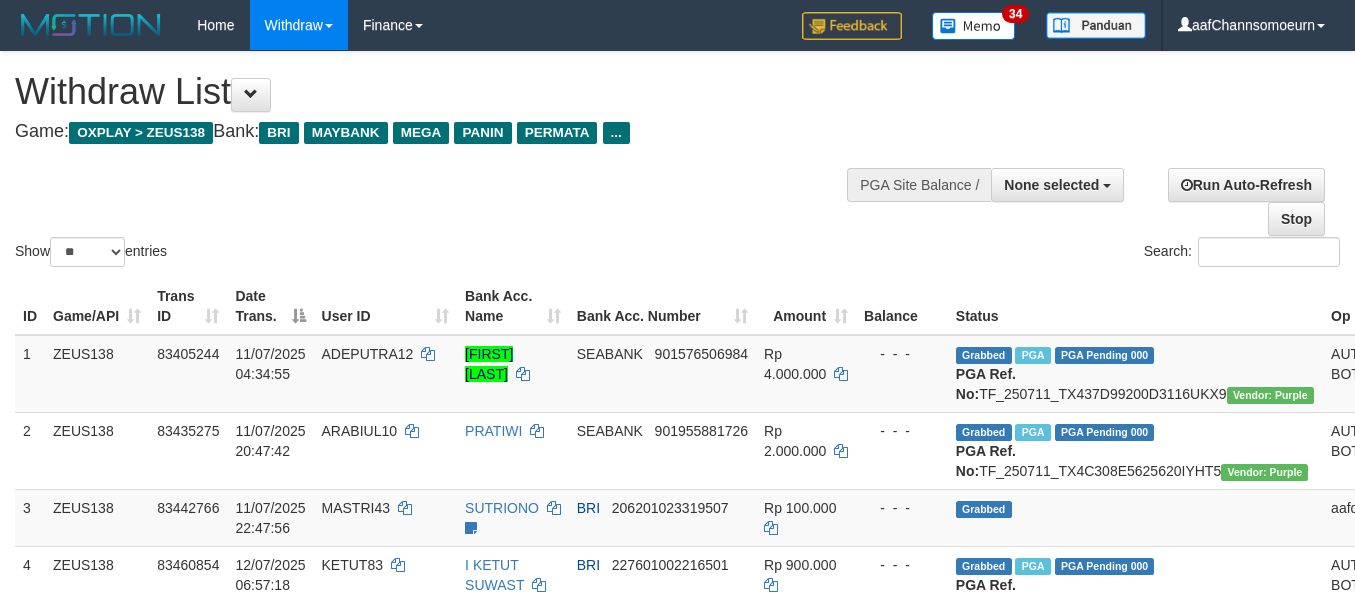 select 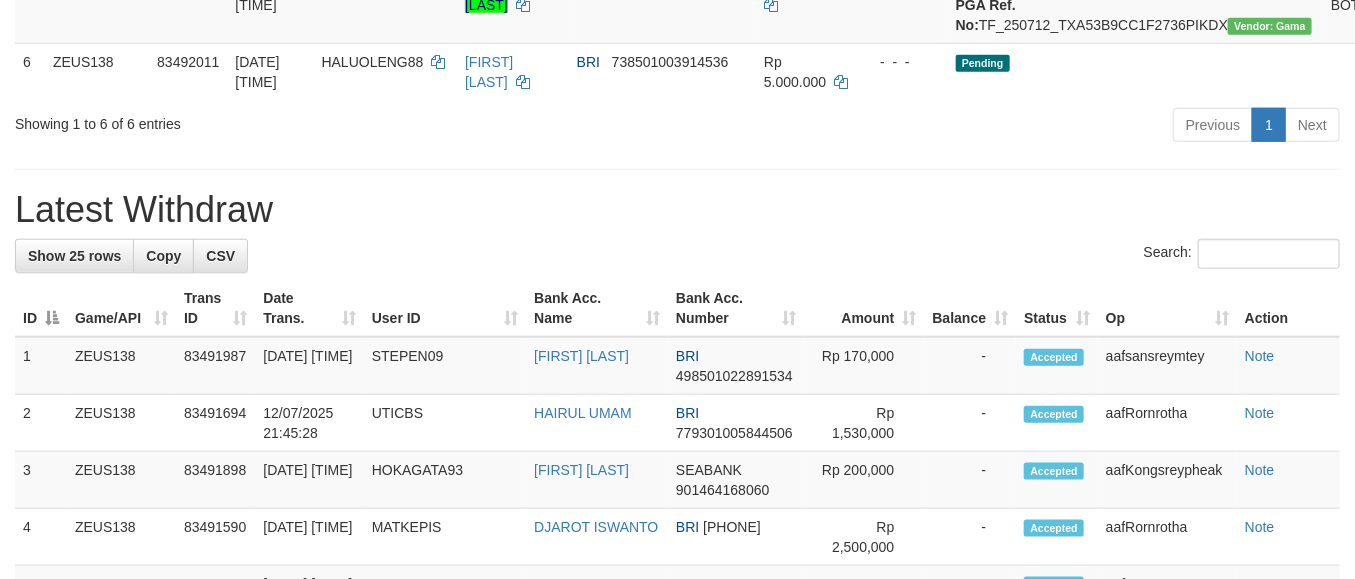 scroll, scrollTop: 601, scrollLeft: 0, axis: vertical 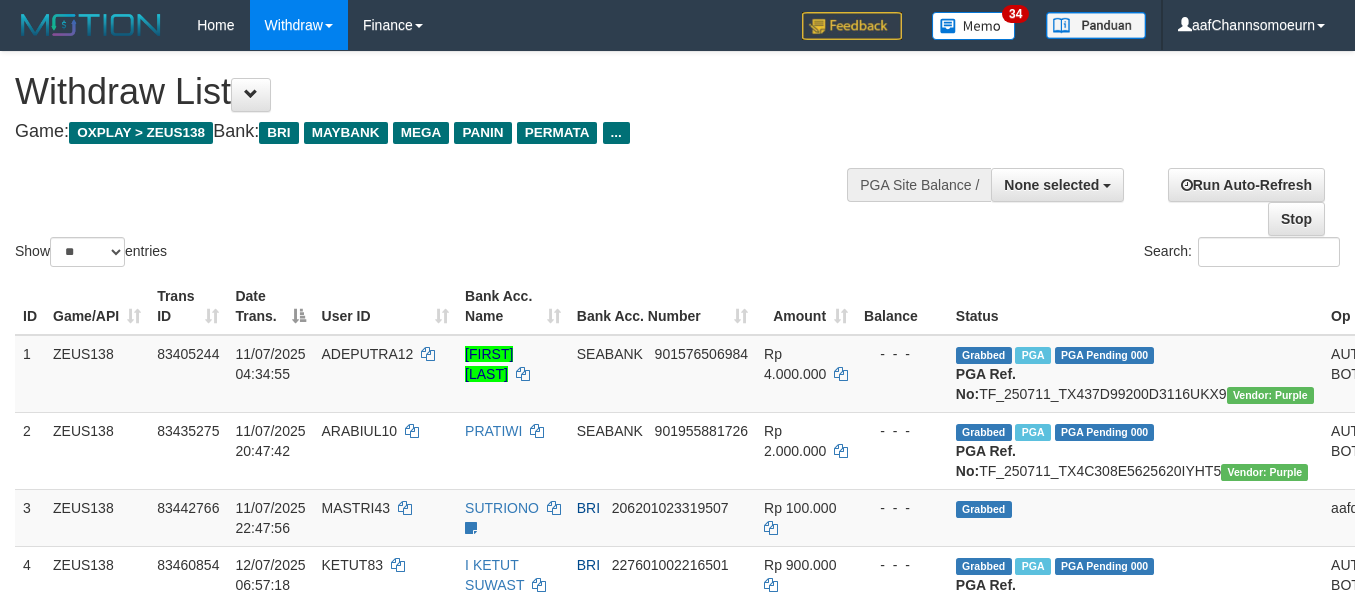 select 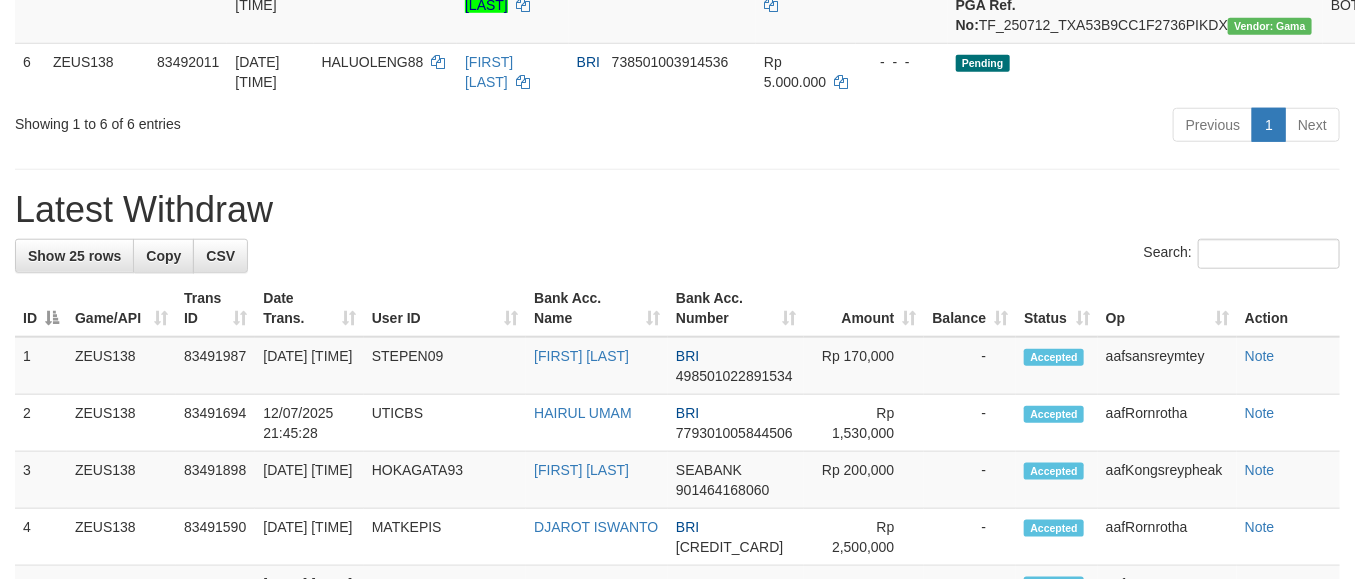 scroll, scrollTop: 601, scrollLeft: 0, axis: vertical 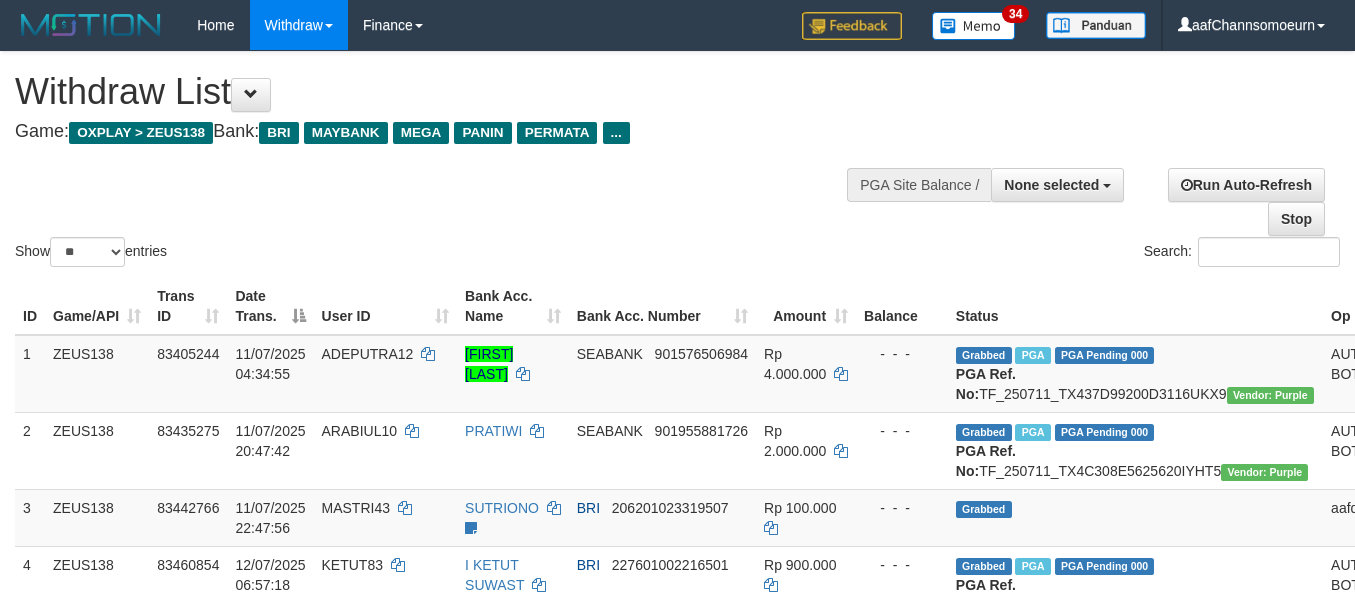 select 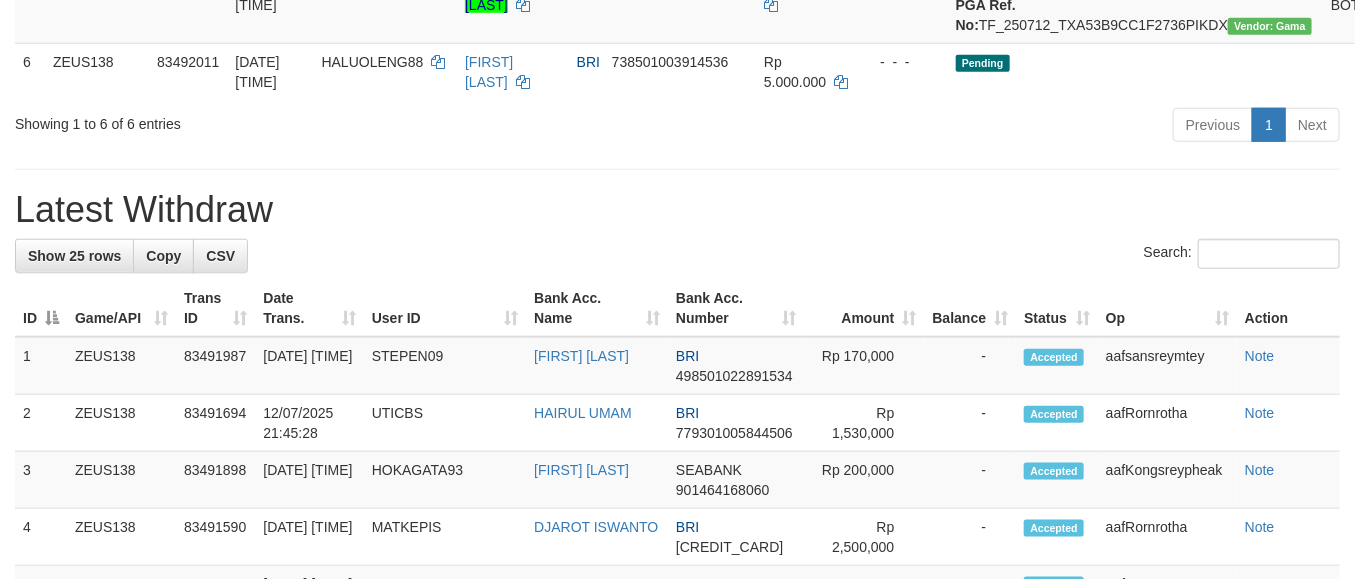 scroll, scrollTop: 601, scrollLeft: 0, axis: vertical 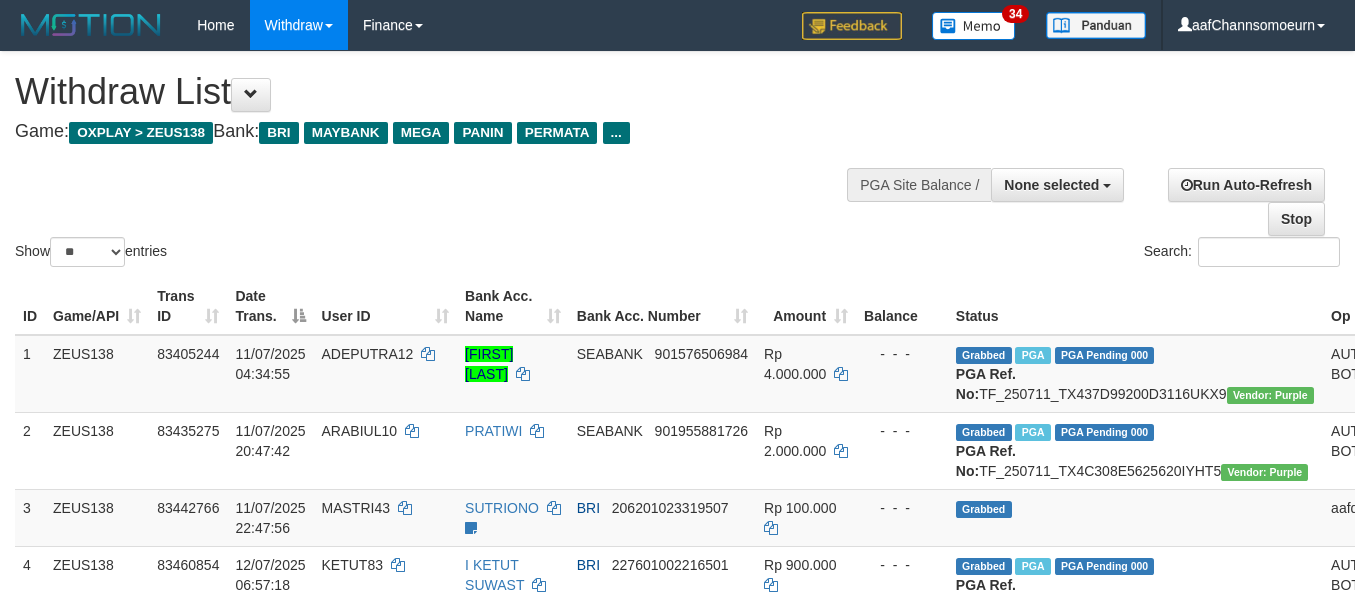 select 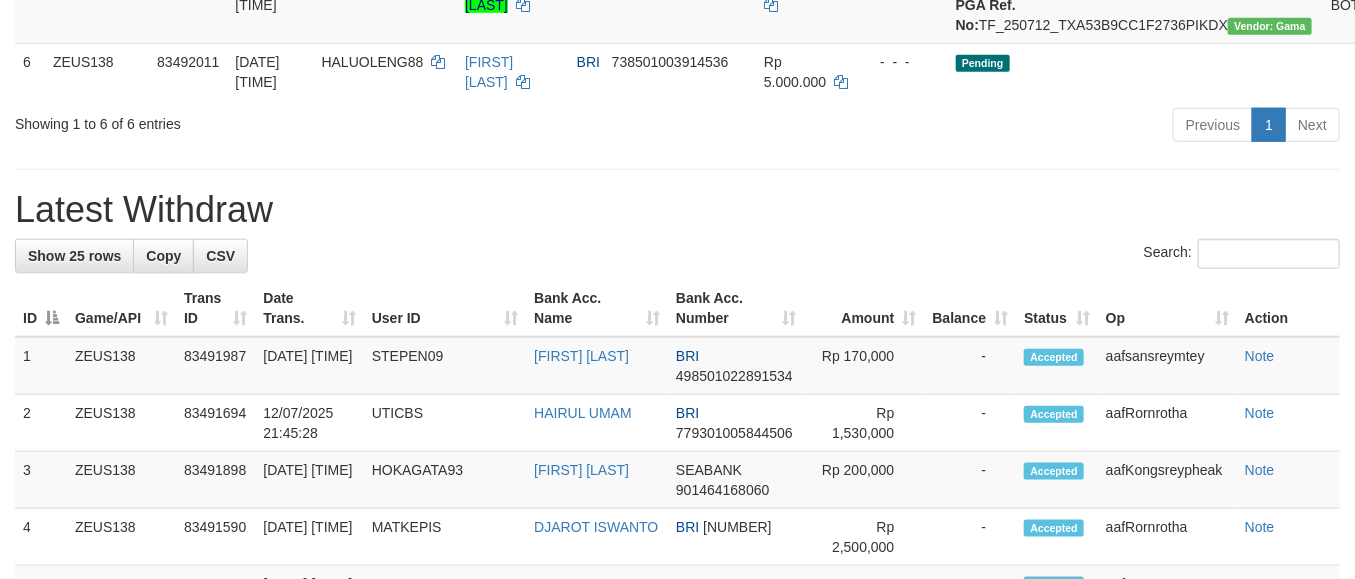 scroll, scrollTop: 601, scrollLeft: 0, axis: vertical 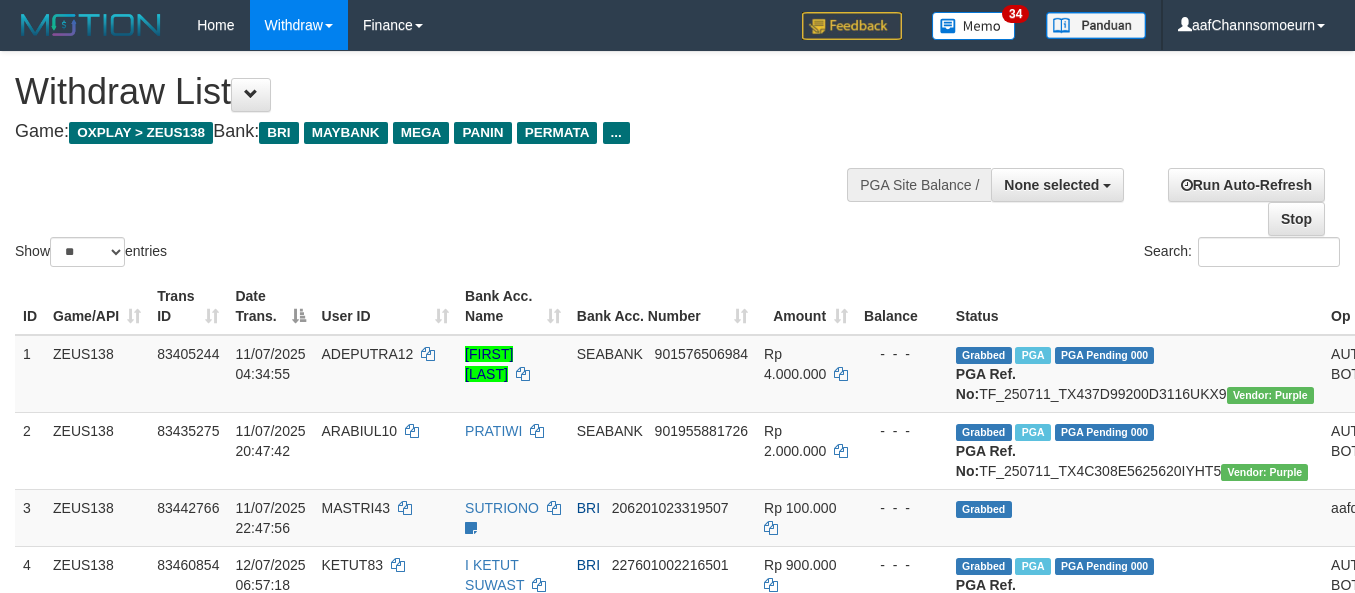 select 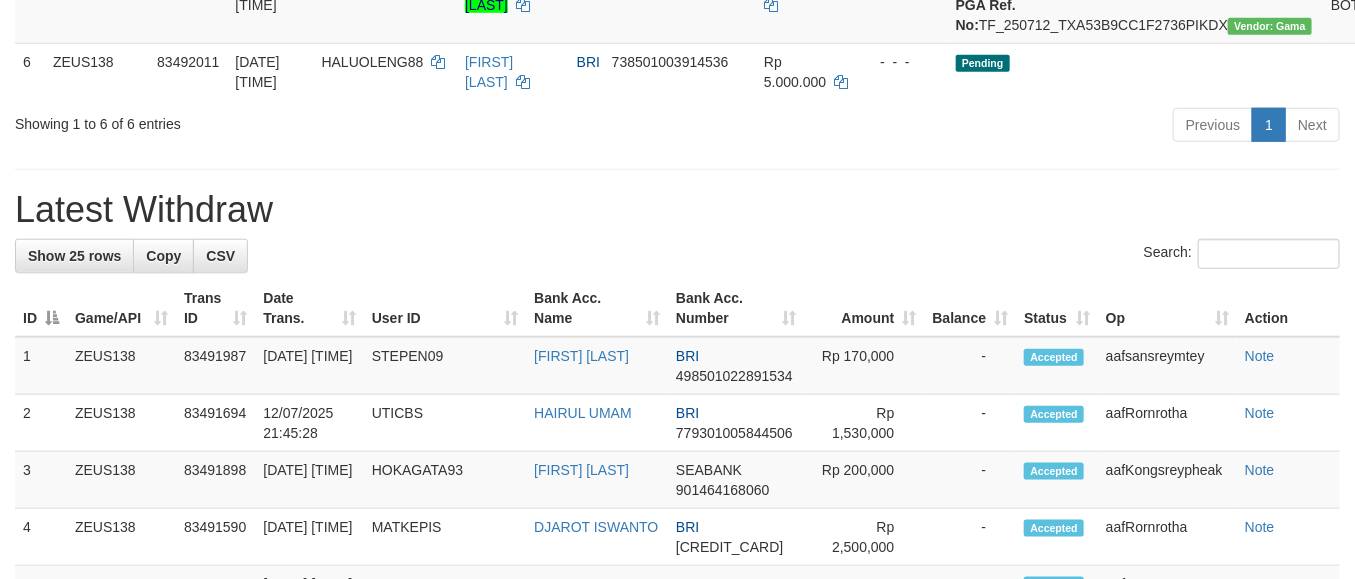 scroll, scrollTop: 601, scrollLeft: 0, axis: vertical 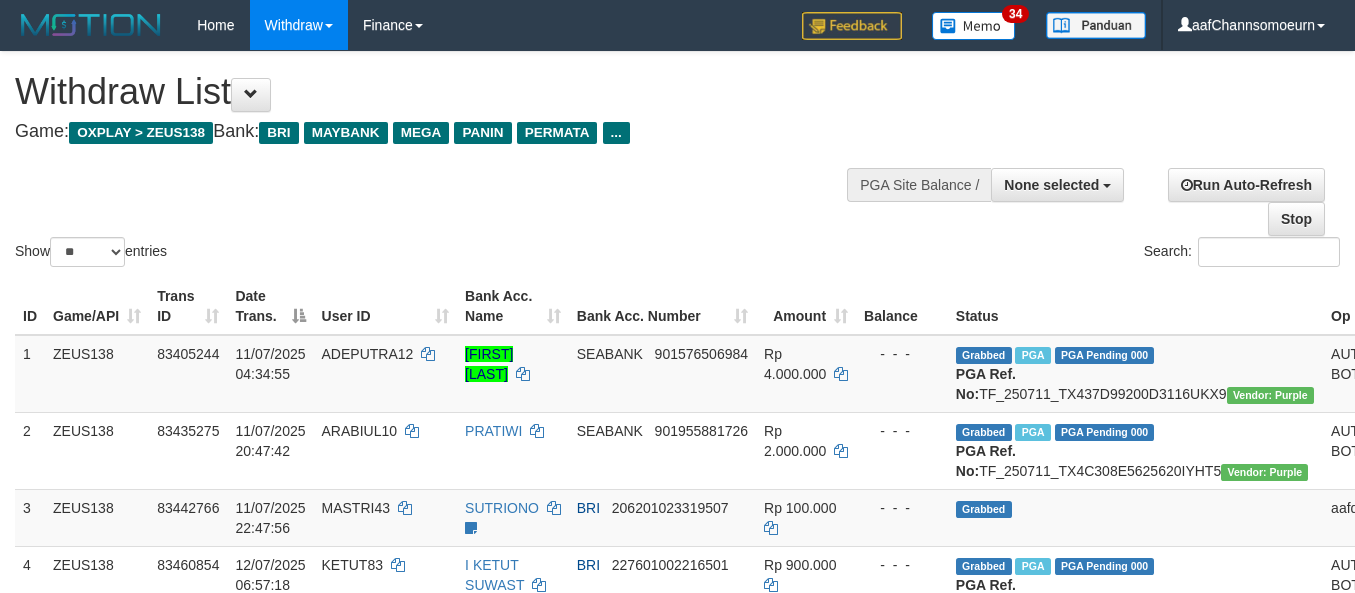 select 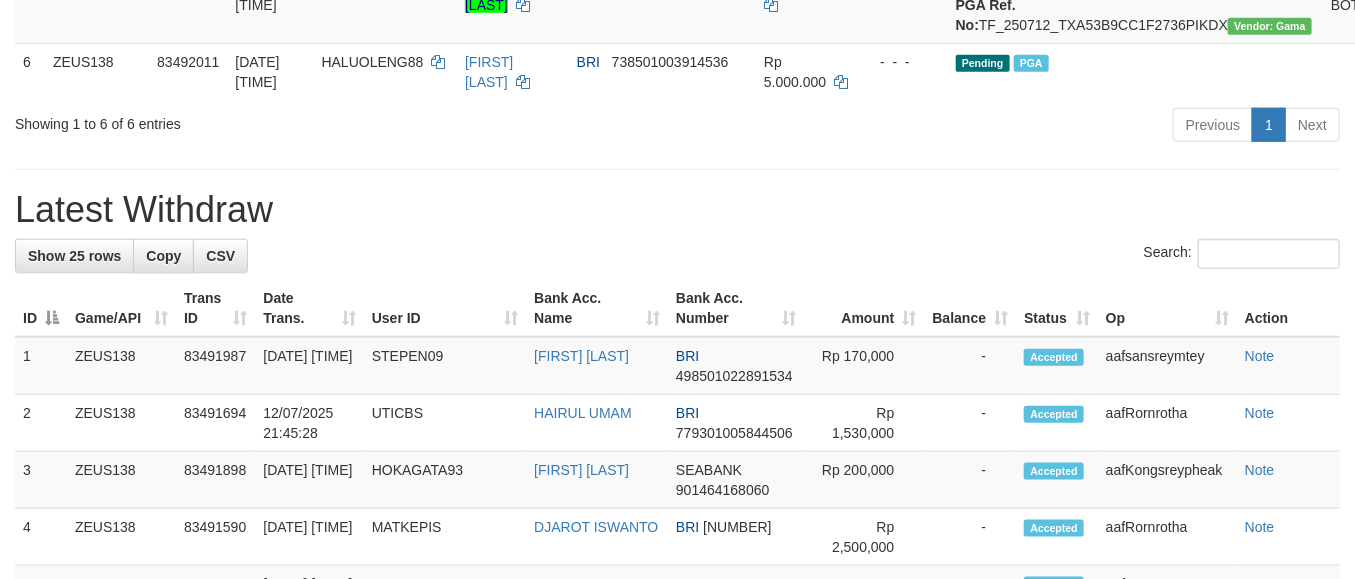 scroll, scrollTop: 601, scrollLeft: 0, axis: vertical 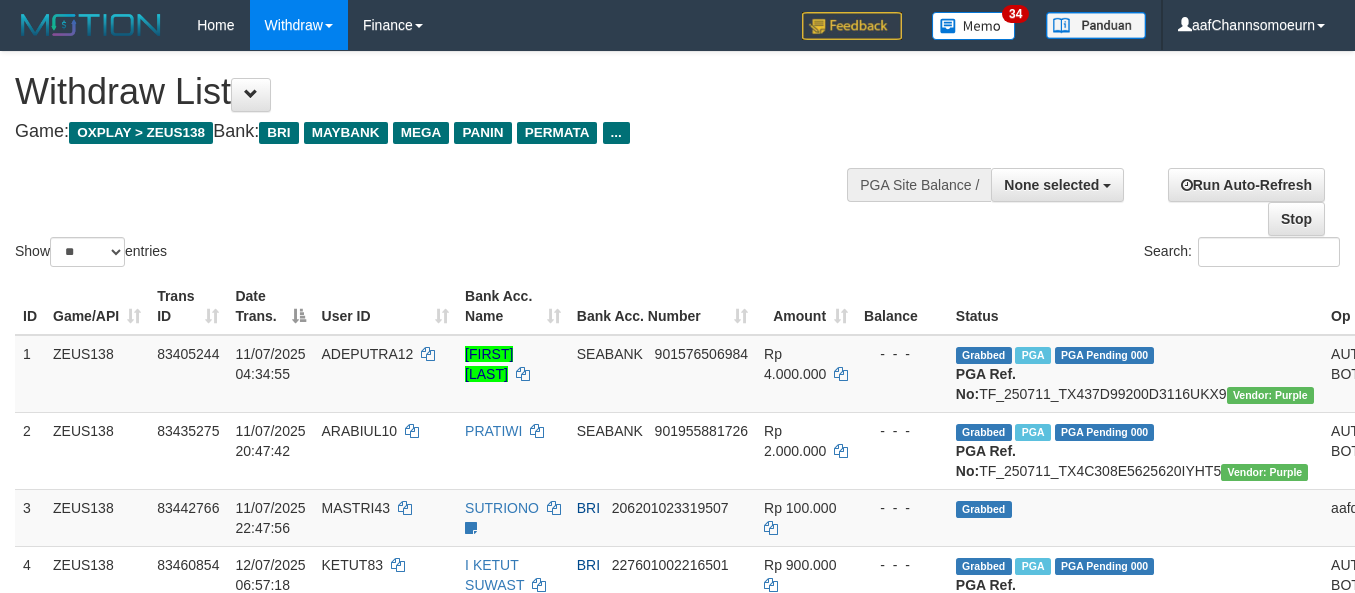 select 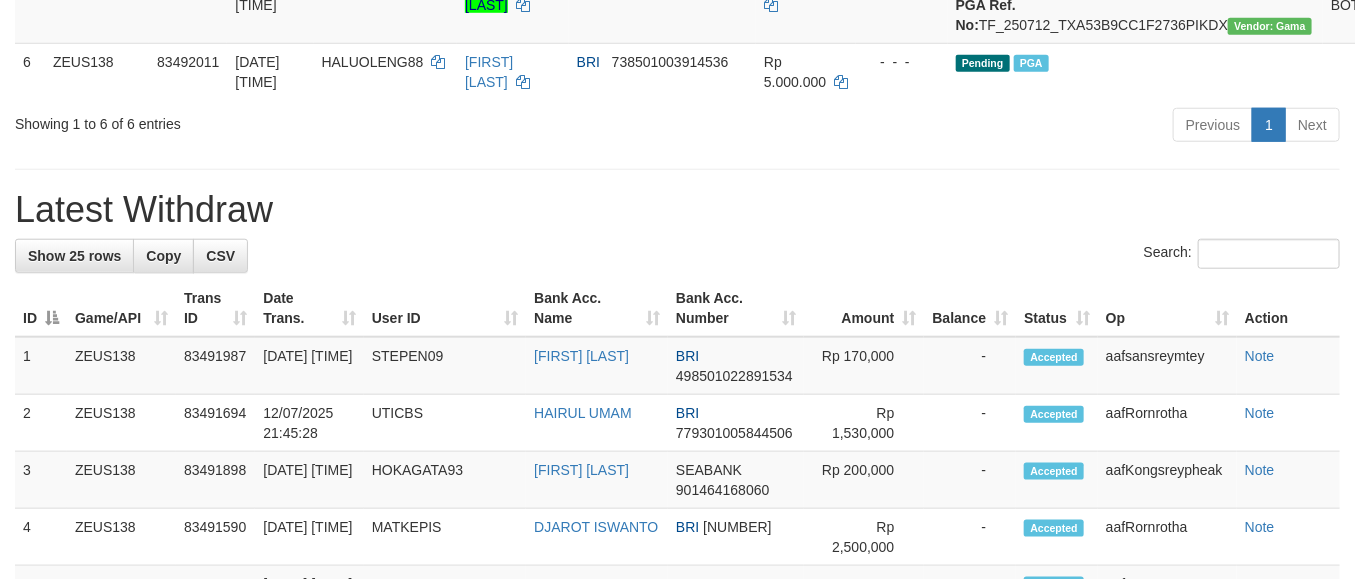 scroll, scrollTop: 601, scrollLeft: 0, axis: vertical 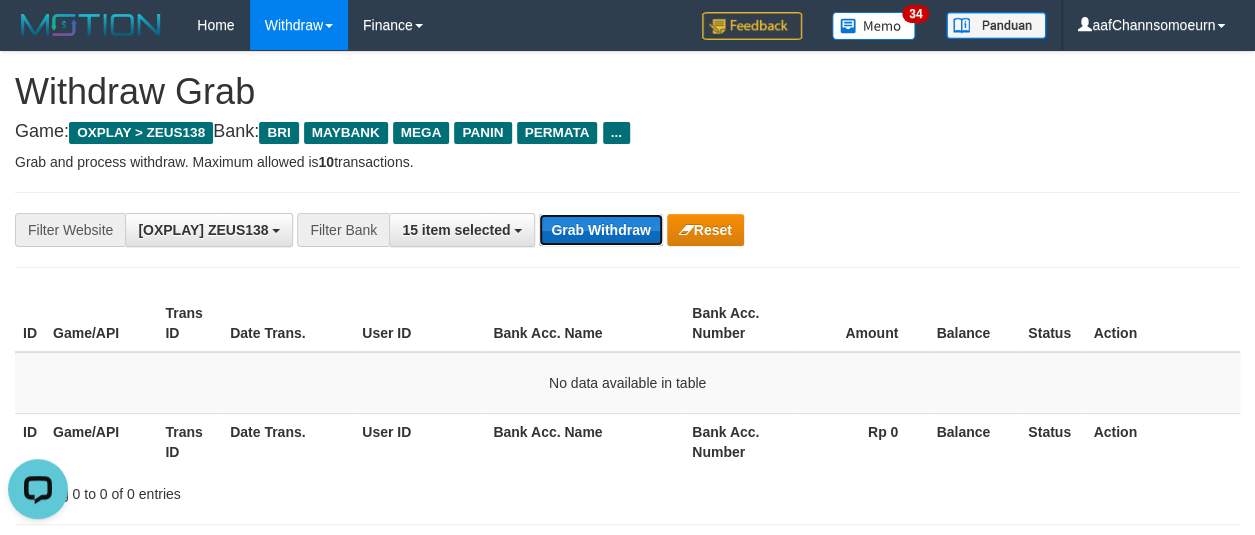 click on "Grab Withdraw" at bounding box center (600, 230) 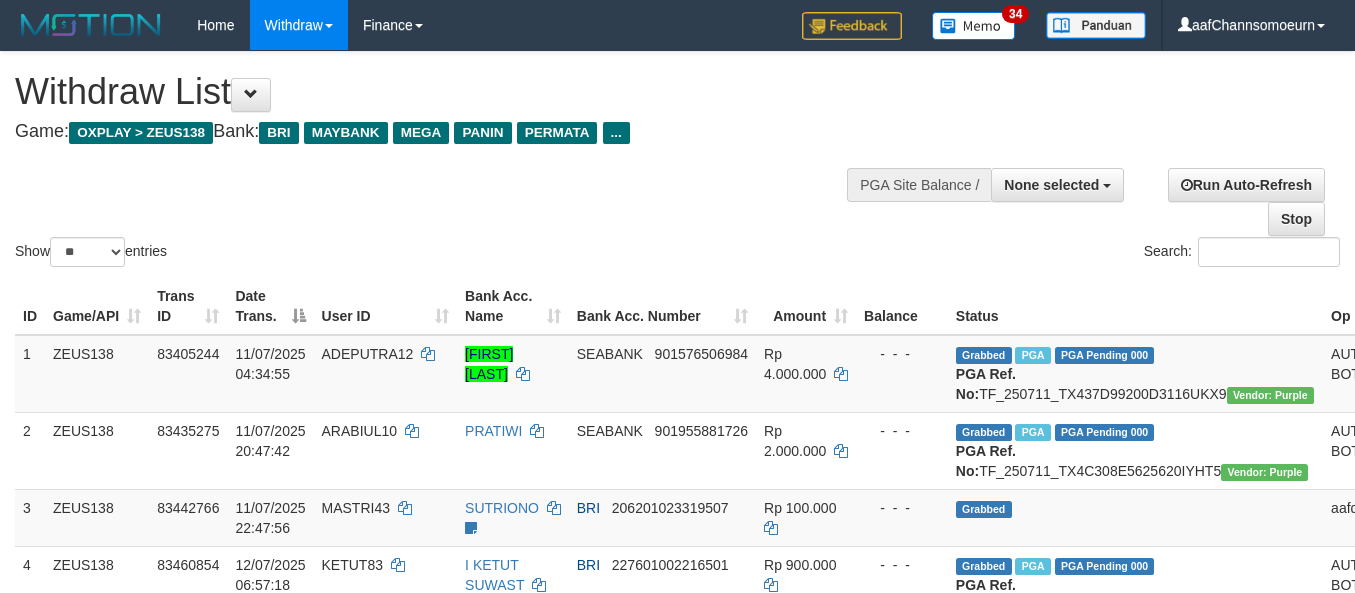 select 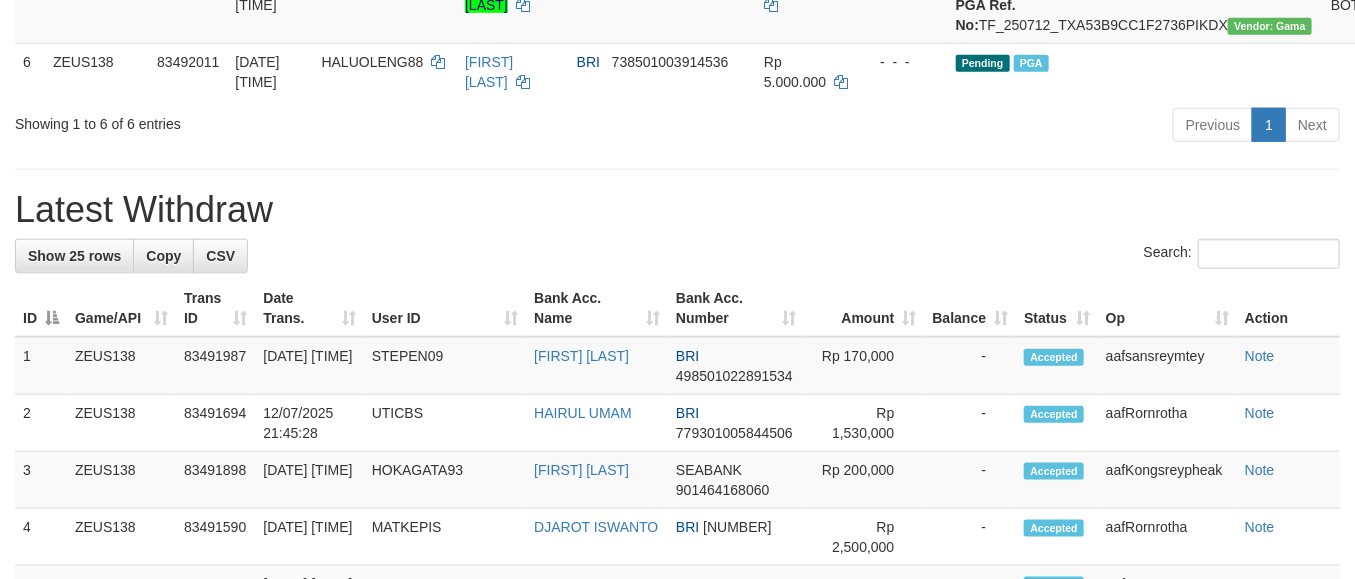 scroll, scrollTop: 601, scrollLeft: 0, axis: vertical 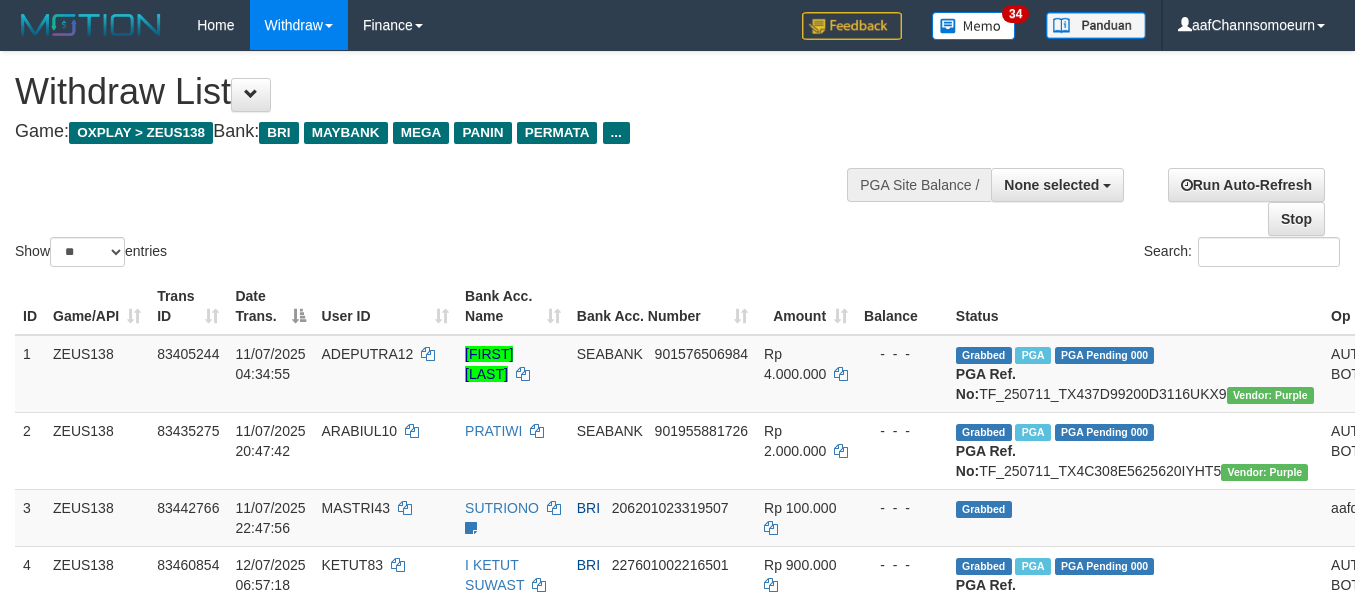 select 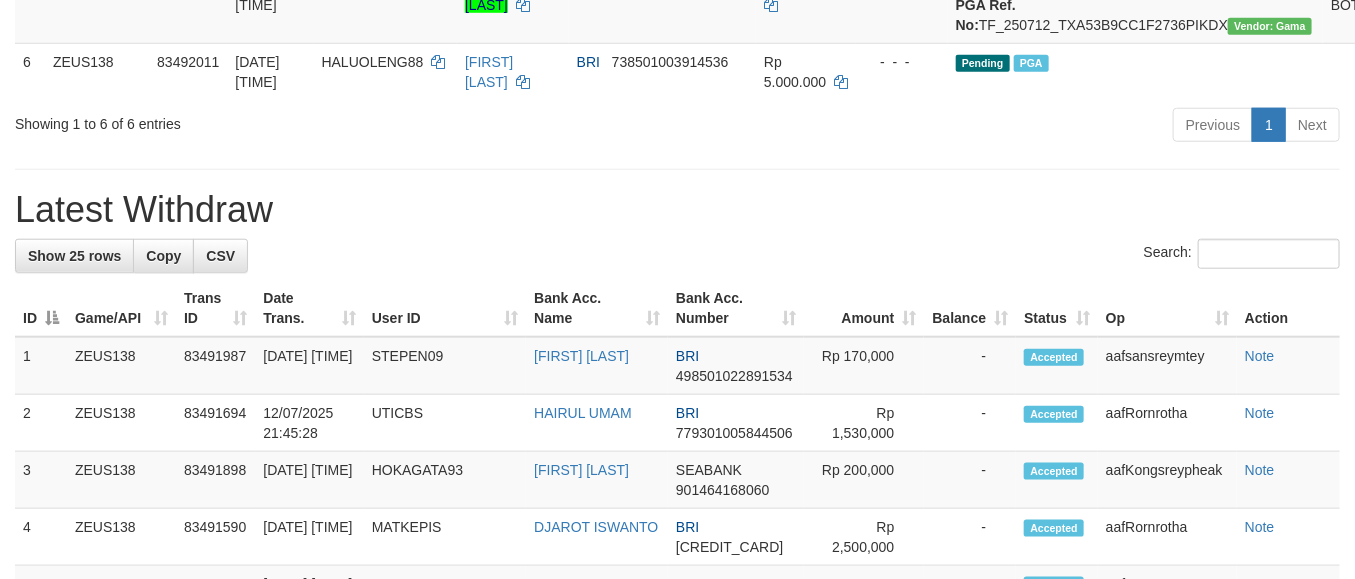 scroll, scrollTop: 601, scrollLeft: 0, axis: vertical 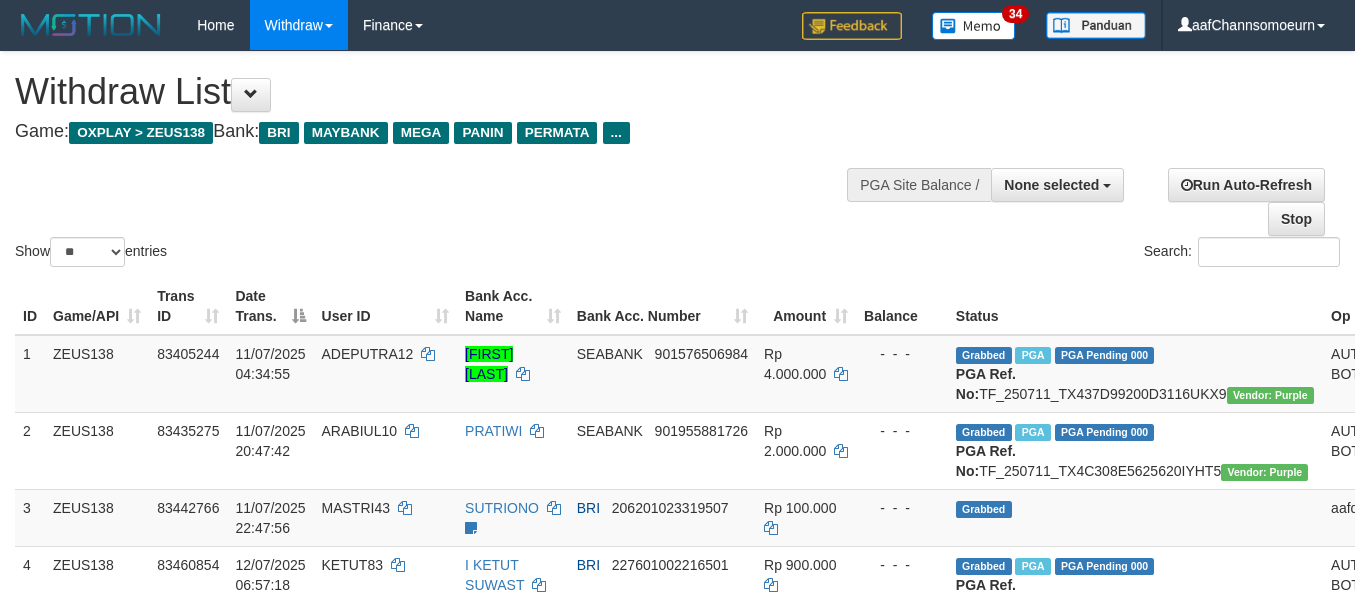 select 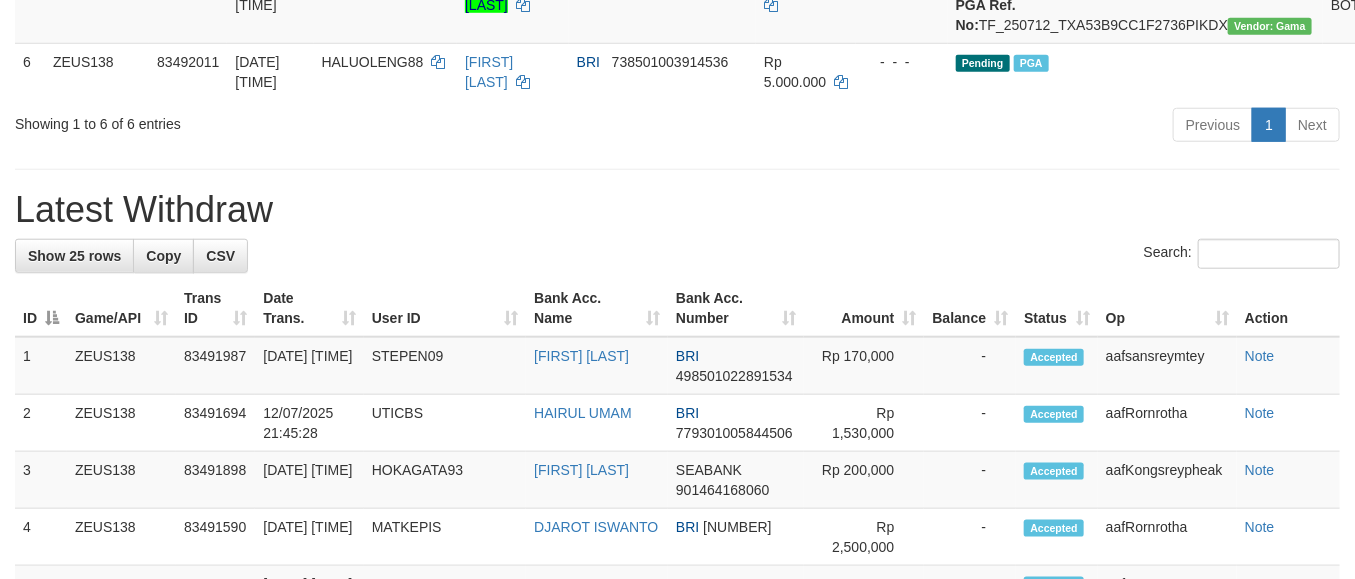 scroll, scrollTop: 601, scrollLeft: 0, axis: vertical 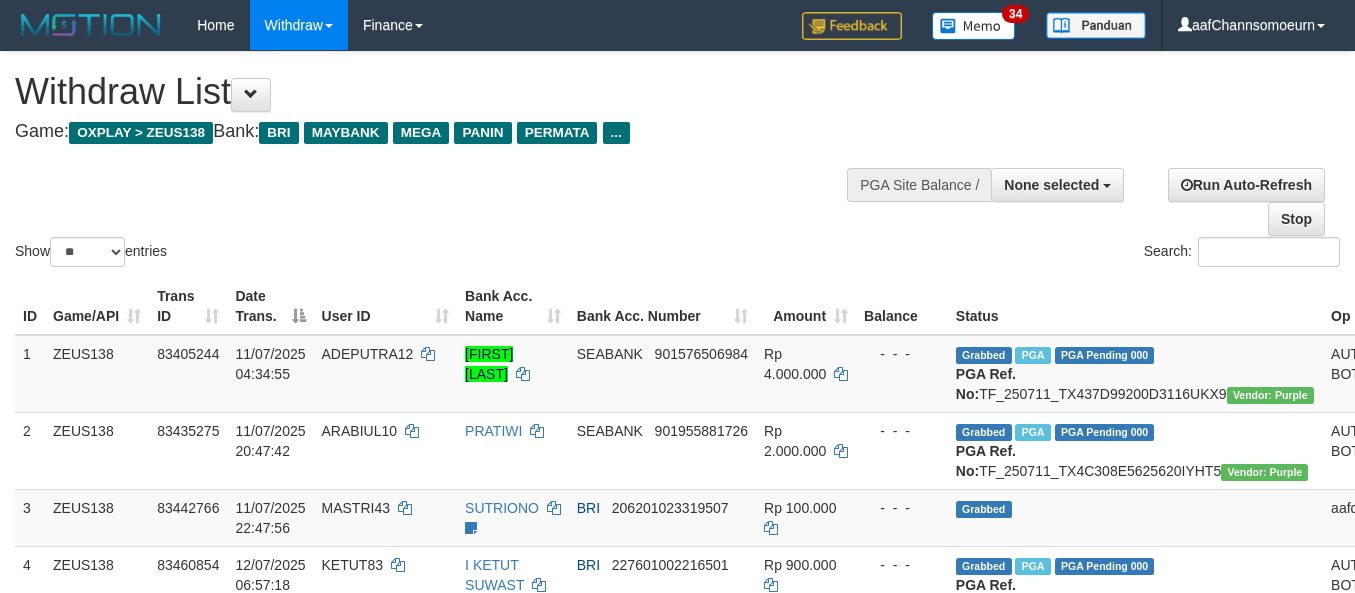 select 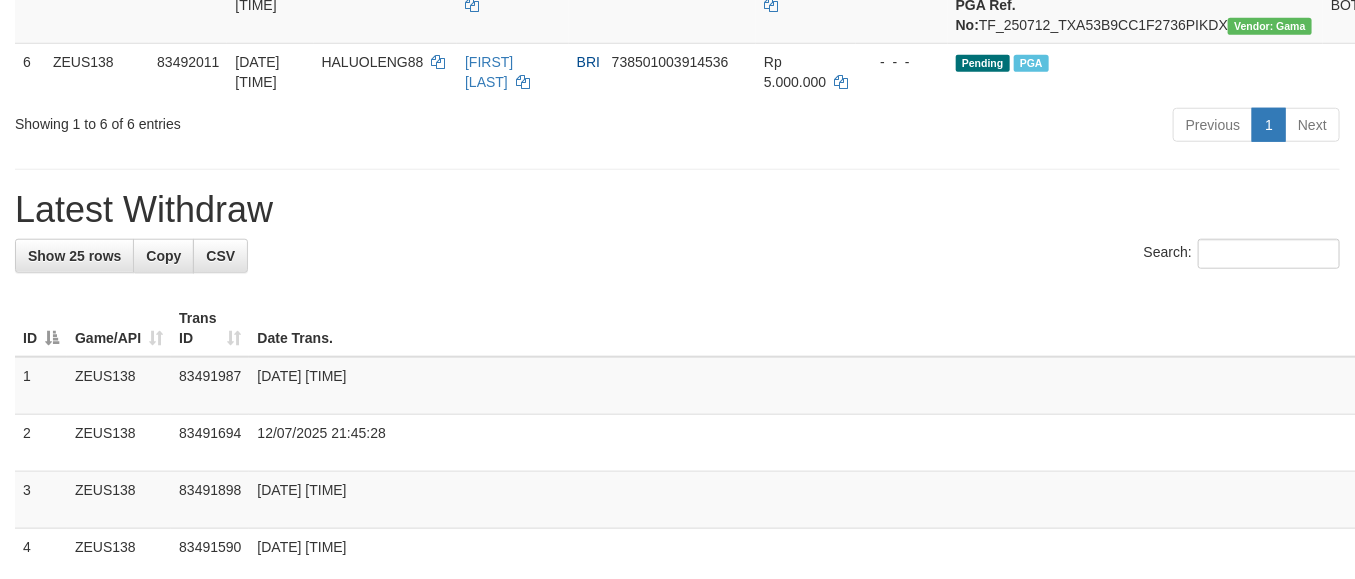 scroll, scrollTop: 601, scrollLeft: 0, axis: vertical 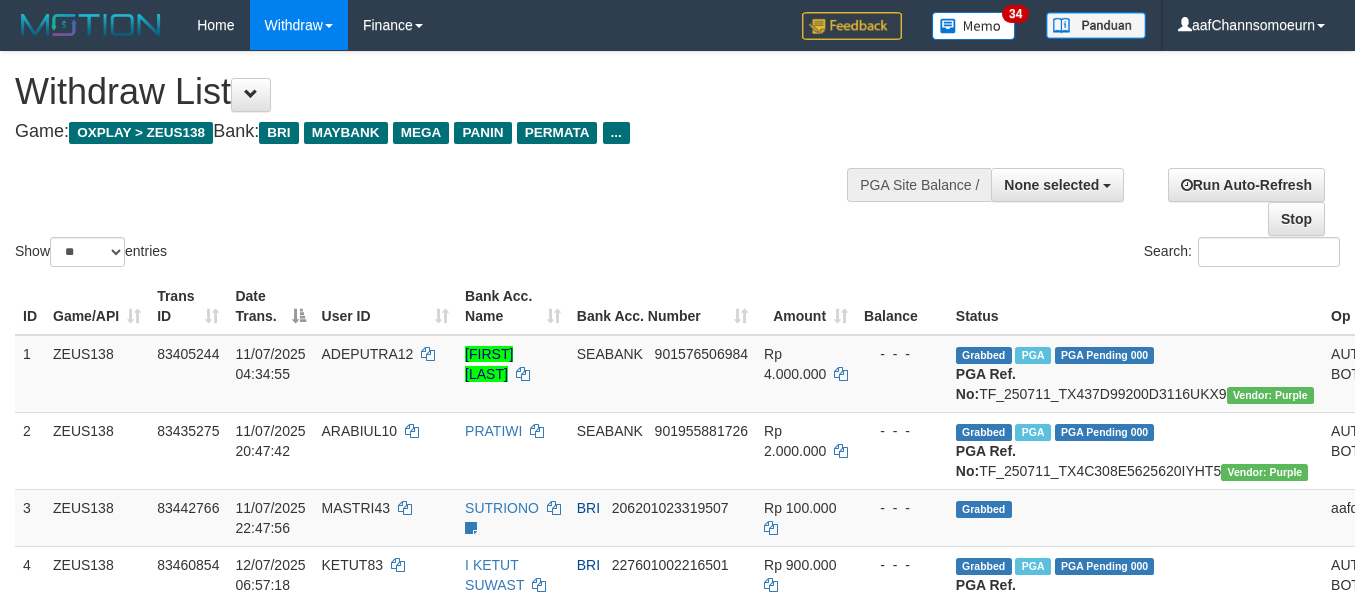 select 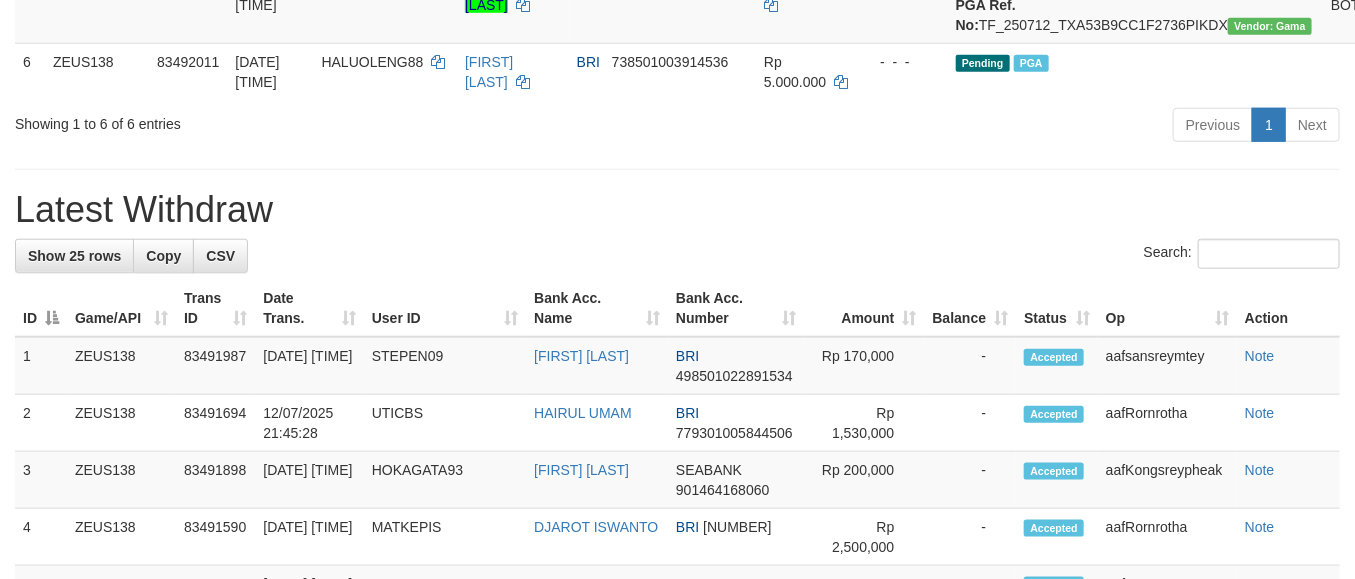 scroll, scrollTop: 601, scrollLeft: 0, axis: vertical 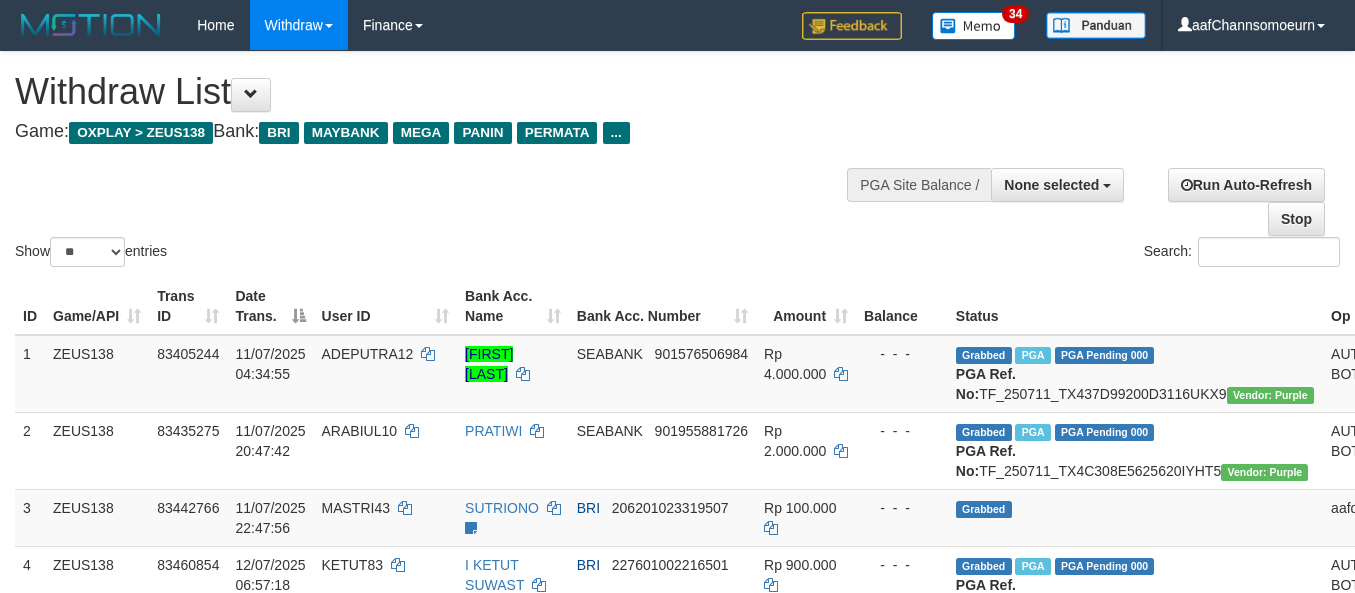 select 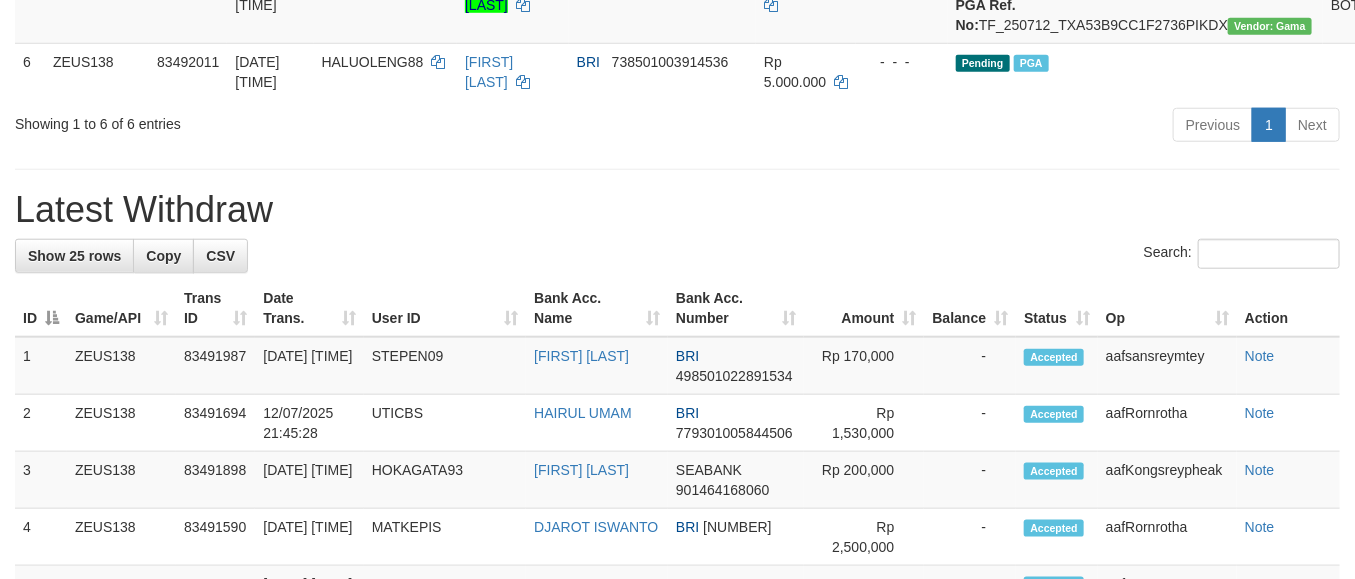 scroll, scrollTop: 601, scrollLeft: 0, axis: vertical 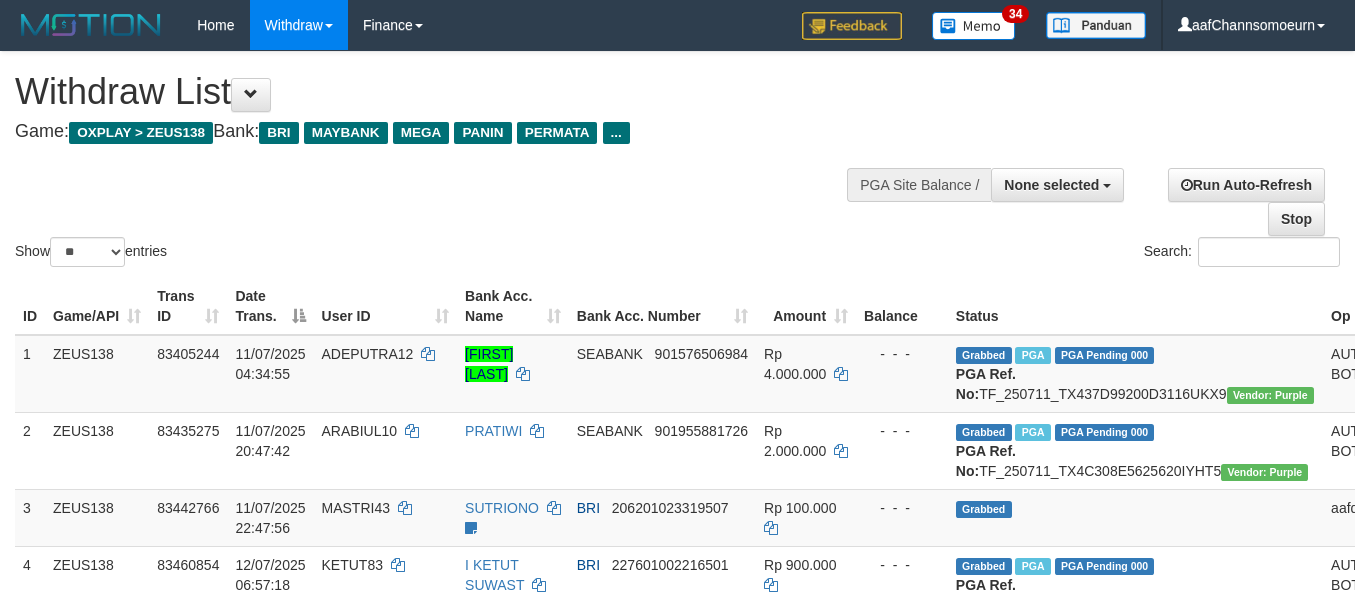 select 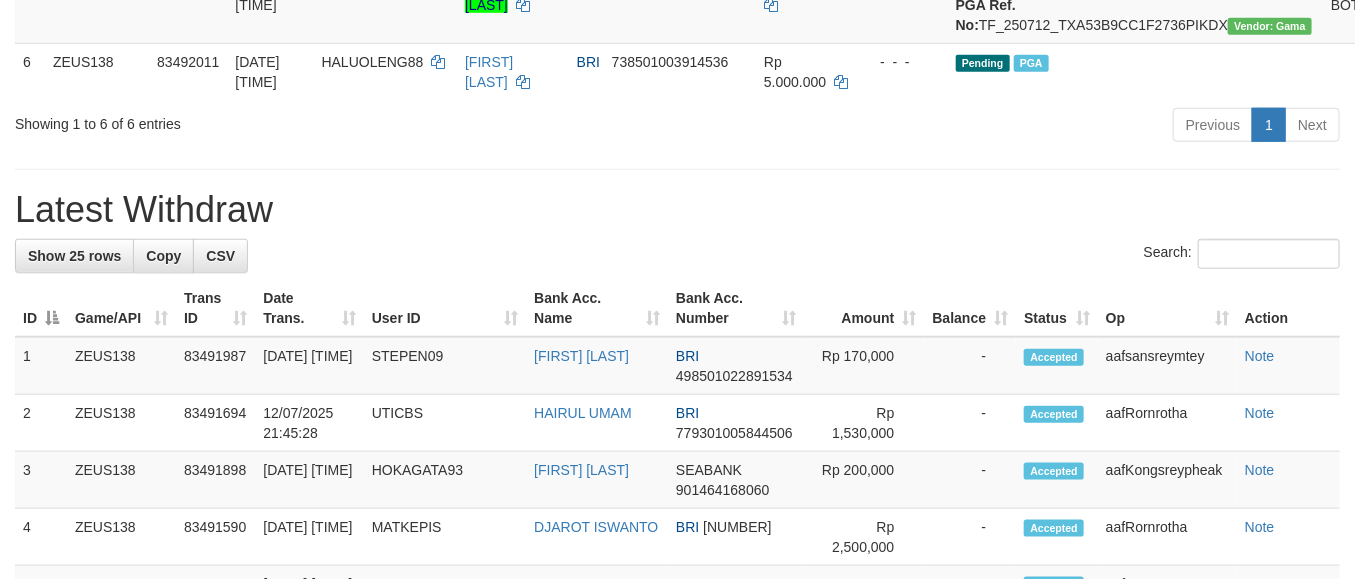 scroll, scrollTop: 601, scrollLeft: 0, axis: vertical 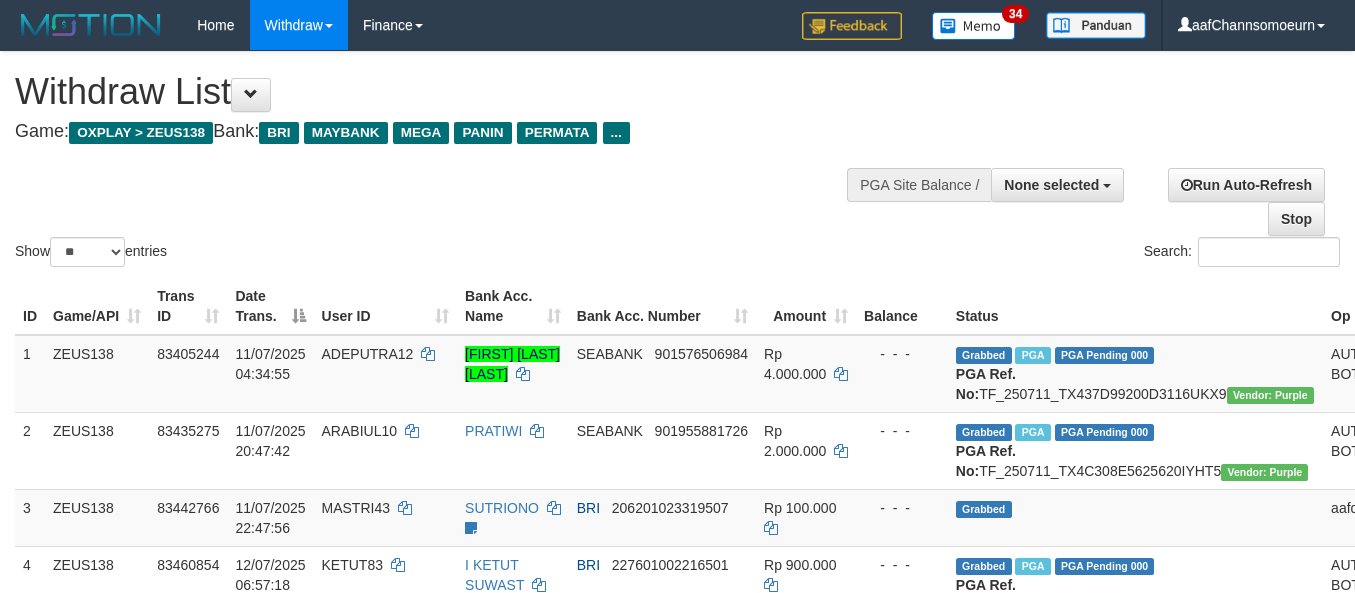 select 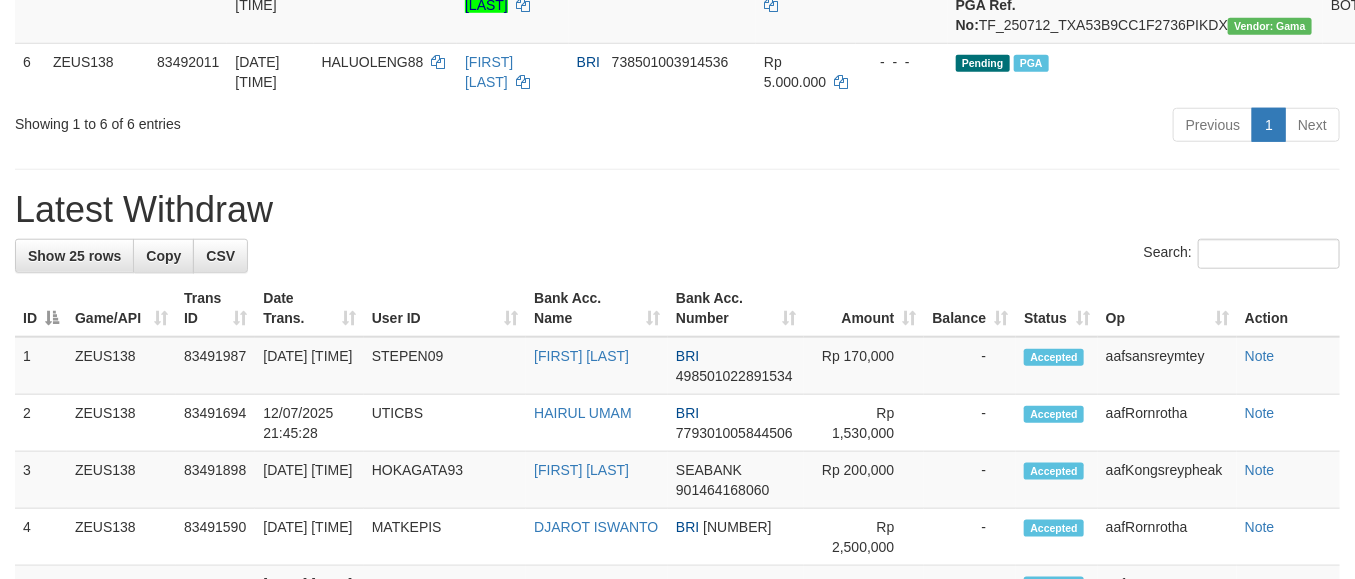 scroll, scrollTop: 601, scrollLeft: 0, axis: vertical 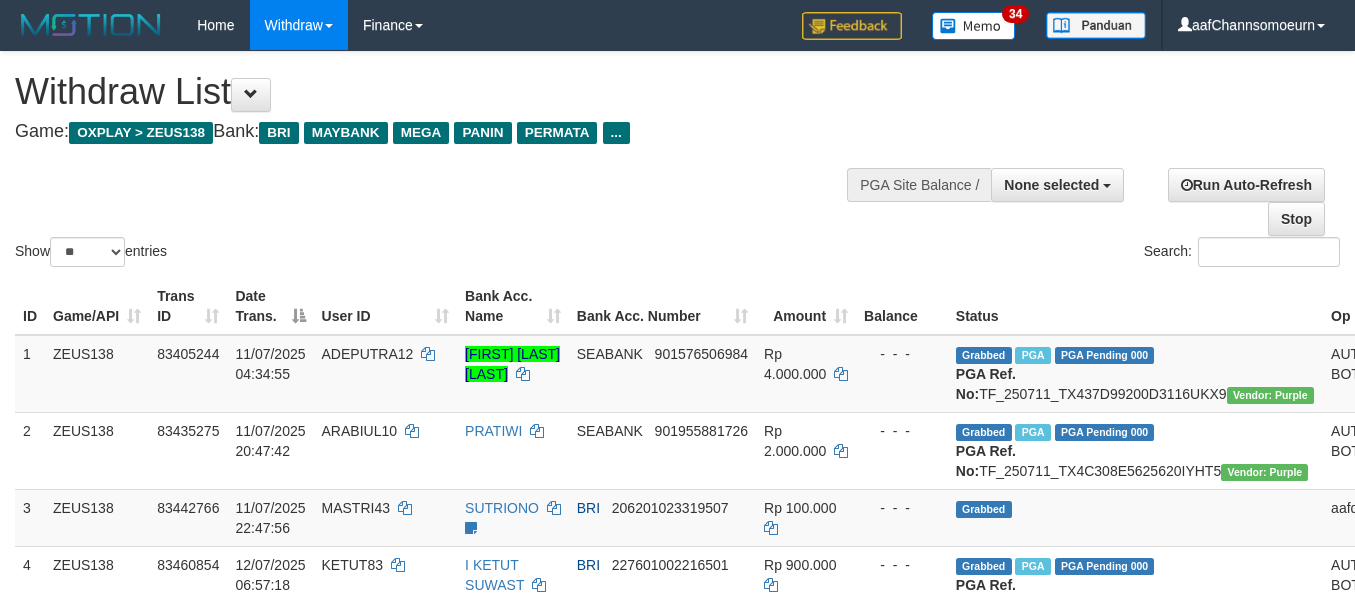 select 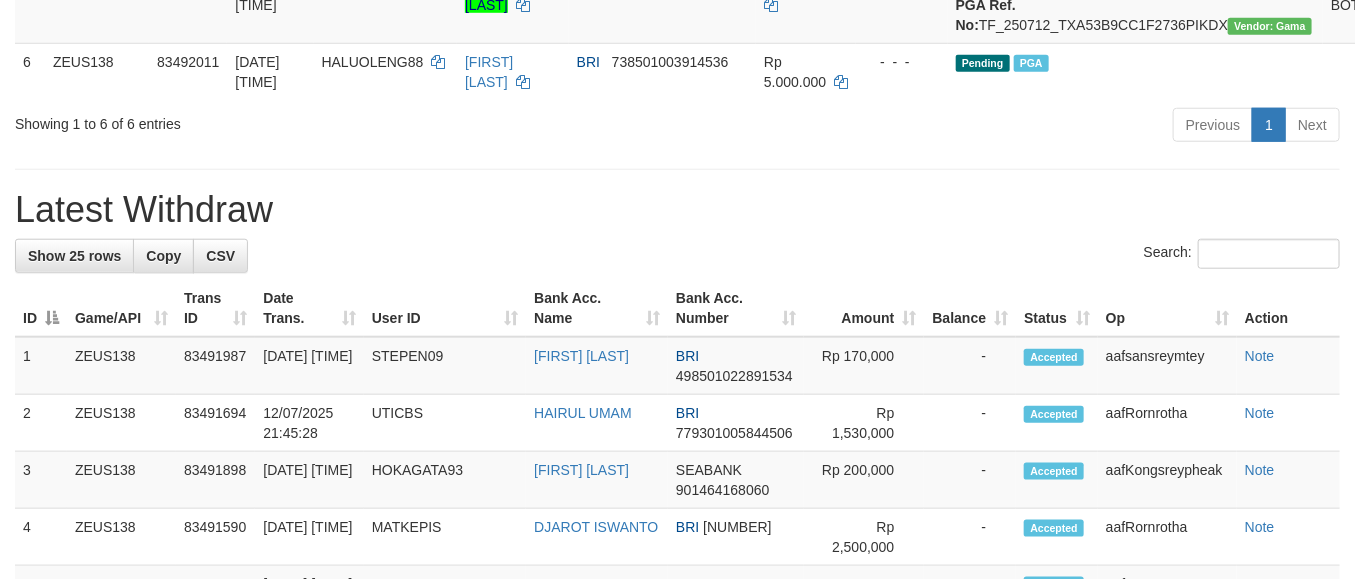 scroll, scrollTop: 601, scrollLeft: 0, axis: vertical 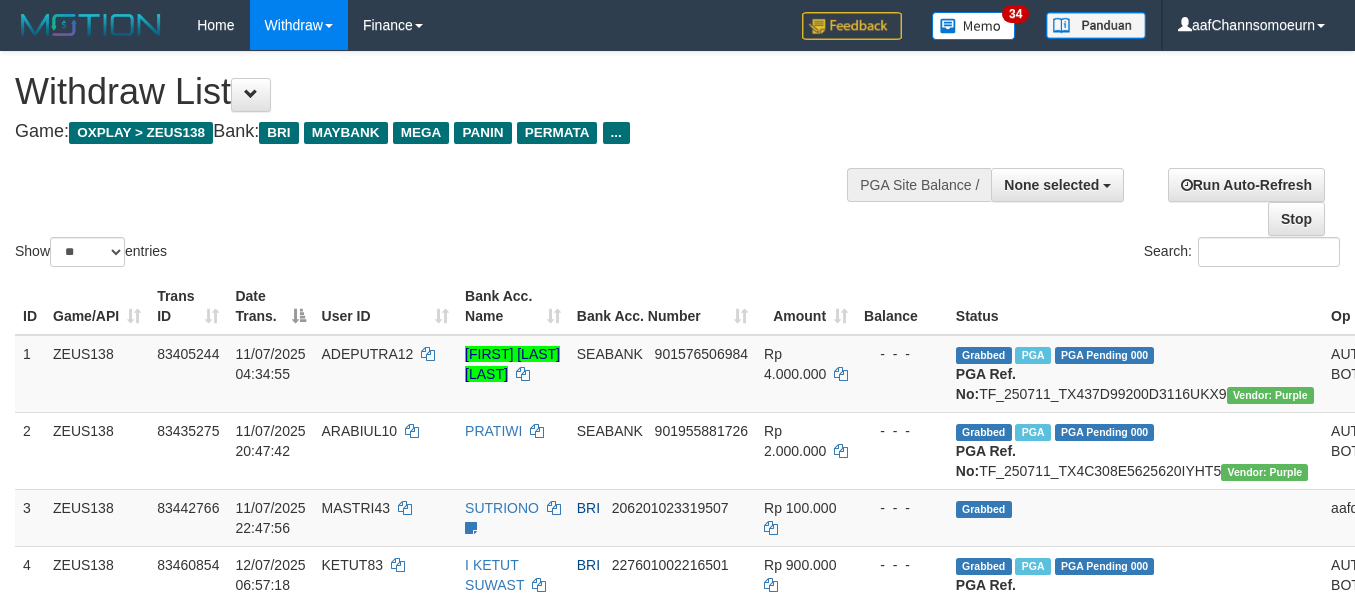select 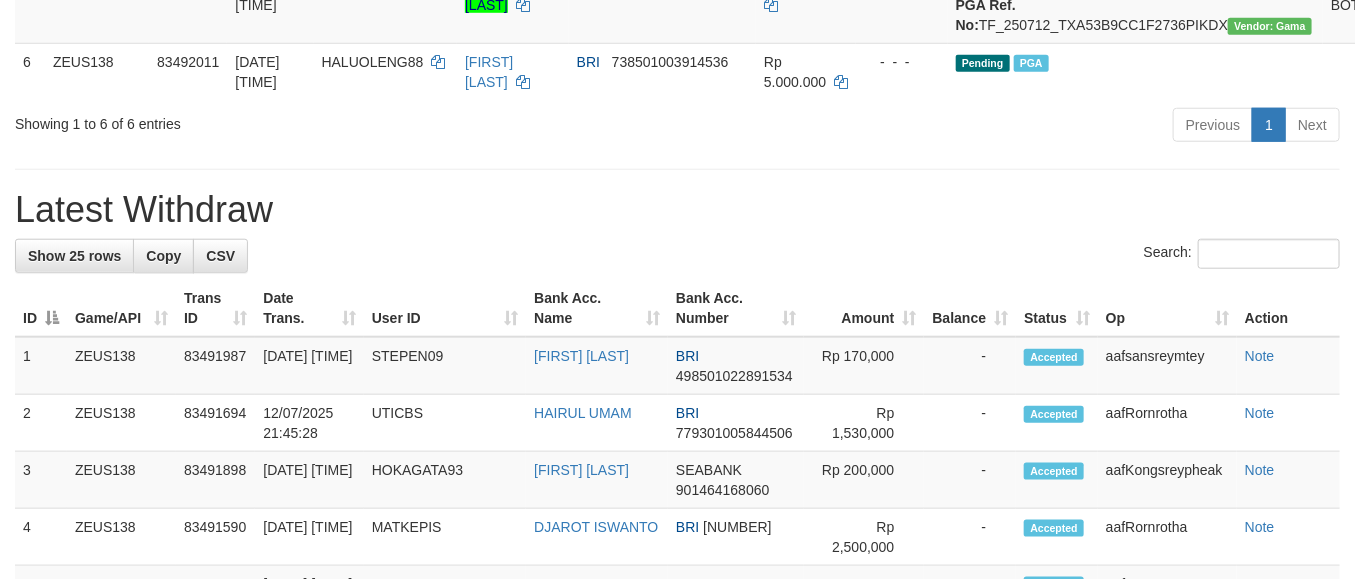 scroll, scrollTop: 601, scrollLeft: 0, axis: vertical 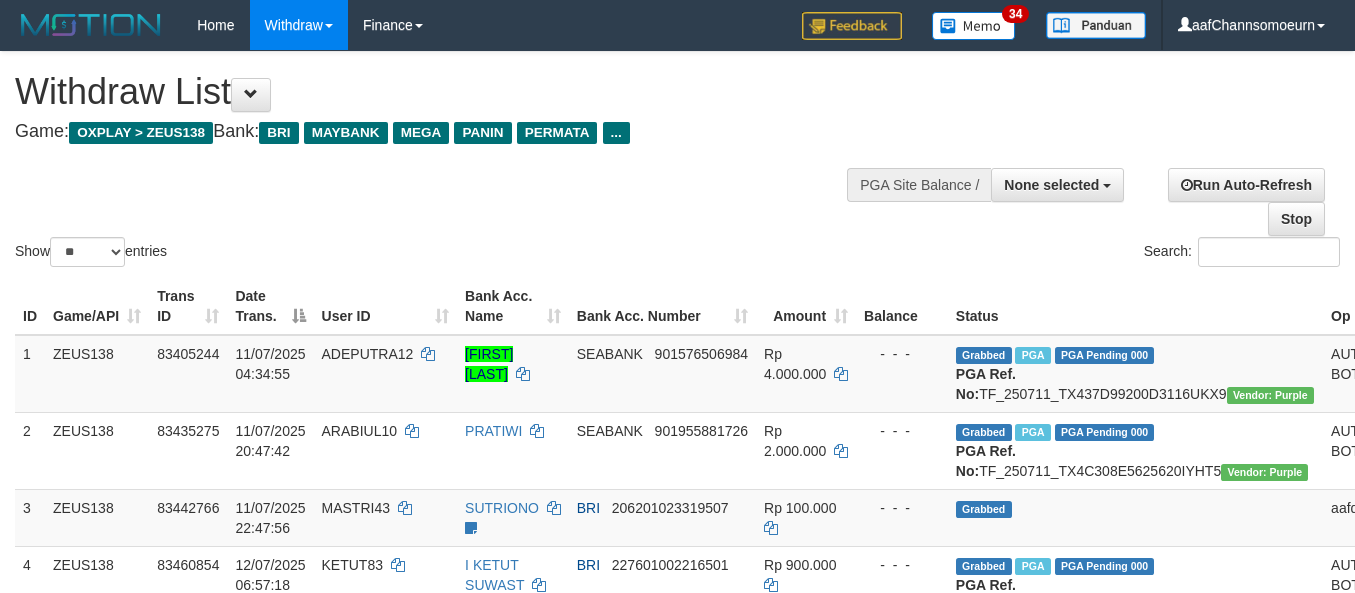 select 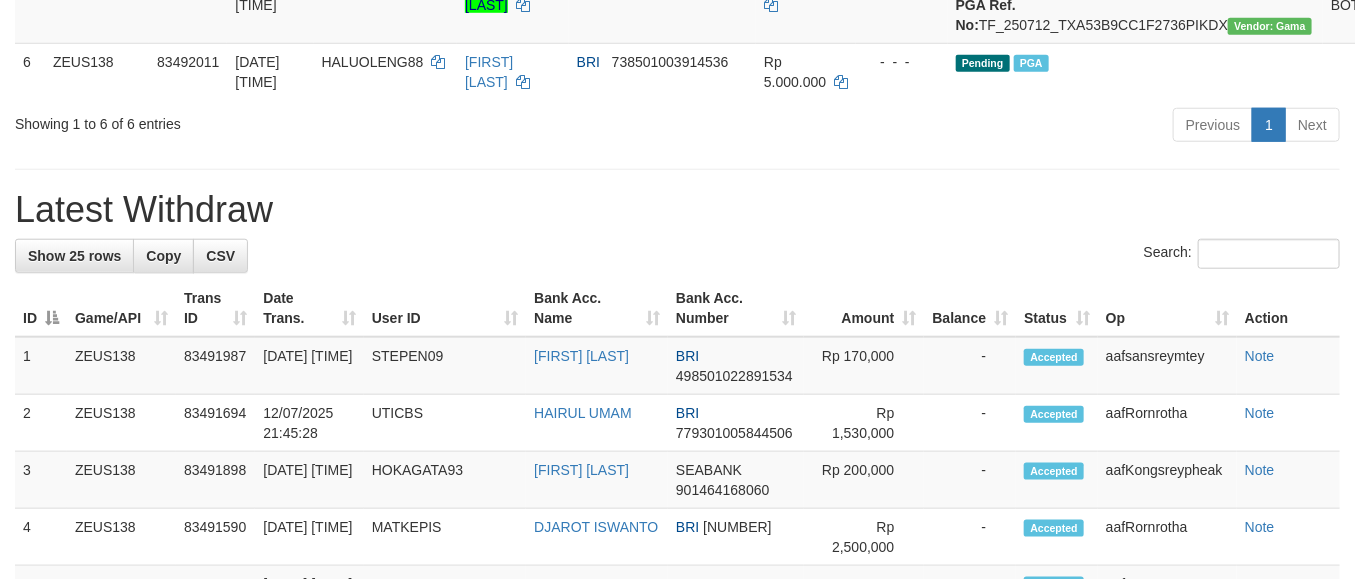 scroll, scrollTop: 601, scrollLeft: 0, axis: vertical 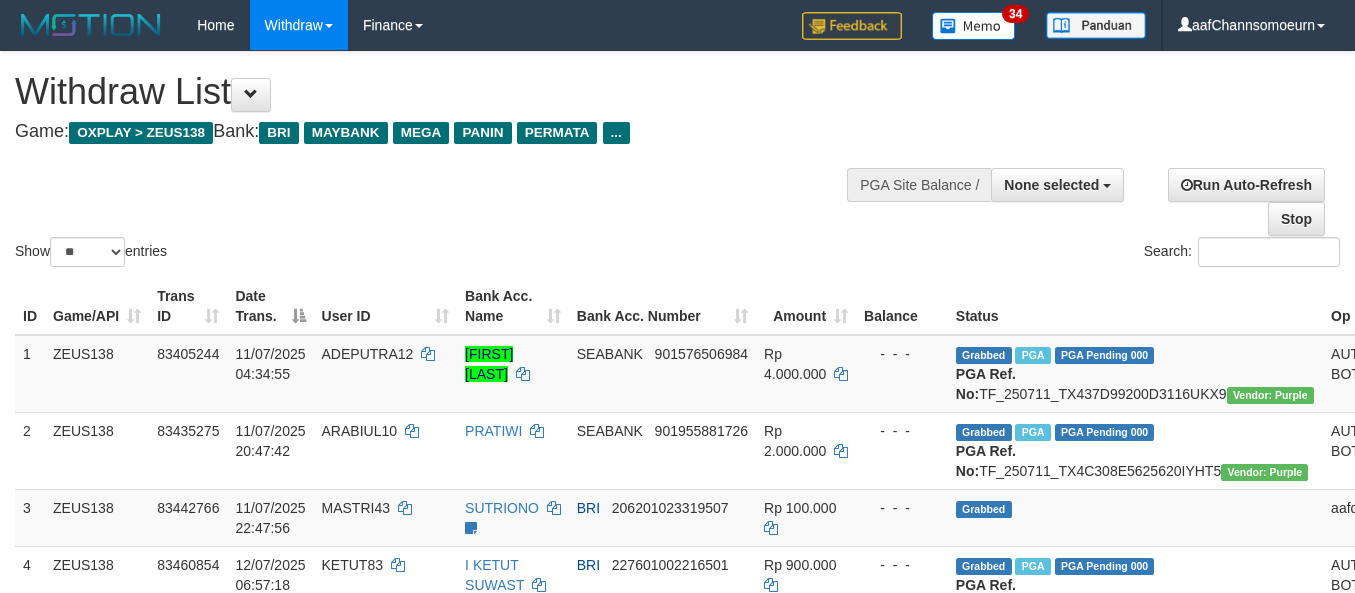 select 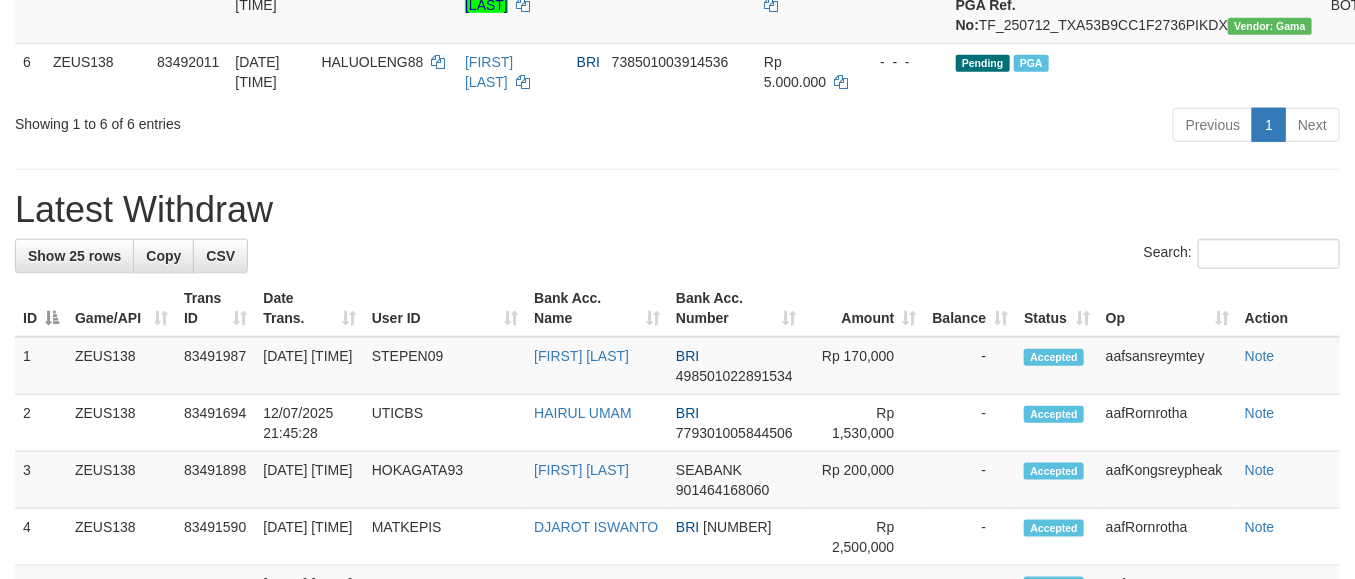 scroll, scrollTop: 601, scrollLeft: 0, axis: vertical 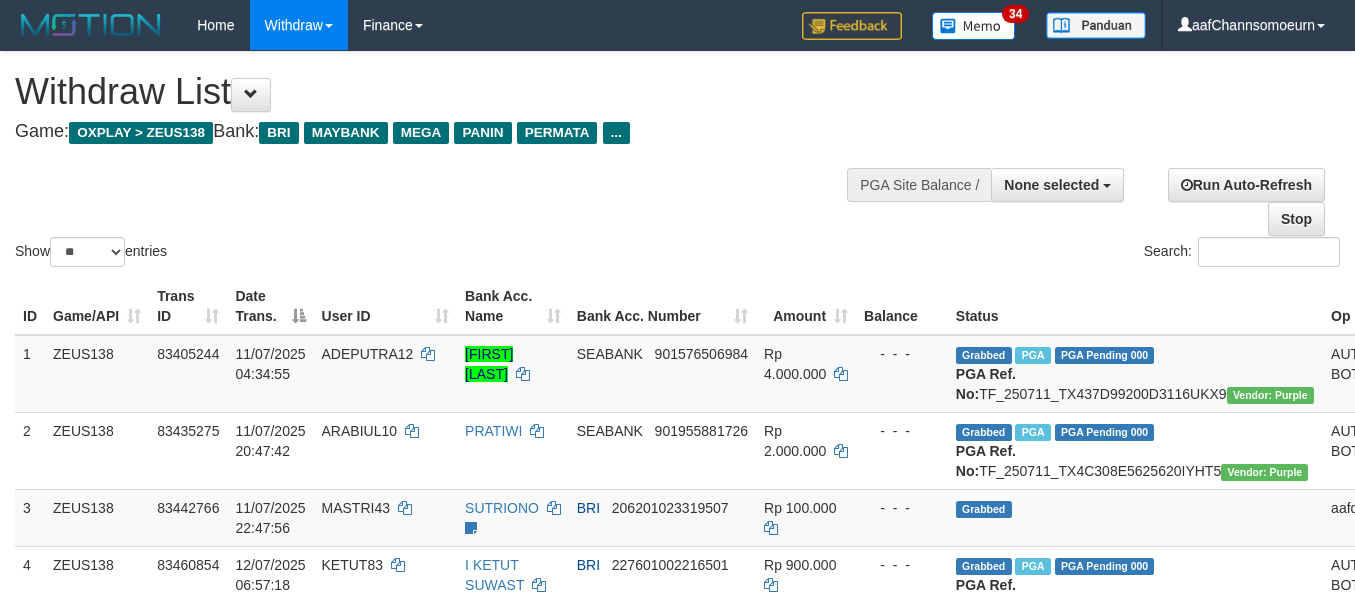select 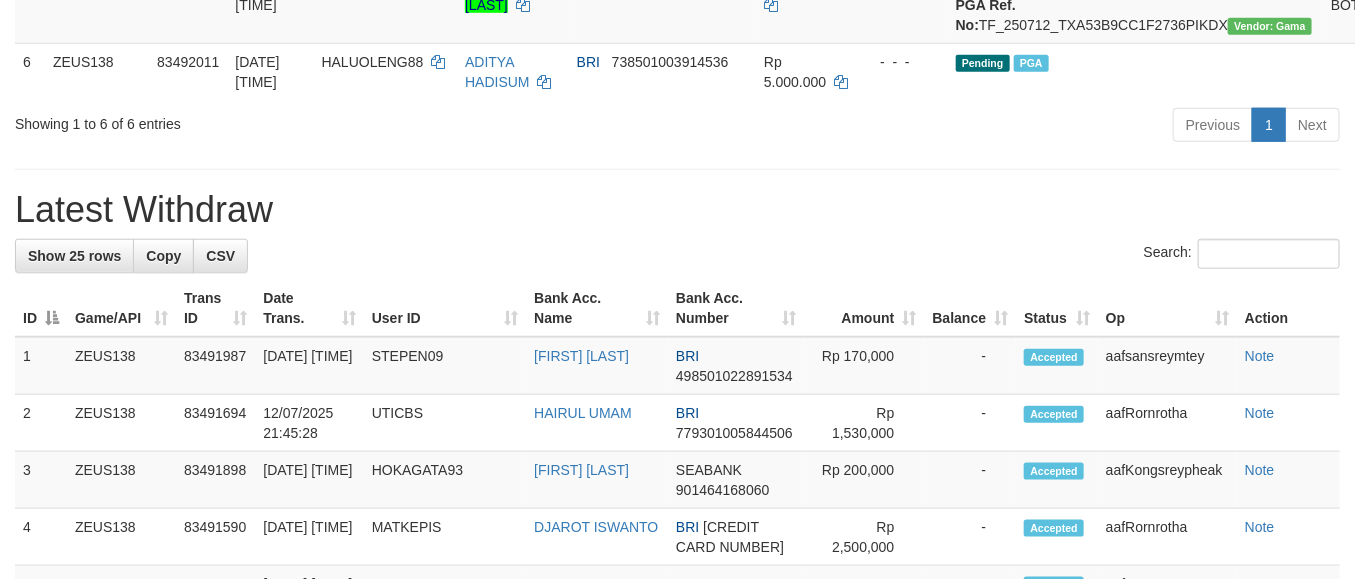 scroll, scrollTop: 601, scrollLeft: 0, axis: vertical 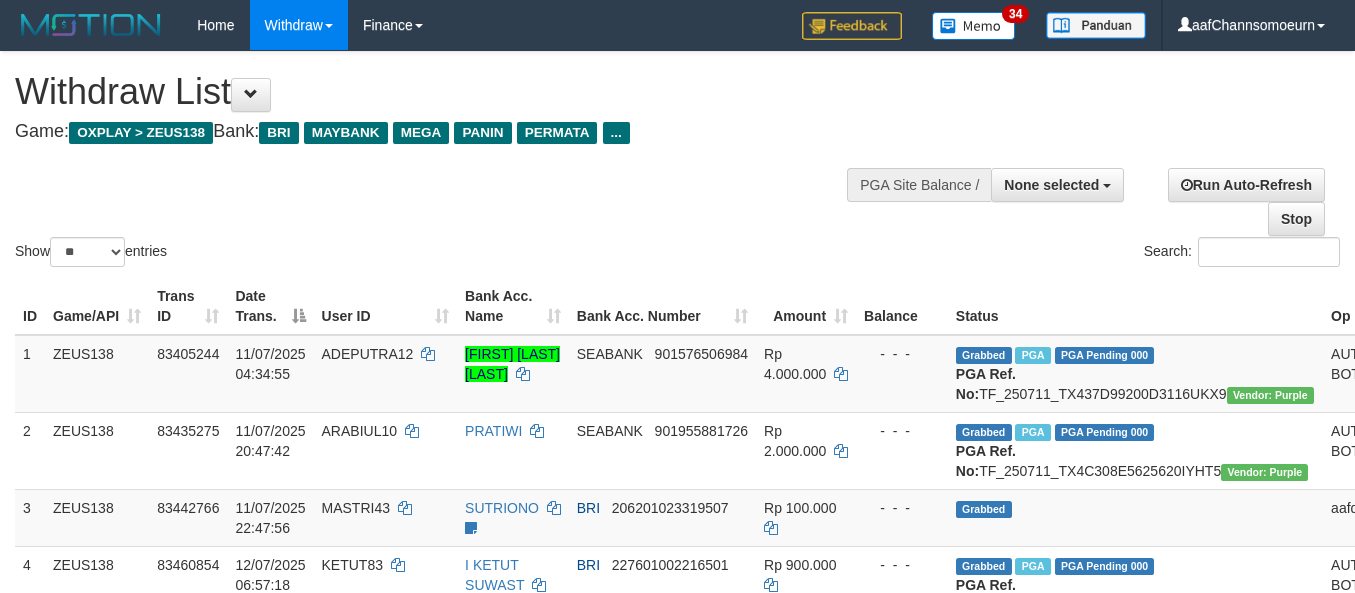 select 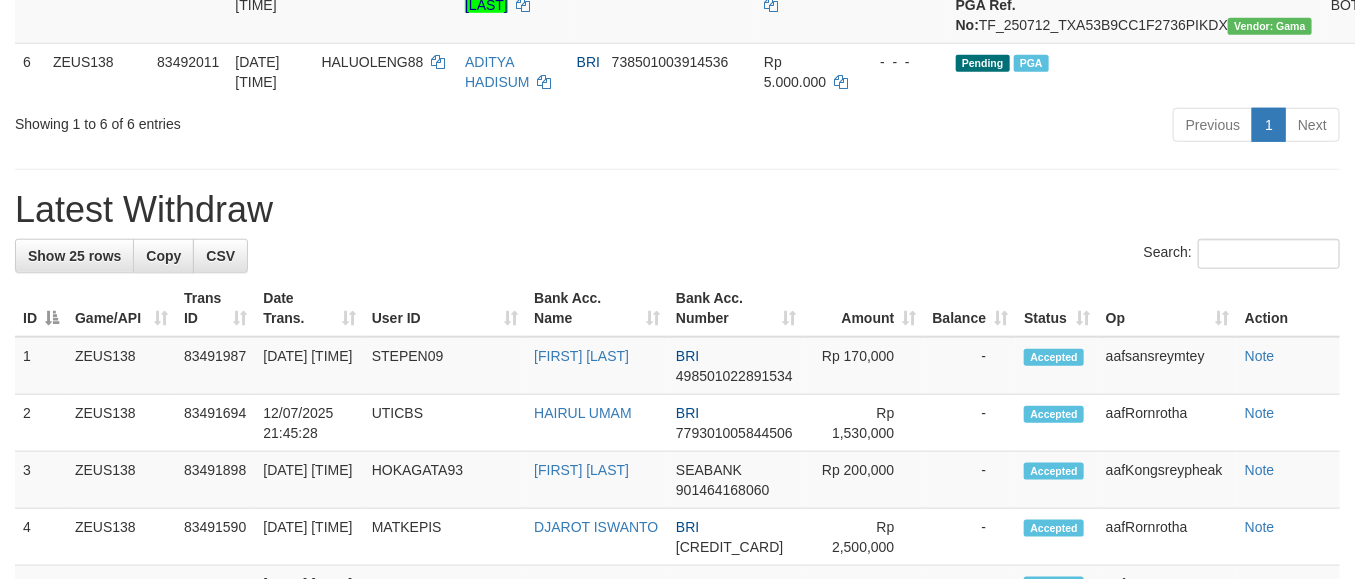 scroll, scrollTop: 601, scrollLeft: 0, axis: vertical 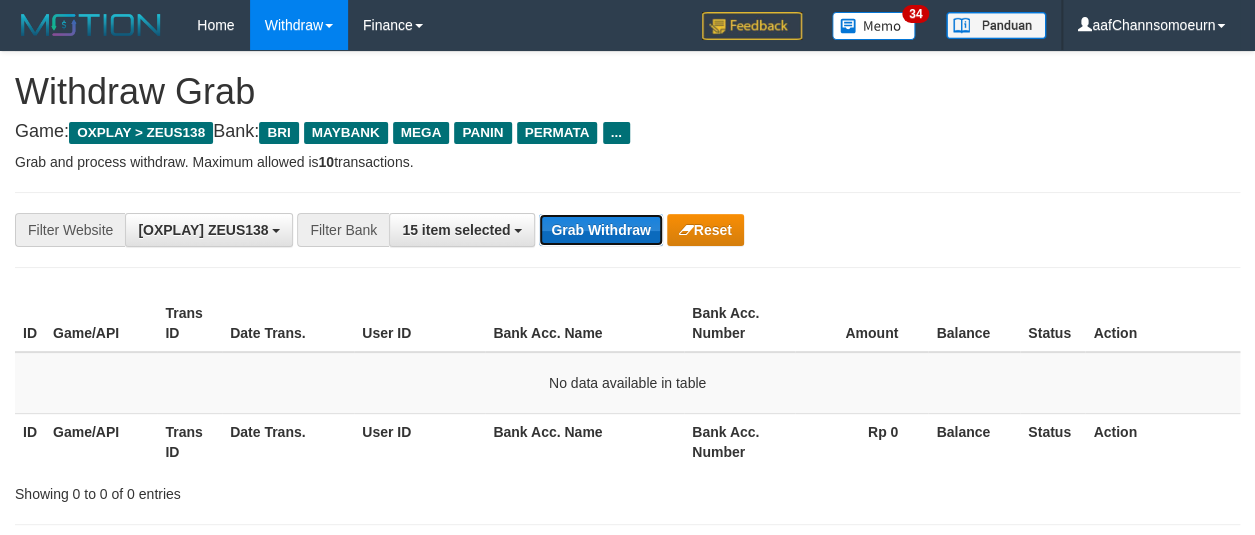 click on "Grab Withdraw" at bounding box center [600, 230] 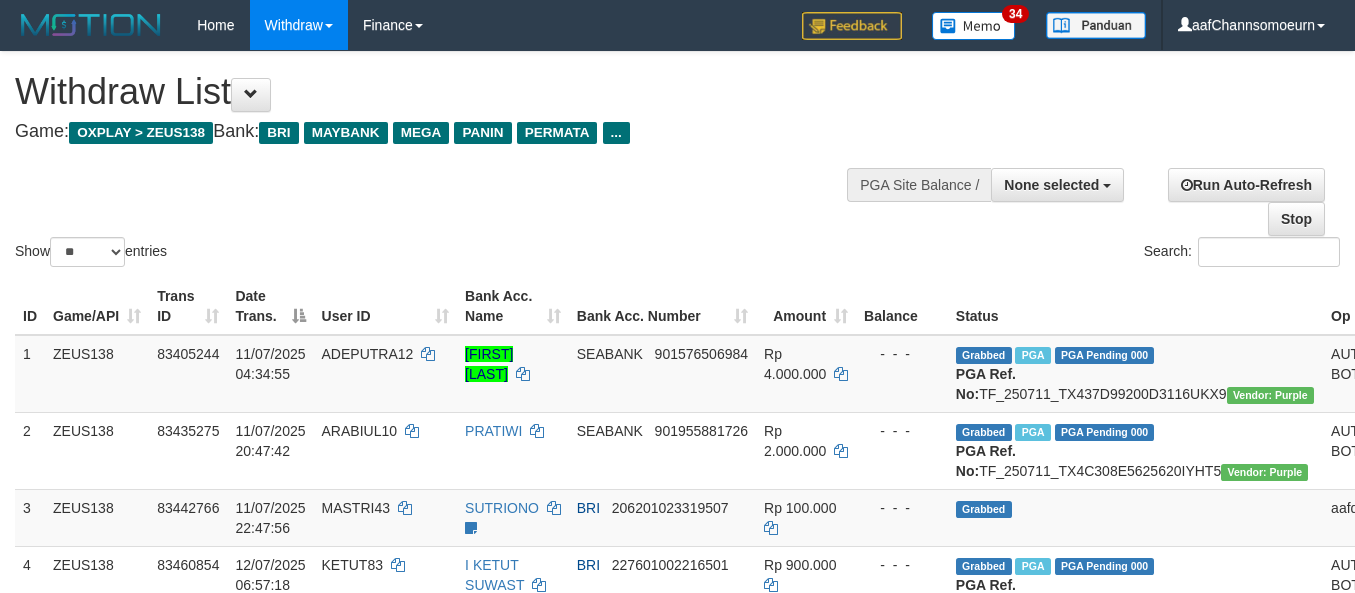 select 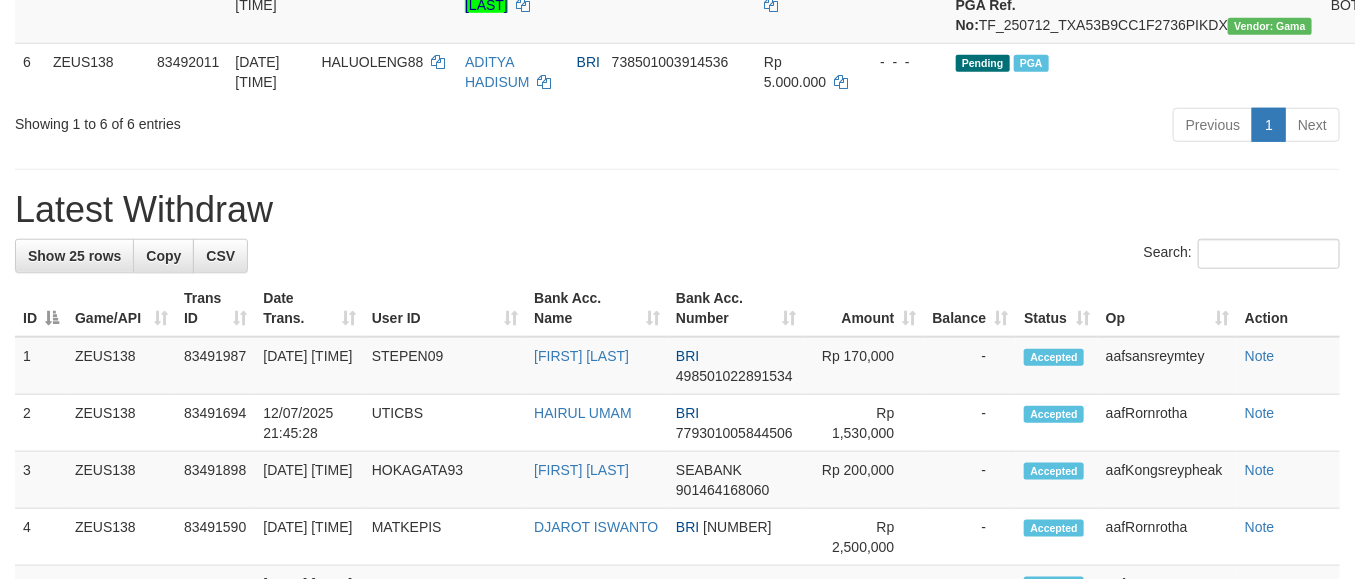 scroll, scrollTop: 601, scrollLeft: 0, axis: vertical 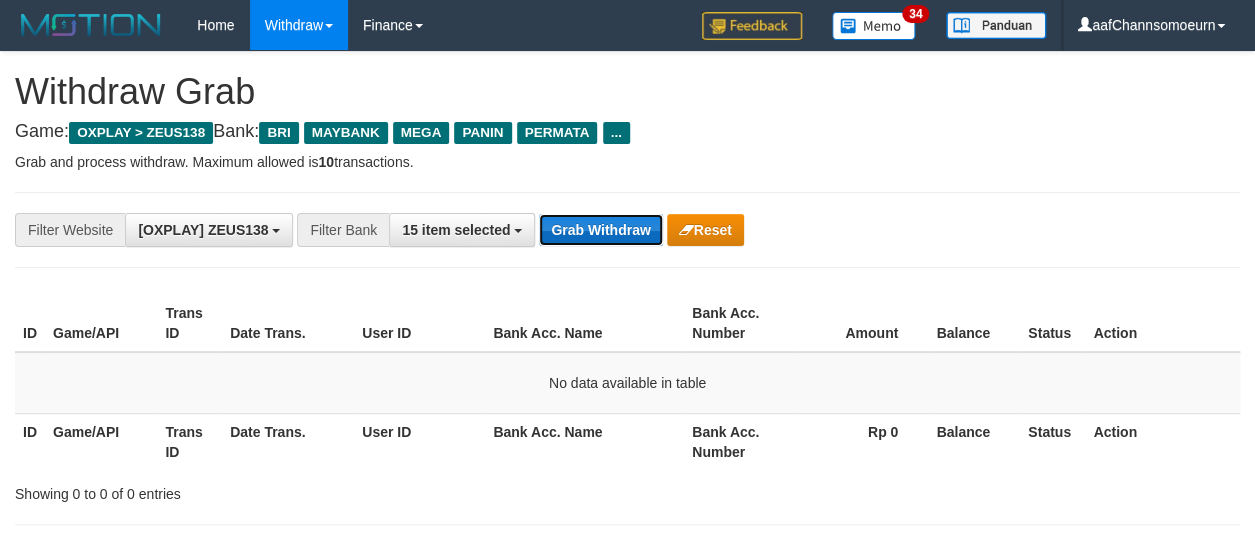 click on "Grab Withdraw" at bounding box center [600, 230] 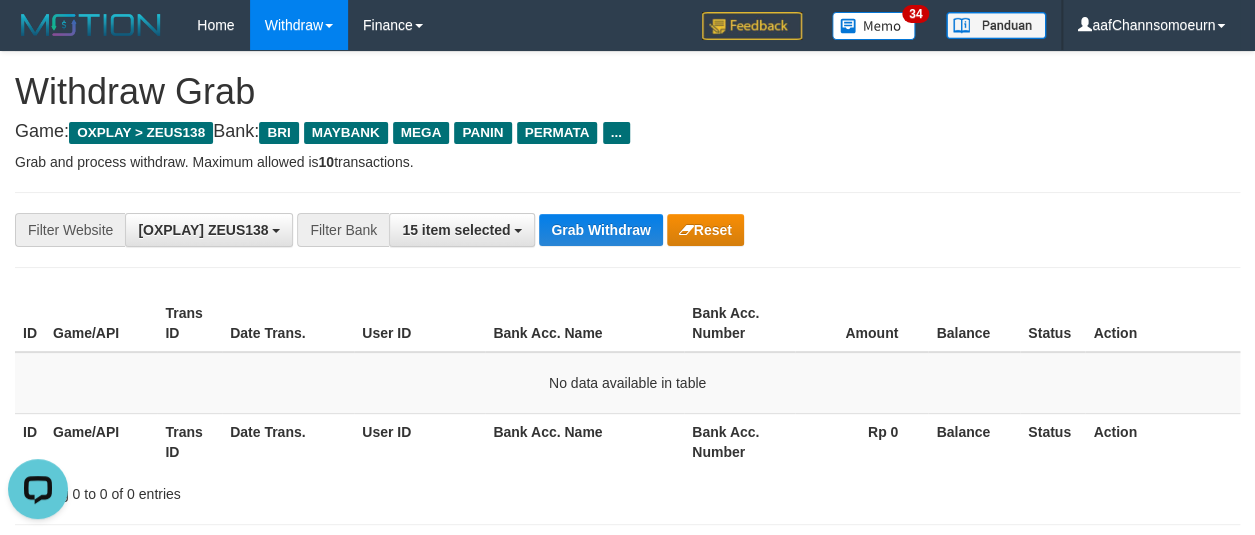 scroll, scrollTop: 0, scrollLeft: 0, axis: both 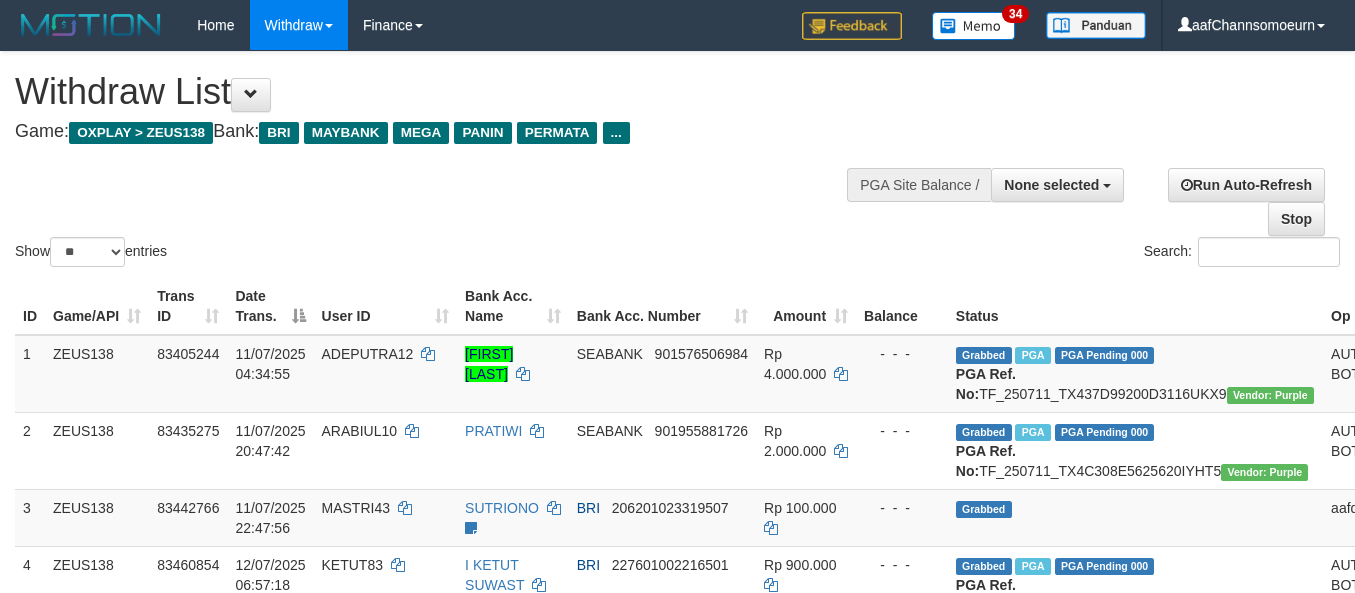 select 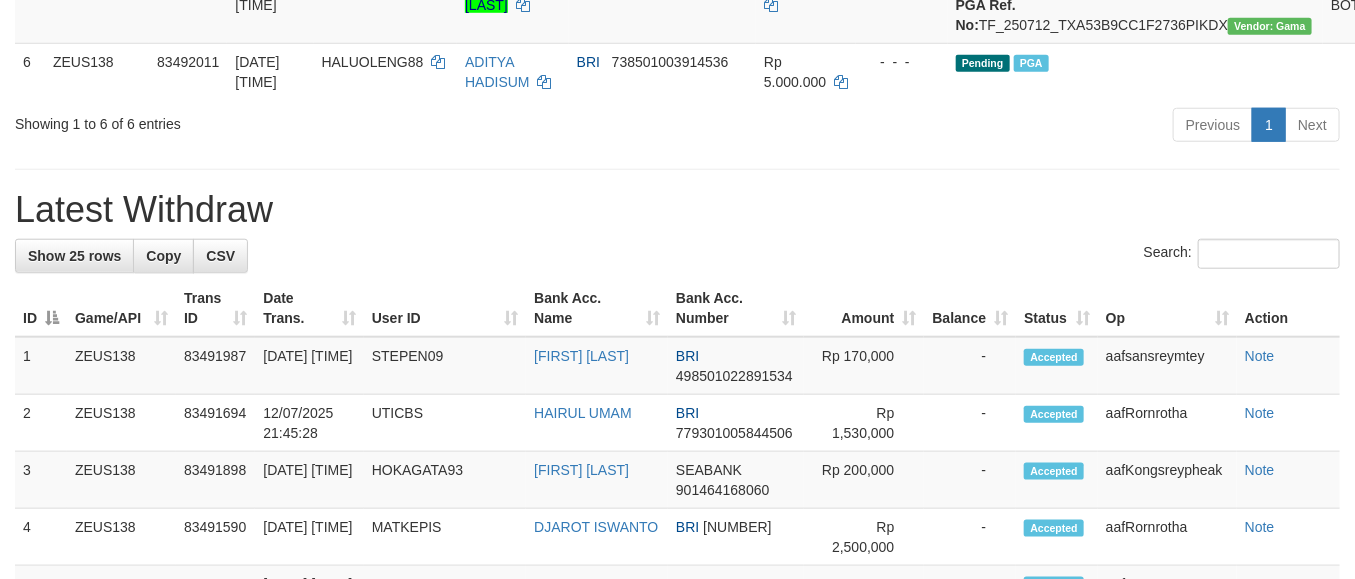 scroll, scrollTop: 601, scrollLeft: 0, axis: vertical 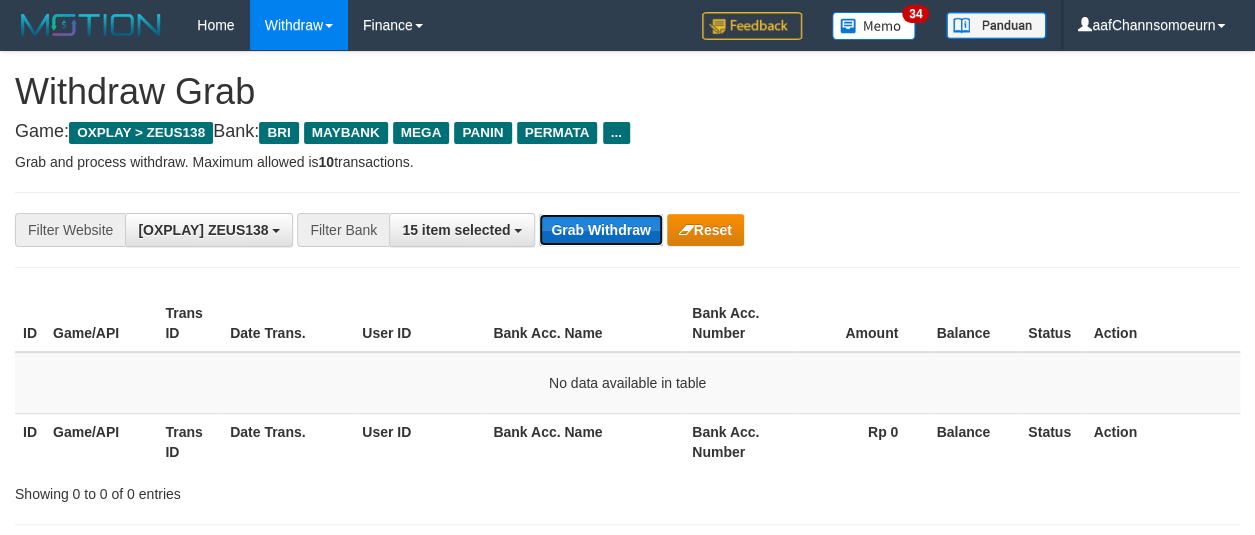 click on "Grab Withdraw" at bounding box center [600, 230] 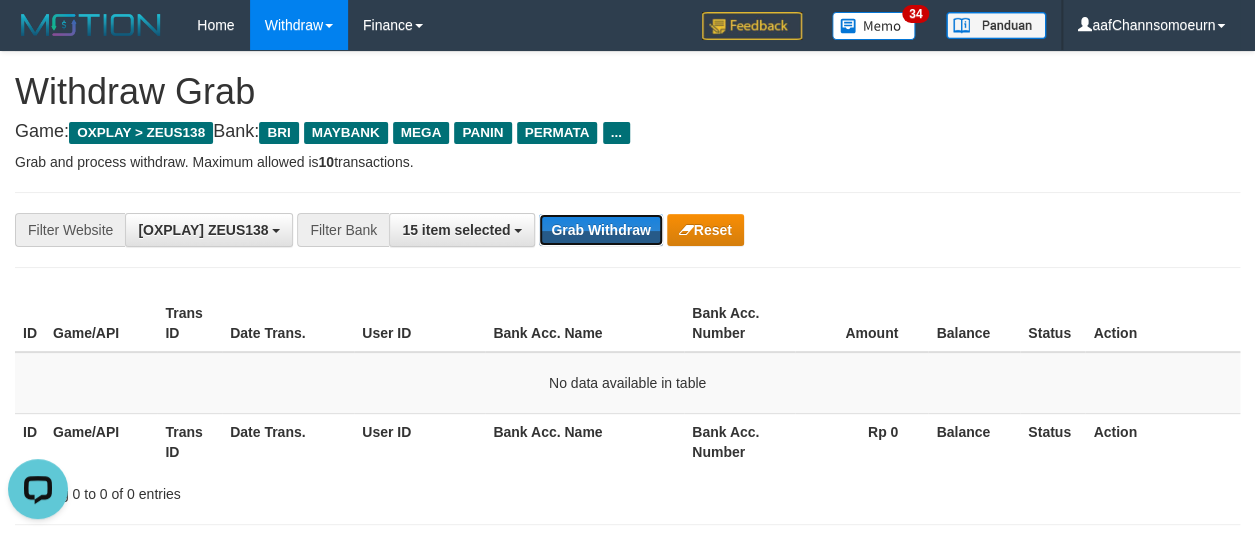 scroll, scrollTop: 0, scrollLeft: 0, axis: both 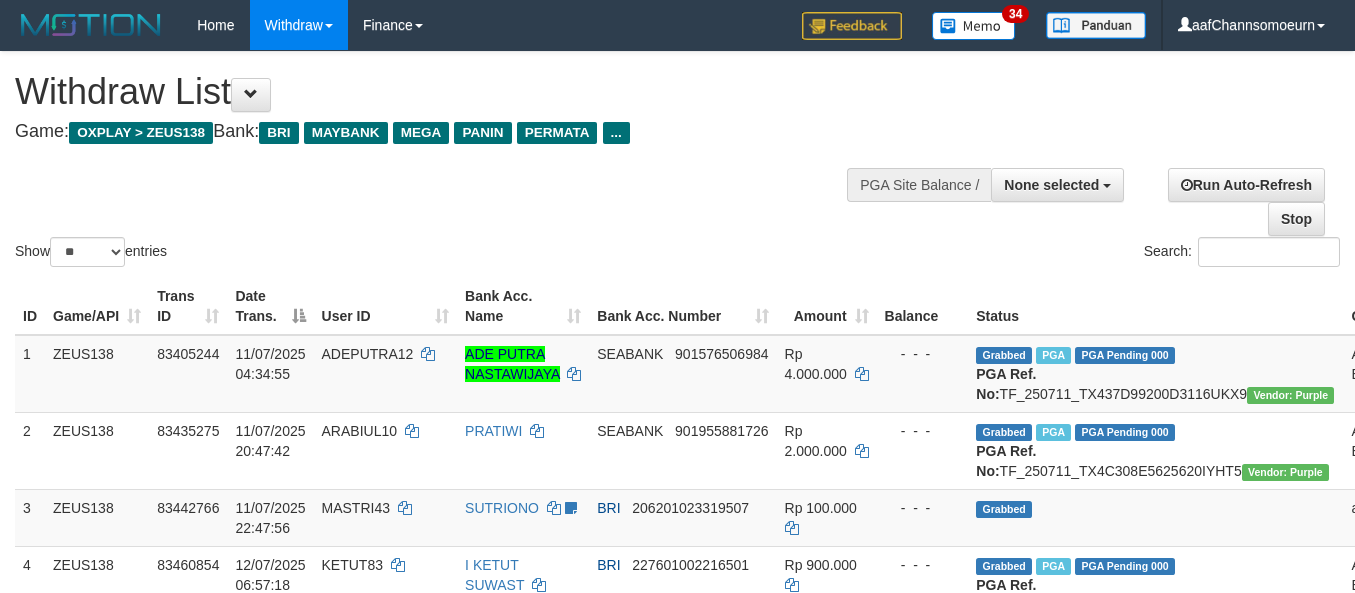 select 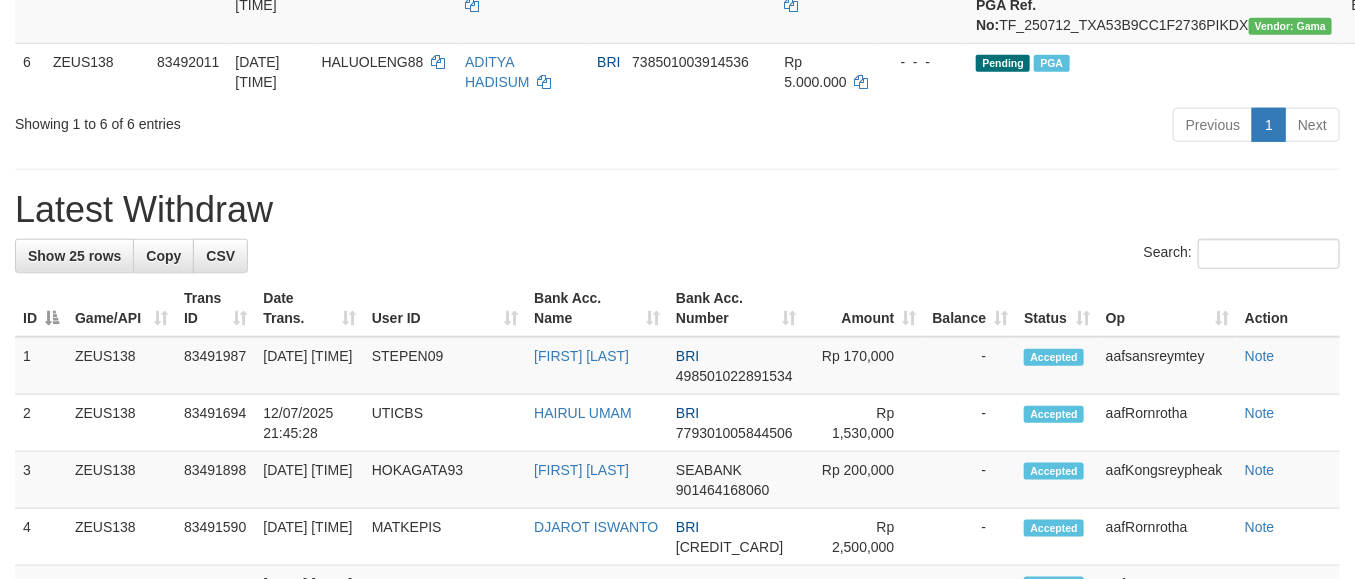 scroll, scrollTop: 601, scrollLeft: 0, axis: vertical 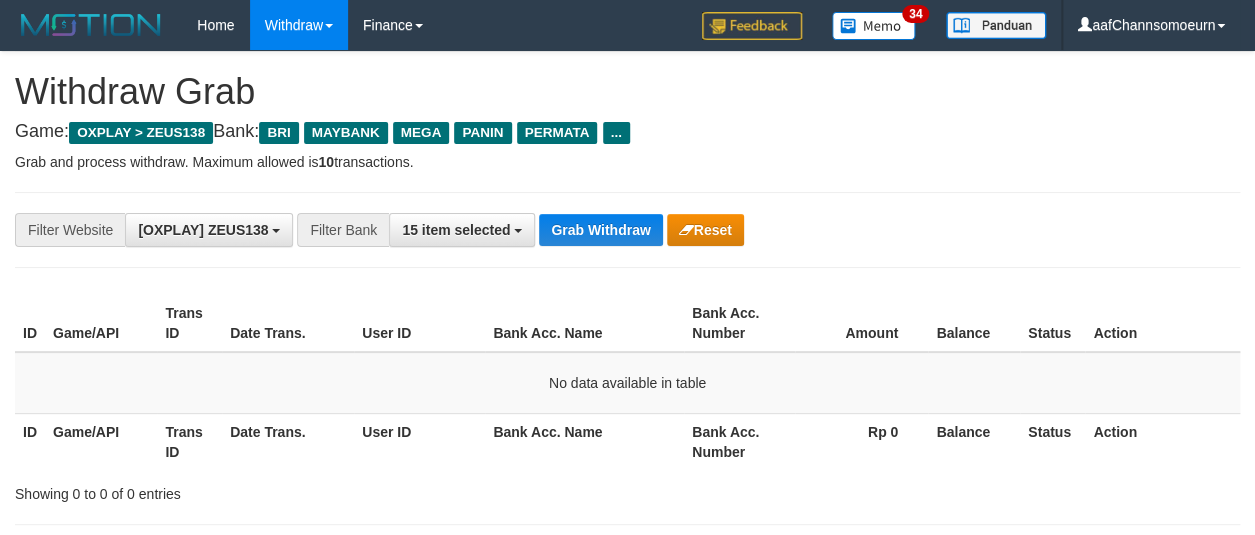 drag, startPoint x: 0, startPoint y: 0, endPoint x: 630, endPoint y: 246, distance: 676.3254 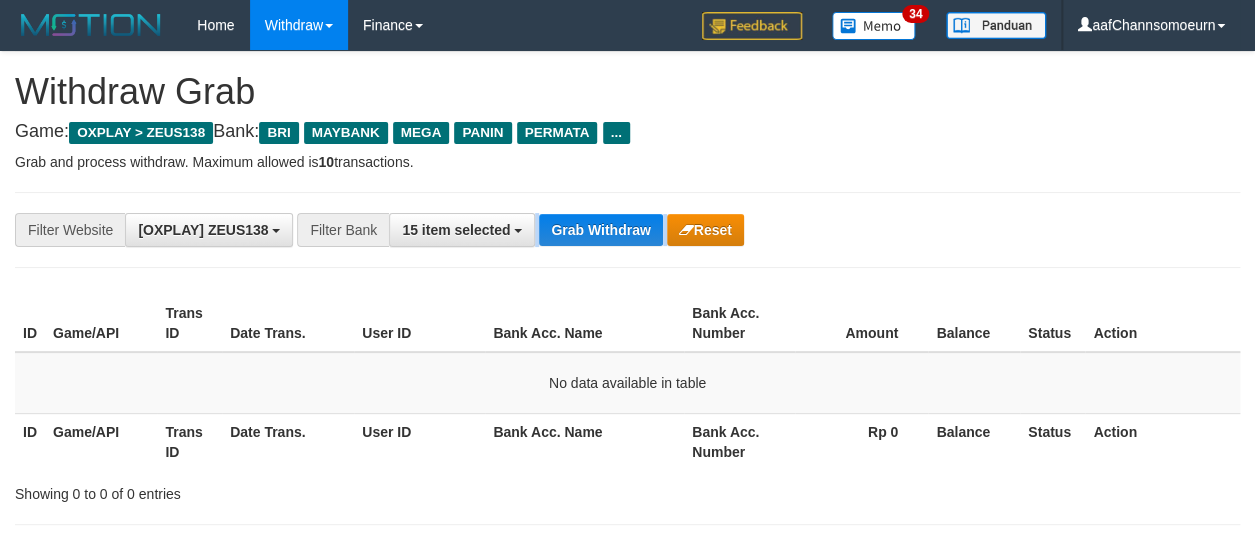 click on "**********" at bounding box center [523, 230] 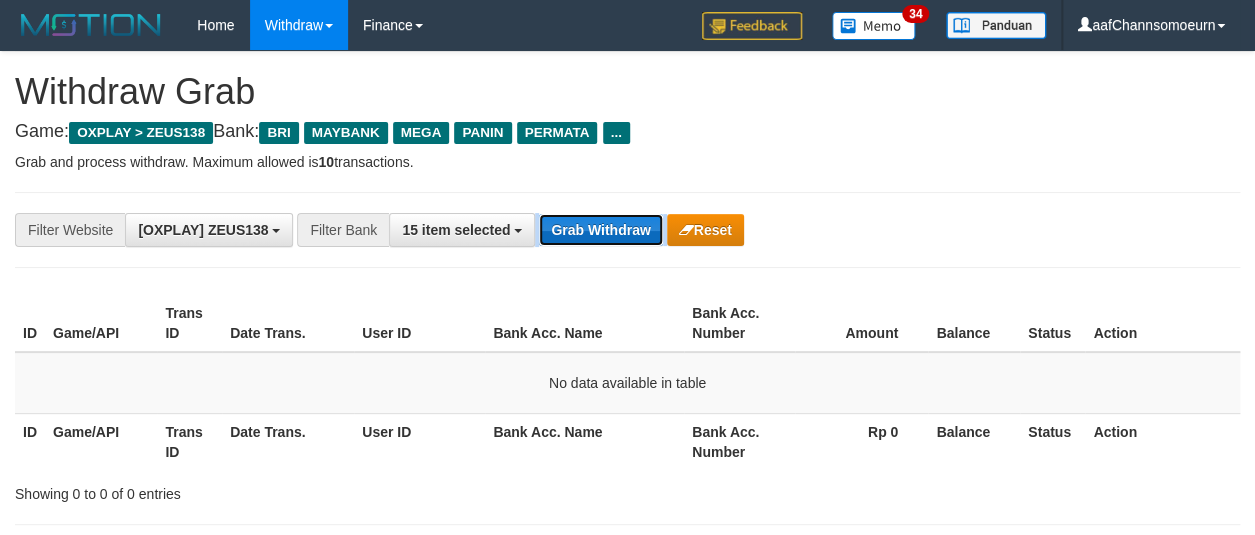 click on "Grab Withdraw" at bounding box center (600, 230) 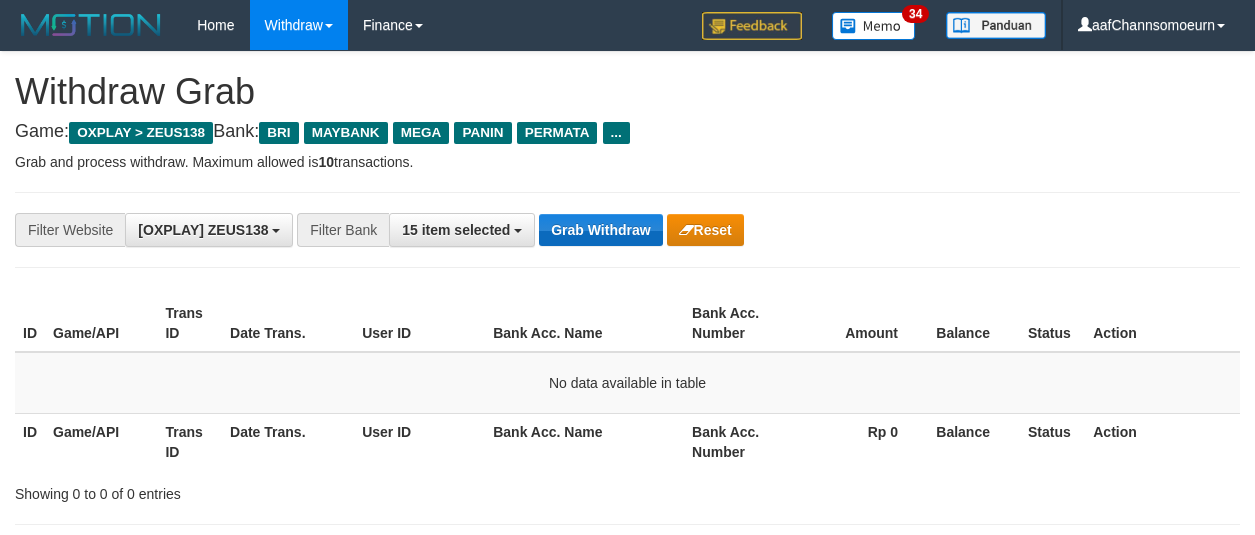 scroll, scrollTop: 0, scrollLeft: 0, axis: both 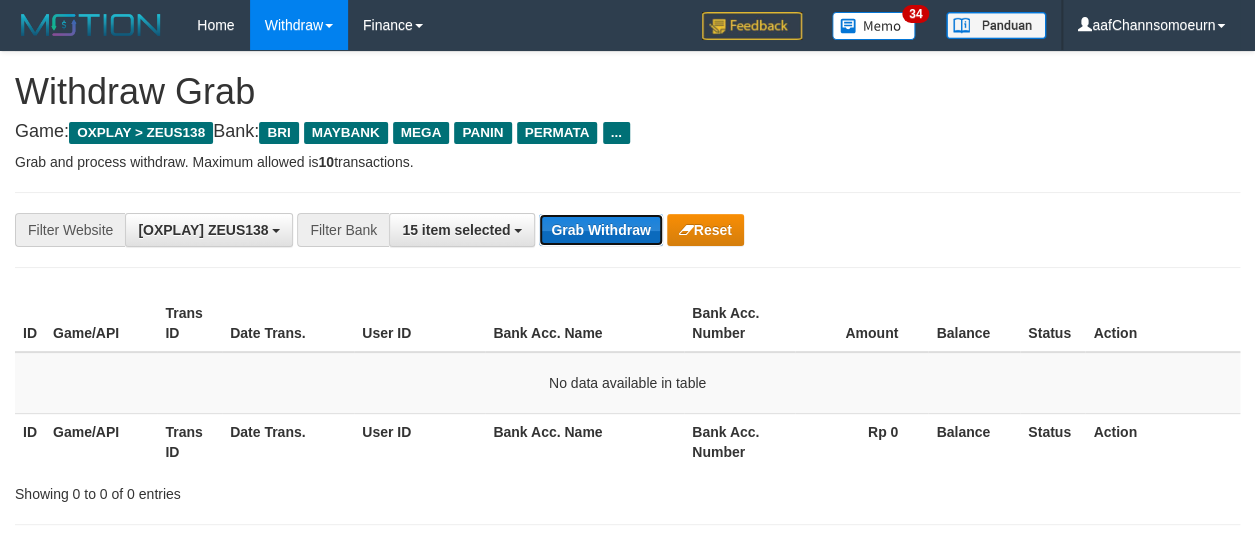 click on "Grab Withdraw" at bounding box center [600, 230] 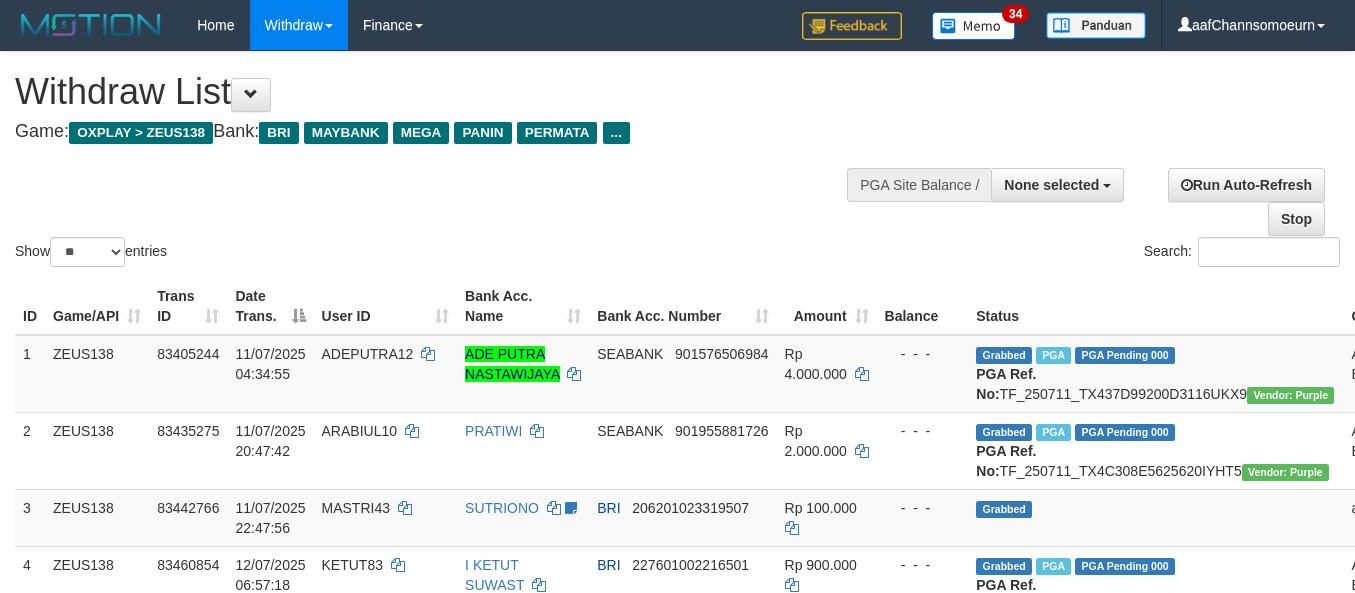 select 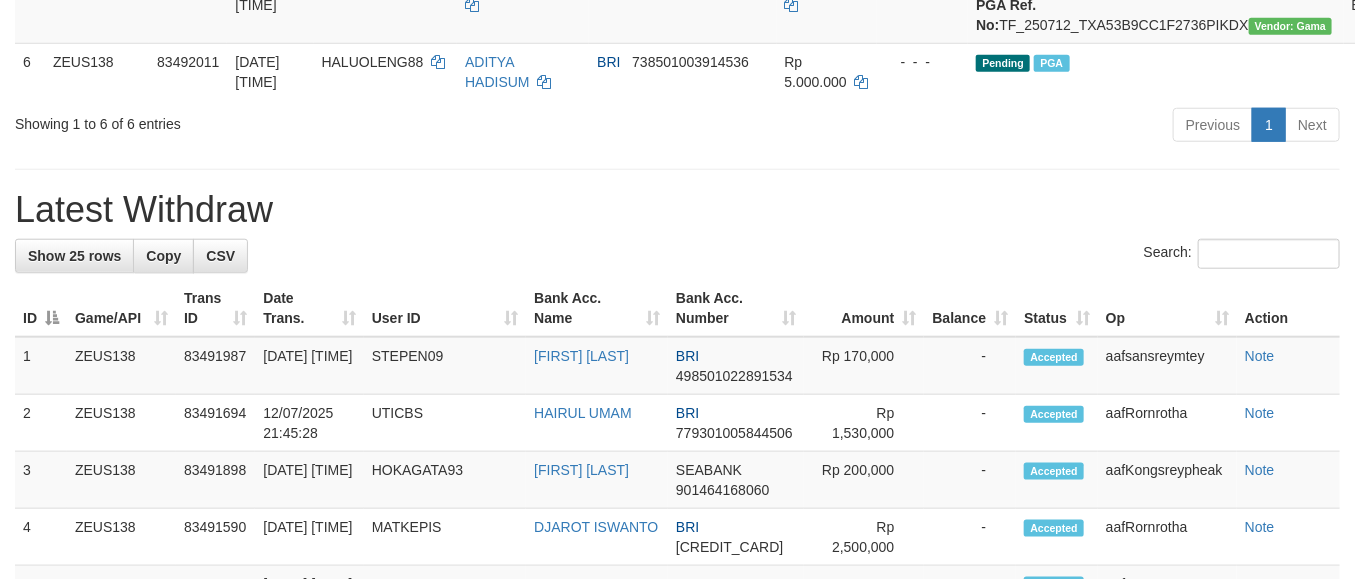 scroll, scrollTop: 601, scrollLeft: 0, axis: vertical 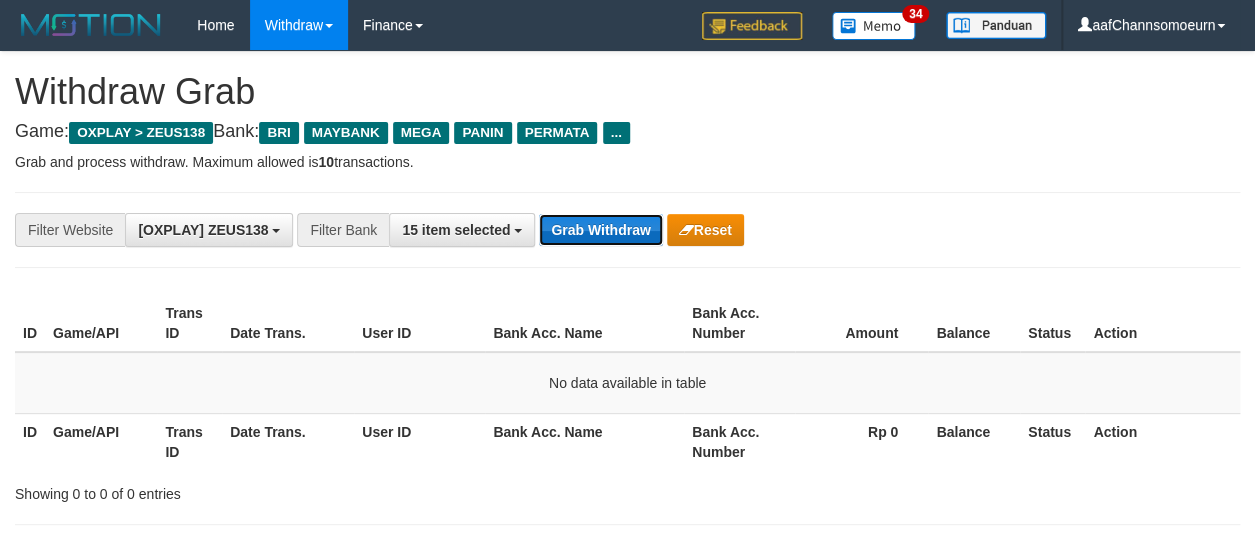 click on "Grab Withdraw" at bounding box center [600, 230] 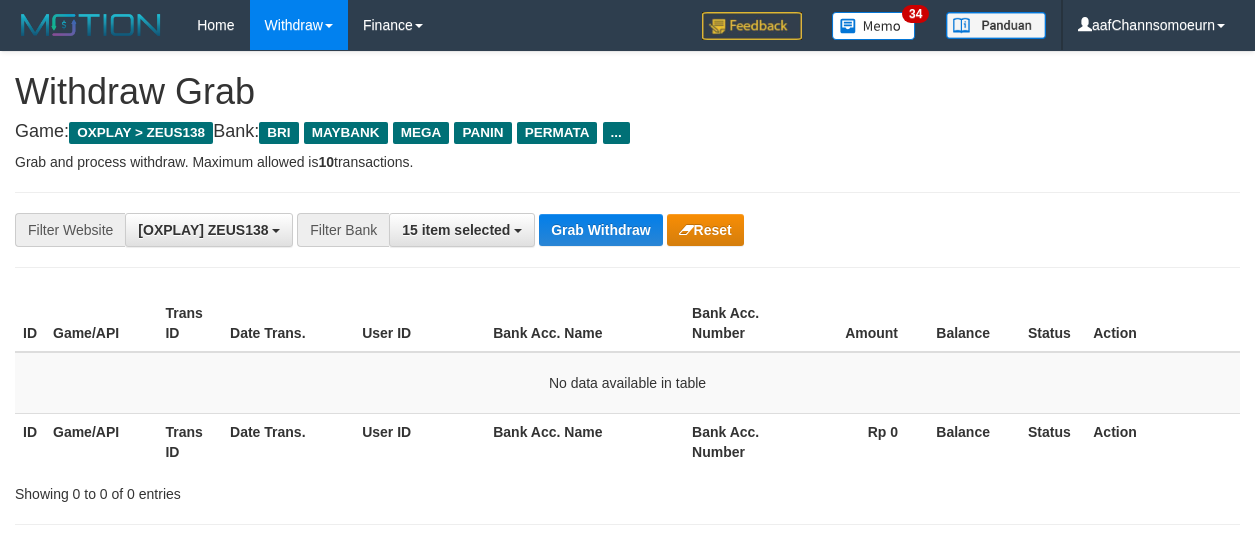 scroll, scrollTop: 0, scrollLeft: 0, axis: both 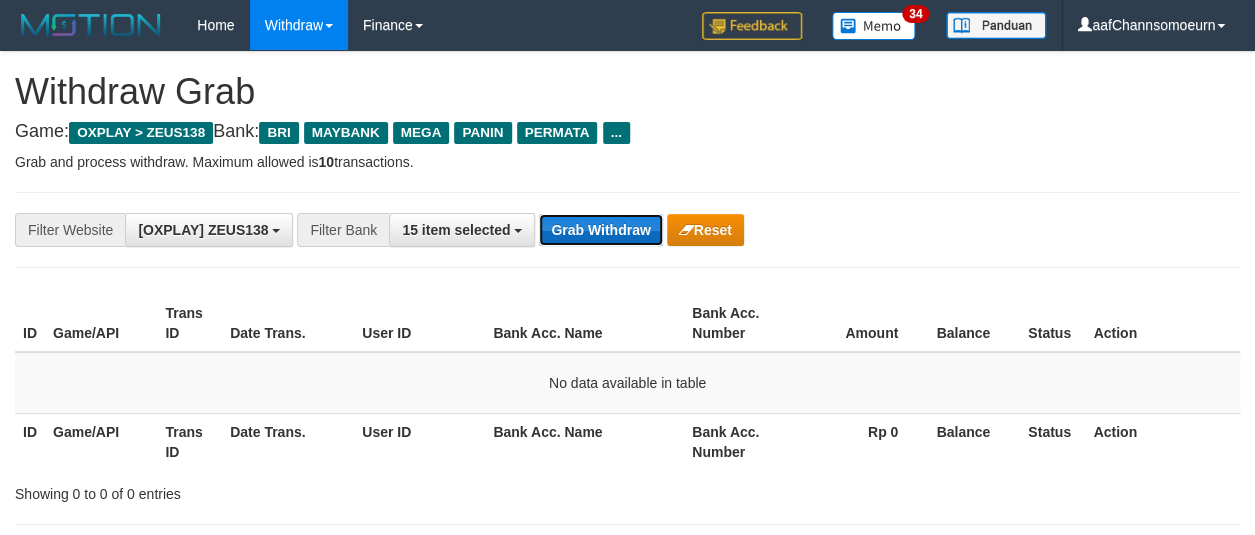 click on "Grab Withdraw" at bounding box center [600, 230] 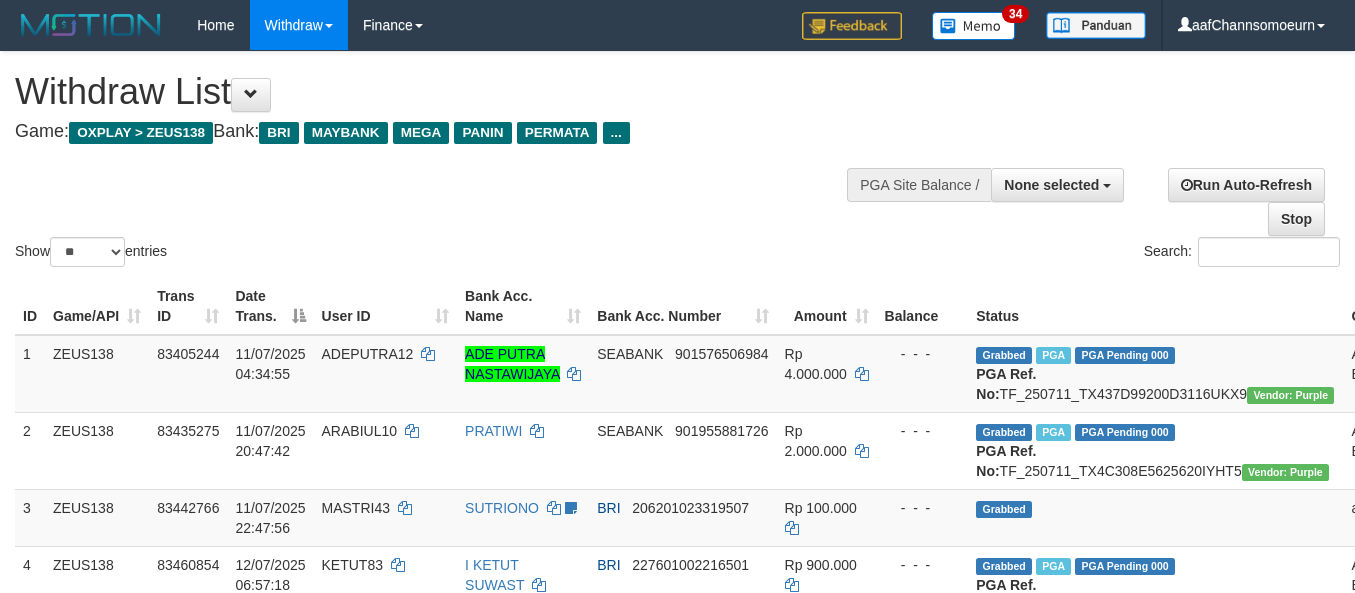 select 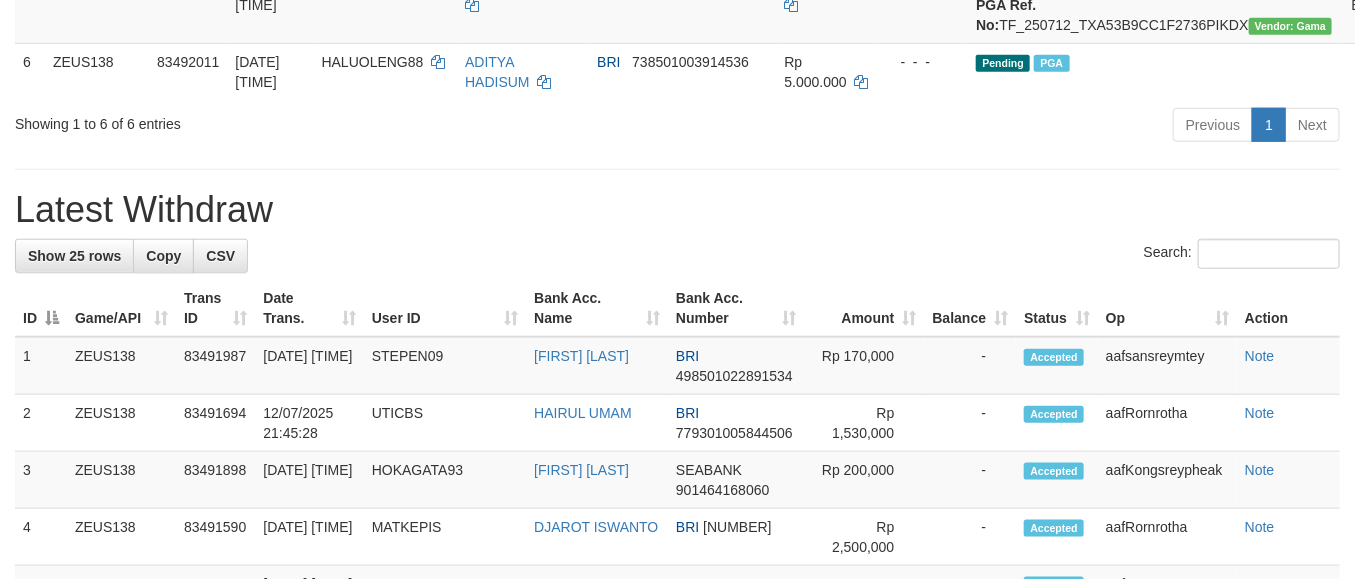 scroll, scrollTop: 601, scrollLeft: 0, axis: vertical 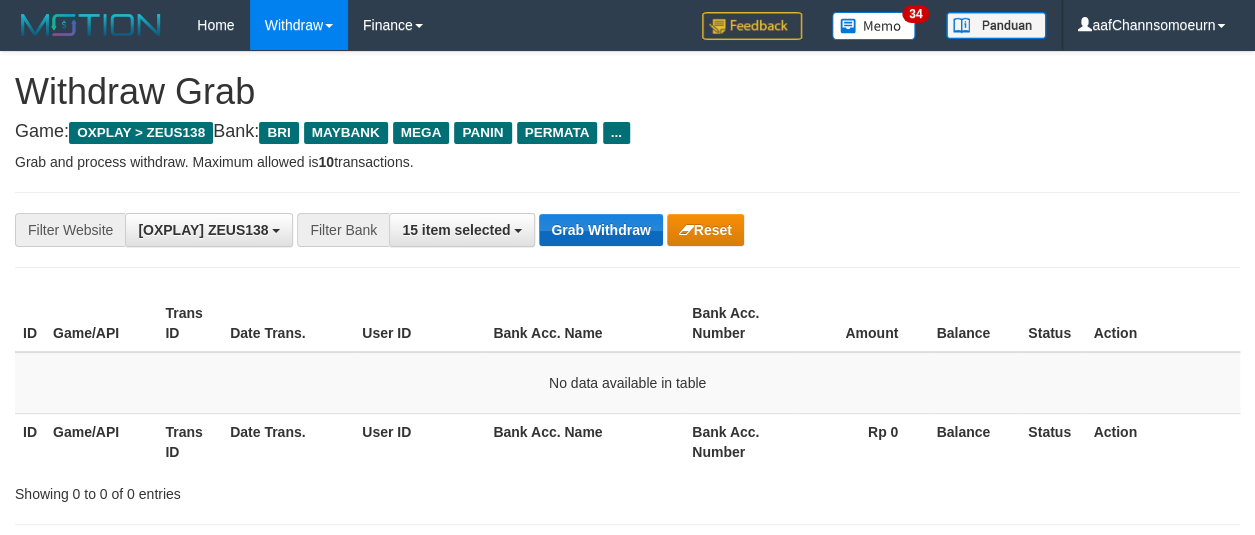 drag, startPoint x: 578, startPoint y: 207, endPoint x: 581, endPoint y: 235, distance: 28.160255 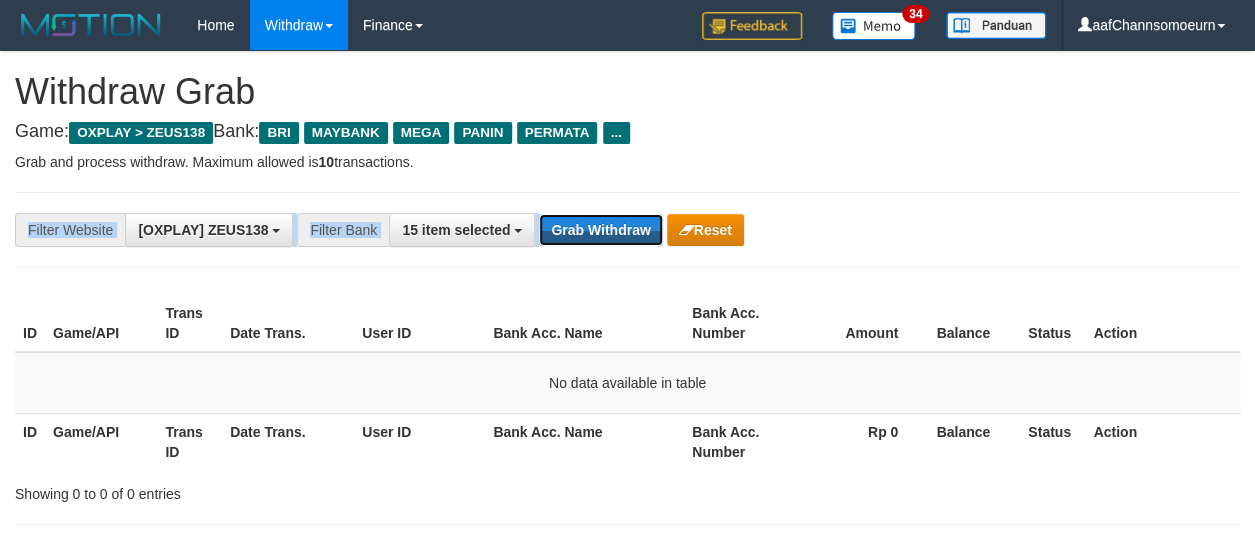 drag, startPoint x: 581, startPoint y: 235, endPoint x: 1267, endPoint y: 284, distance: 687.7478 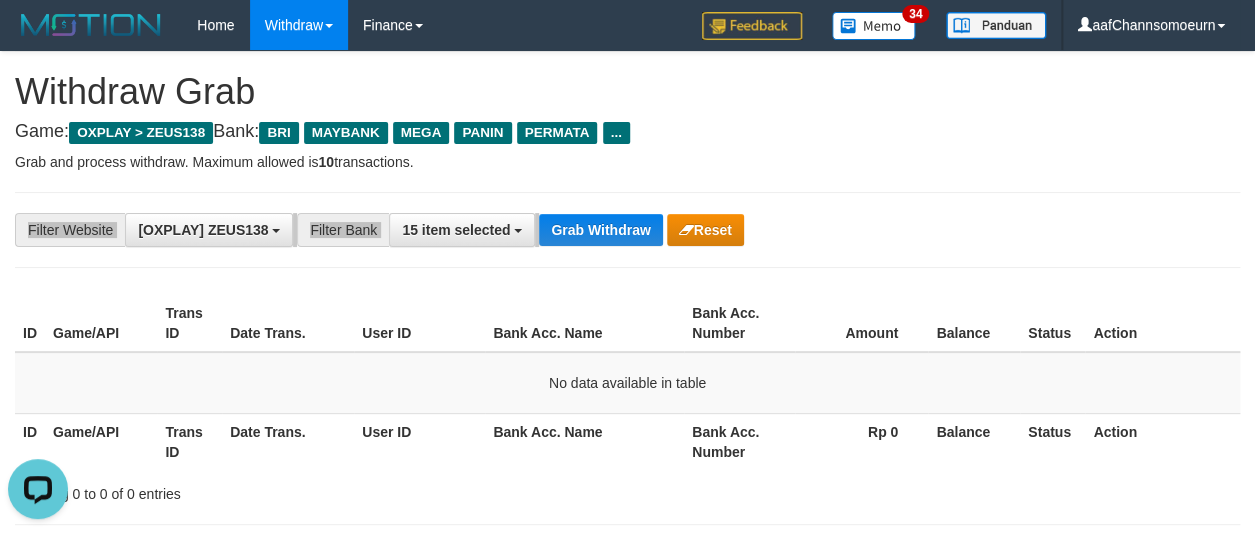 scroll, scrollTop: 0, scrollLeft: 0, axis: both 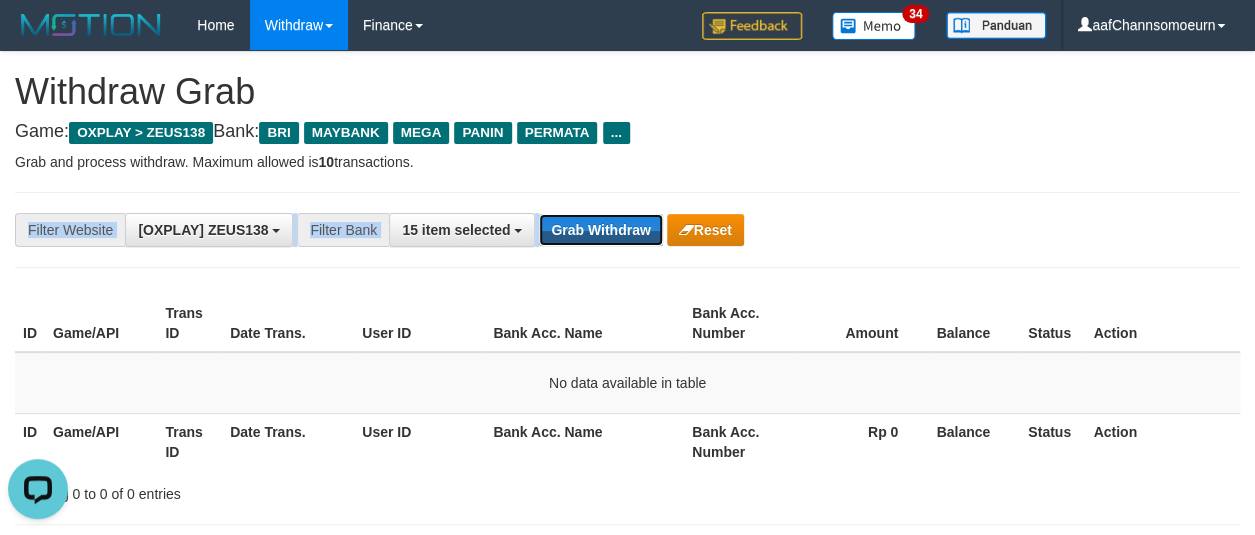 drag, startPoint x: 590, startPoint y: 219, endPoint x: 991, endPoint y: 419, distance: 448.10825 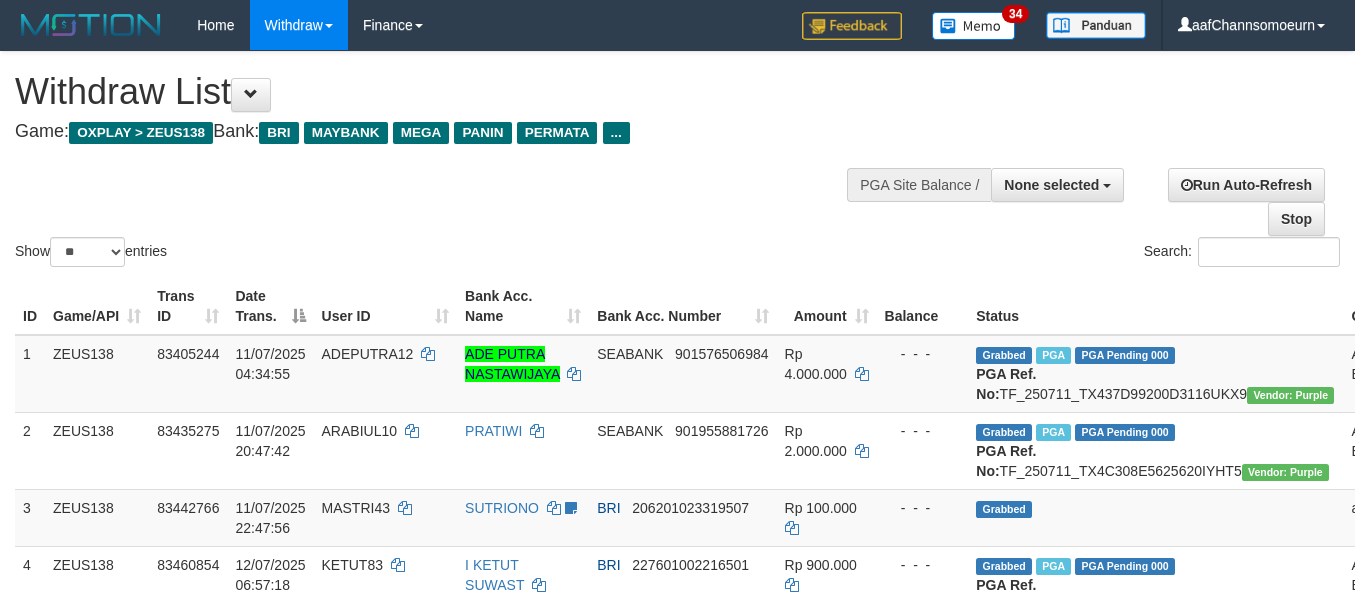 select 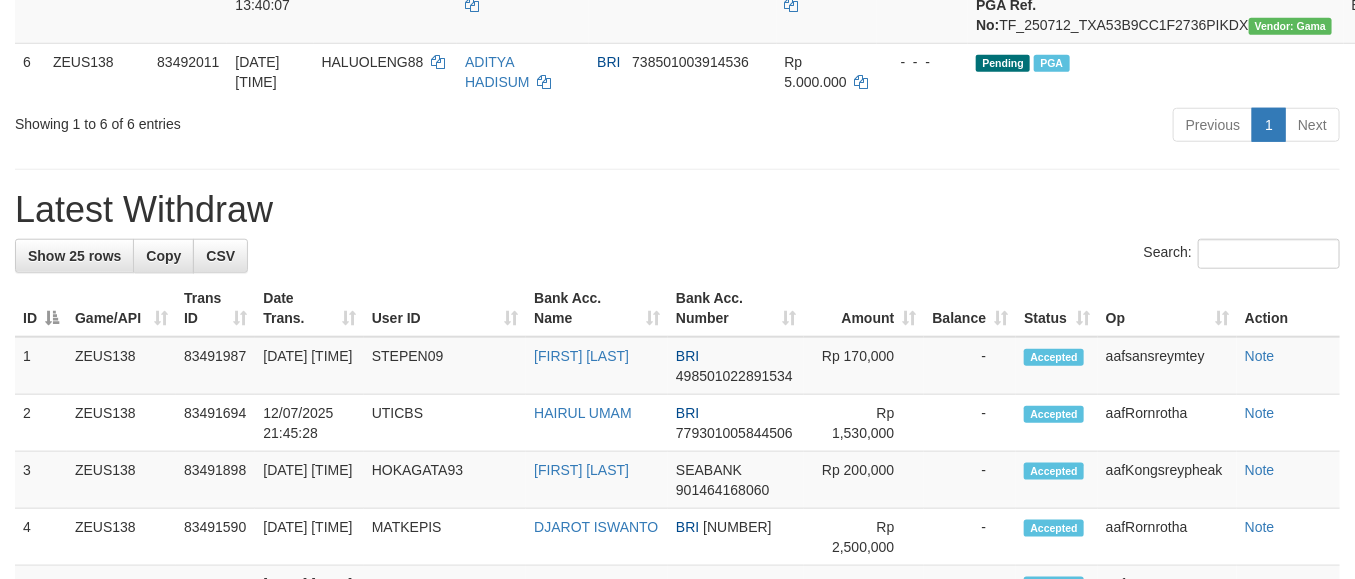 scroll, scrollTop: 601, scrollLeft: 0, axis: vertical 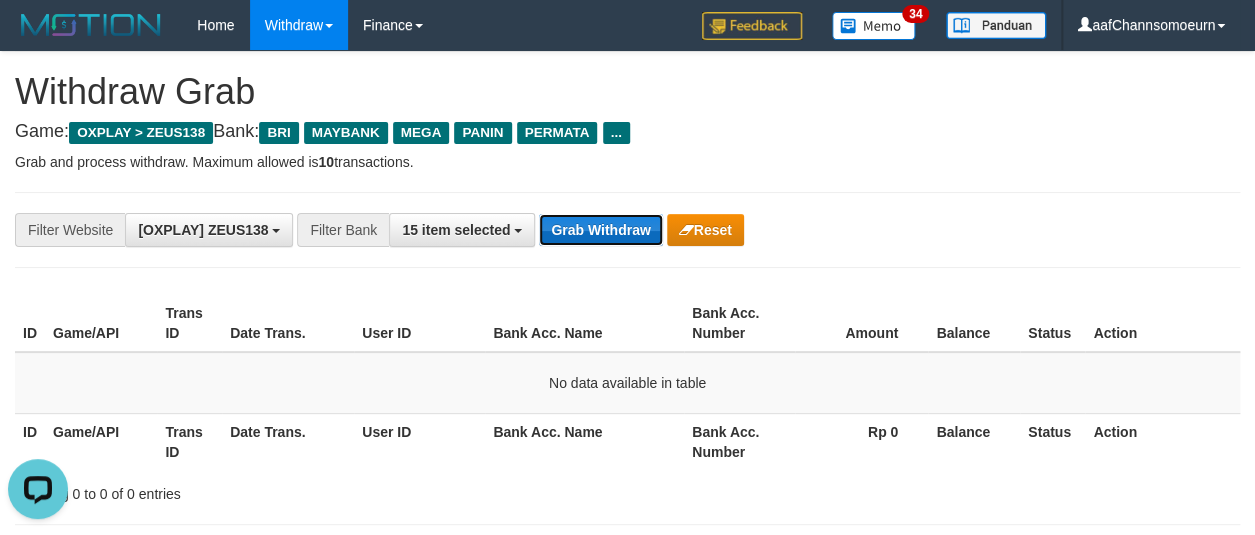 click on "Grab Withdraw" at bounding box center (600, 230) 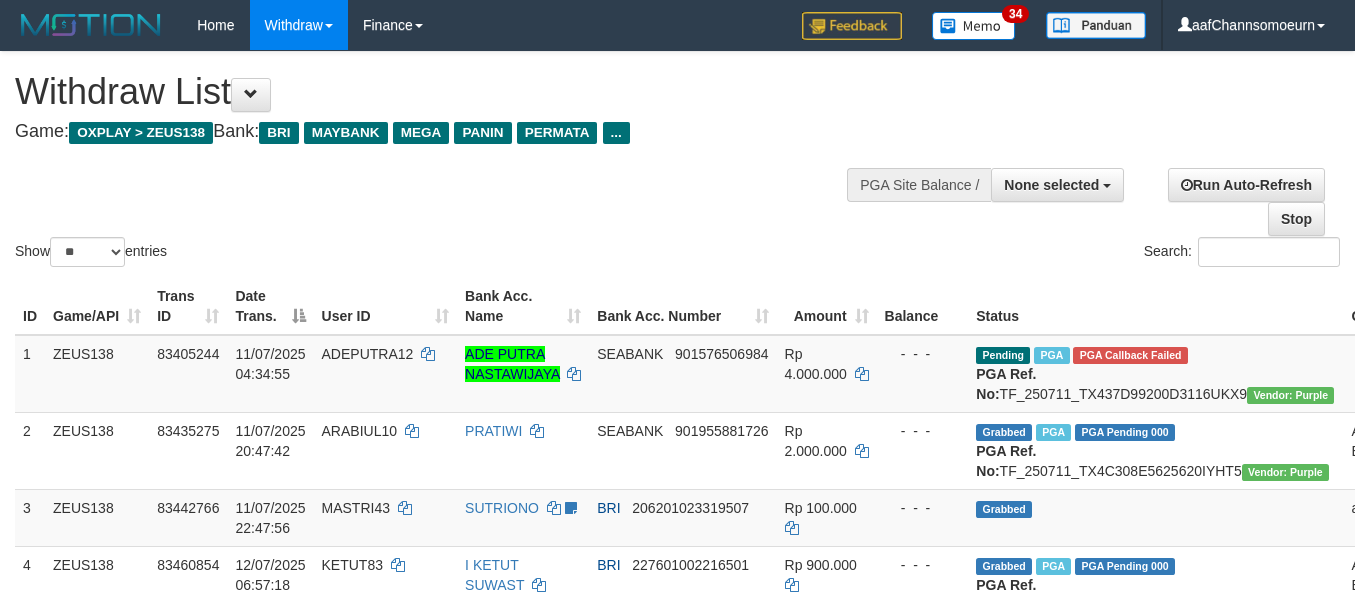 select 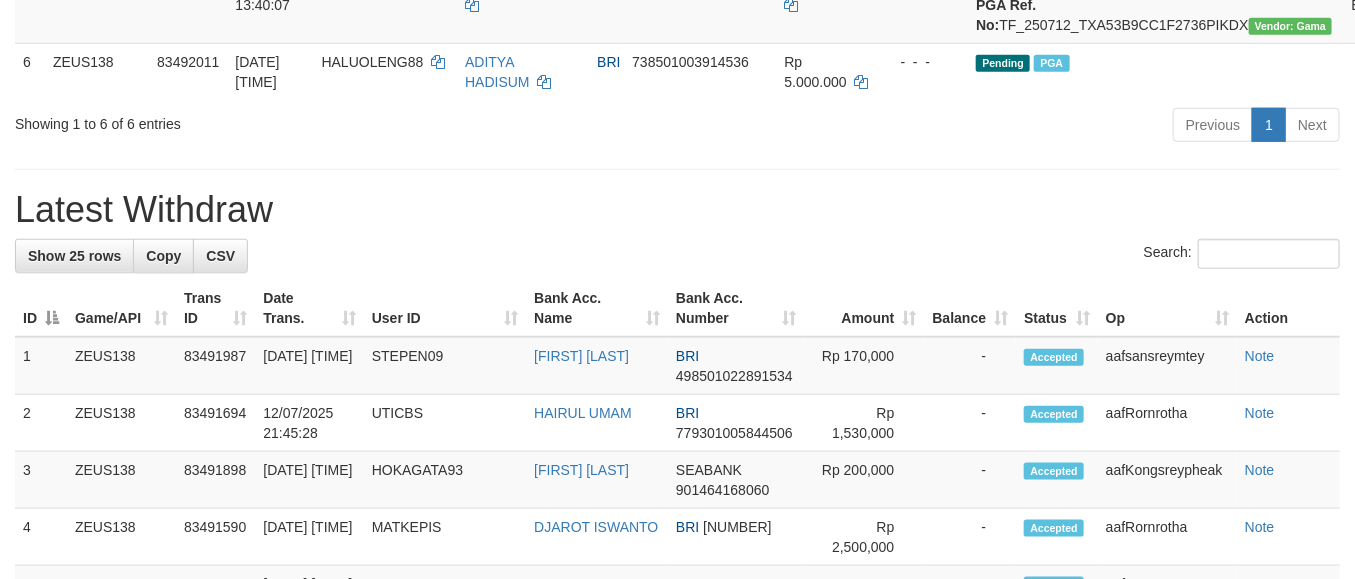 scroll, scrollTop: 601, scrollLeft: 0, axis: vertical 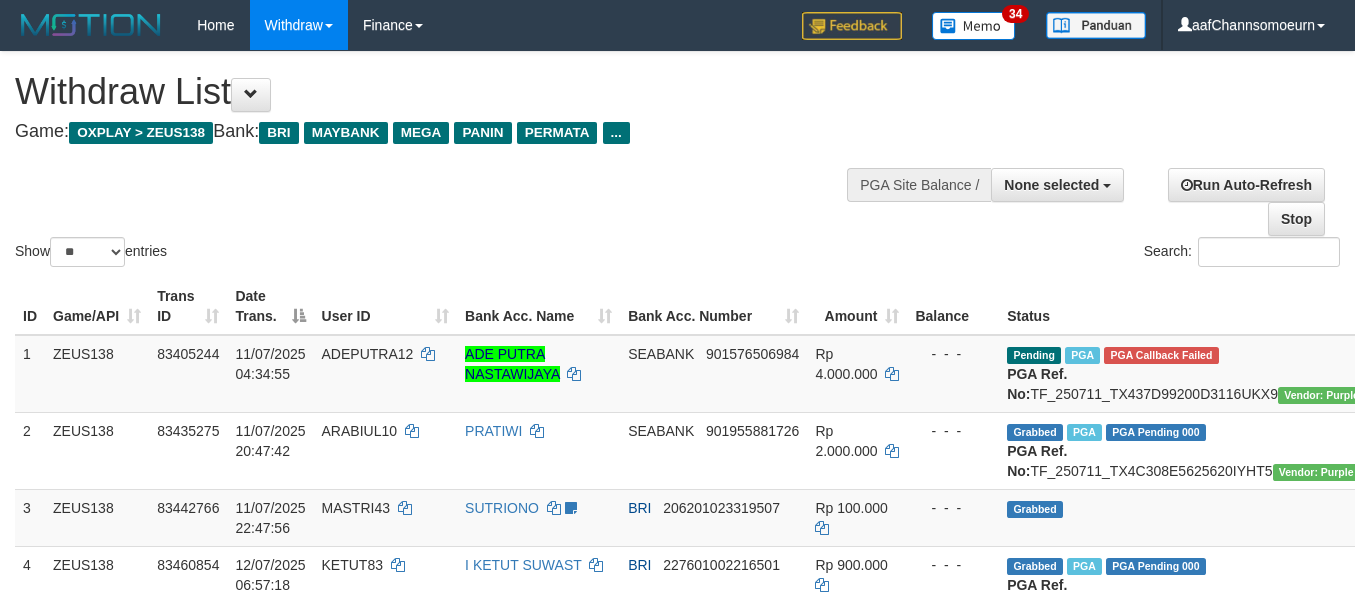 select 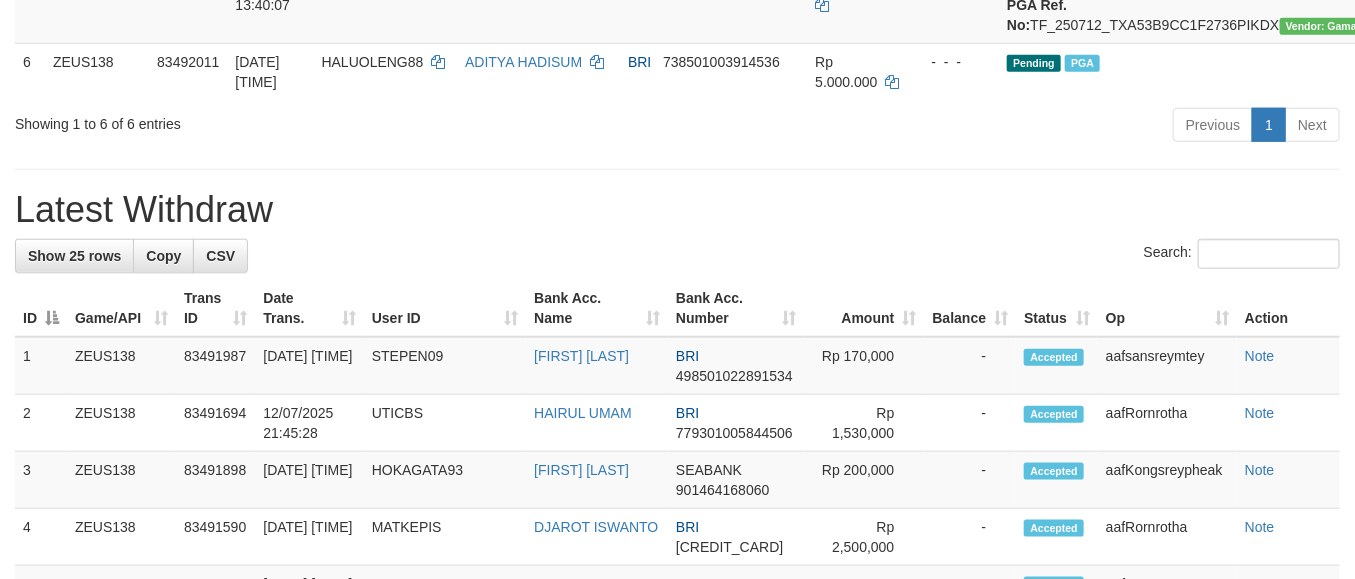scroll, scrollTop: 601, scrollLeft: 0, axis: vertical 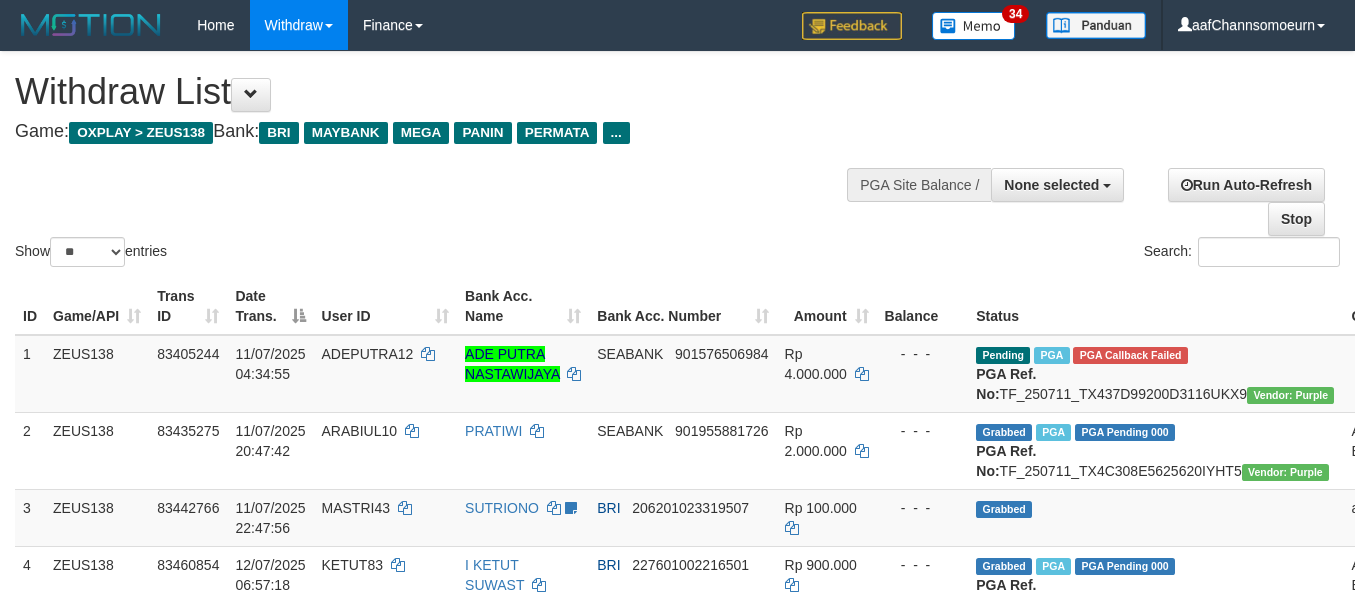 select 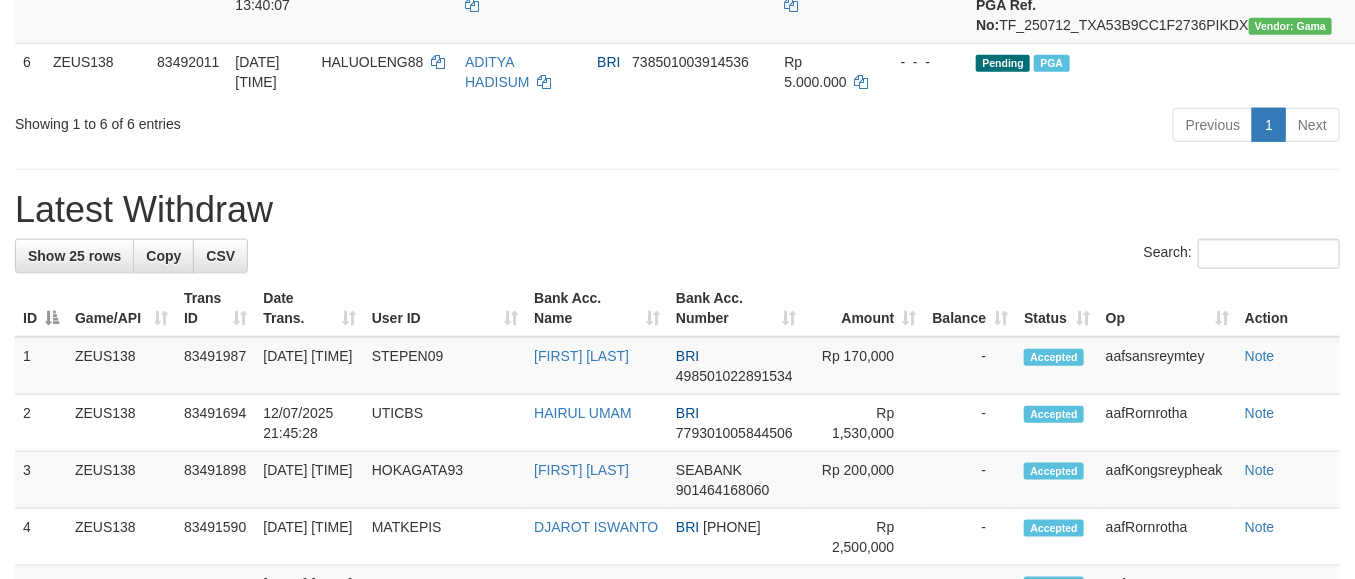 scroll, scrollTop: 601, scrollLeft: 0, axis: vertical 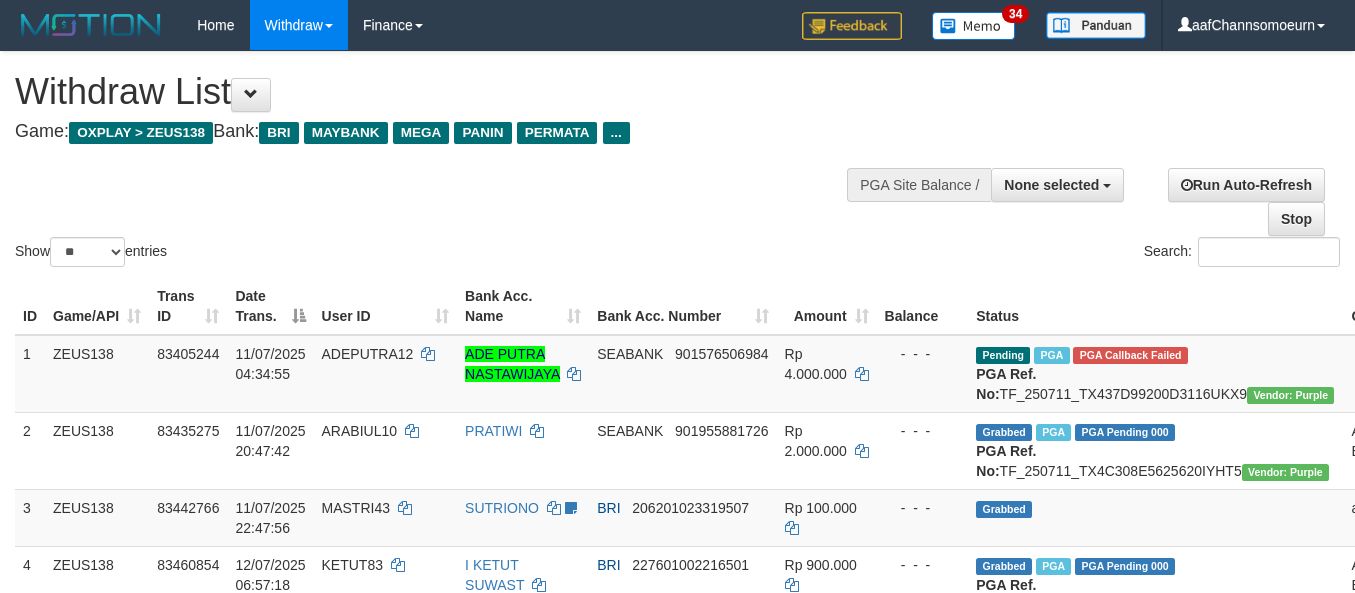 select 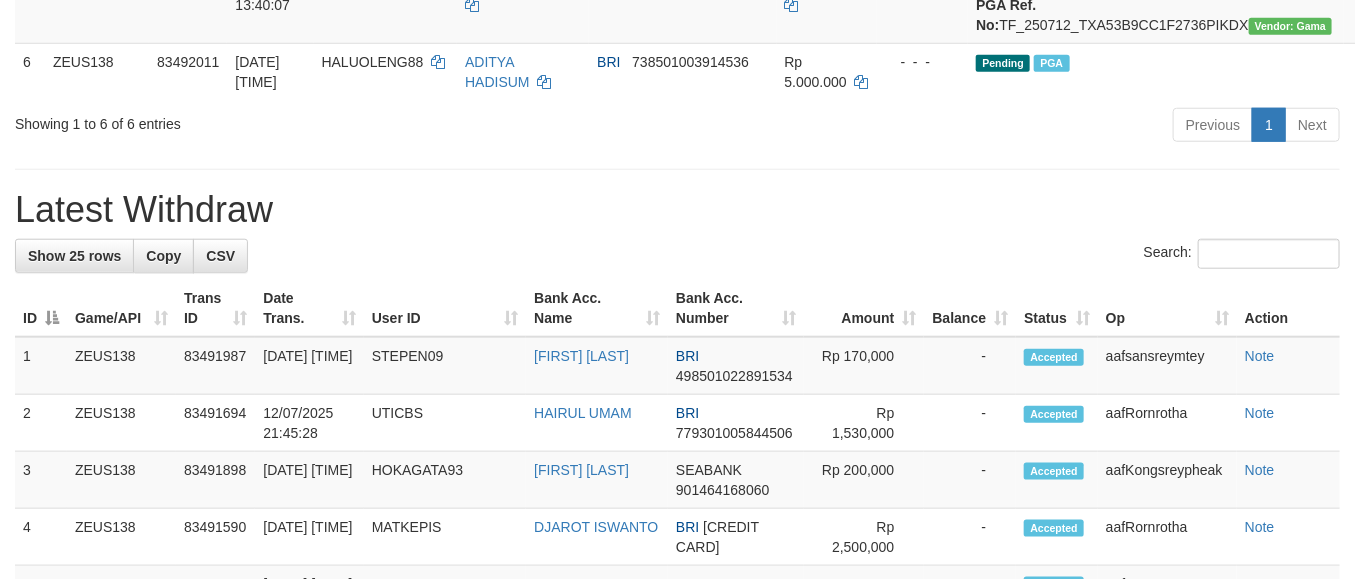 scroll, scrollTop: 601, scrollLeft: 0, axis: vertical 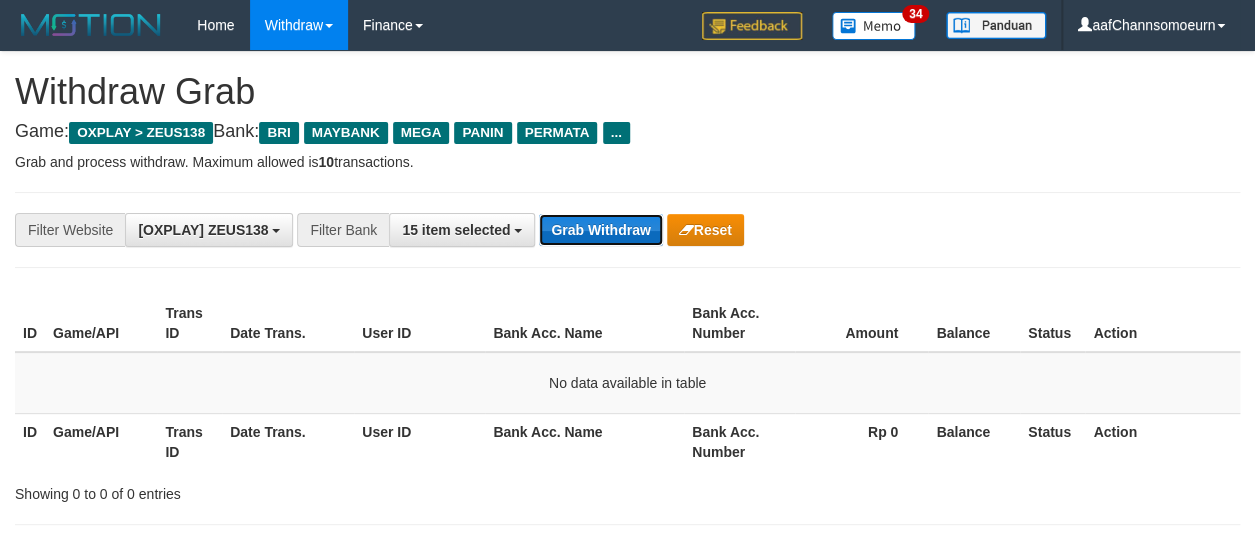 click on "Grab Withdraw" at bounding box center (600, 230) 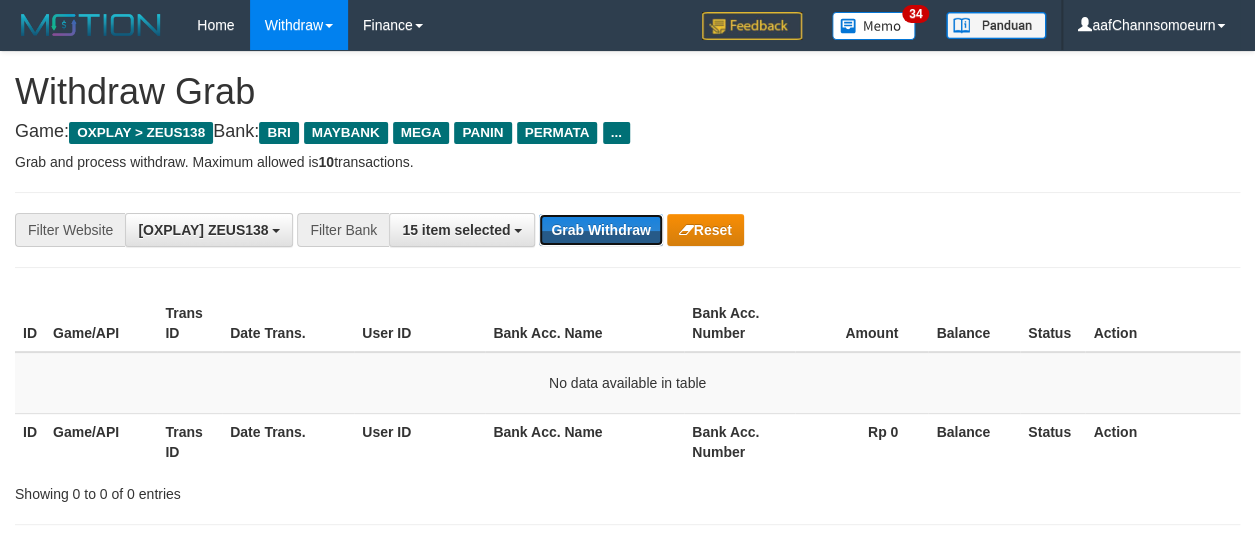 drag, startPoint x: 636, startPoint y: 239, endPoint x: 885, endPoint y: 301, distance: 256.6028 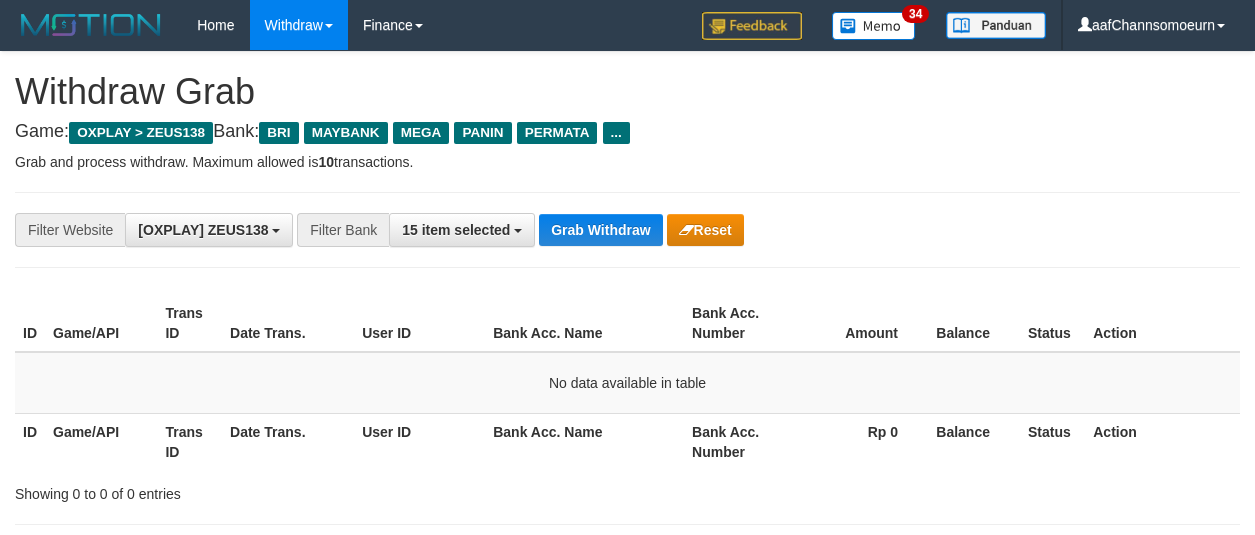 scroll, scrollTop: 0, scrollLeft: 0, axis: both 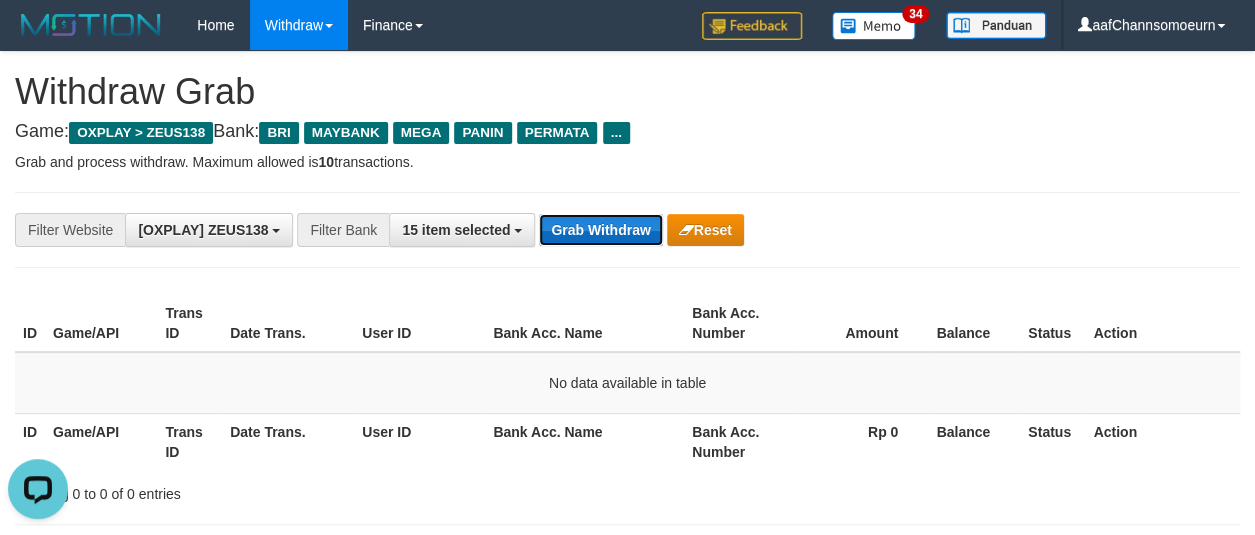 click on "Grab Withdraw" at bounding box center (600, 230) 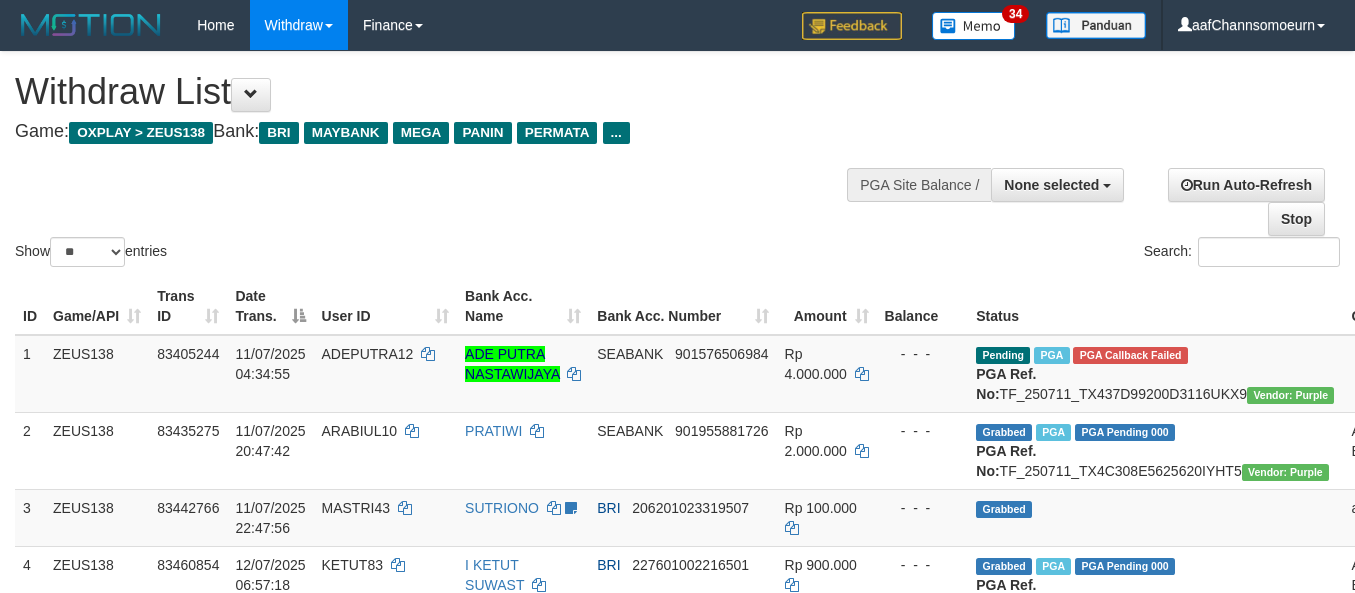 select 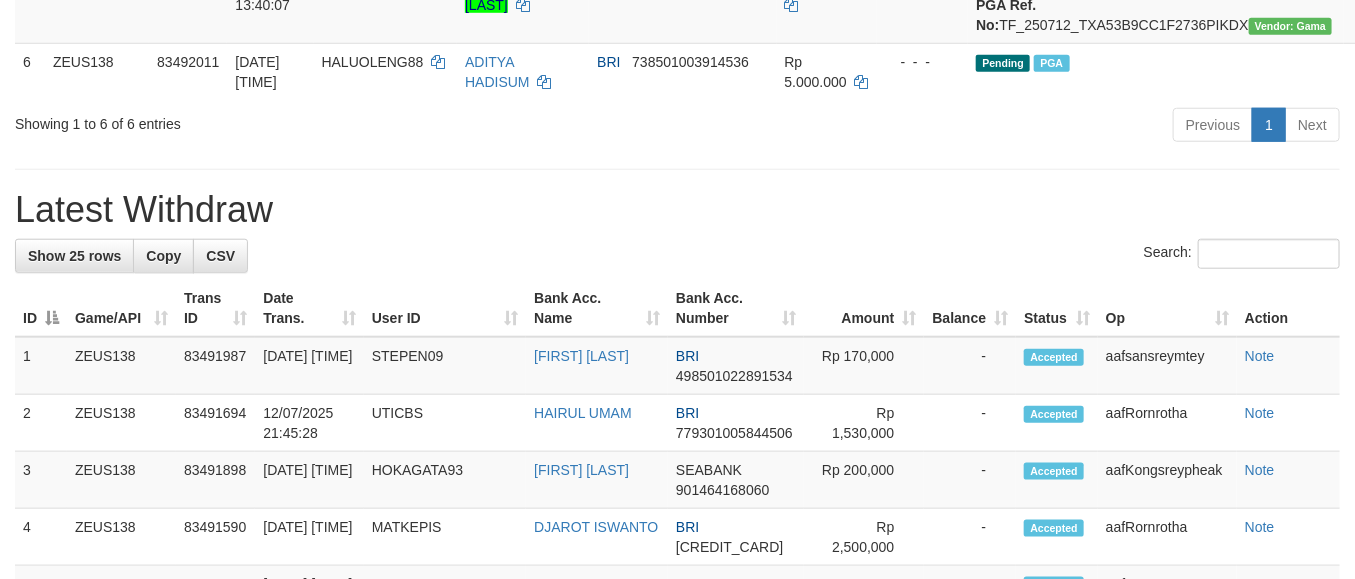 scroll, scrollTop: 601, scrollLeft: 0, axis: vertical 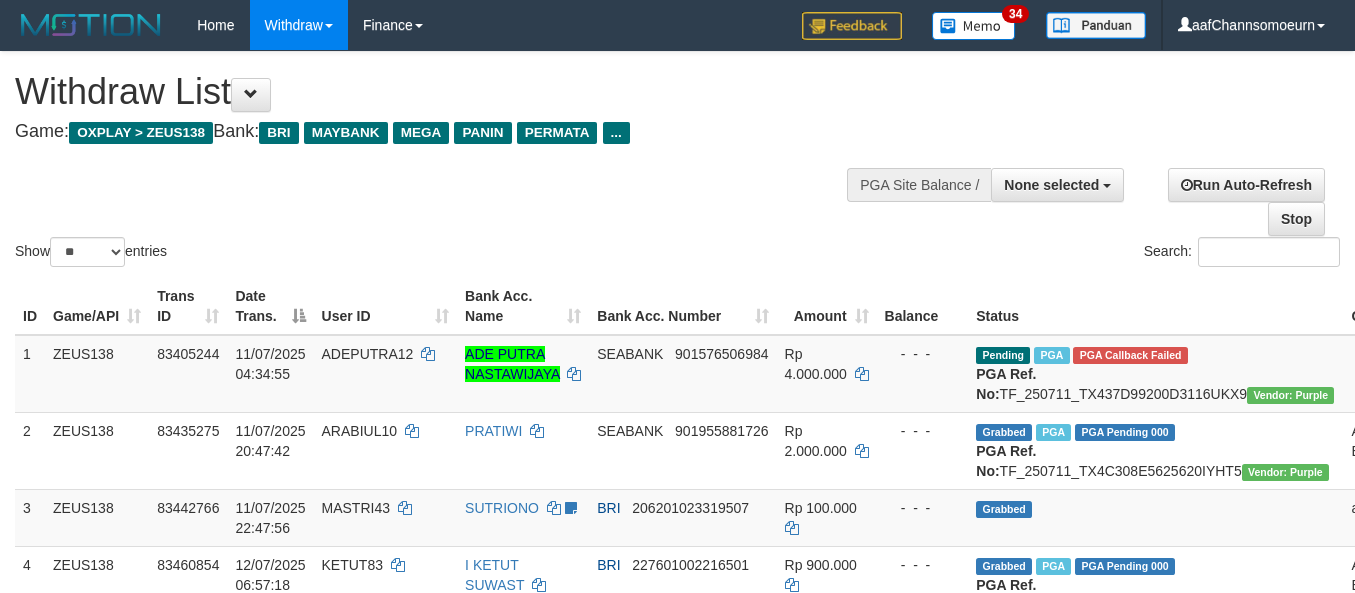 select 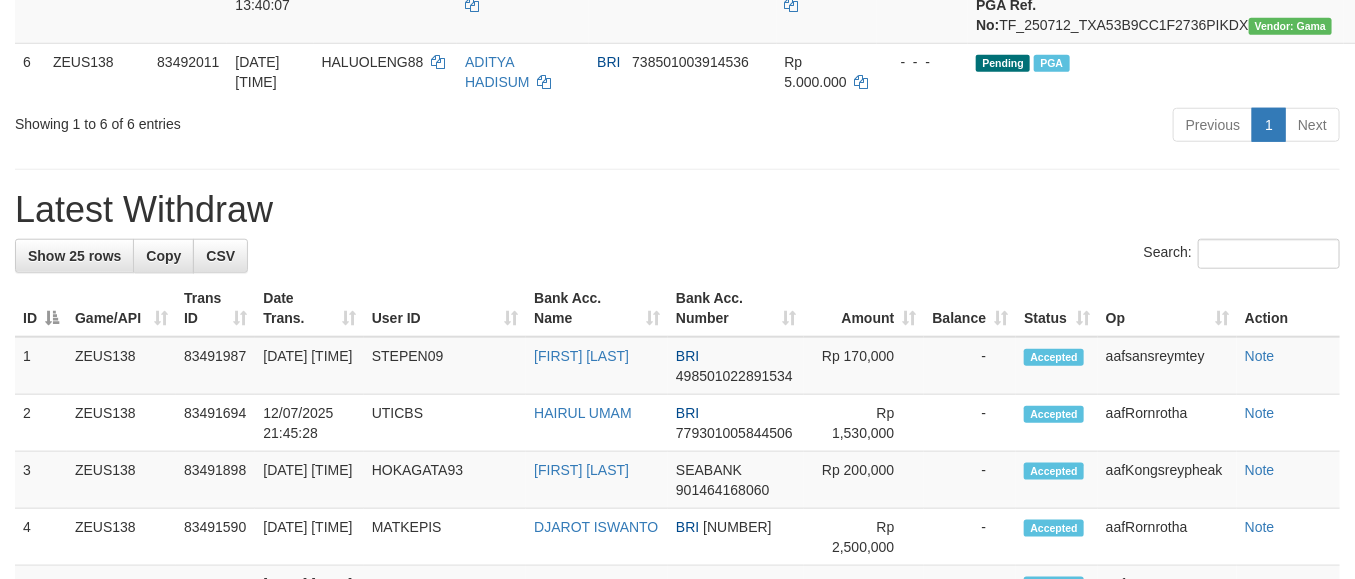 scroll, scrollTop: 601, scrollLeft: 0, axis: vertical 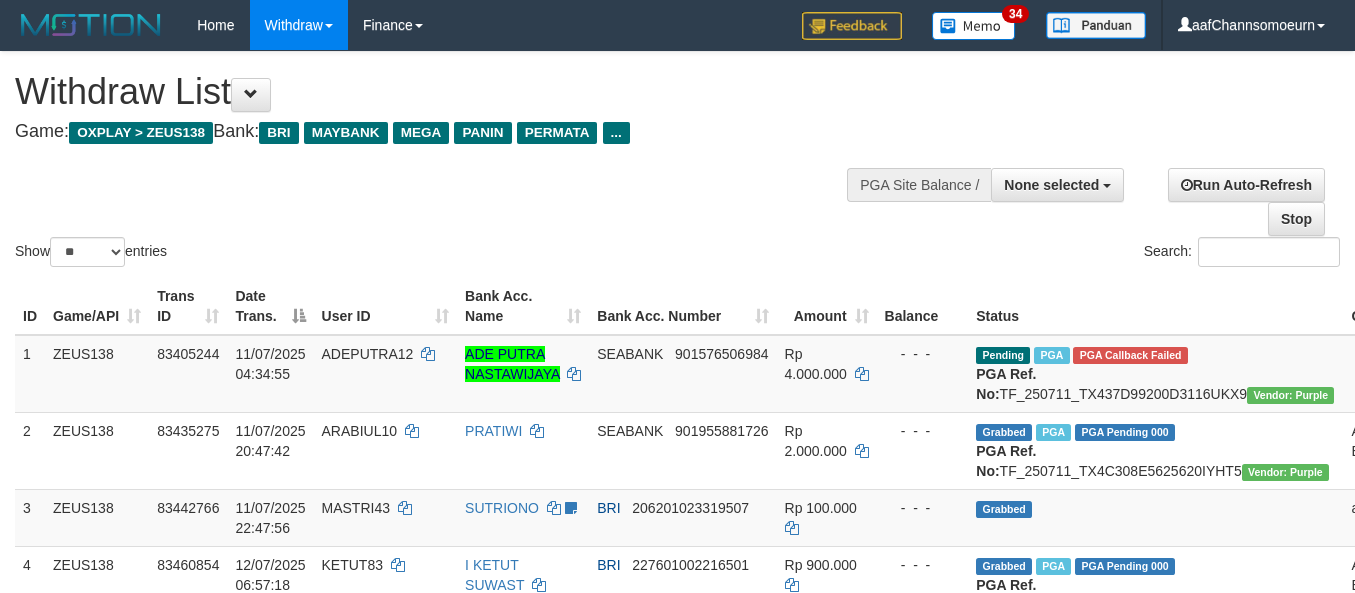 select 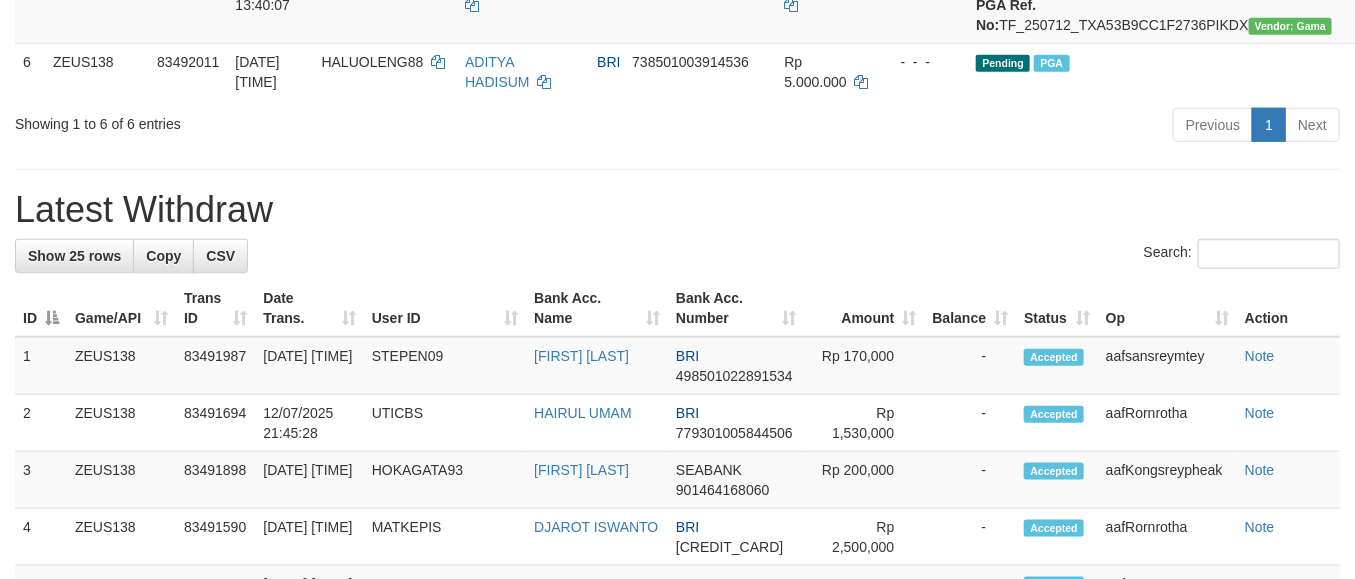 scroll, scrollTop: 601, scrollLeft: 0, axis: vertical 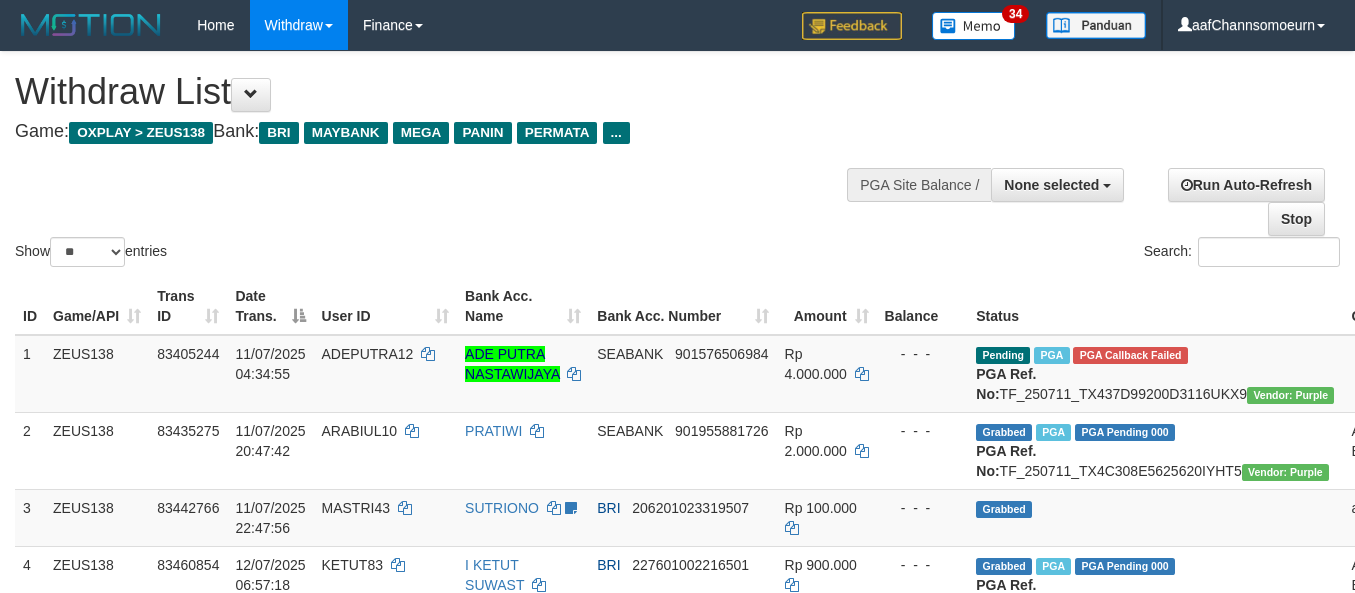 select 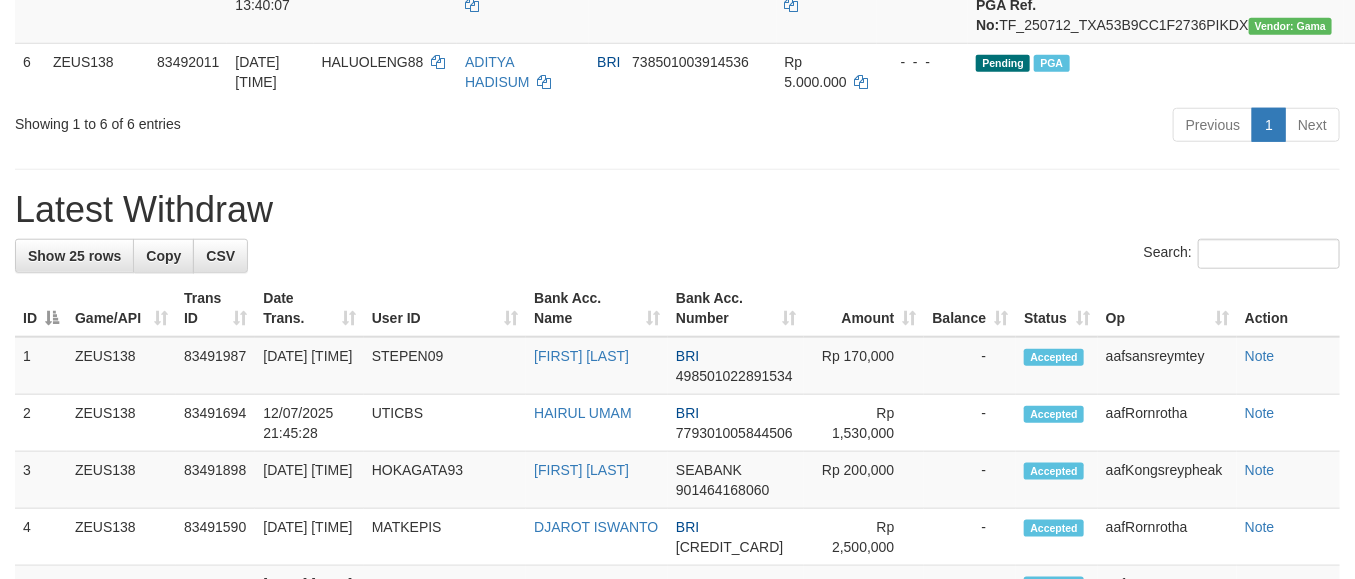 scroll, scrollTop: 601, scrollLeft: 0, axis: vertical 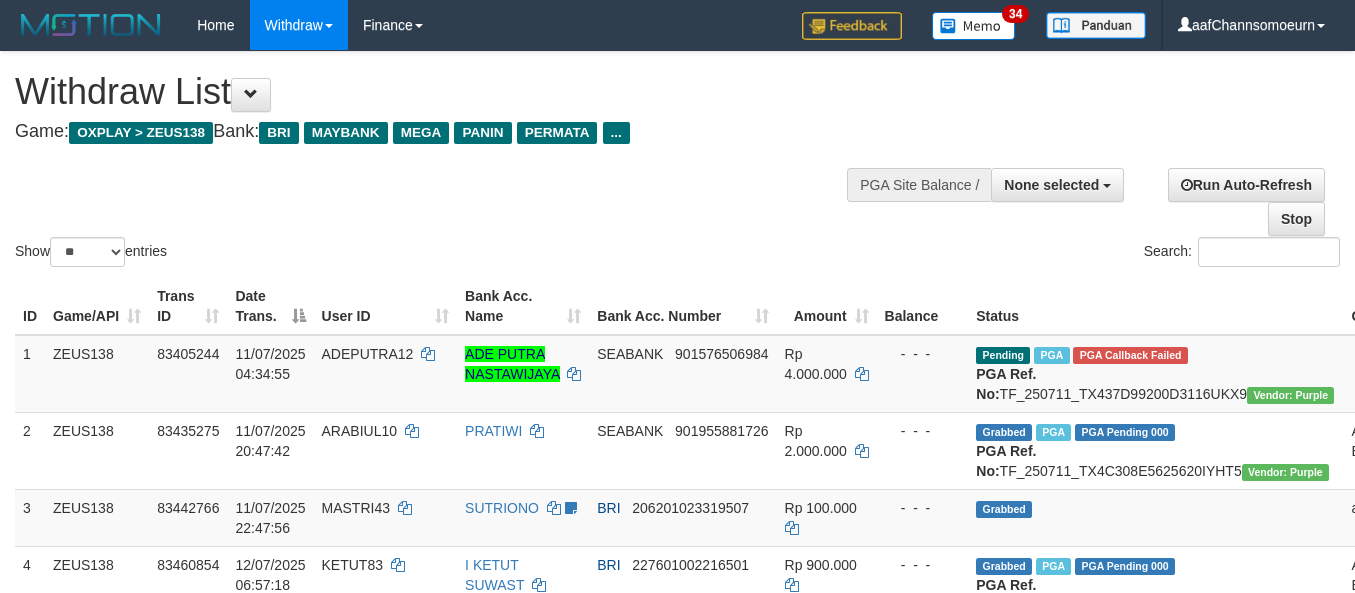 select 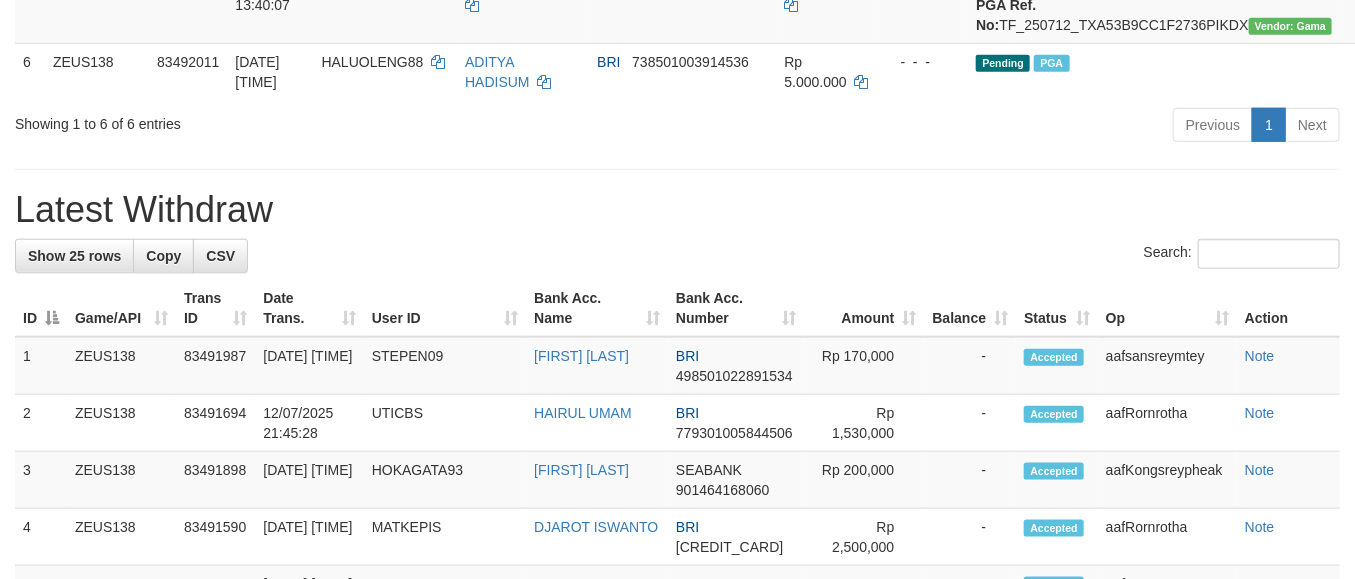 scroll, scrollTop: 601, scrollLeft: 0, axis: vertical 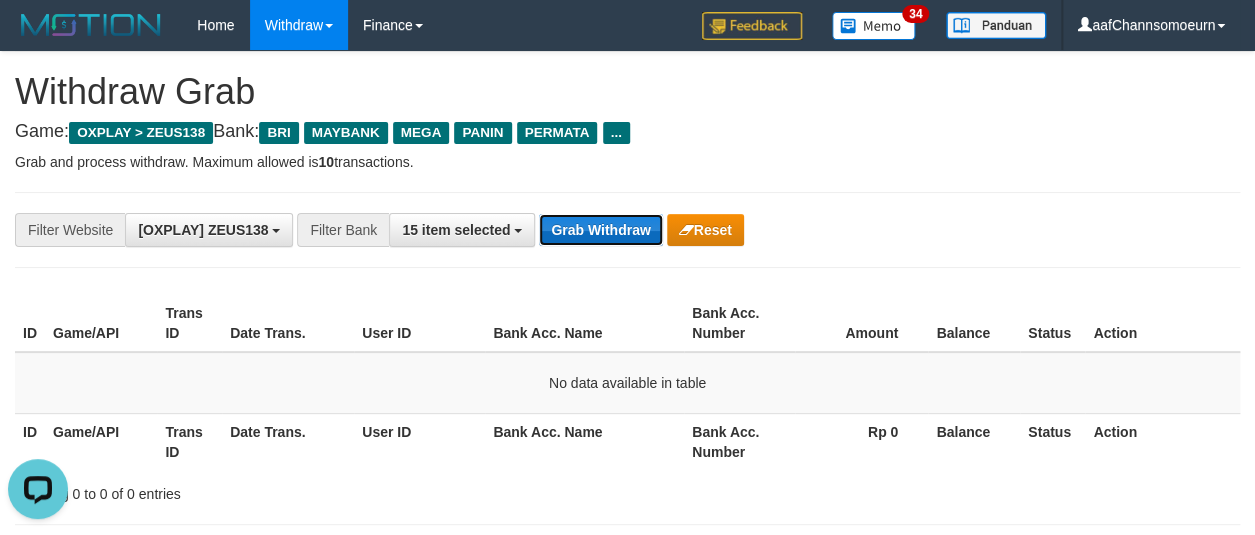 click on "Grab Withdraw" at bounding box center [600, 230] 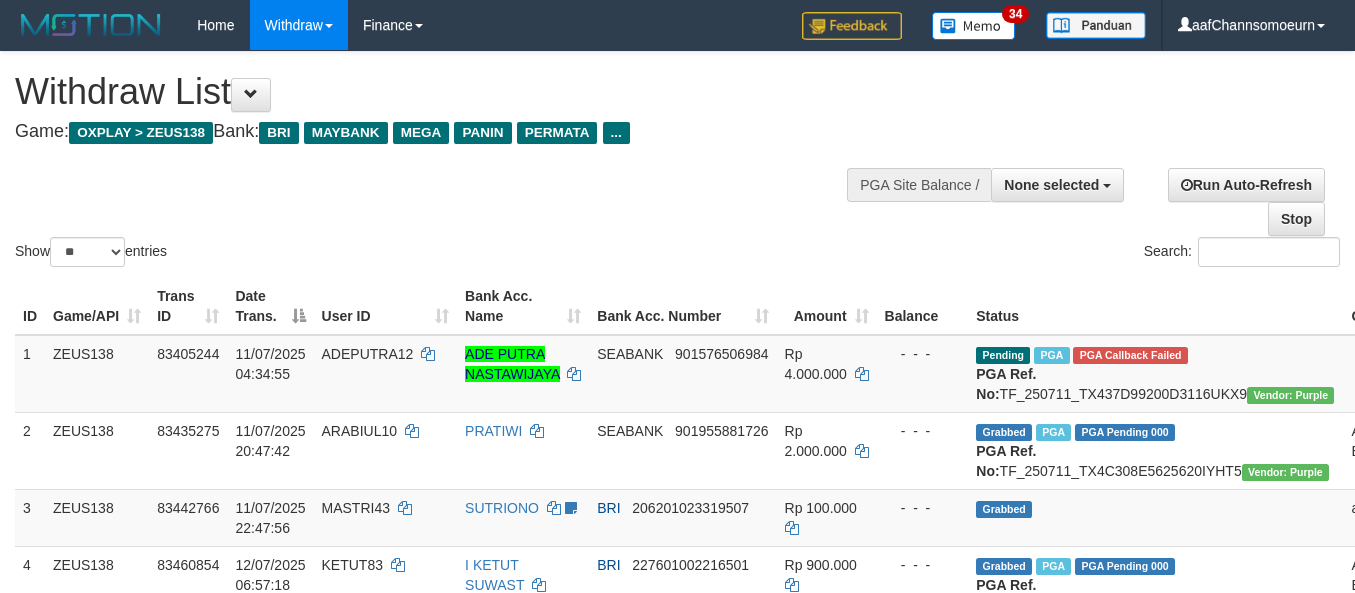 select 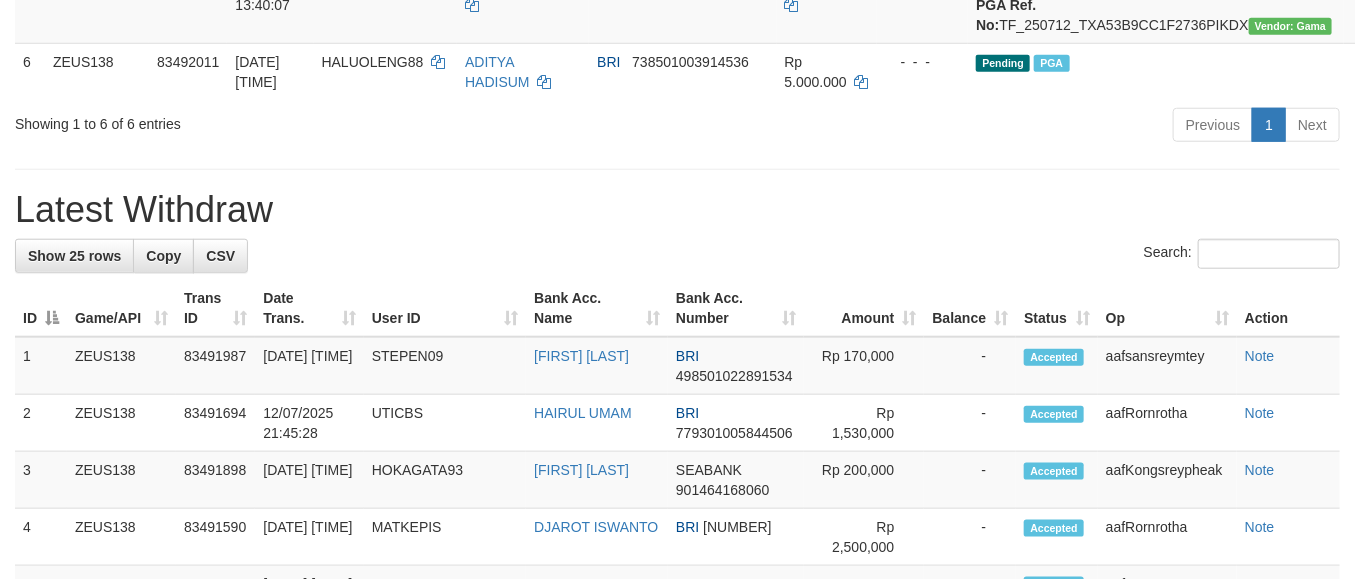 scroll, scrollTop: 601, scrollLeft: 0, axis: vertical 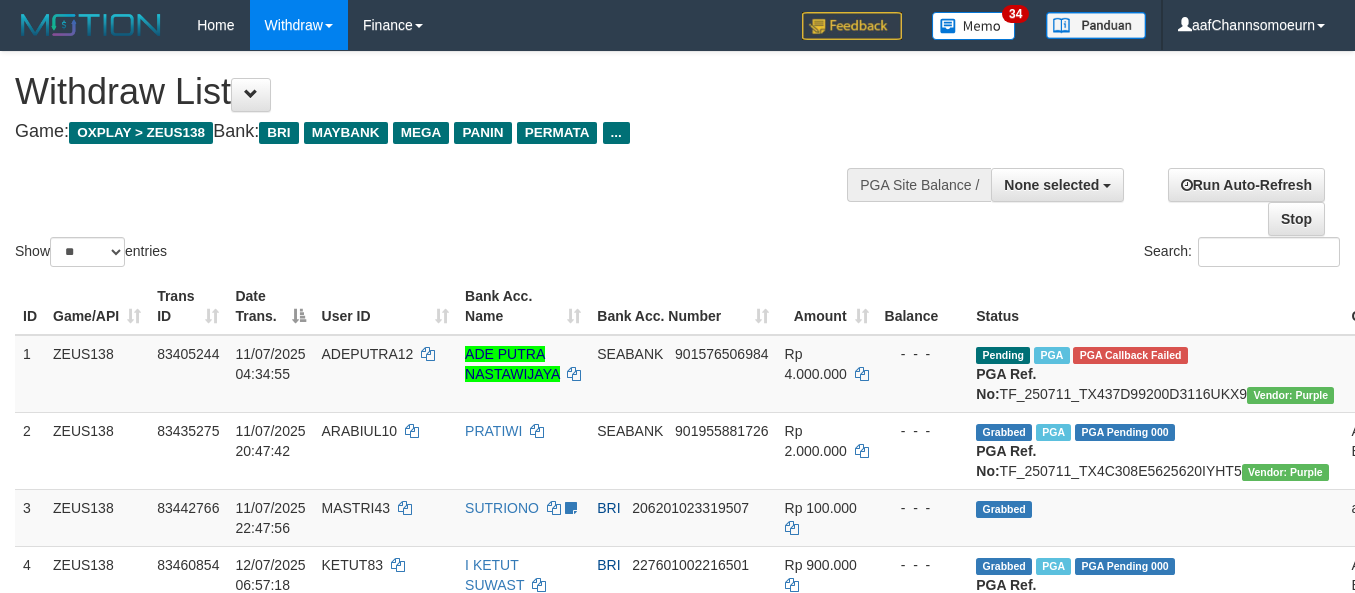 select 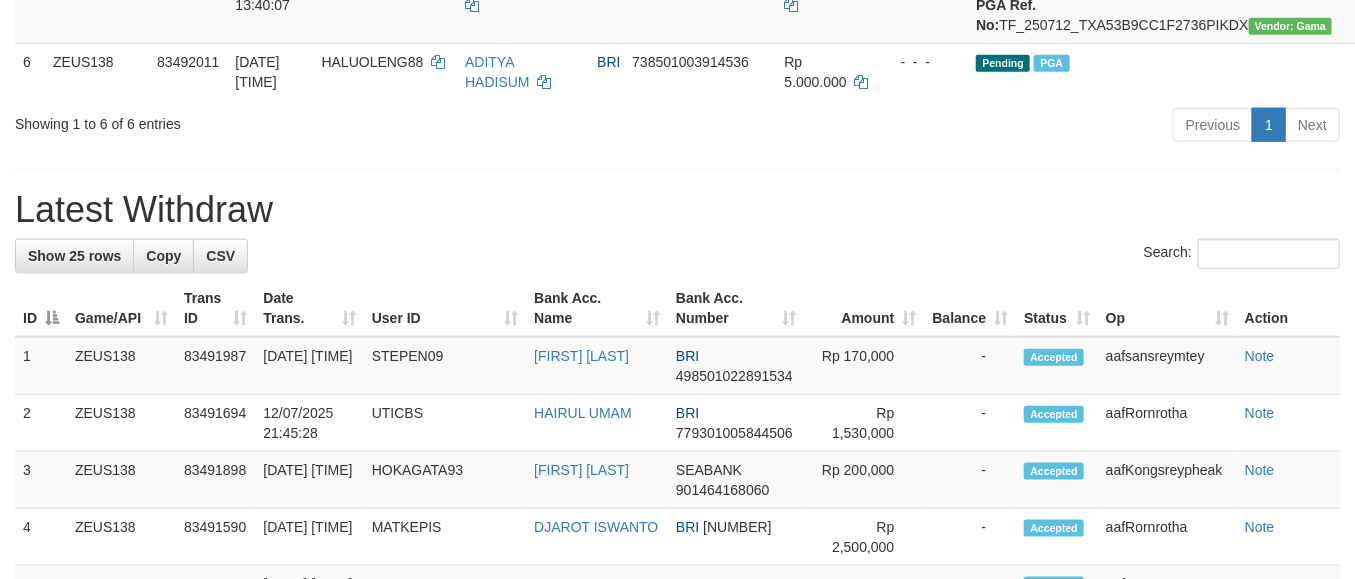 scroll, scrollTop: 601, scrollLeft: 0, axis: vertical 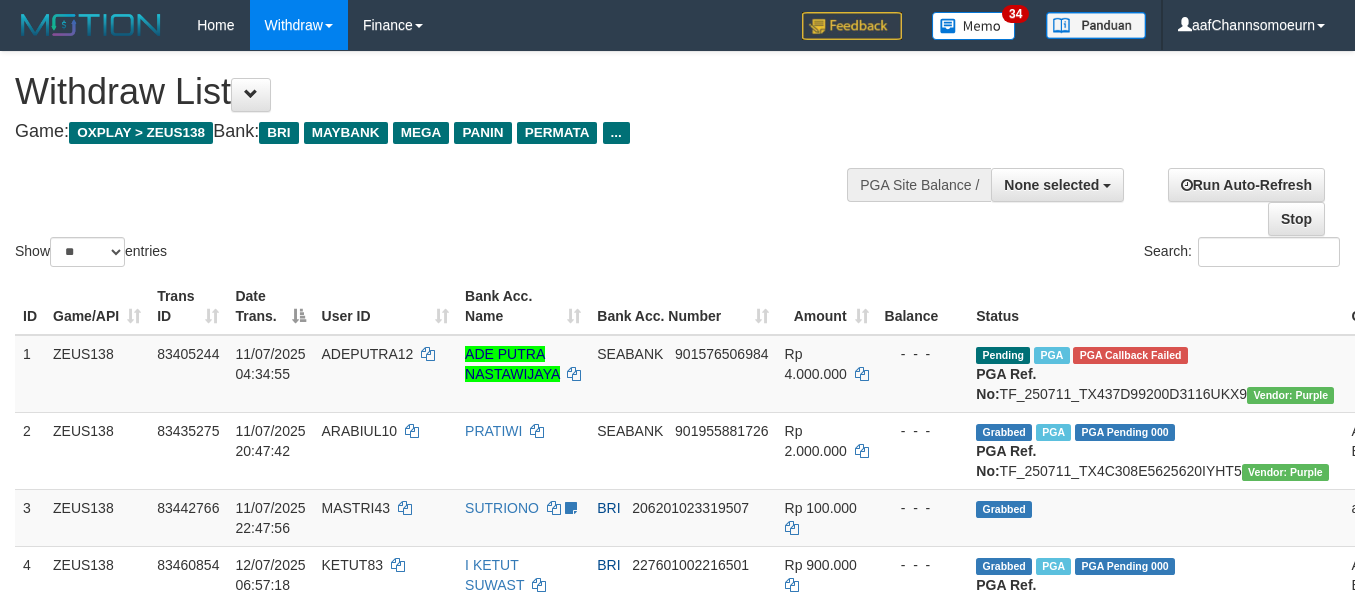 select 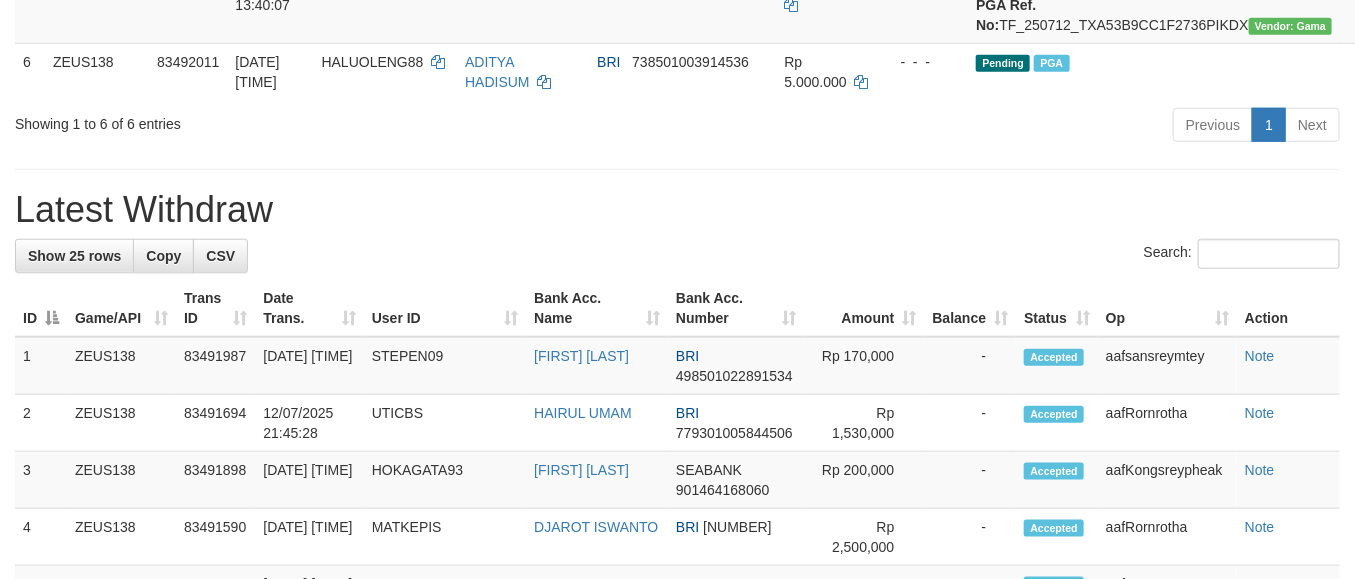 scroll, scrollTop: 601, scrollLeft: 0, axis: vertical 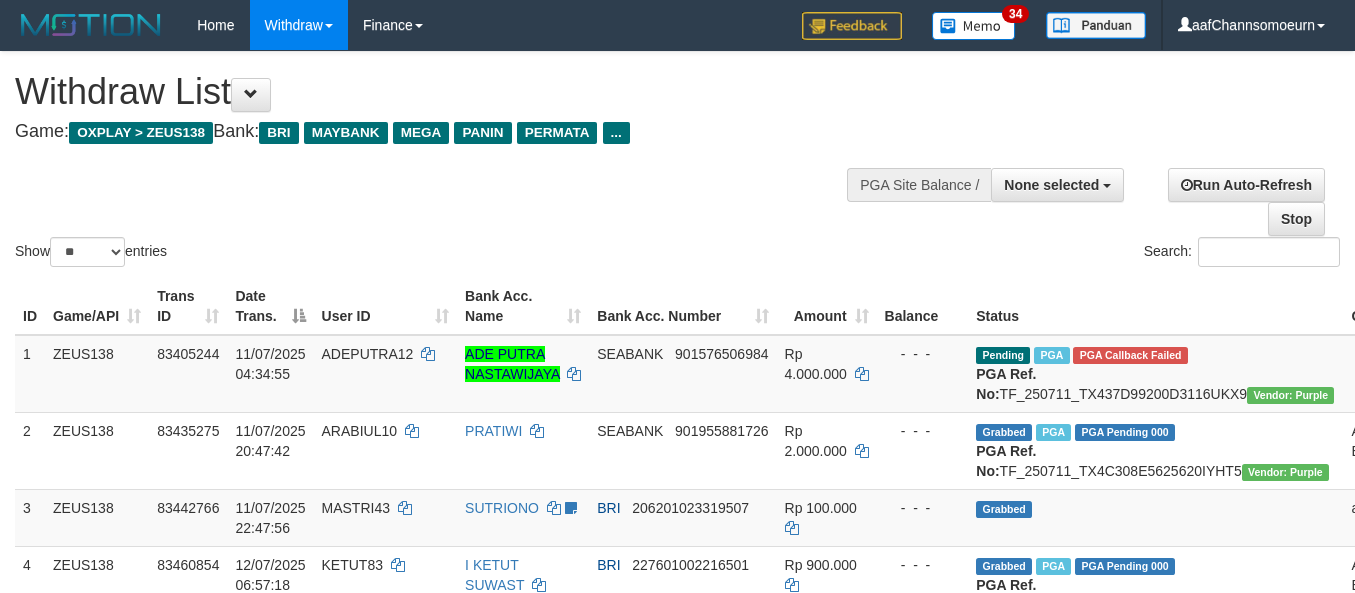 select 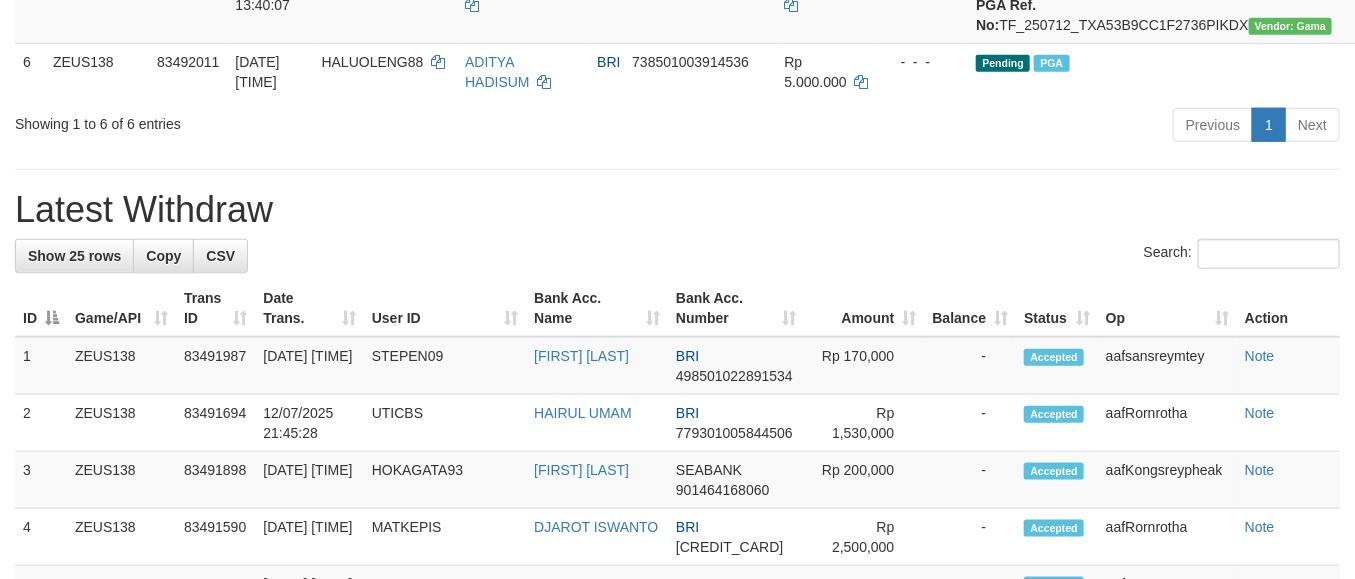 scroll, scrollTop: 601, scrollLeft: 0, axis: vertical 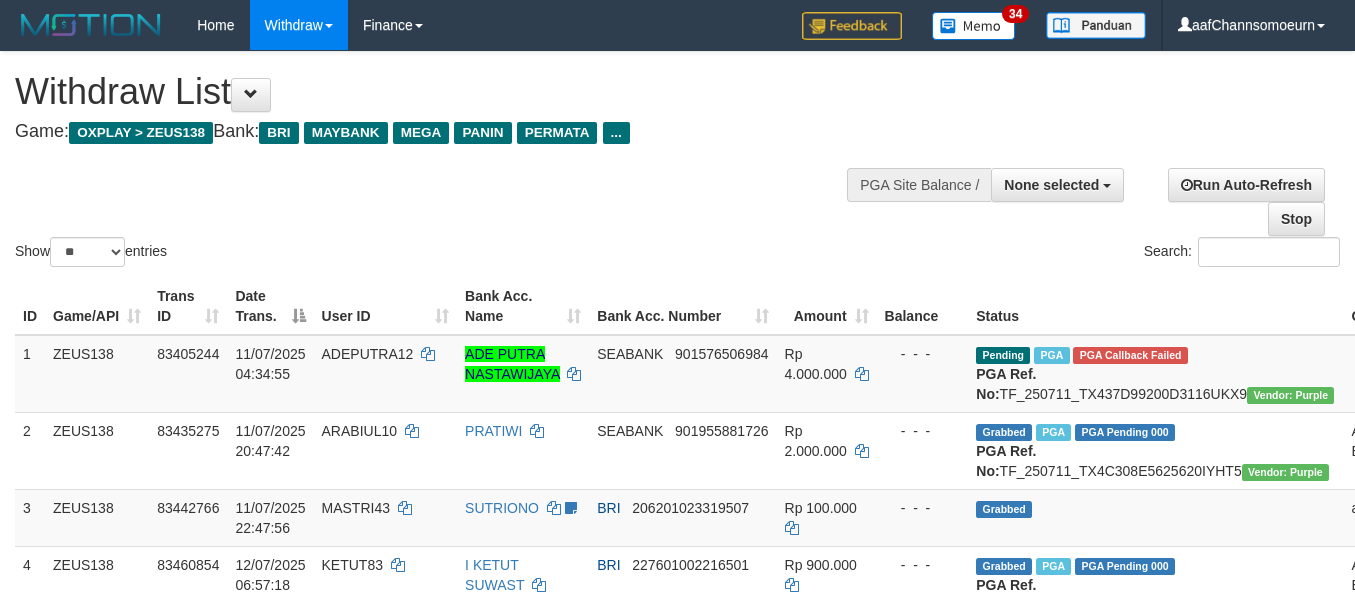select 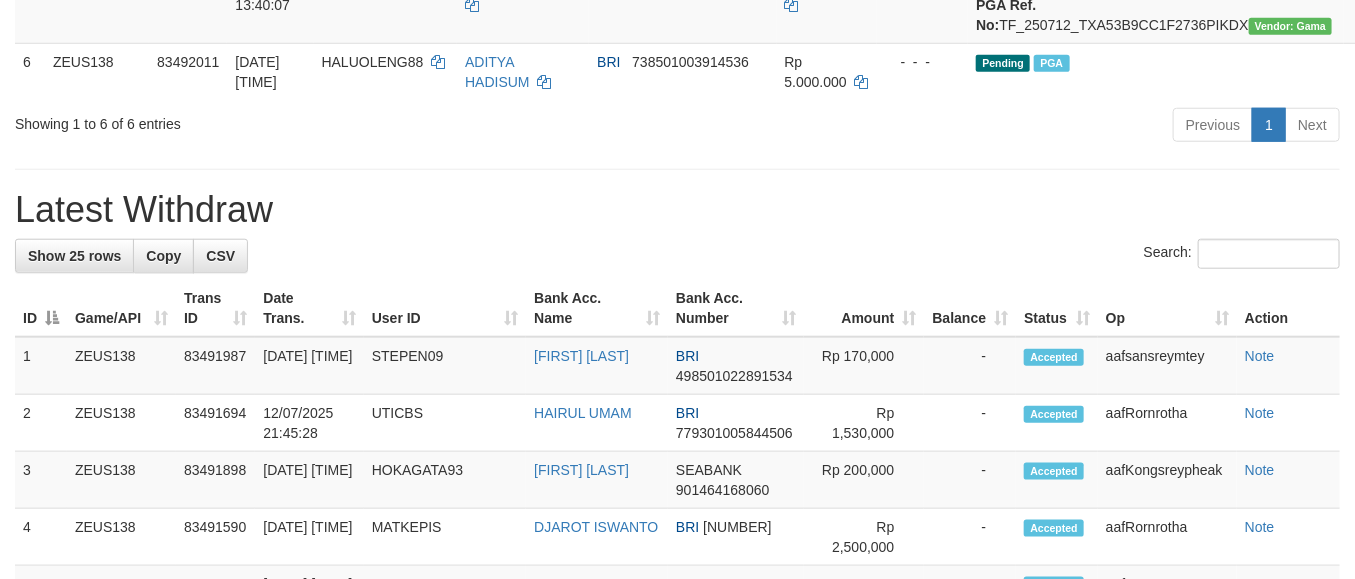 scroll, scrollTop: 601, scrollLeft: 0, axis: vertical 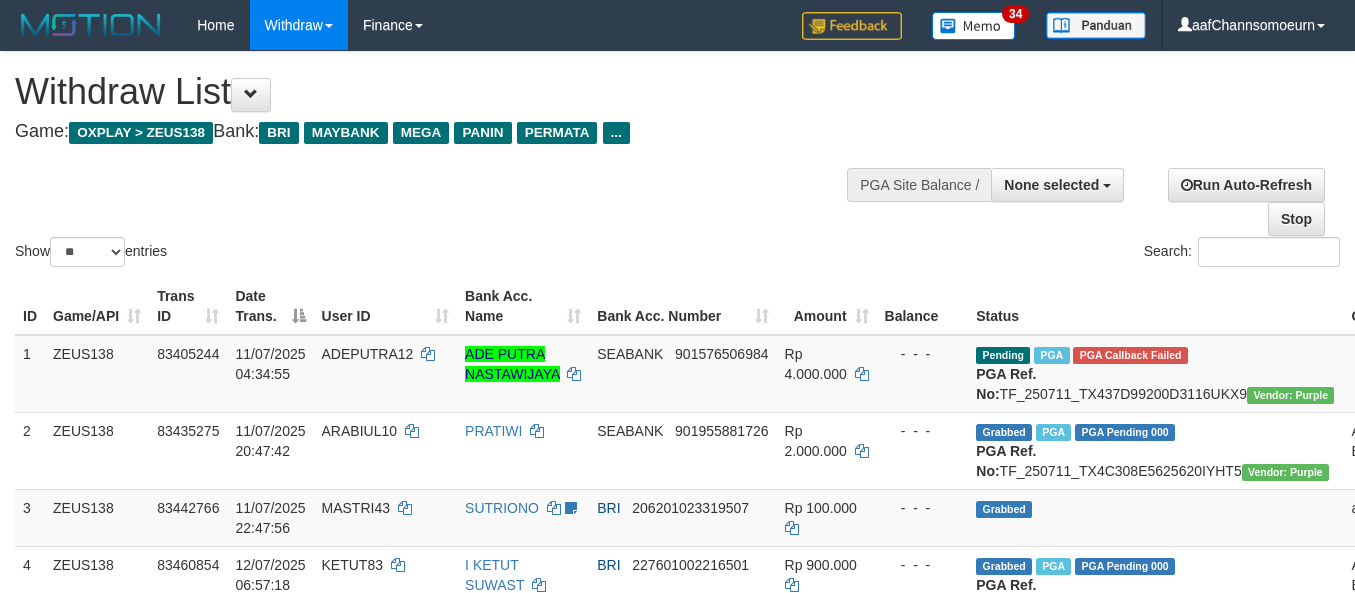 select 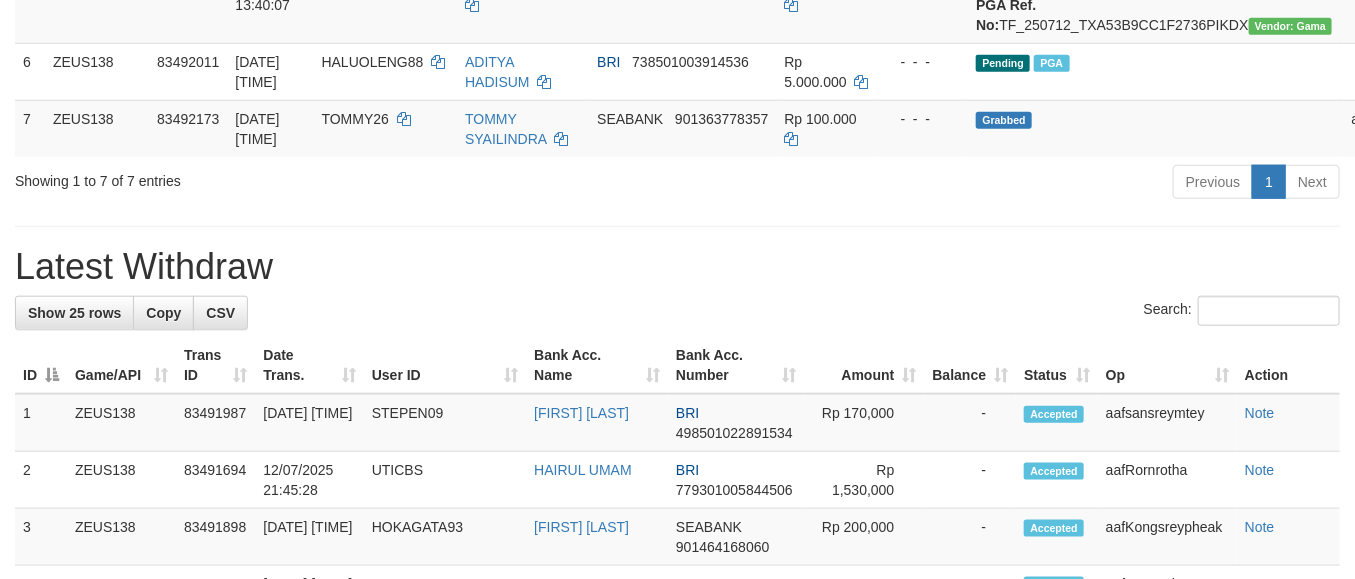 scroll, scrollTop: 601, scrollLeft: 0, axis: vertical 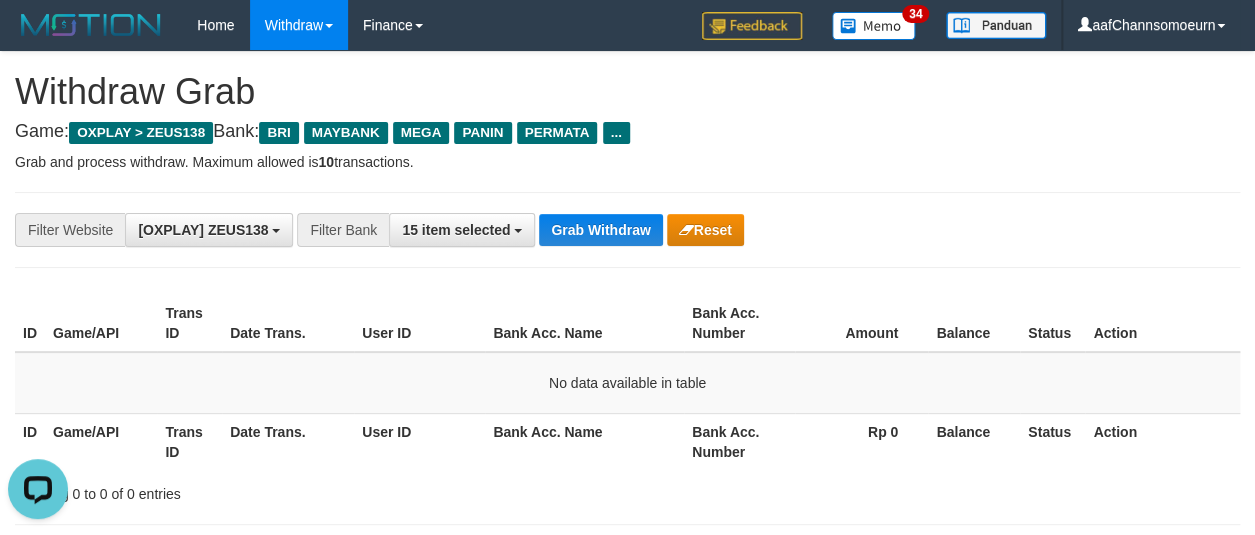 drag, startPoint x: 968, startPoint y: 220, endPoint x: 921, endPoint y: 248, distance: 54.708317 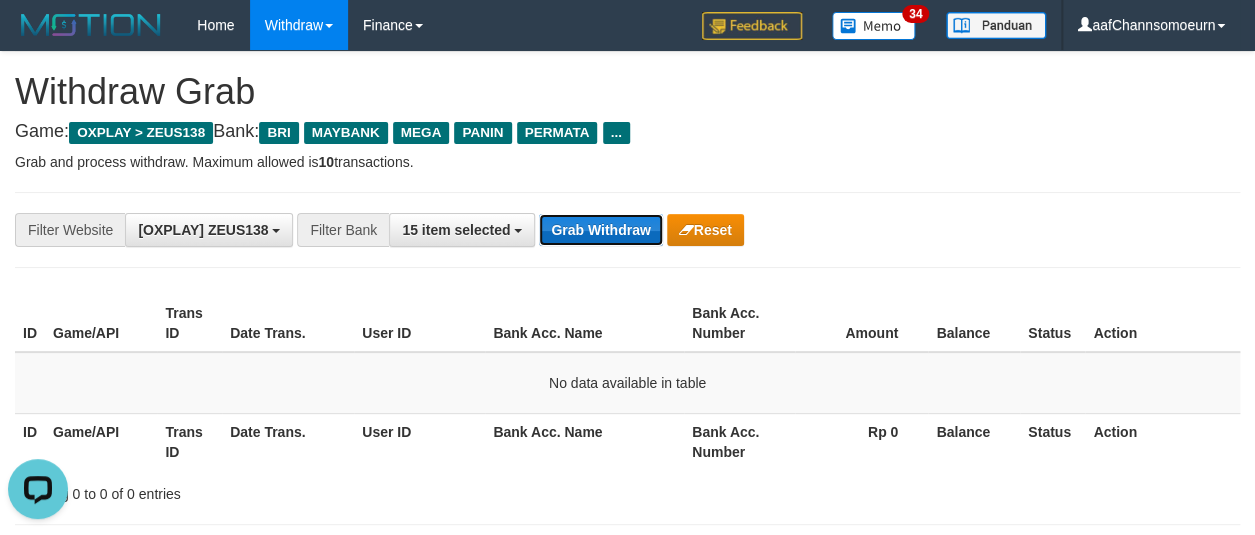 click on "Grab Withdraw" at bounding box center (600, 230) 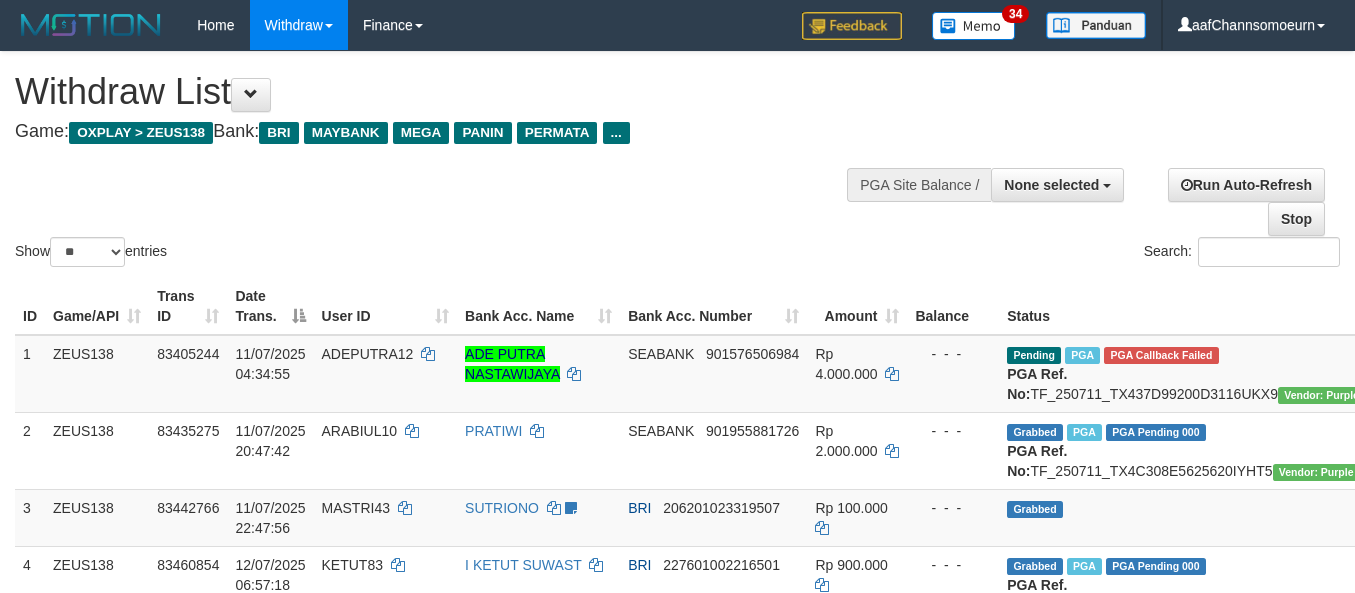 select 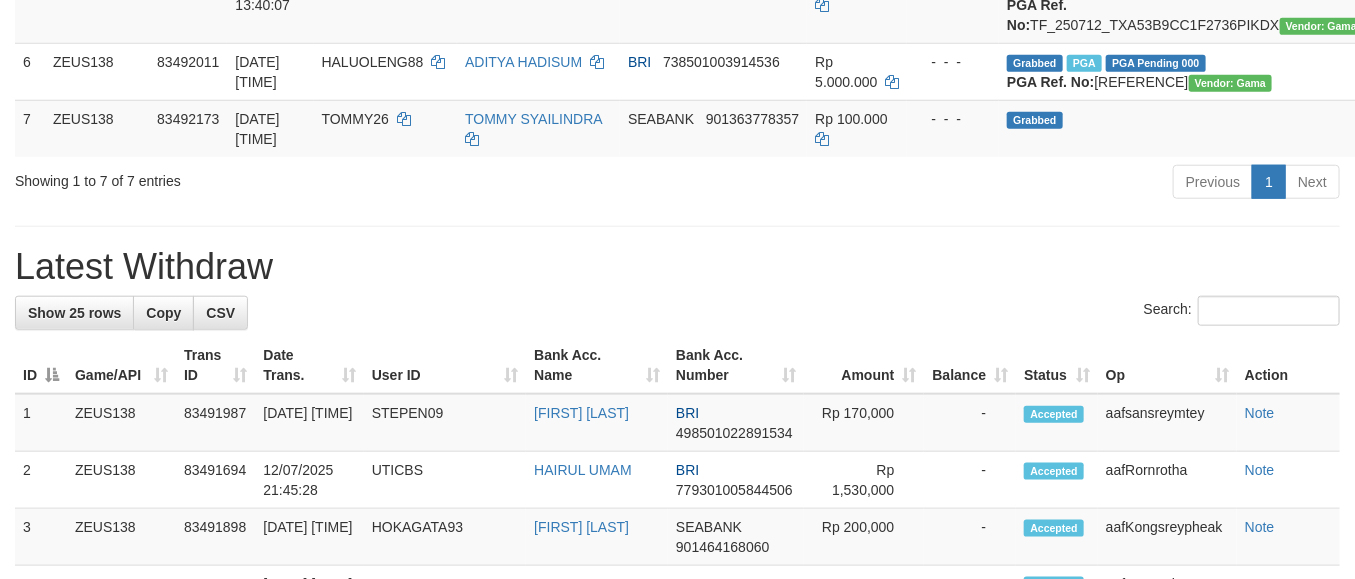 scroll, scrollTop: 601, scrollLeft: 0, axis: vertical 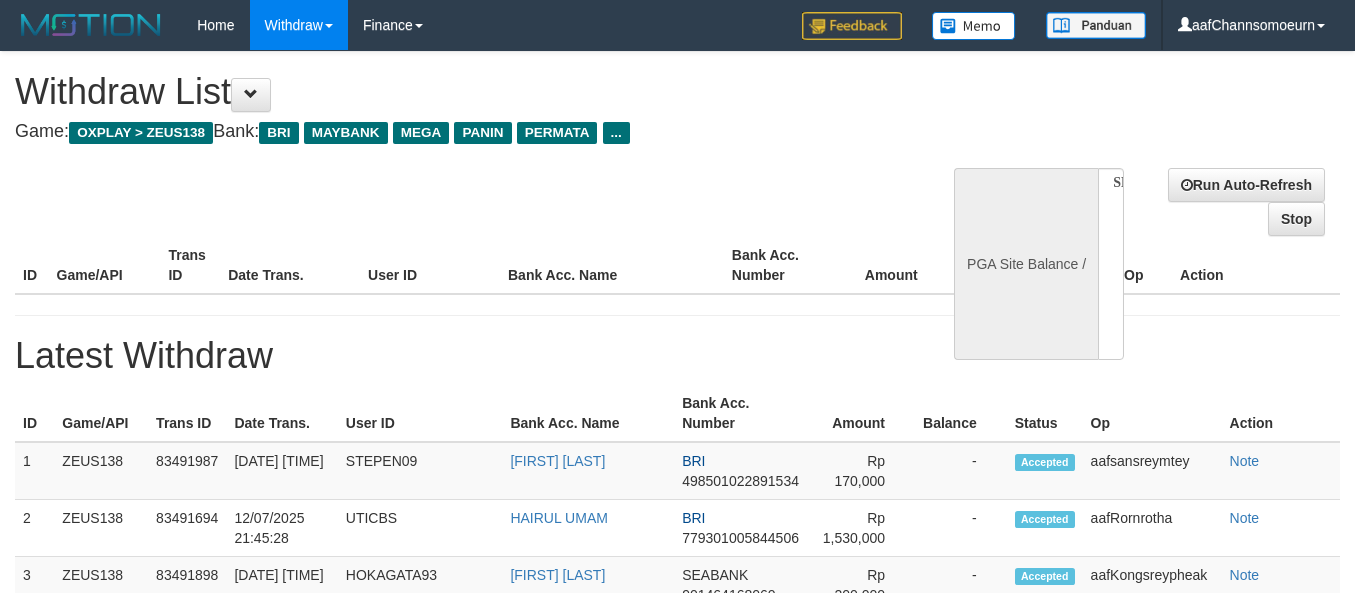 select 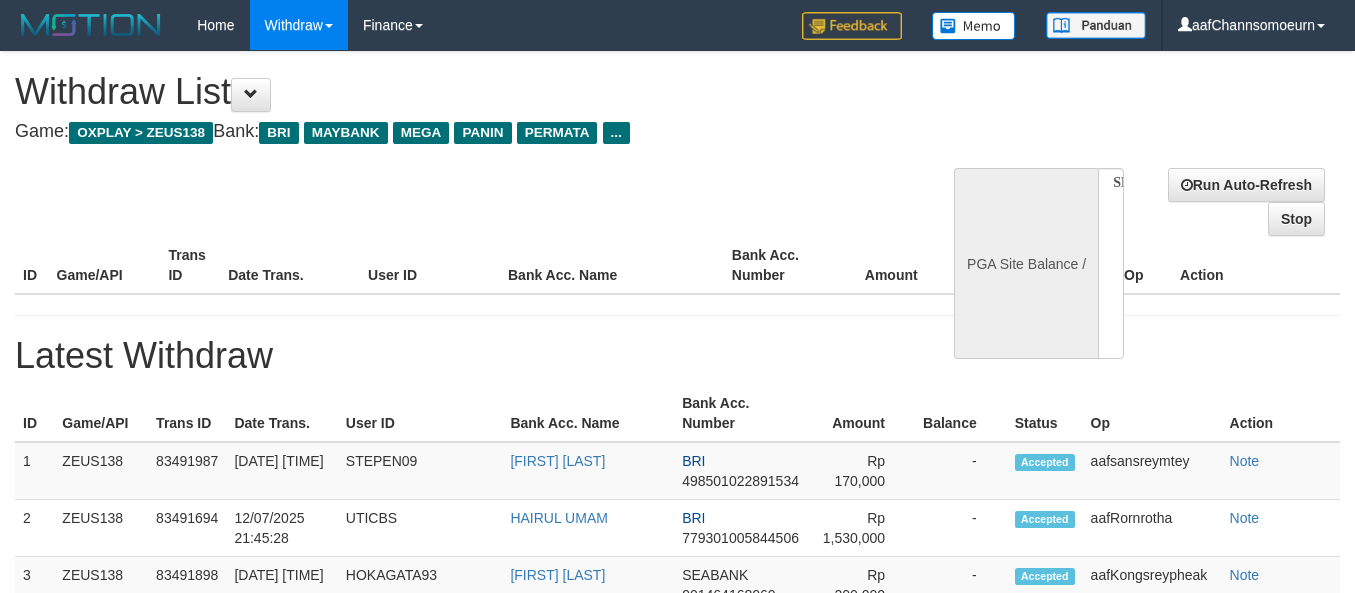 scroll, scrollTop: 601, scrollLeft: 0, axis: vertical 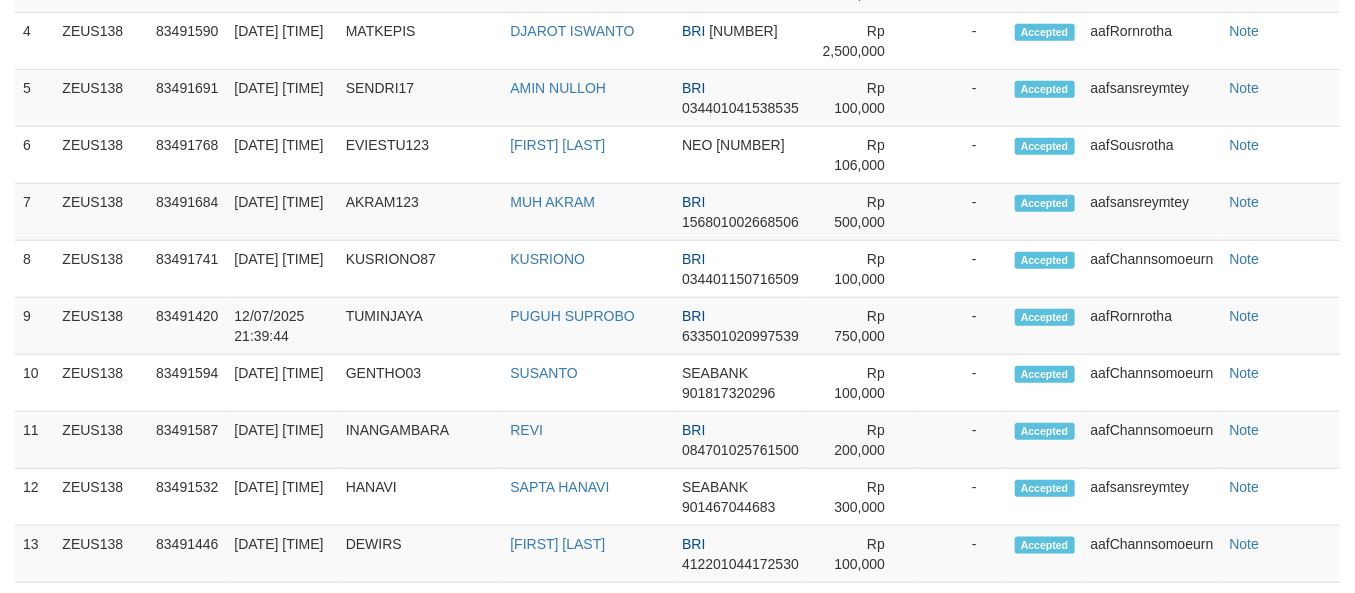 select on "**" 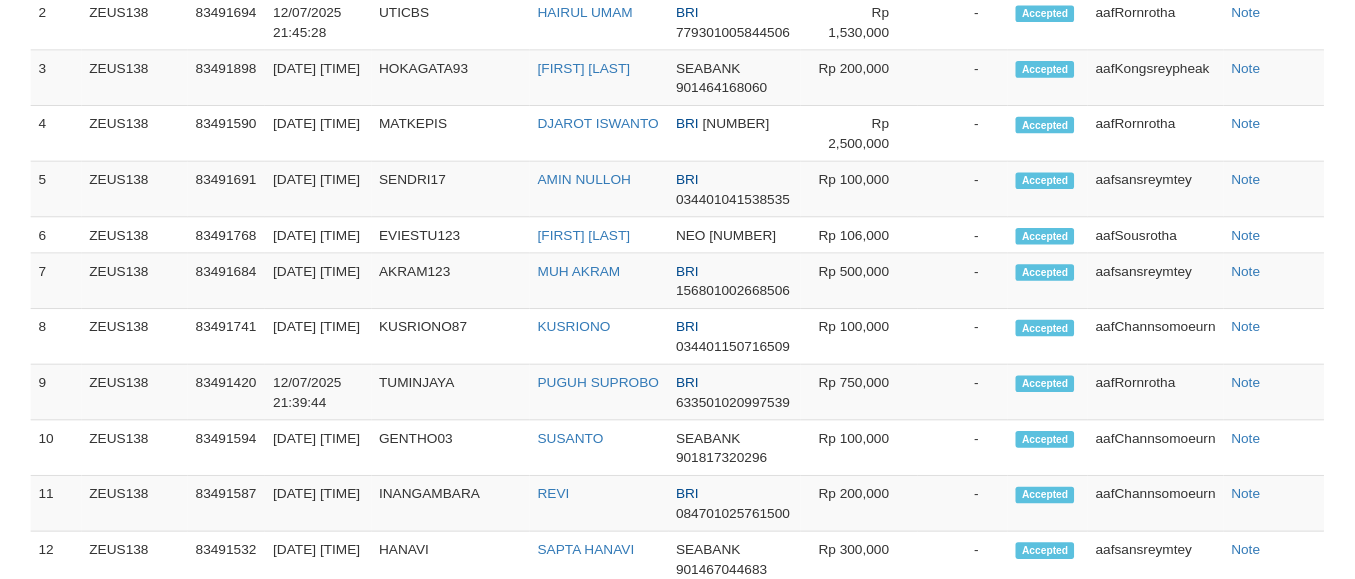 scroll, scrollTop: 657, scrollLeft: 0, axis: vertical 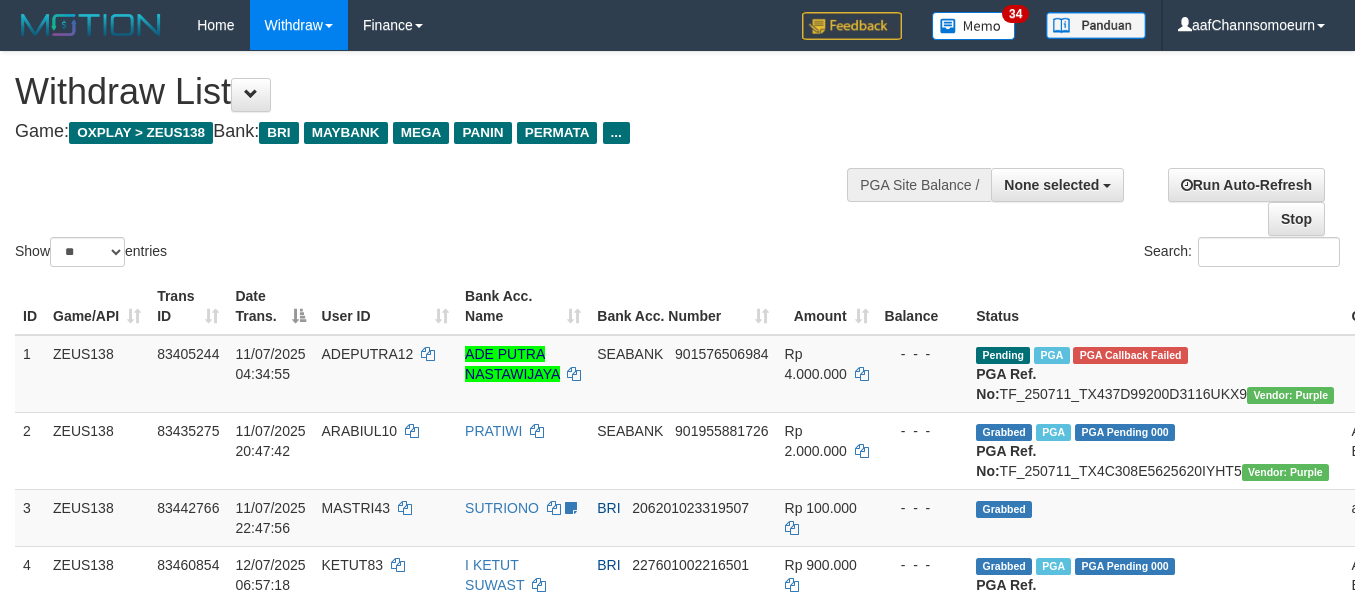 select 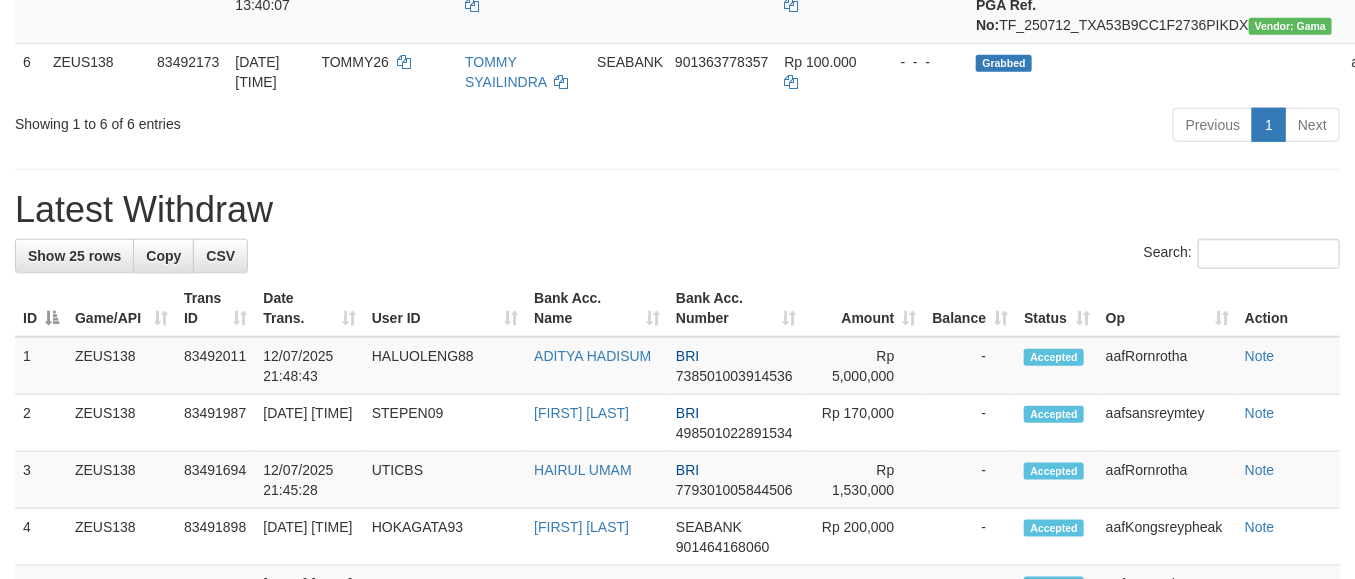 scroll, scrollTop: 601, scrollLeft: 0, axis: vertical 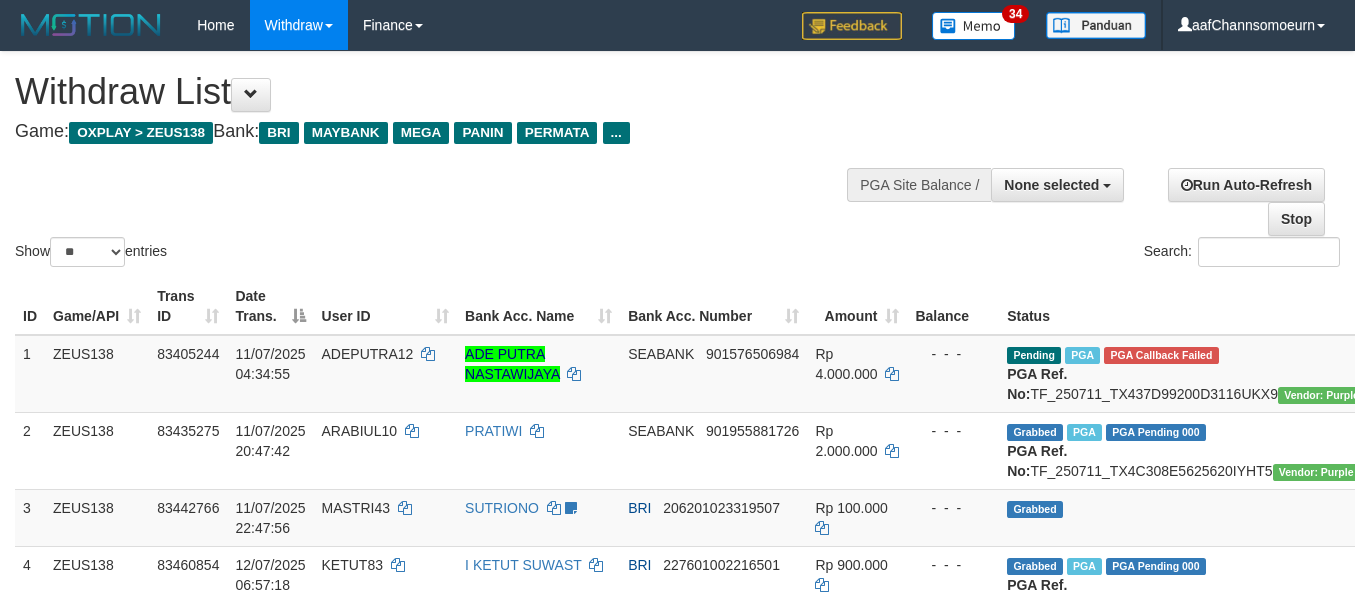 select 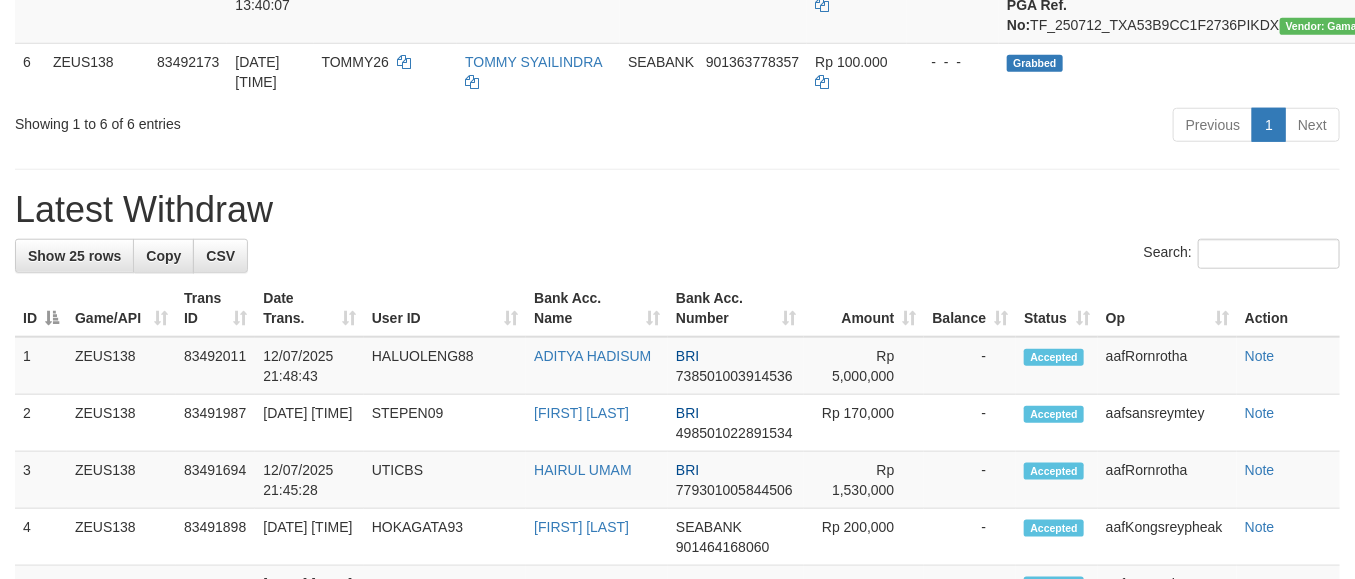scroll, scrollTop: 601, scrollLeft: 0, axis: vertical 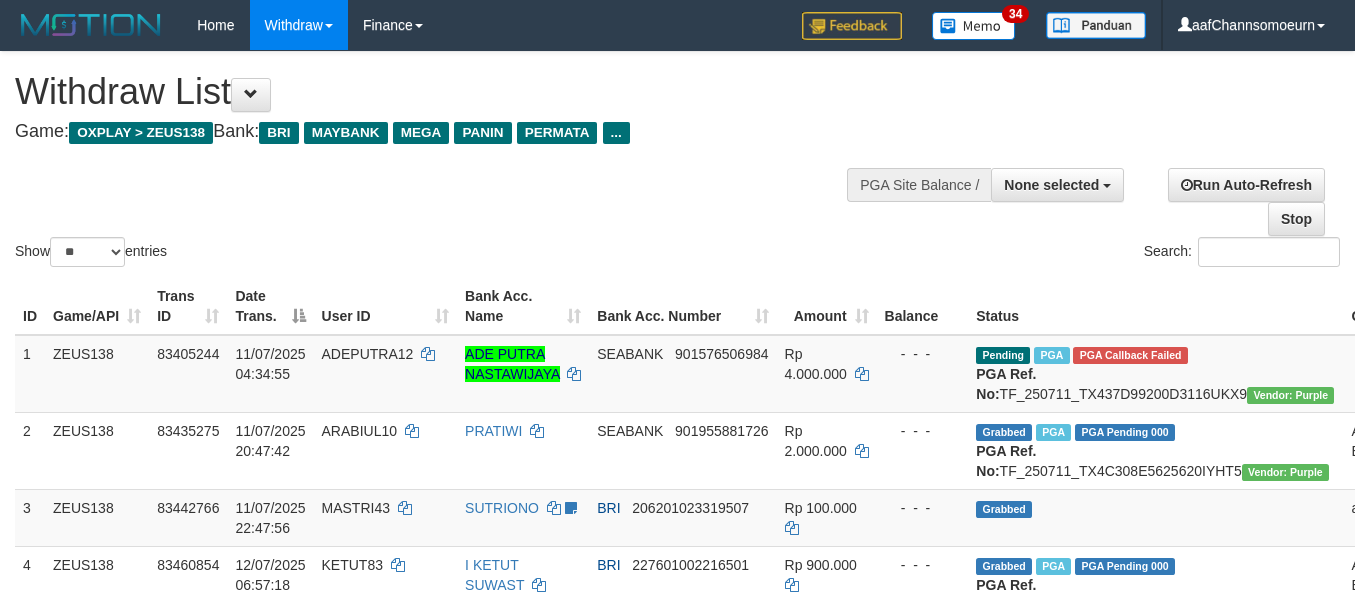 select 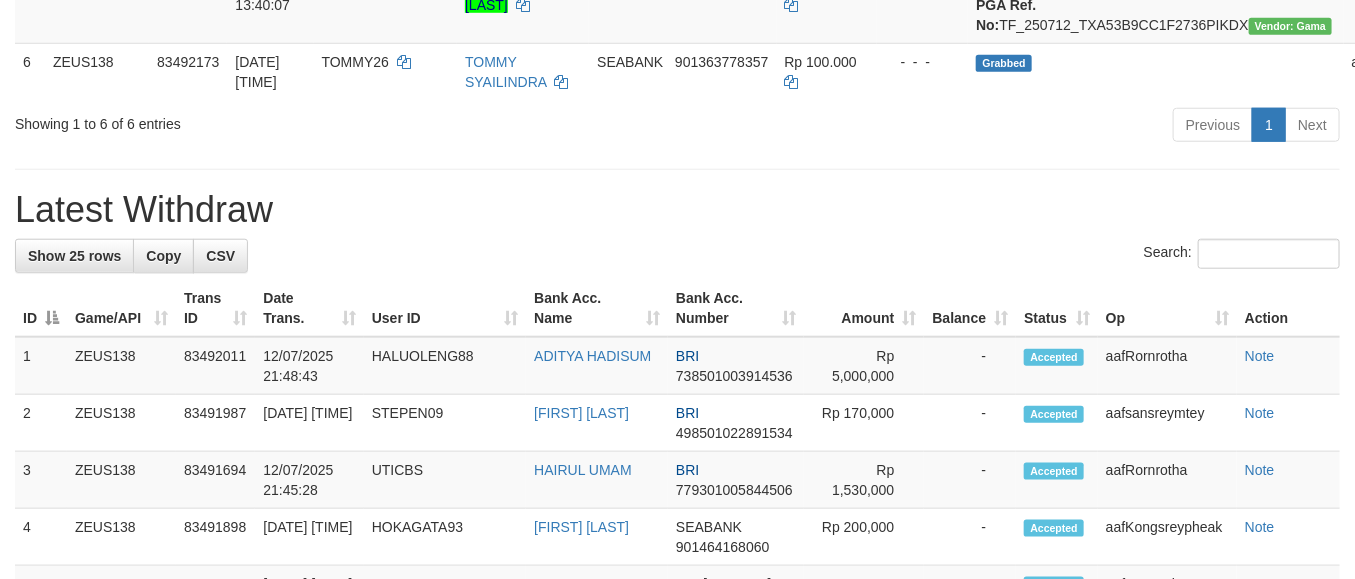 scroll, scrollTop: 601, scrollLeft: 0, axis: vertical 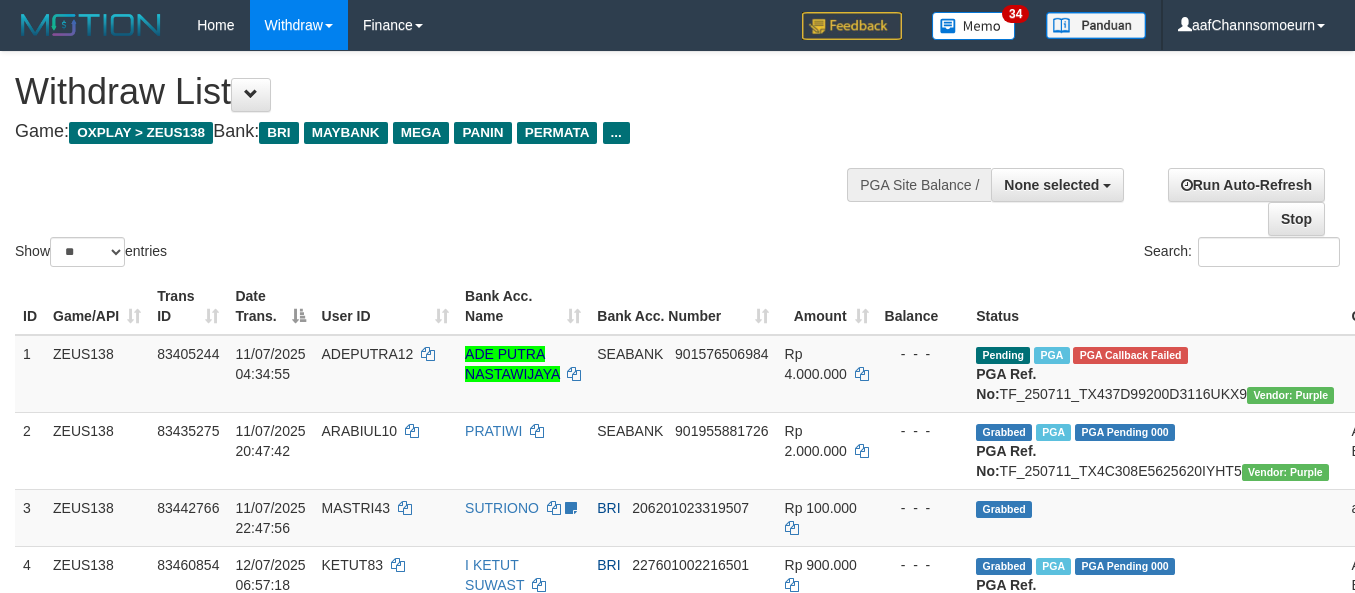 select 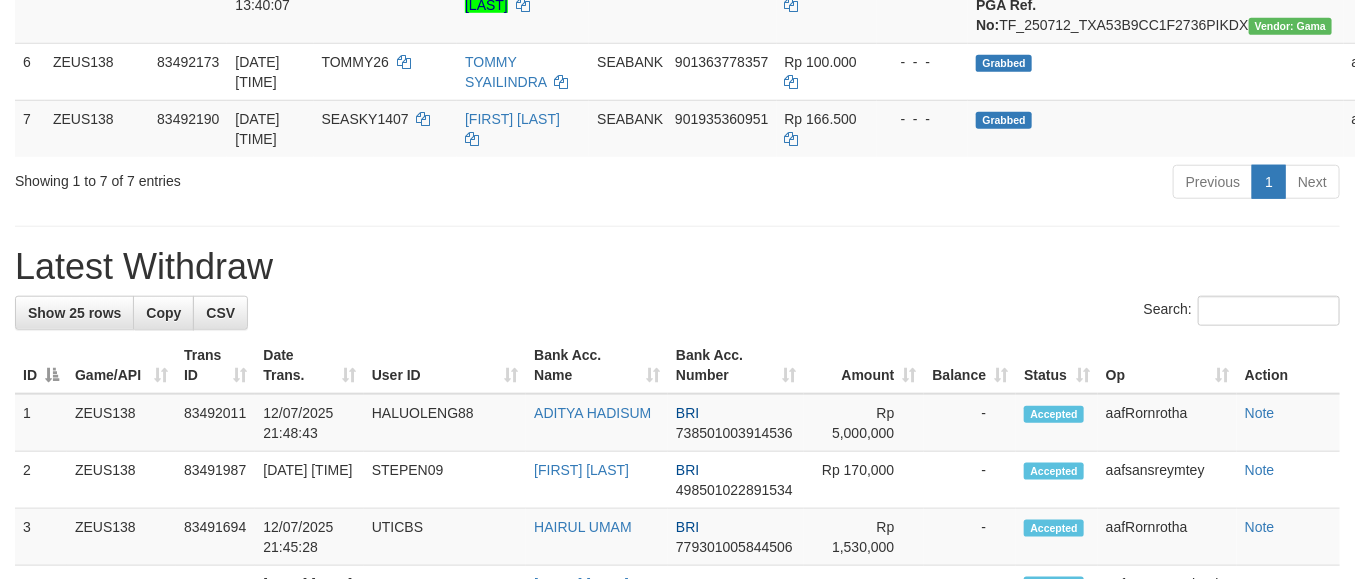scroll, scrollTop: 601, scrollLeft: 0, axis: vertical 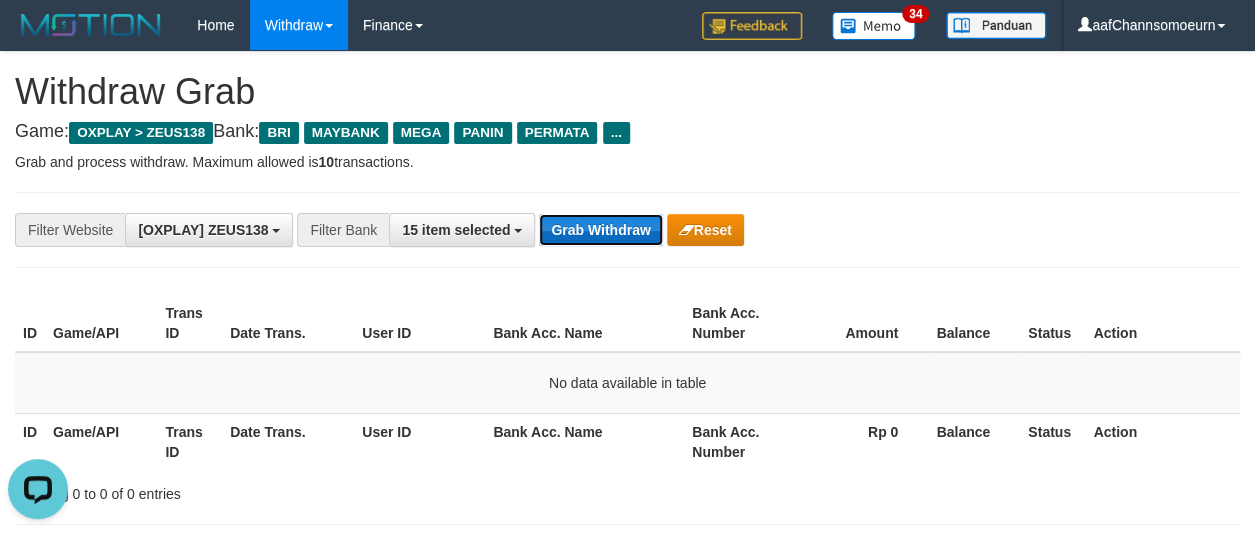 click on "Grab Withdraw" at bounding box center [600, 230] 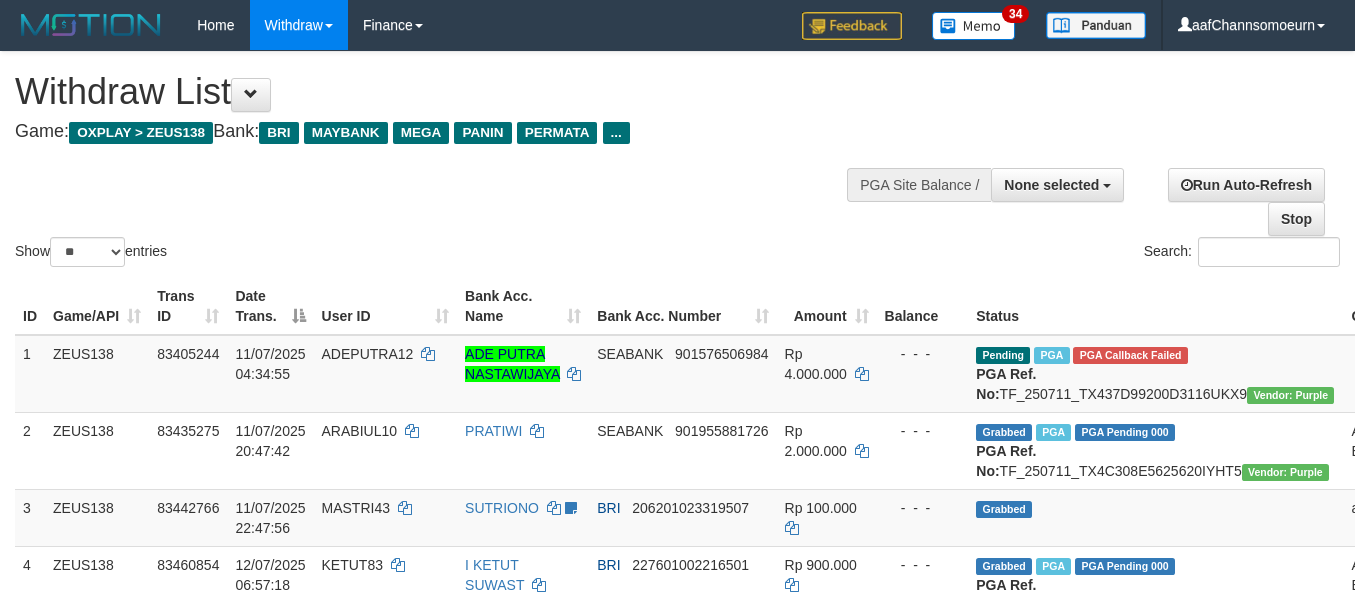 select 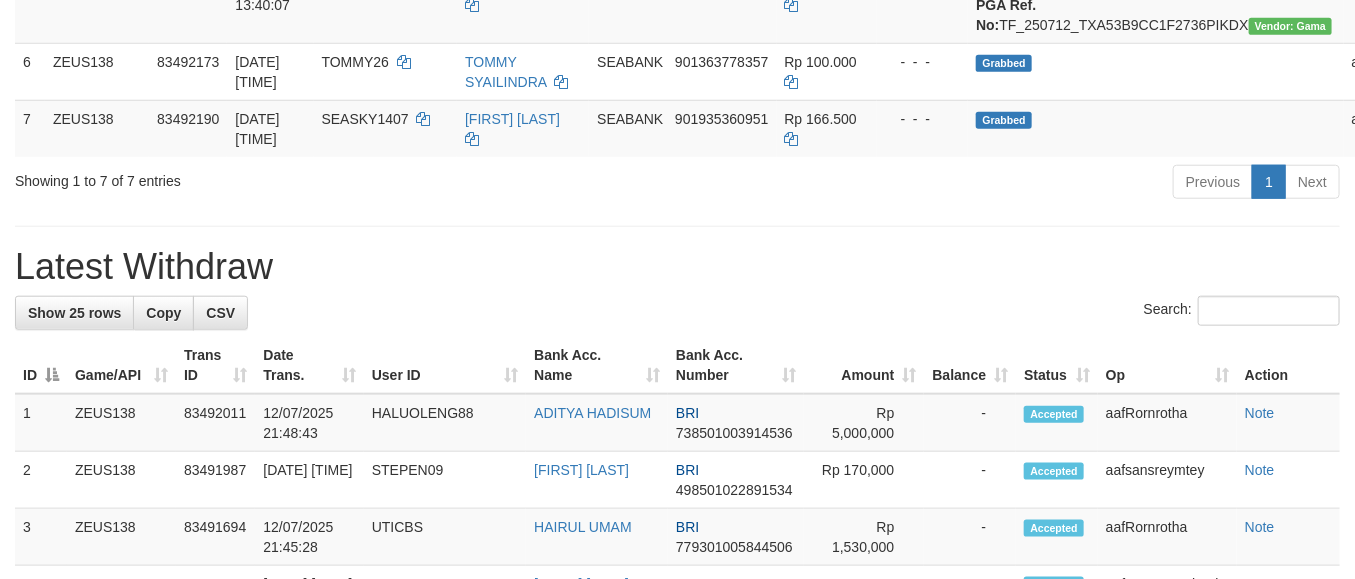 scroll, scrollTop: 601, scrollLeft: 0, axis: vertical 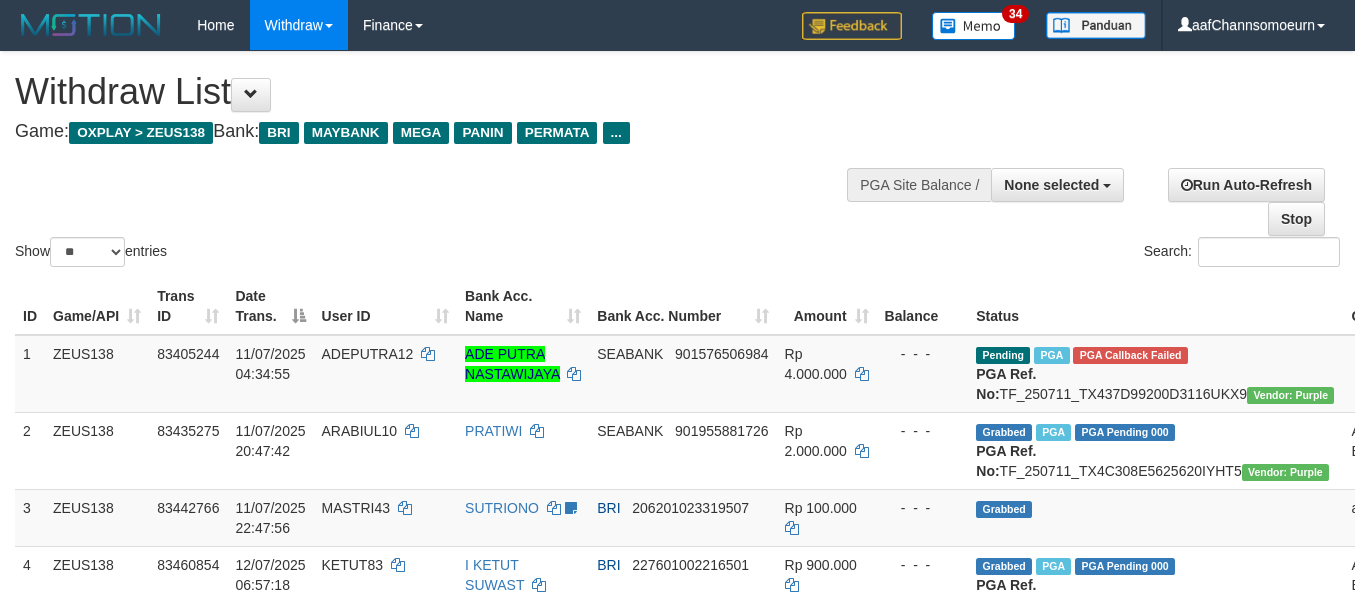 select 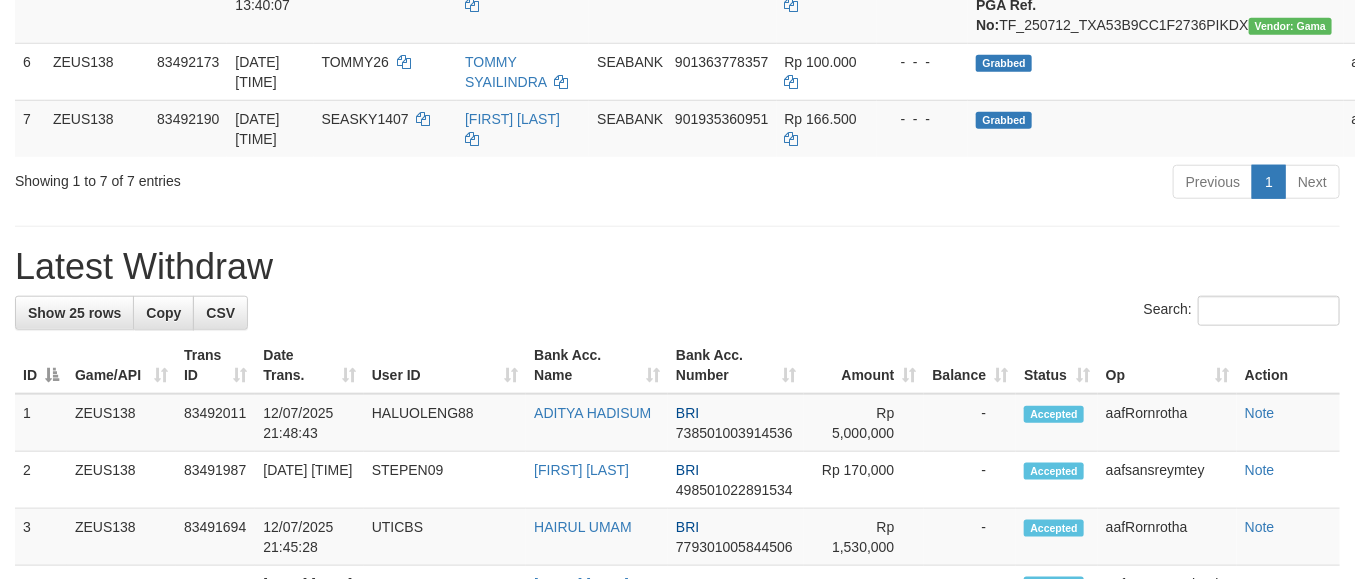 scroll, scrollTop: 601, scrollLeft: 0, axis: vertical 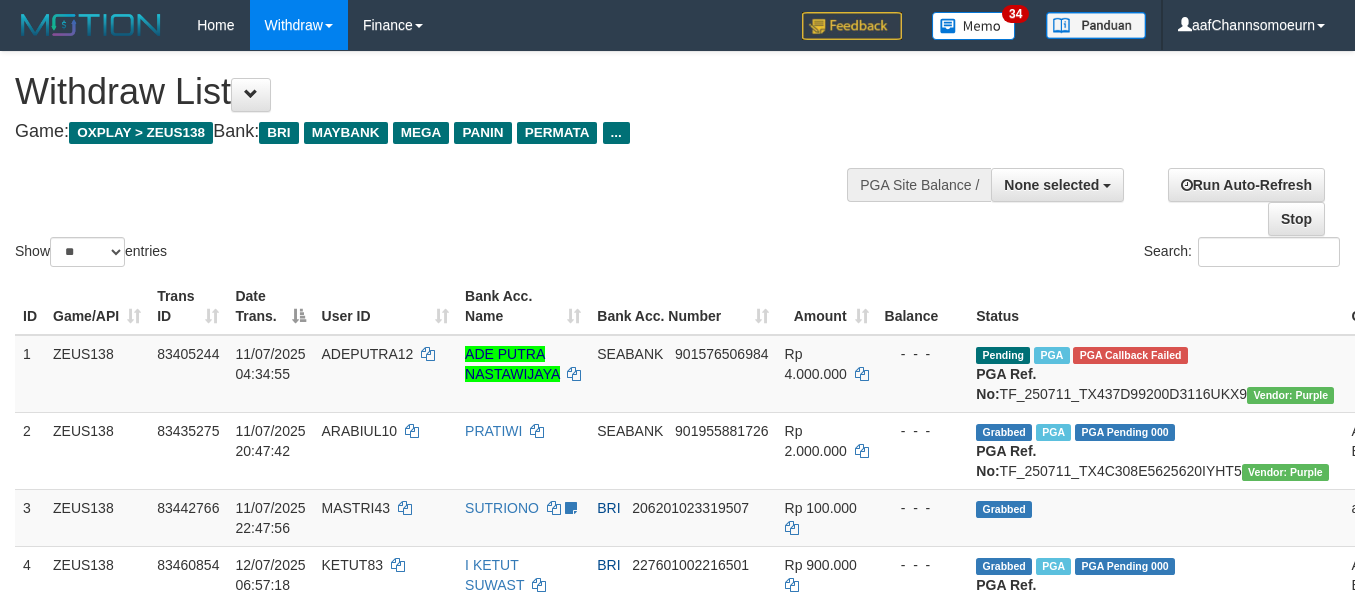 select 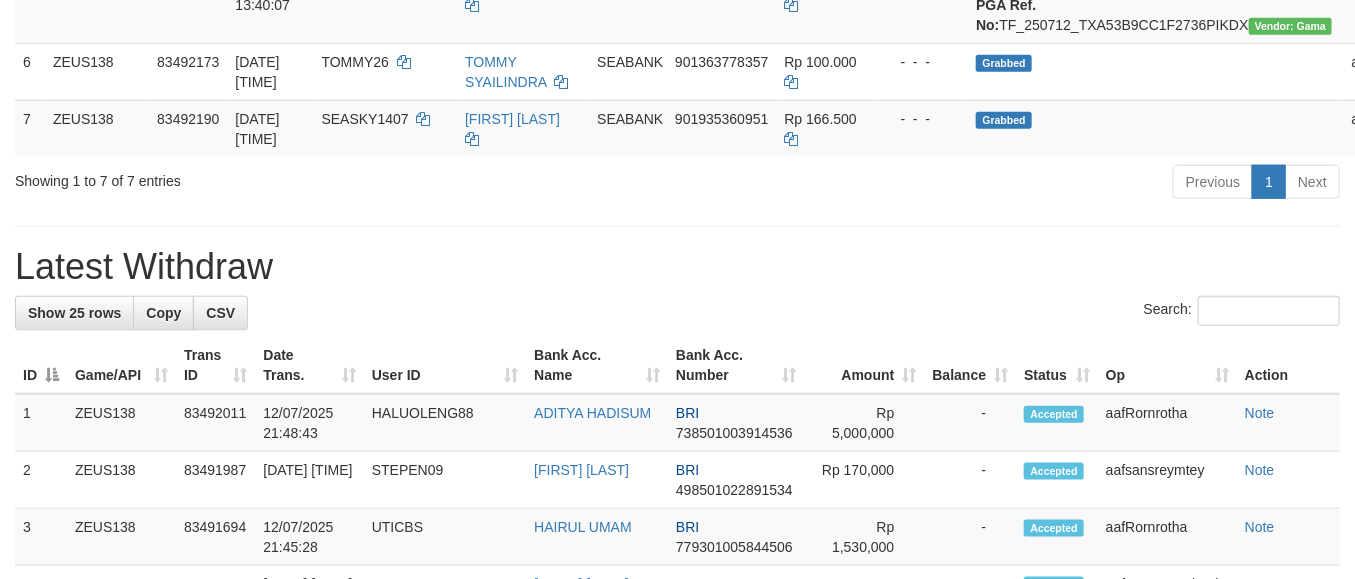 scroll, scrollTop: 601, scrollLeft: 0, axis: vertical 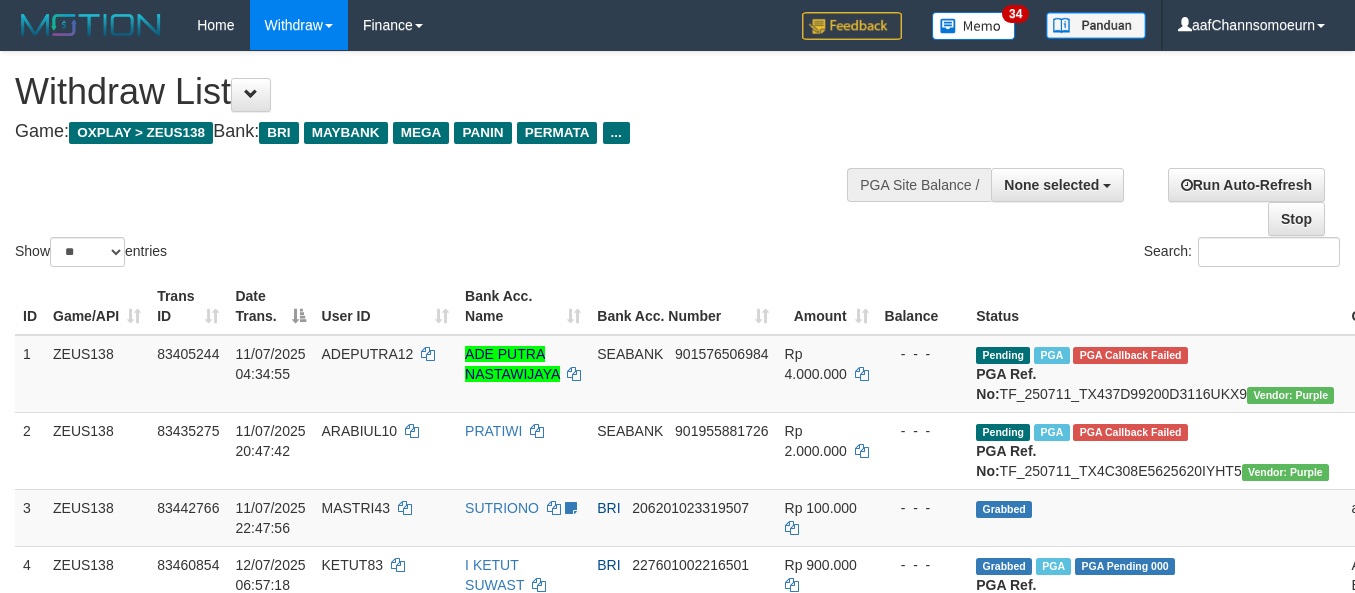 select 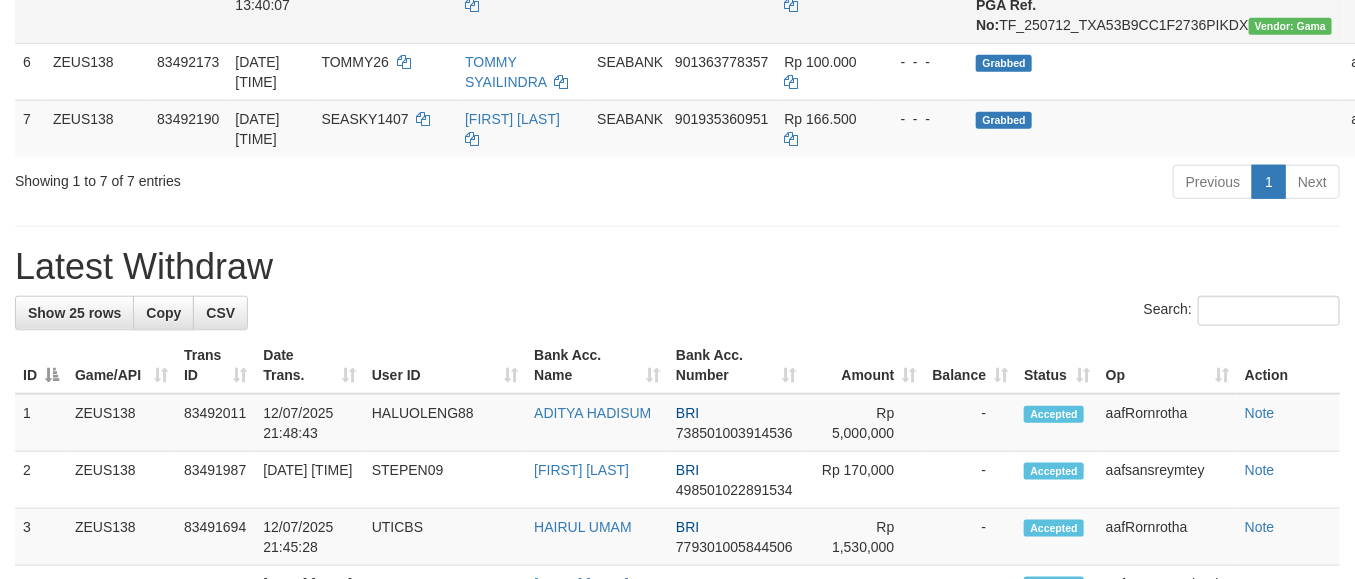 scroll, scrollTop: 601, scrollLeft: 0, axis: vertical 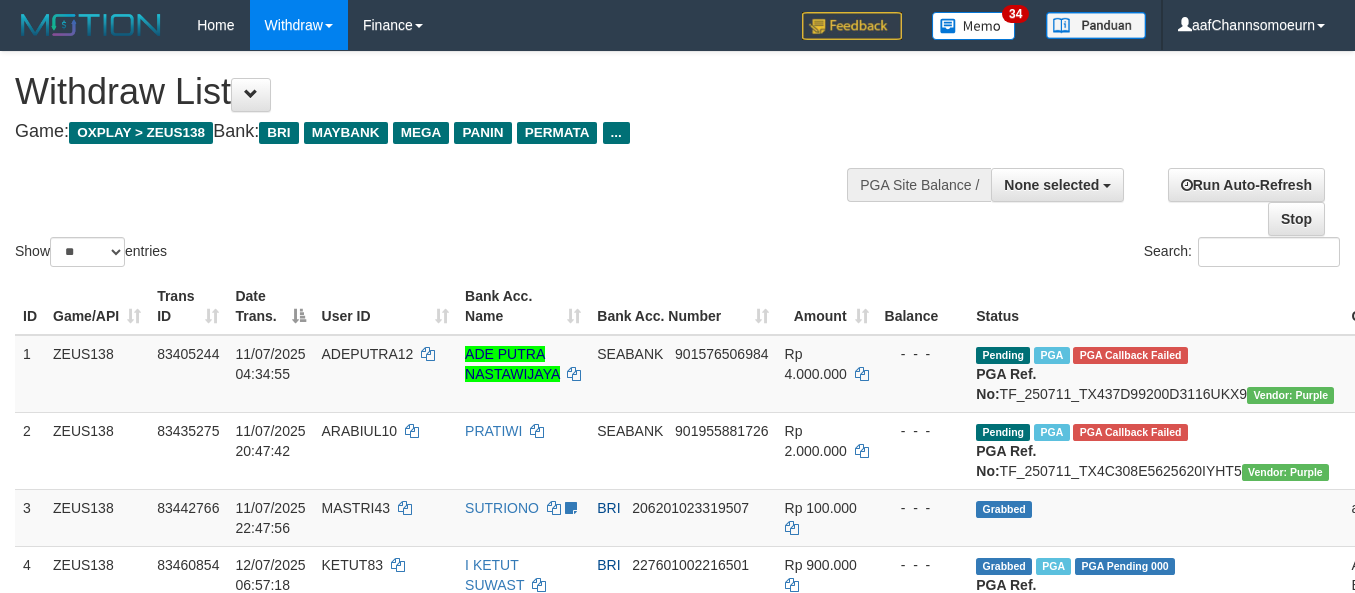 select 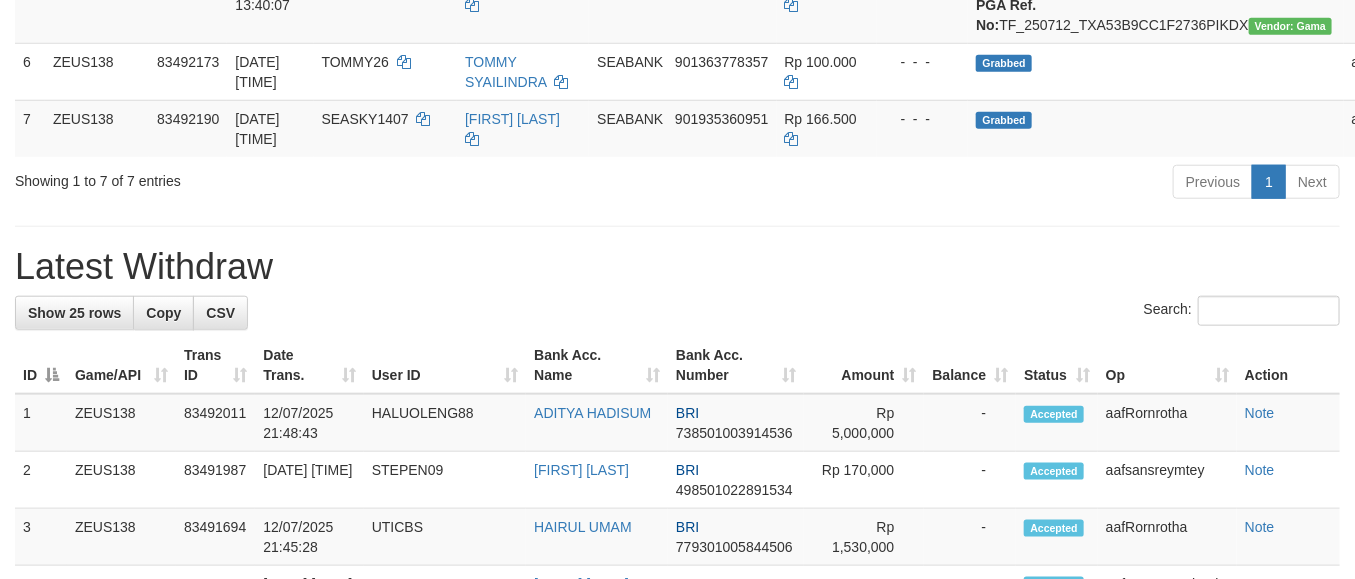 scroll, scrollTop: 601, scrollLeft: 0, axis: vertical 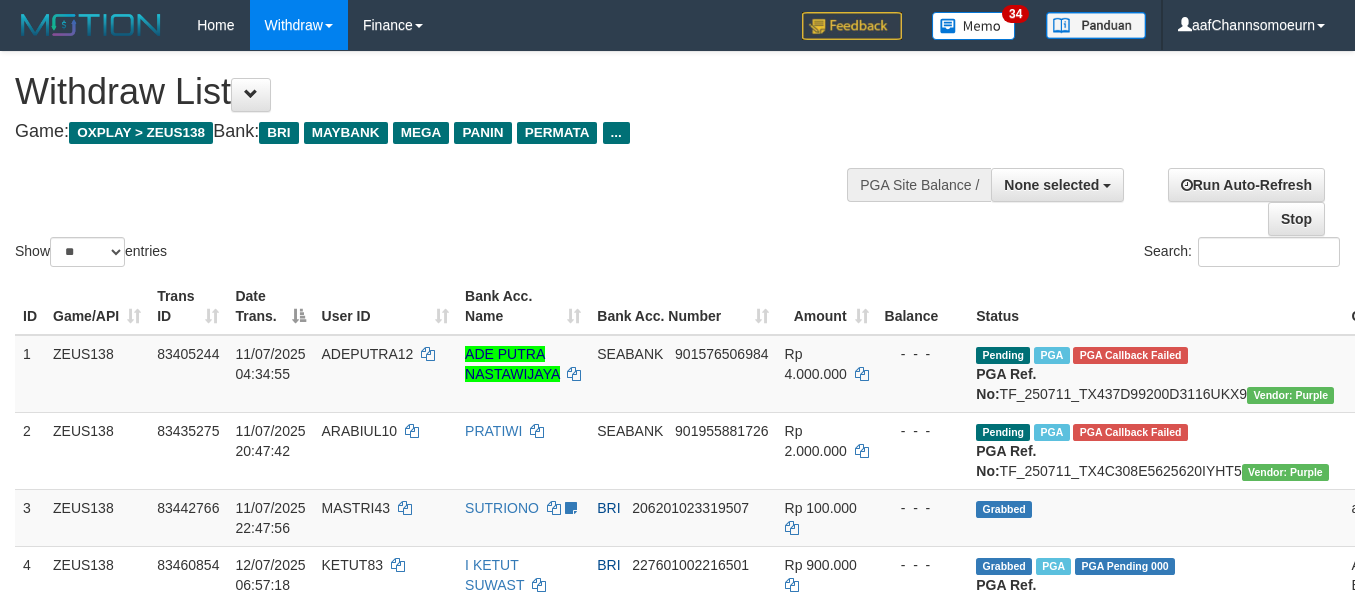 select 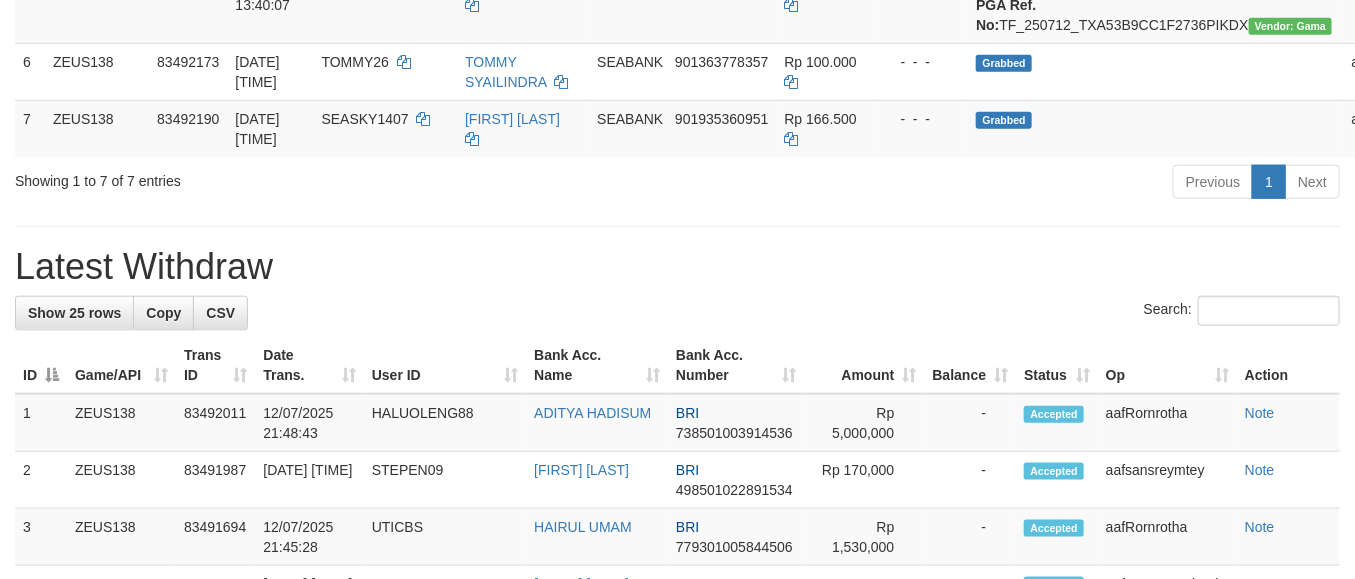 scroll, scrollTop: 601, scrollLeft: 0, axis: vertical 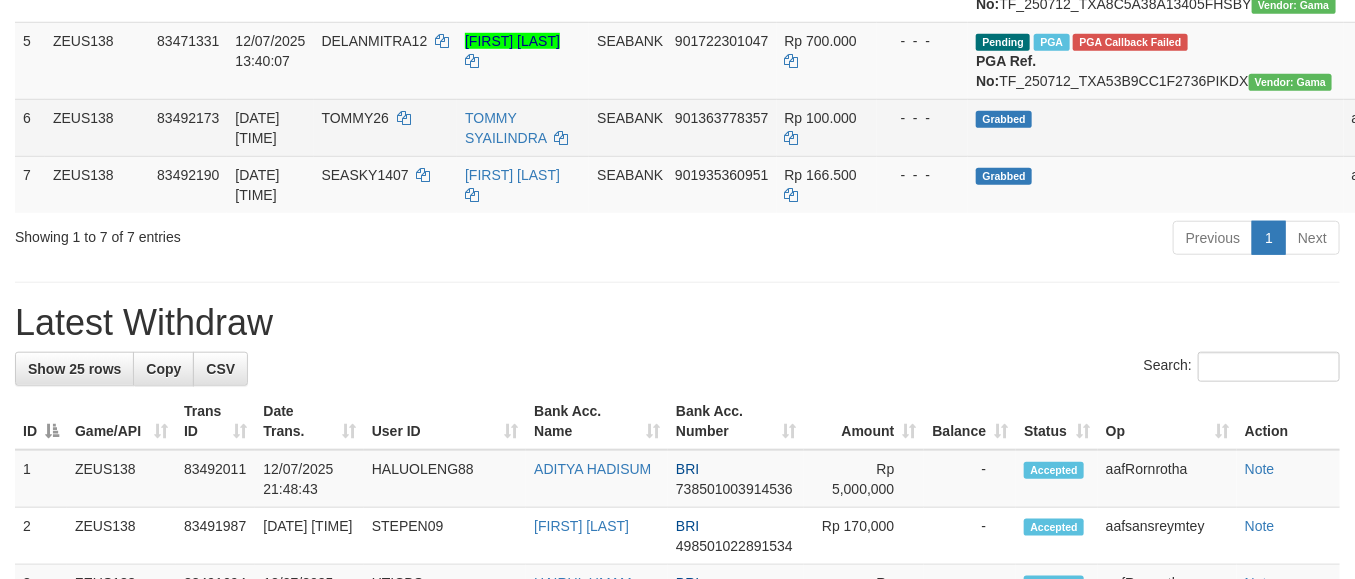 click on "Grabbed" at bounding box center (1155, 127) 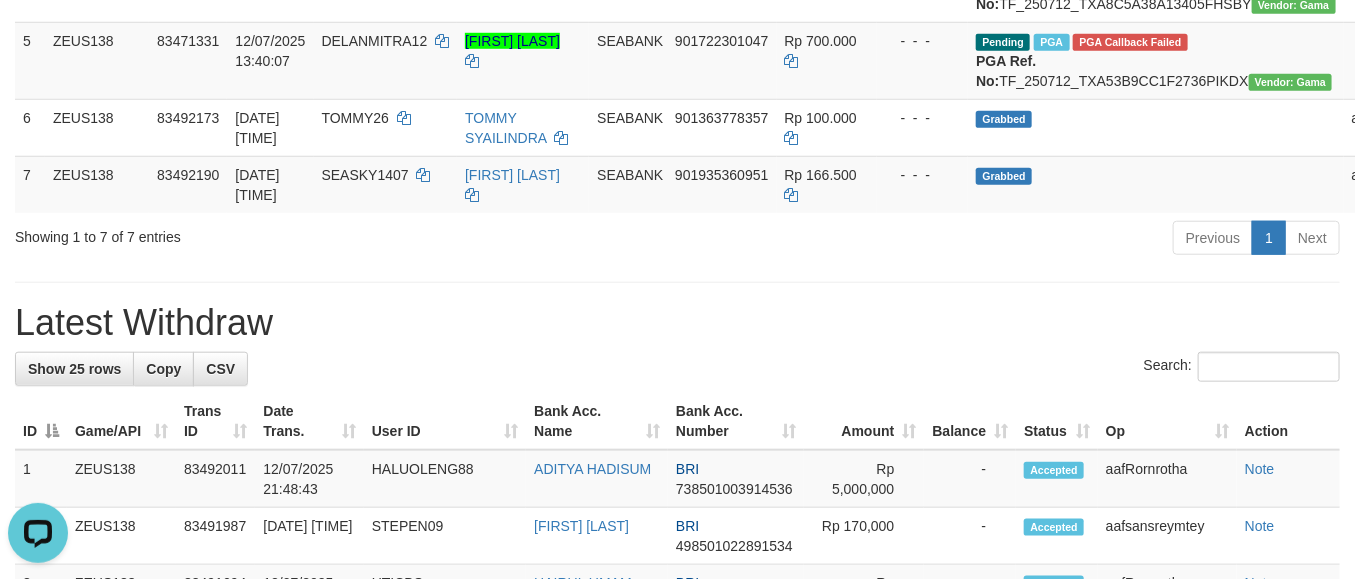 scroll, scrollTop: 0, scrollLeft: 0, axis: both 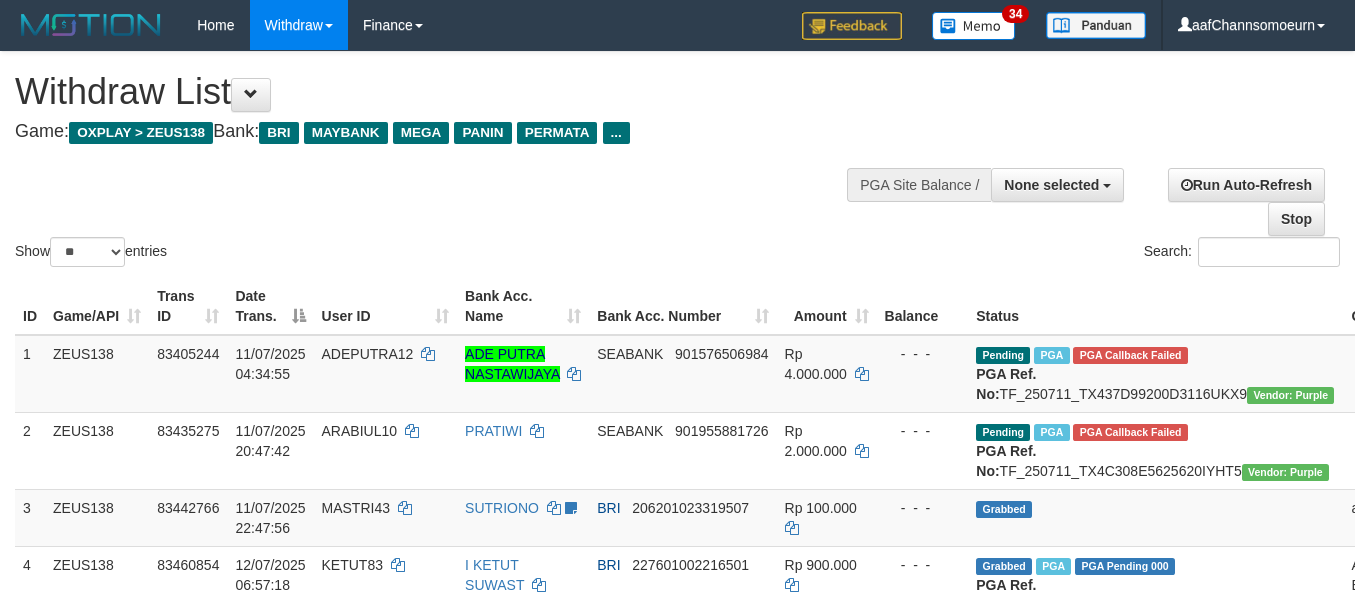 select 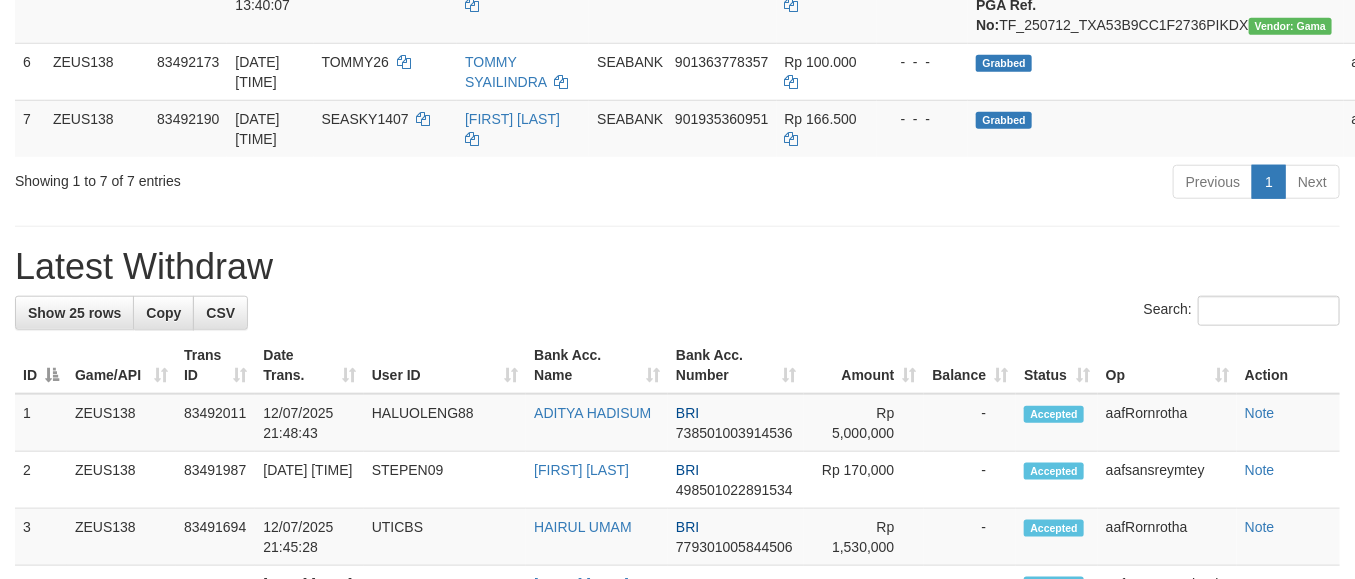 scroll, scrollTop: 601, scrollLeft: 0, axis: vertical 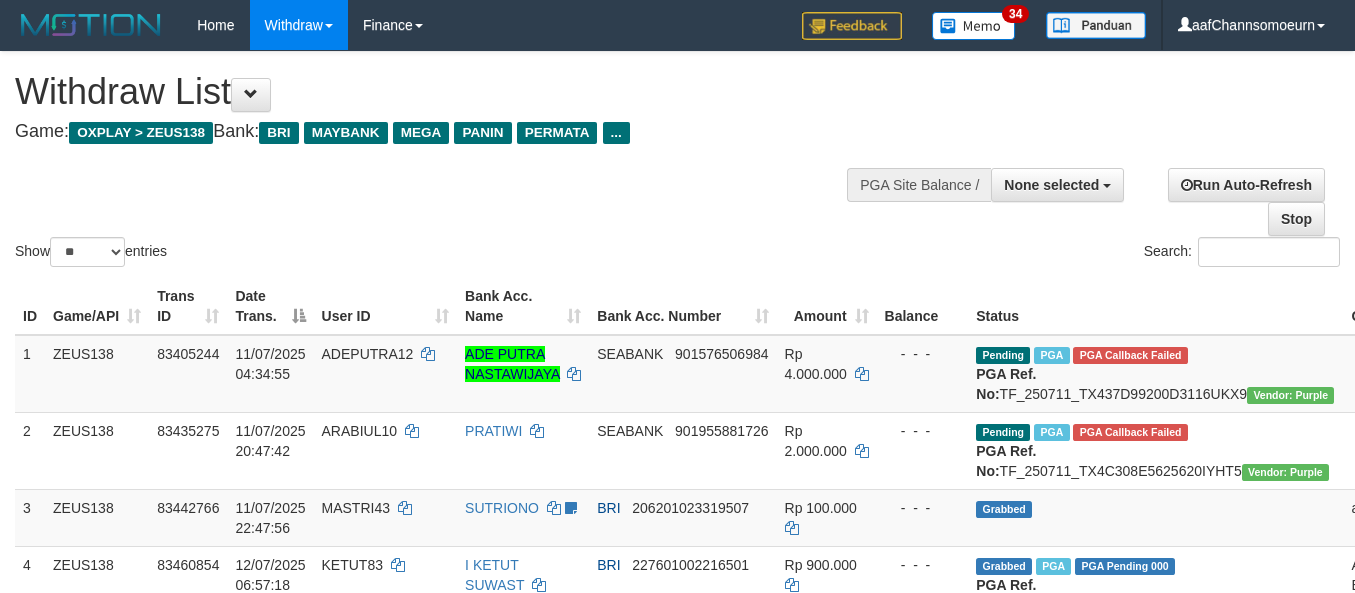 select 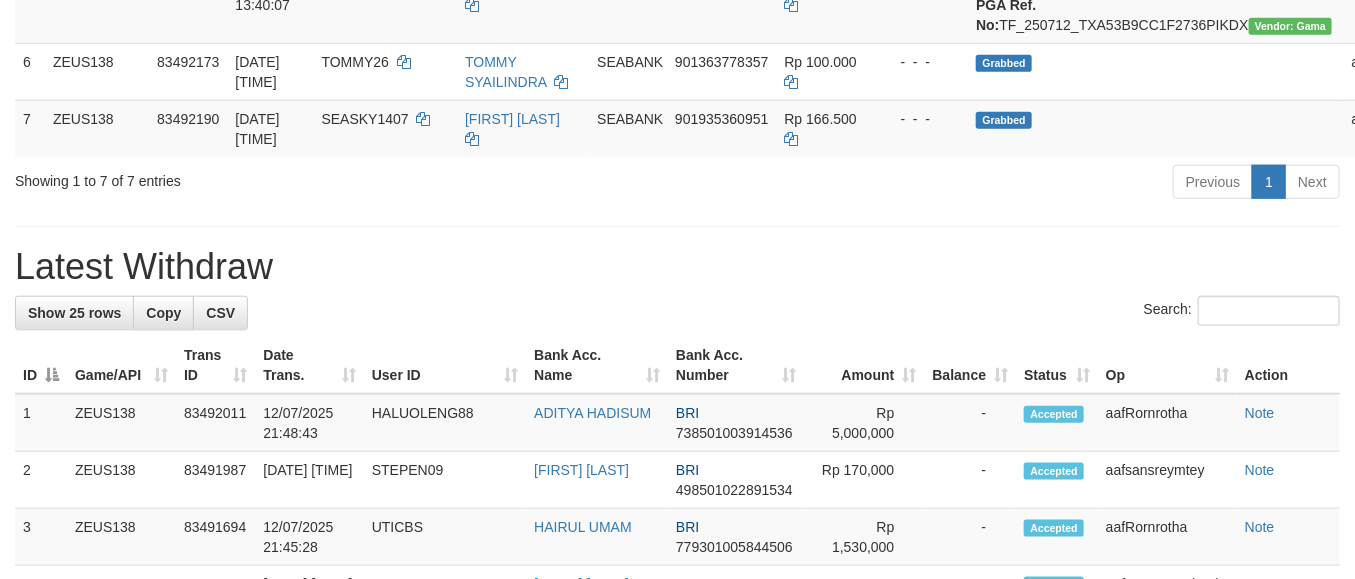 scroll, scrollTop: 601, scrollLeft: 0, axis: vertical 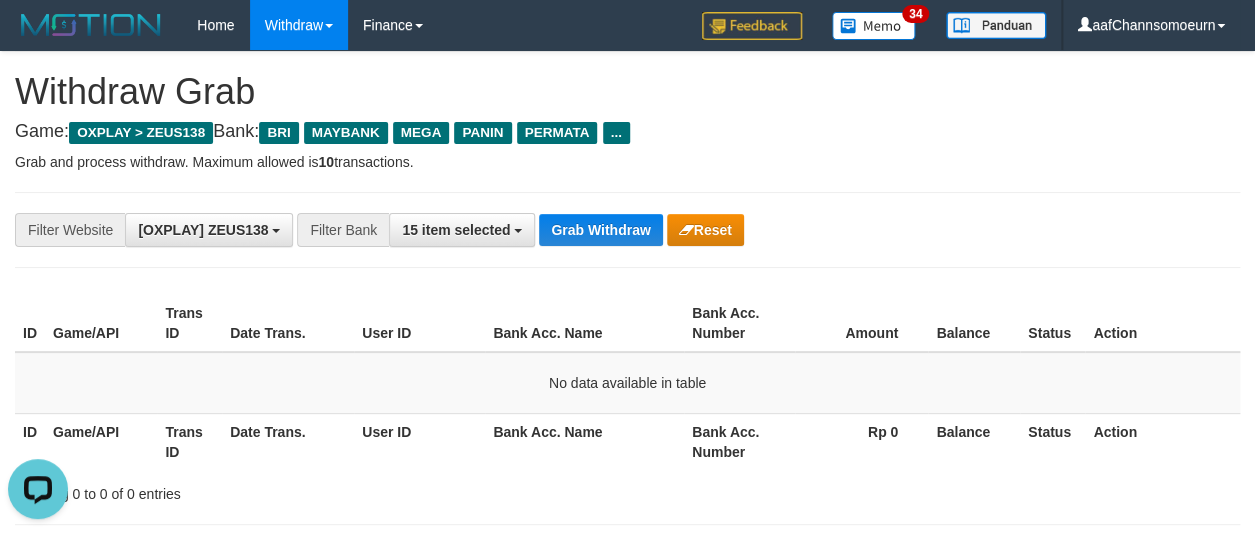 drag, startPoint x: 989, startPoint y: 139, endPoint x: 998, endPoint y: 163, distance: 25.632011 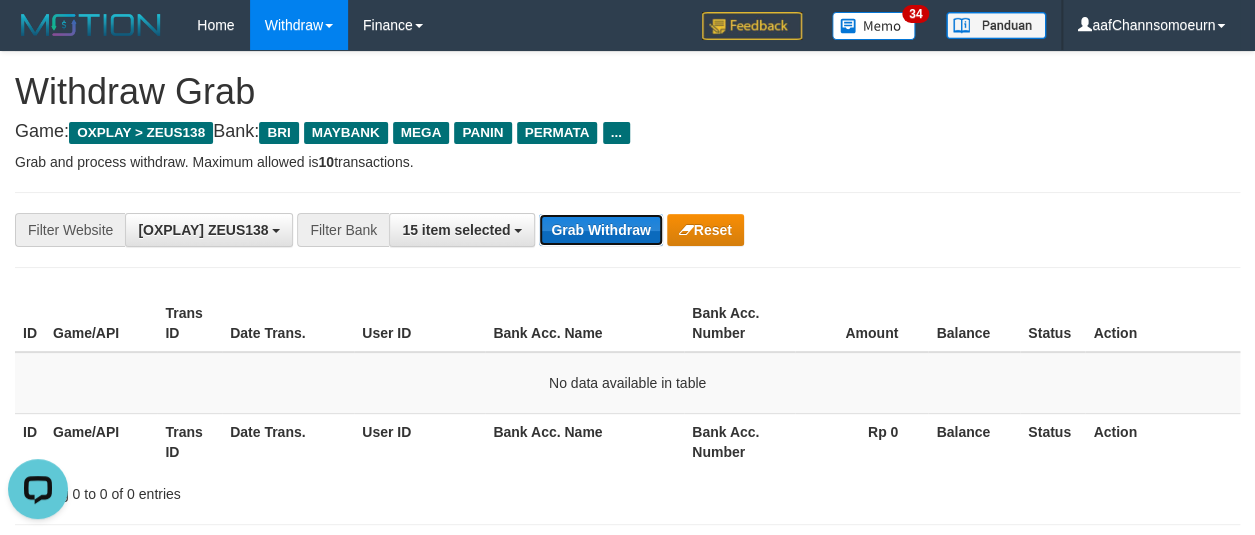 click on "Grab Withdraw" at bounding box center (600, 230) 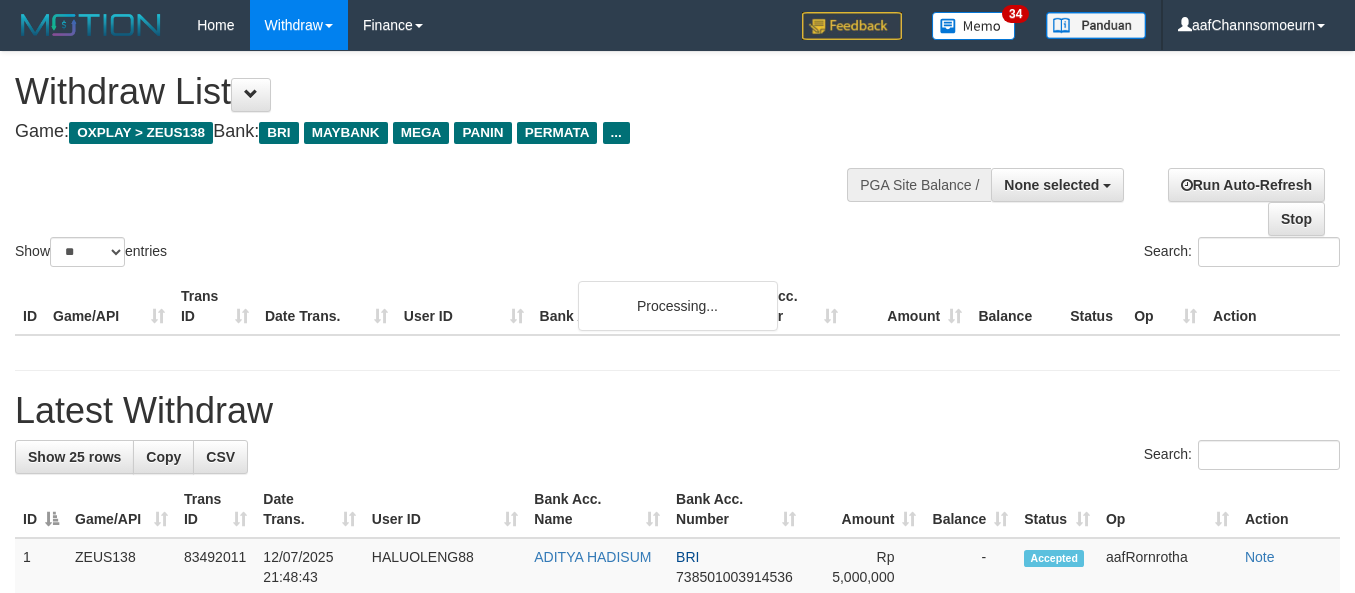 select 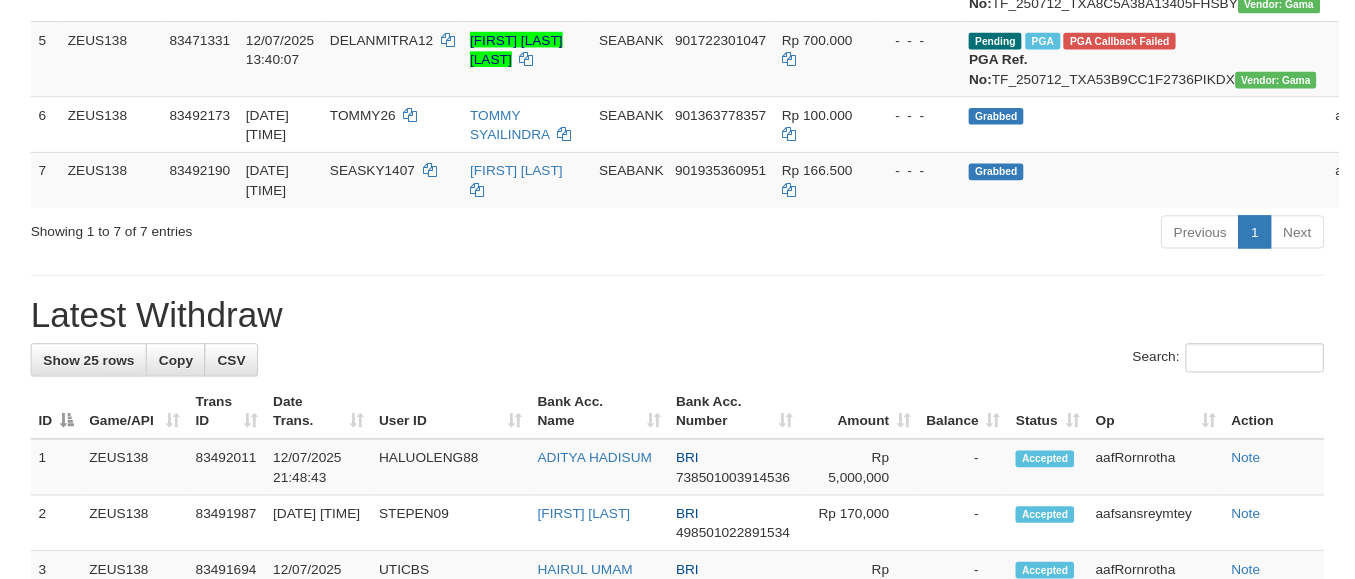 scroll, scrollTop: 1194, scrollLeft: 0, axis: vertical 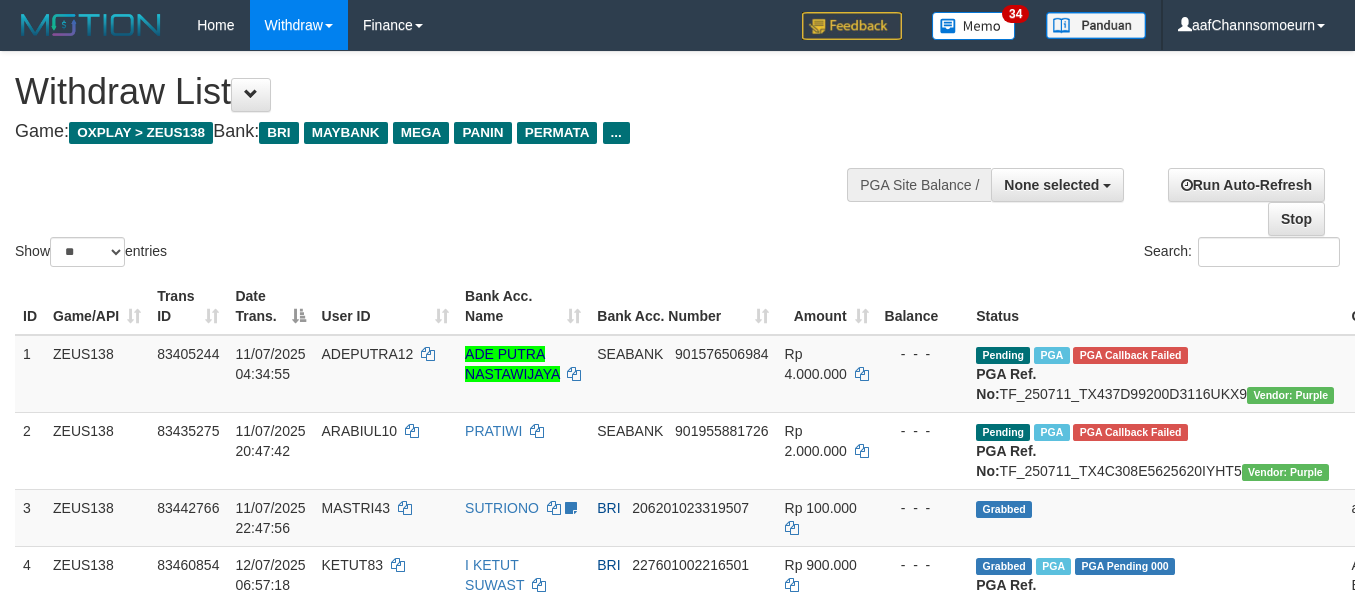 select 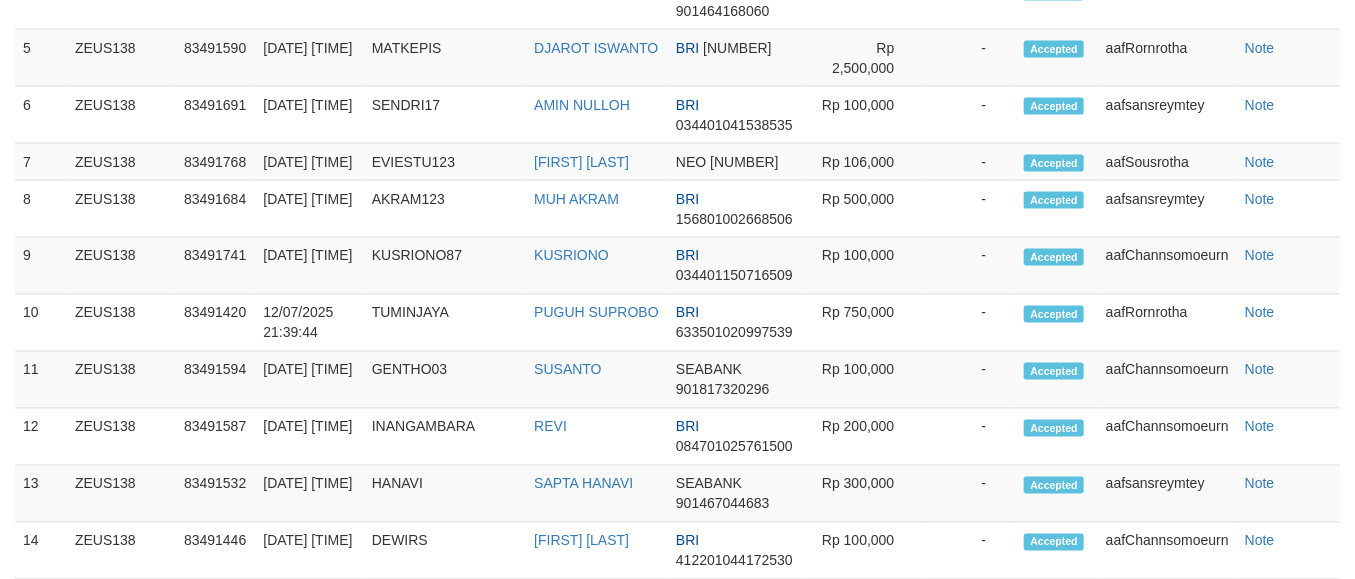 scroll, scrollTop: 1194, scrollLeft: 0, axis: vertical 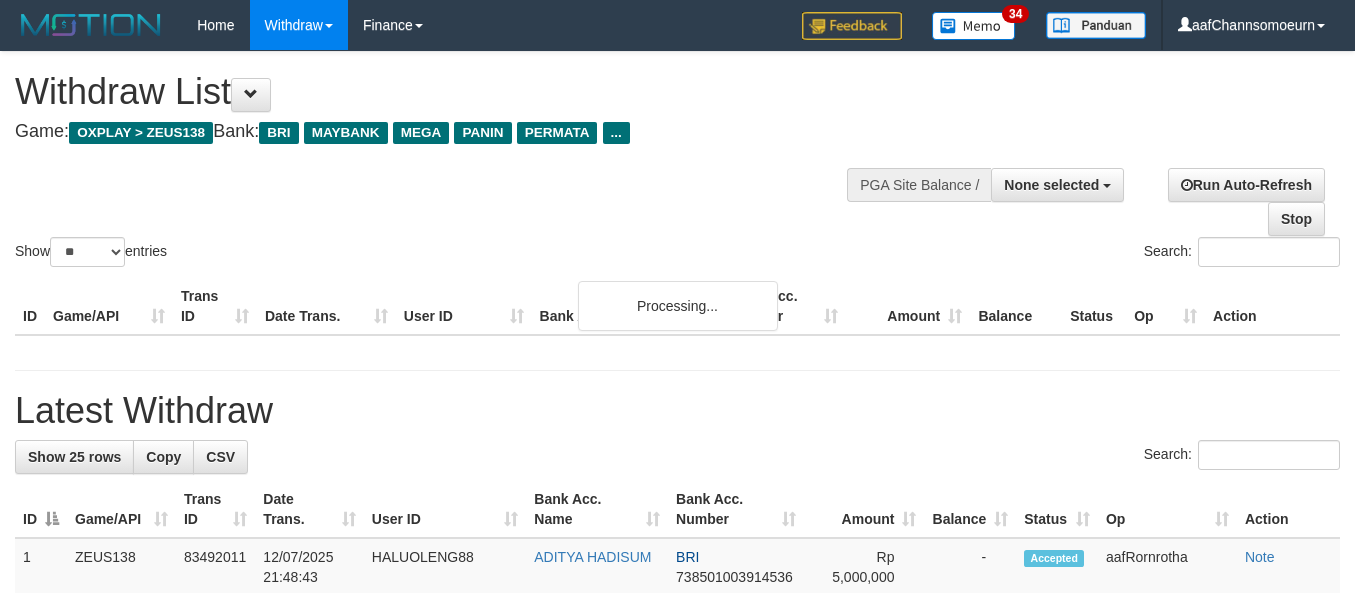 select 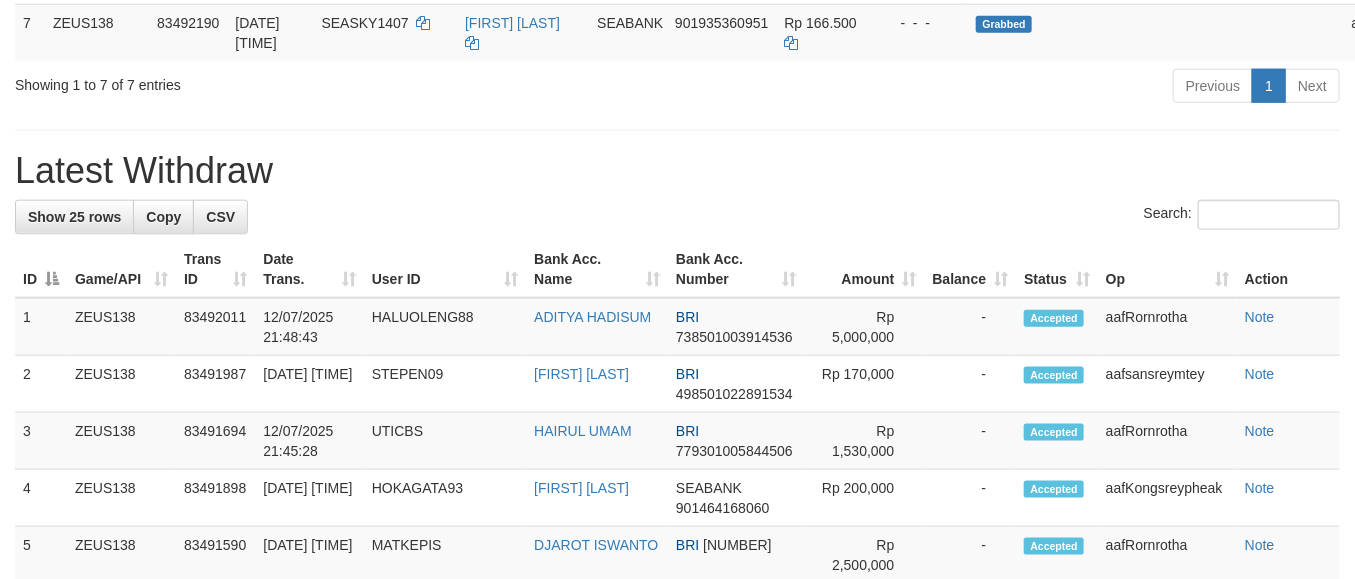 scroll, scrollTop: 622, scrollLeft: 0, axis: vertical 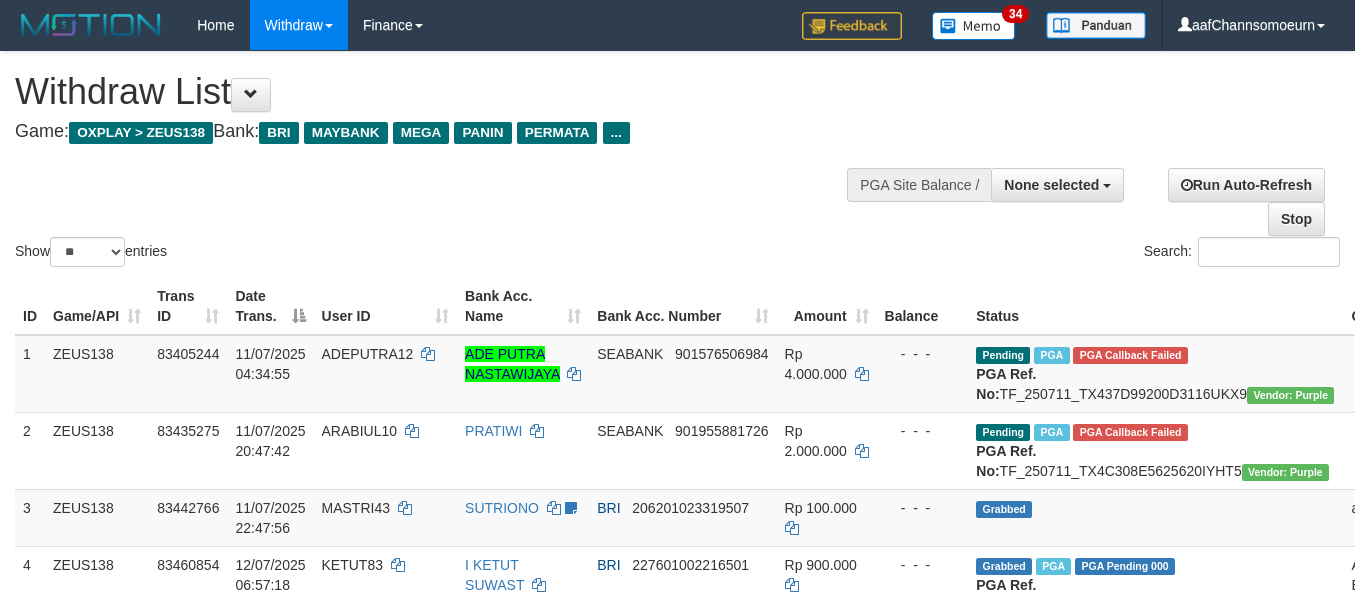 select 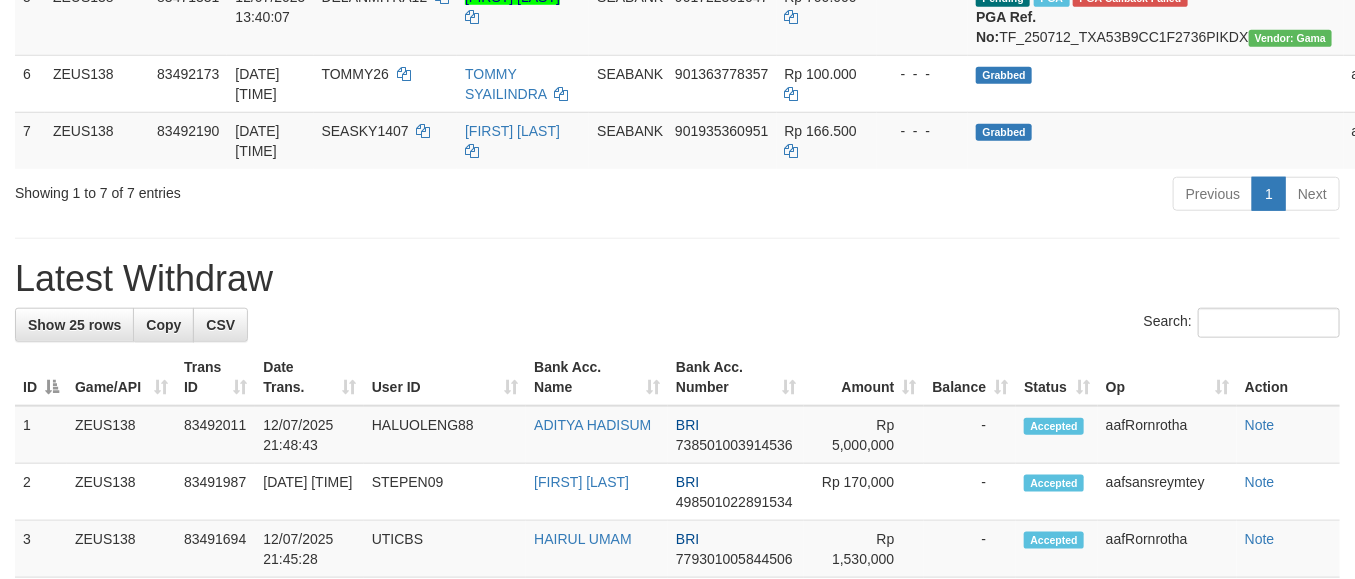scroll, scrollTop: 590, scrollLeft: 0, axis: vertical 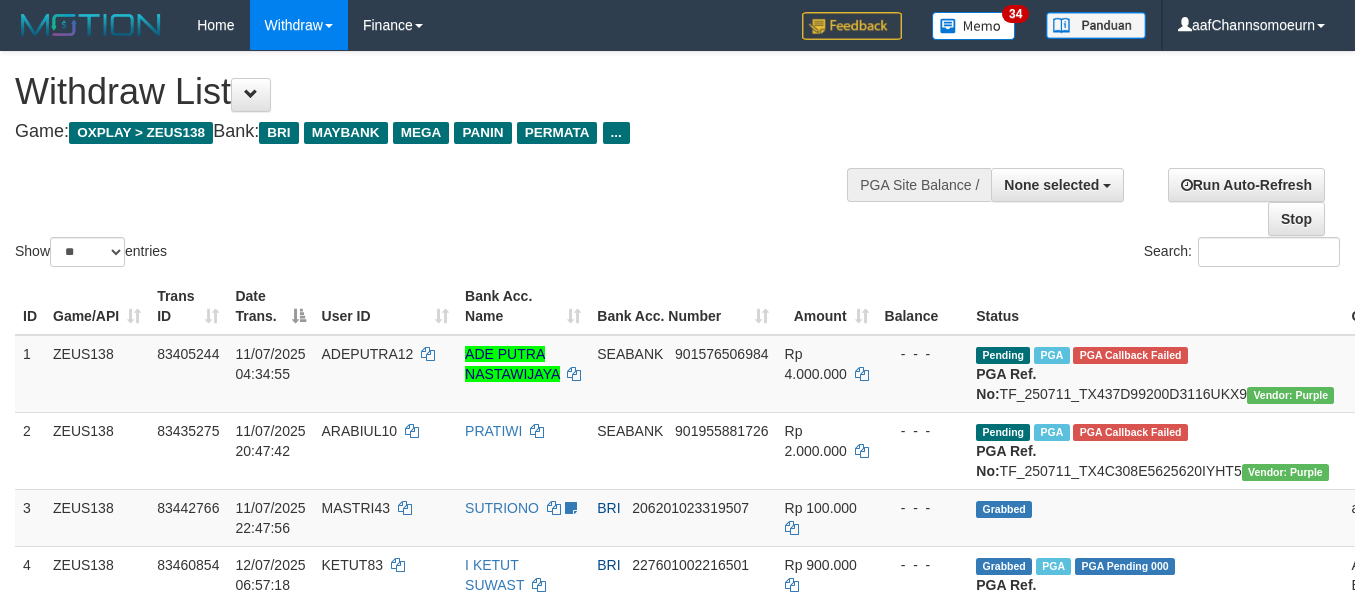 select 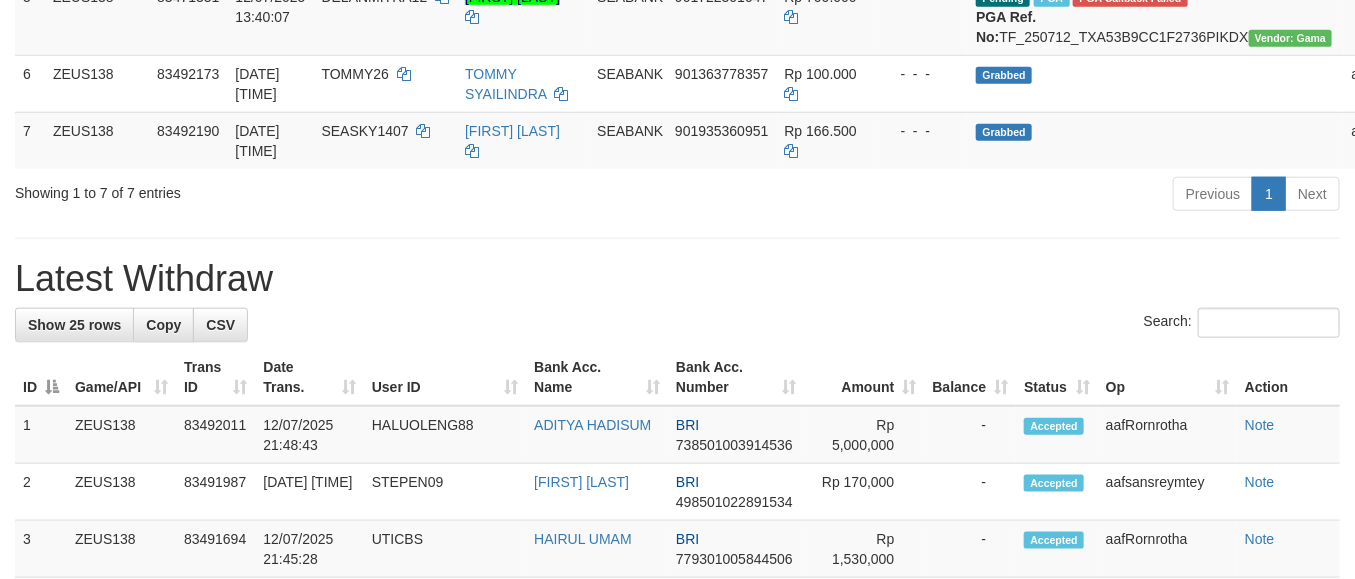 scroll, scrollTop: 590, scrollLeft: 0, axis: vertical 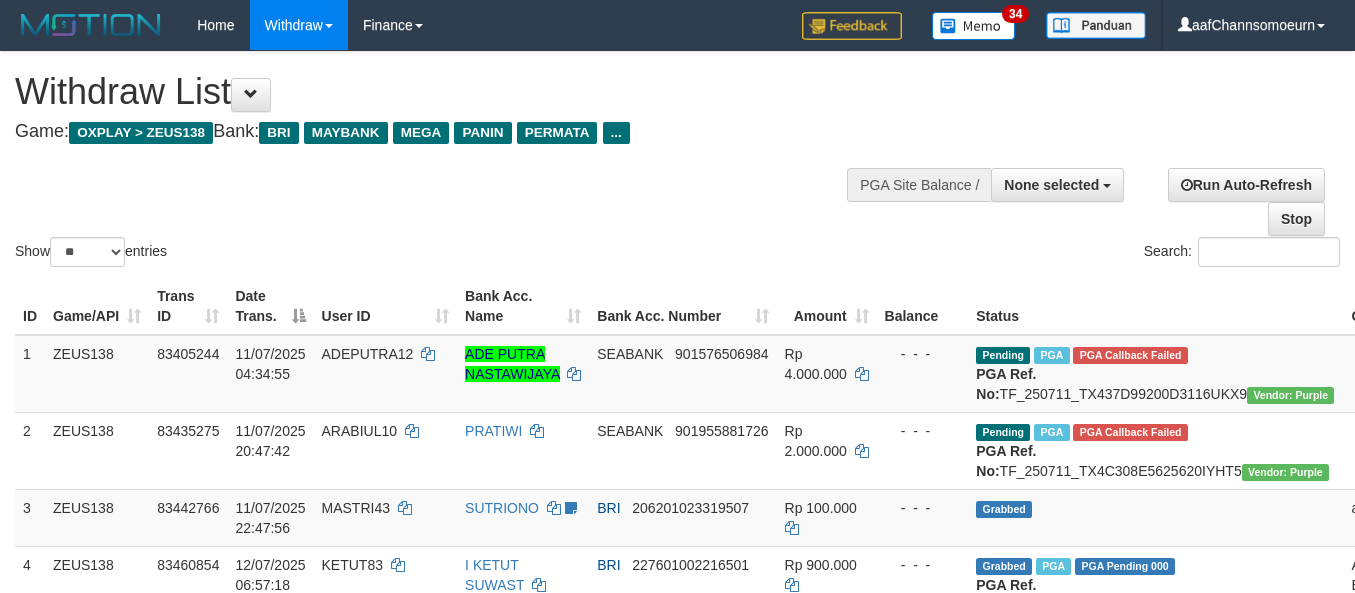 select 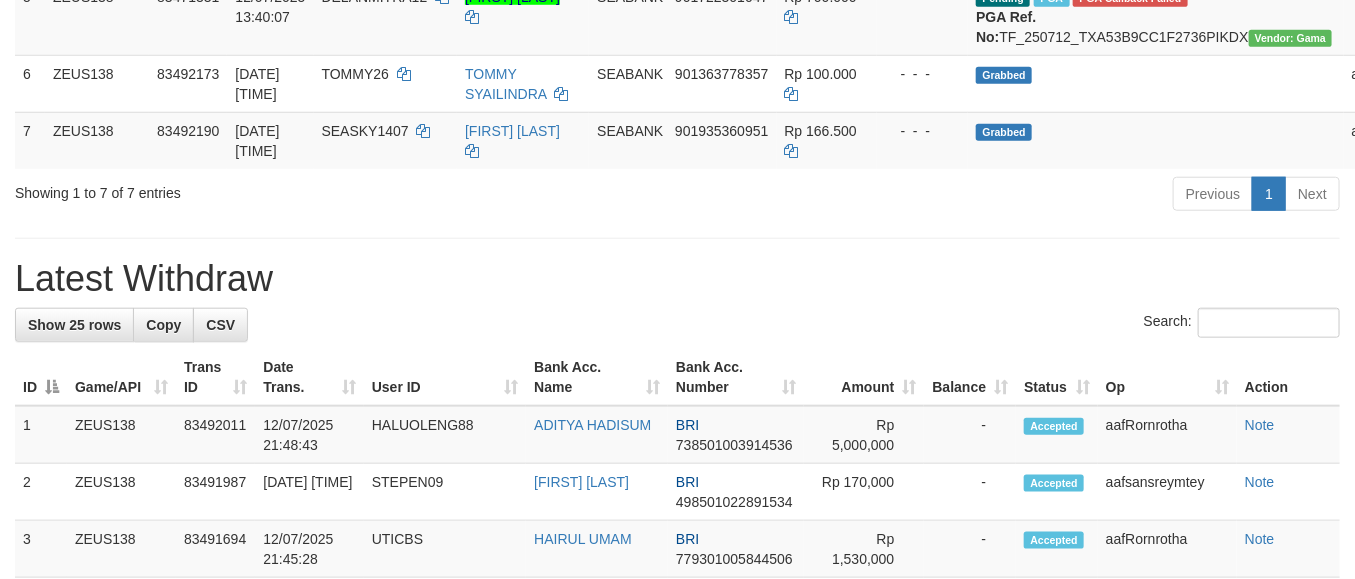 scroll, scrollTop: 590, scrollLeft: 0, axis: vertical 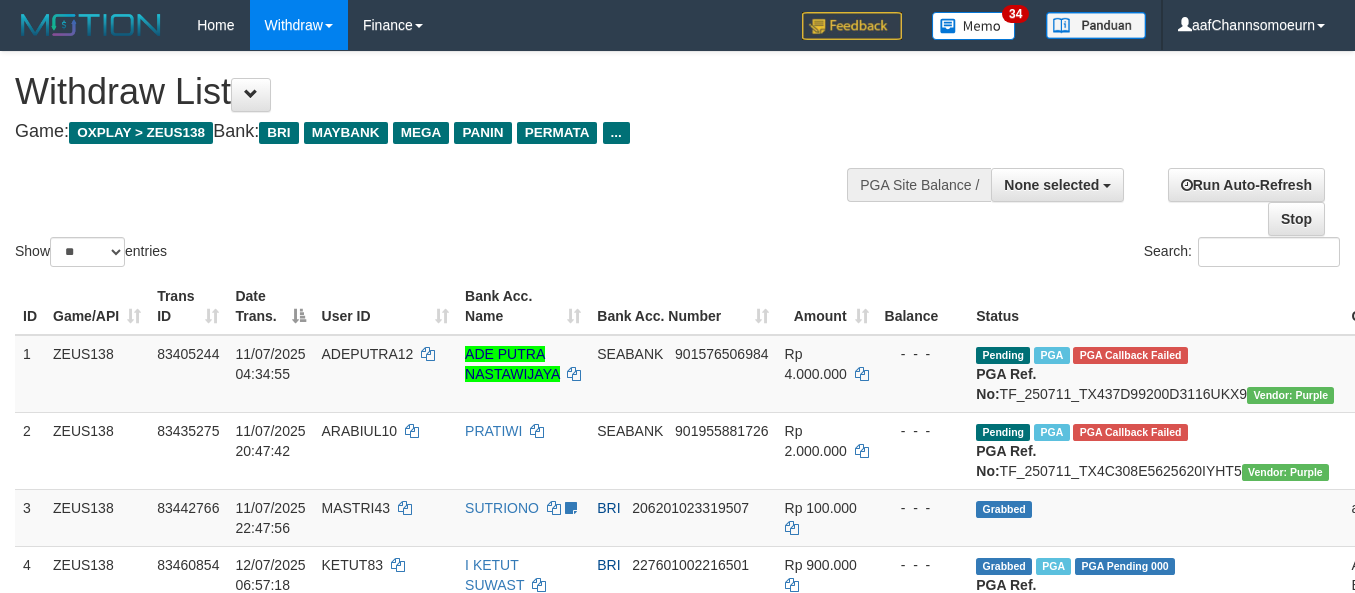 select 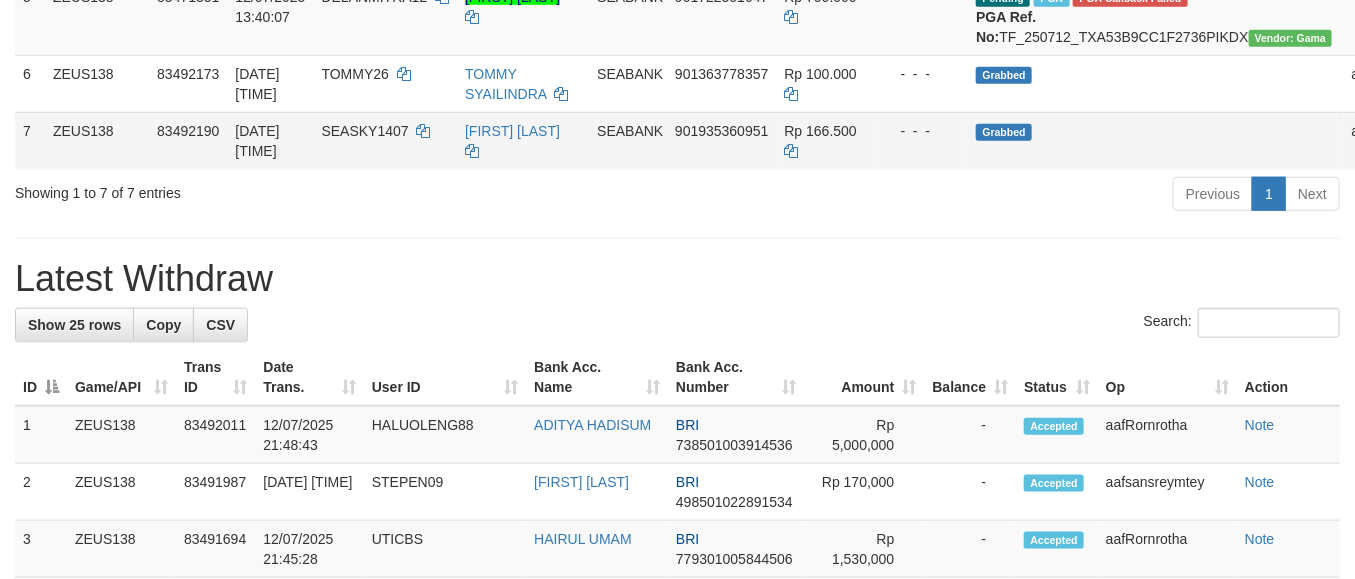 click on "-  -  -" at bounding box center (923, 140) 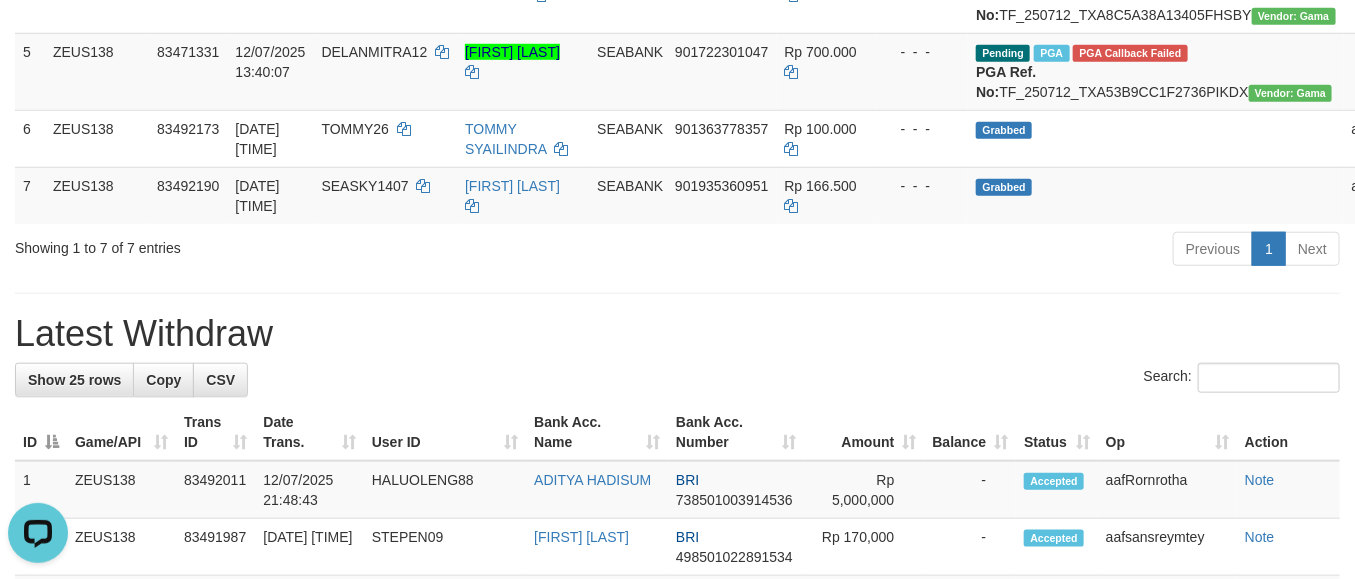 scroll, scrollTop: 0, scrollLeft: 0, axis: both 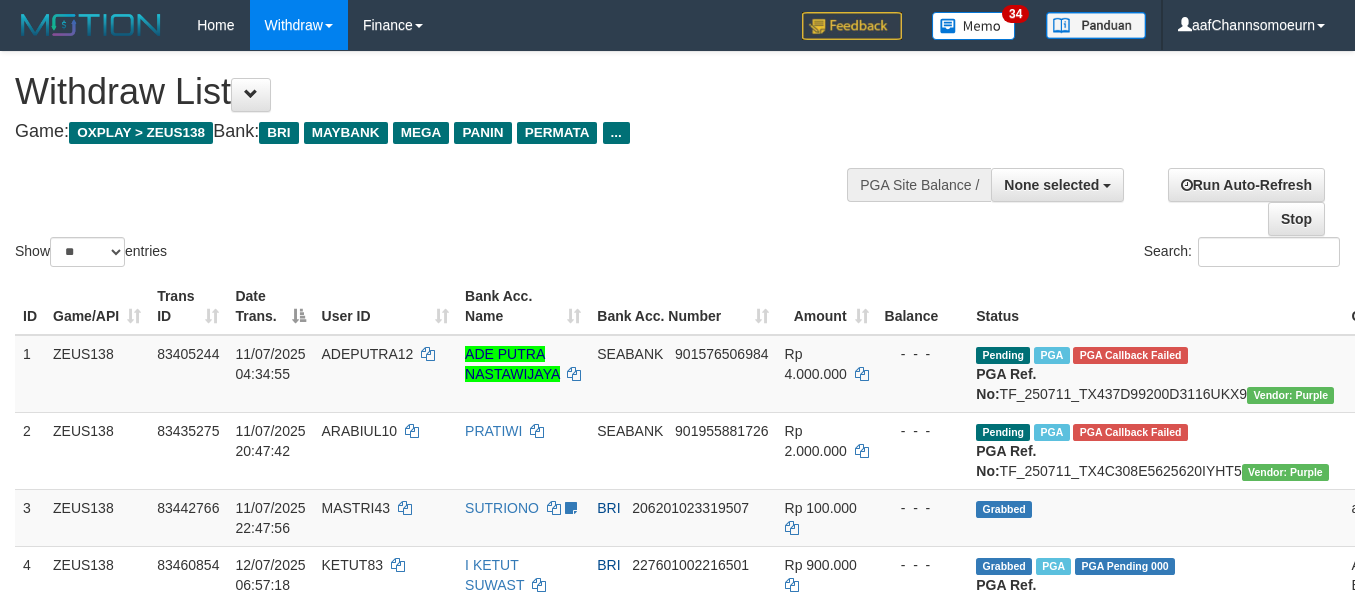 select 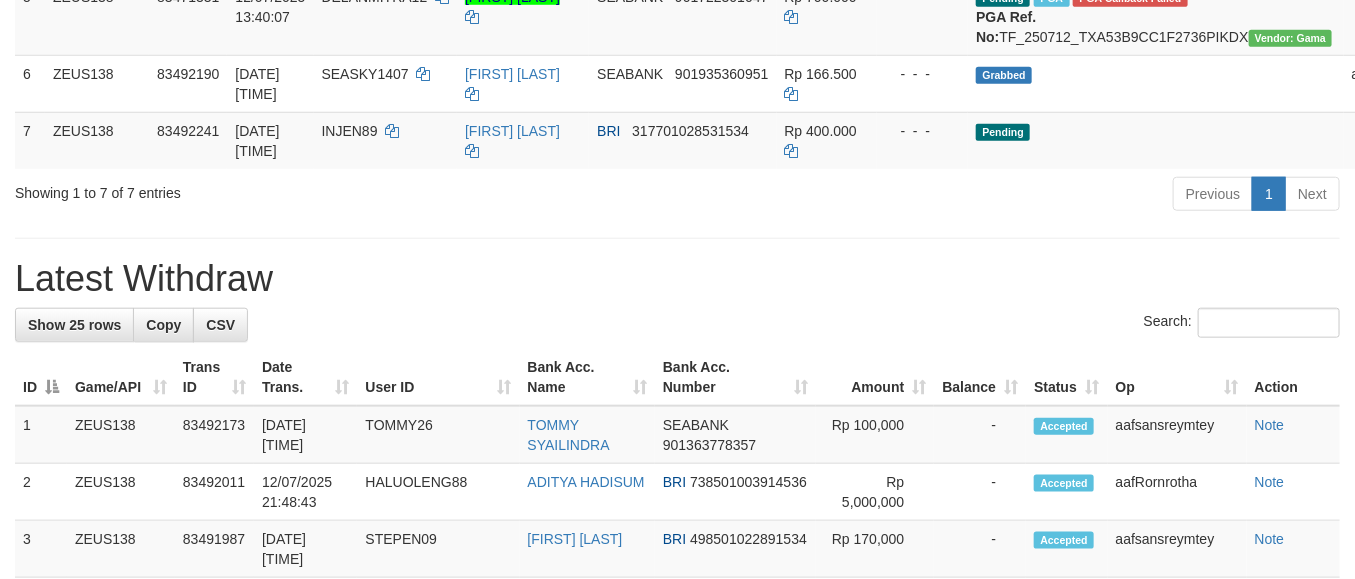 scroll, scrollTop: 590, scrollLeft: 0, axis: vertical 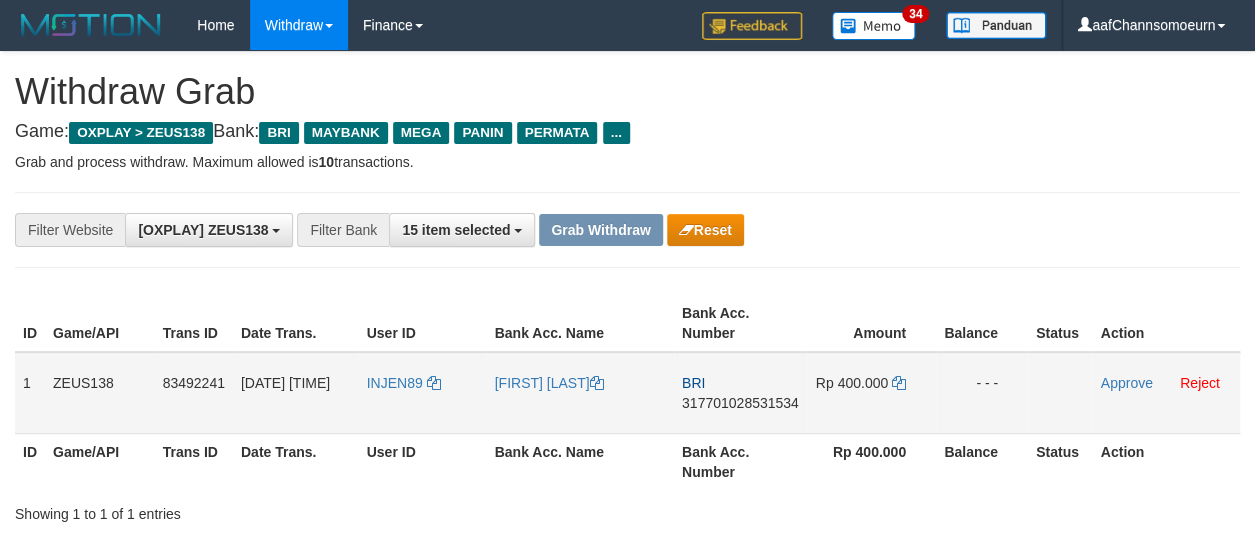click on "INJEN89" at bounding box center (423, 393) 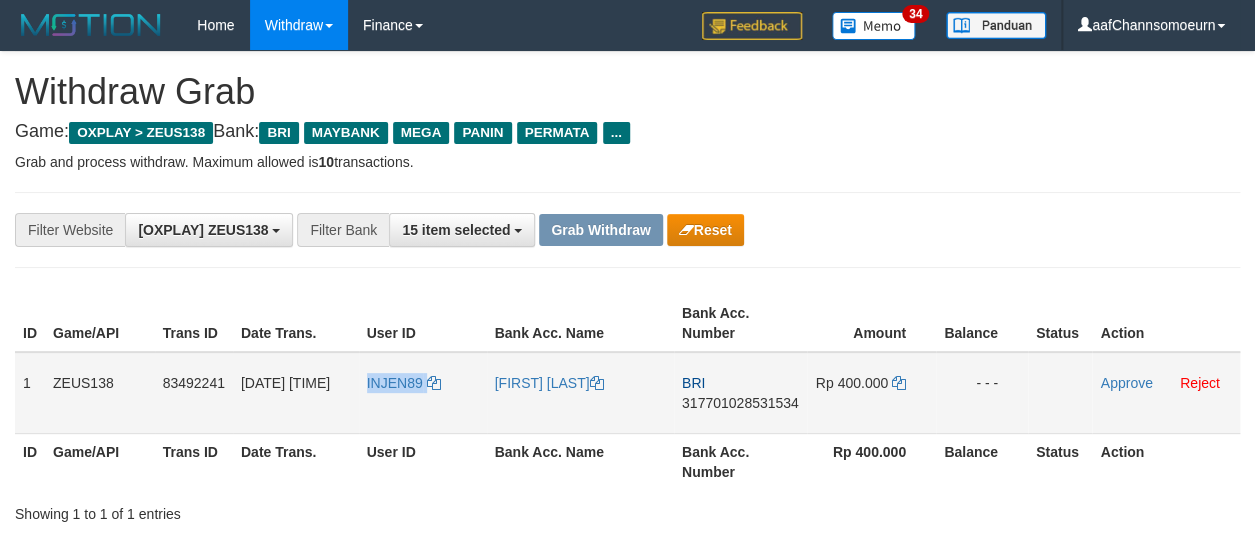 click on "INJEN89" at bounding box center (423, 393) 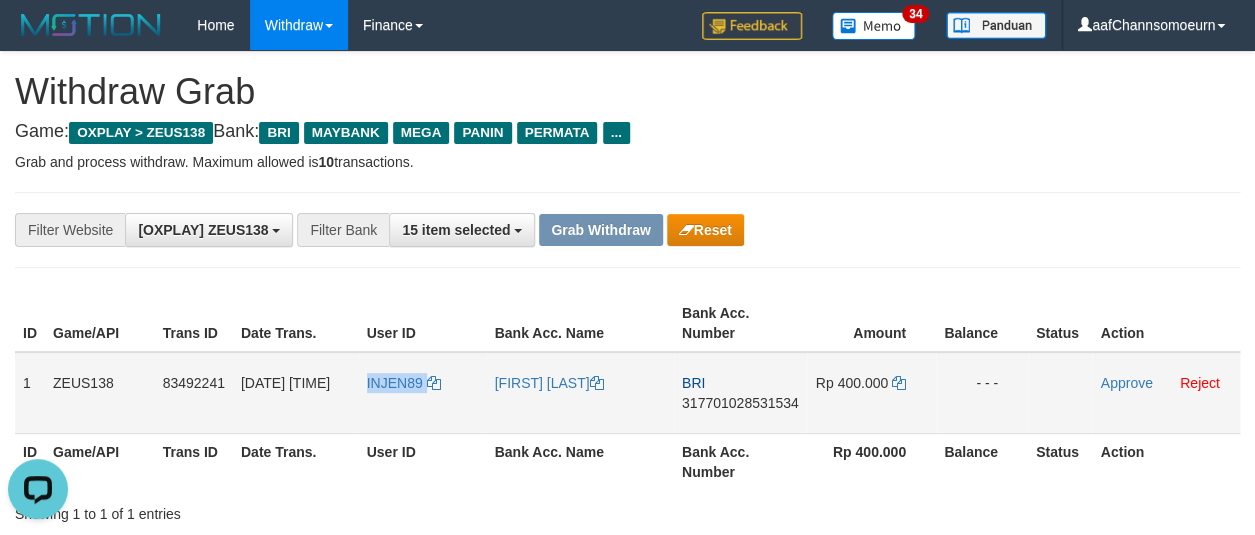 click on "INJEN89" at bounding box center [423, 393] 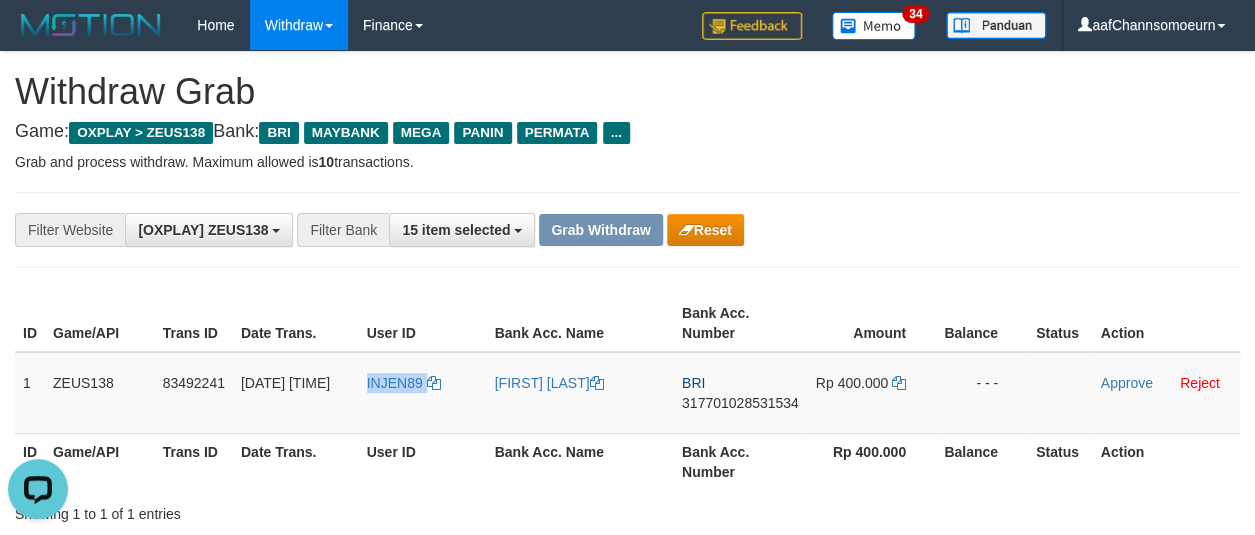 scroll, scrollTop: 0, scrollLeft: 0, axis: both 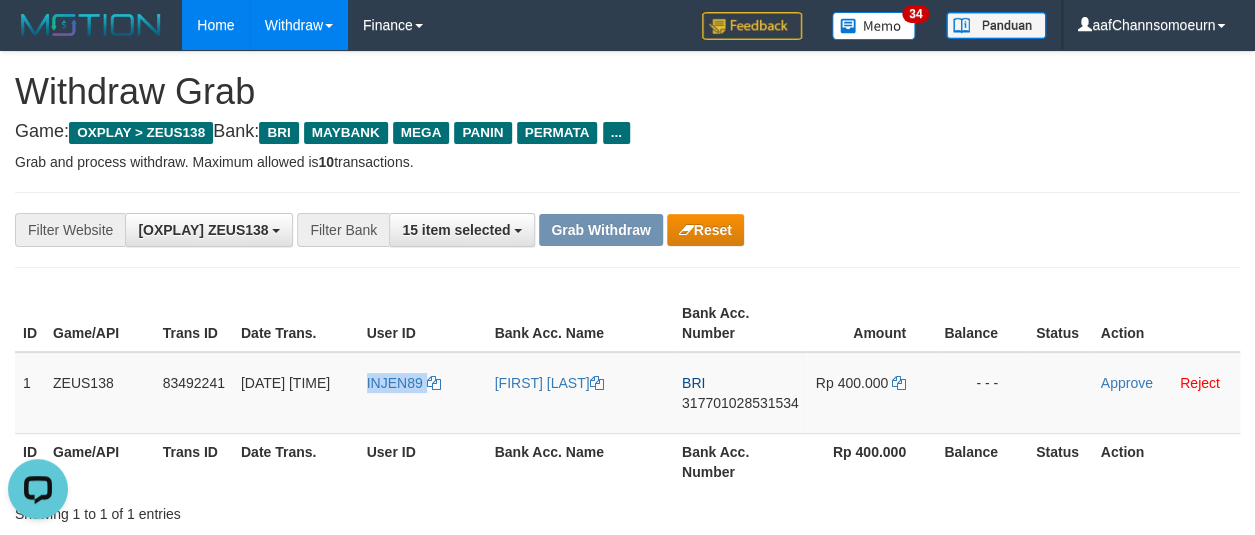 copy on "INJEN89" 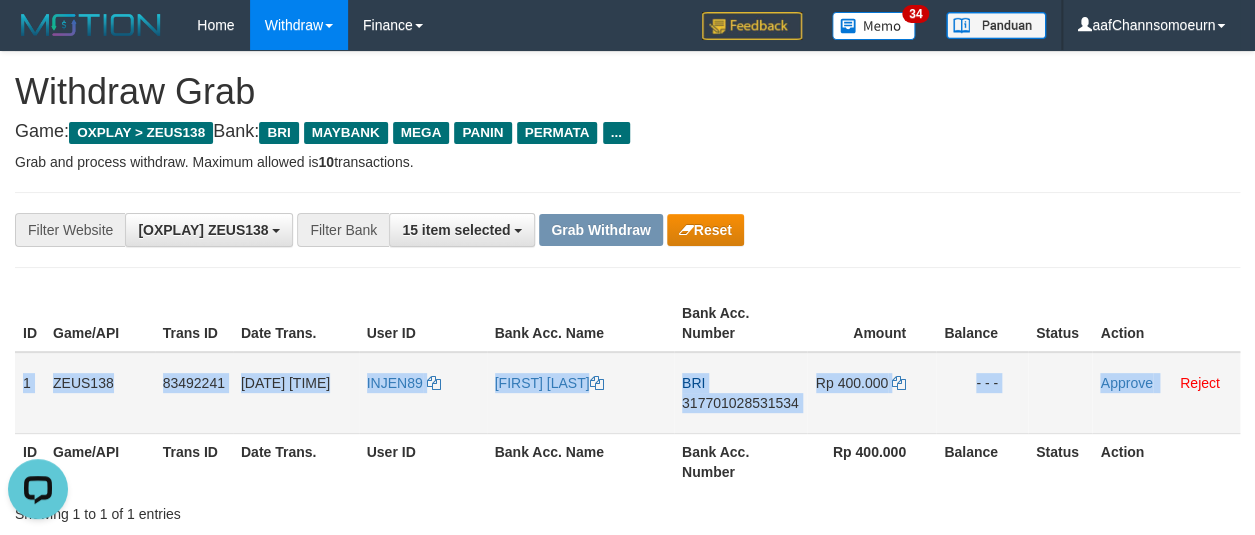 drag, startPoint x: 18, startPoint y: 377, endPoint x: 1162, endPoint y: 419, distance: 1144.7708 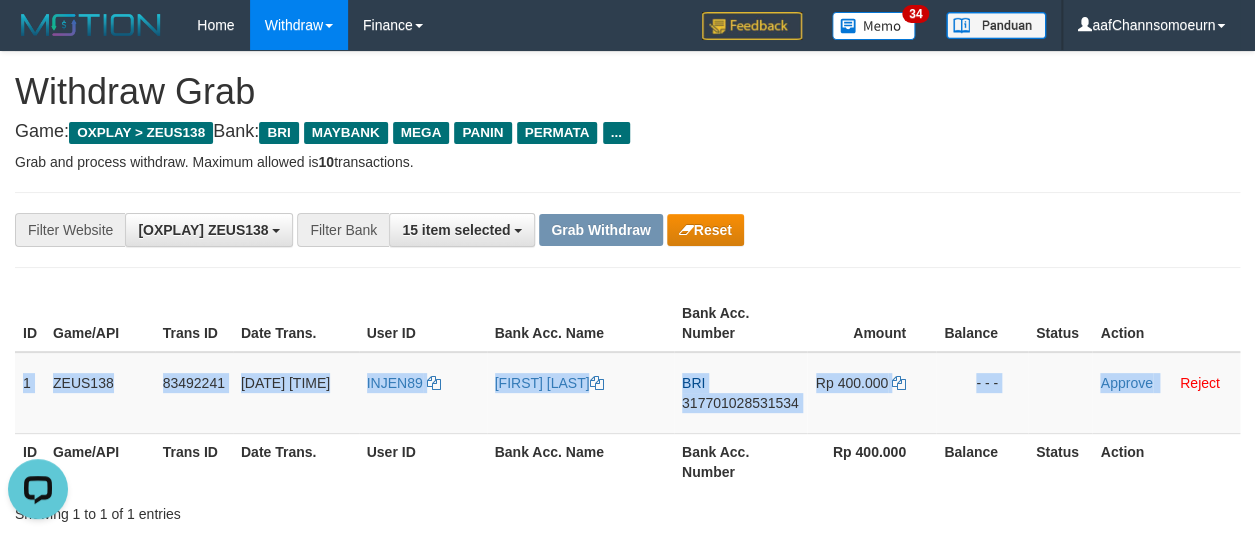 copy on "1
ZEUS138
83492241
12/07/2025 21:49:28
INJEN89
MOCHAMMAD NURU
BRI
317701028531534
Rp 400.000
- - -
Approve" 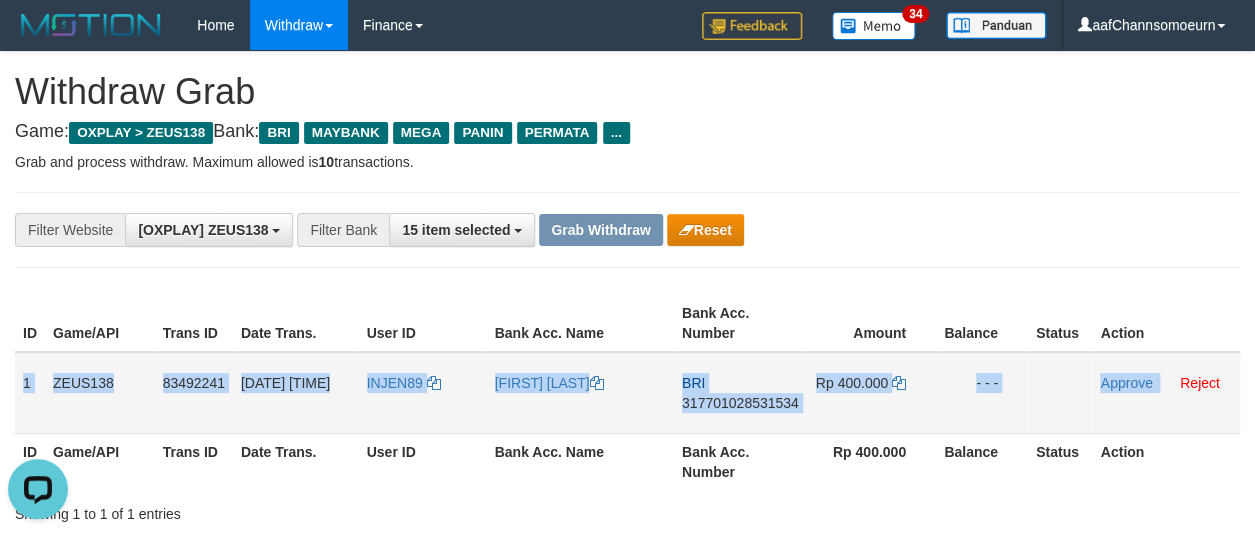 click on "BRI
317701028531534" at bounding box center (740, 393) 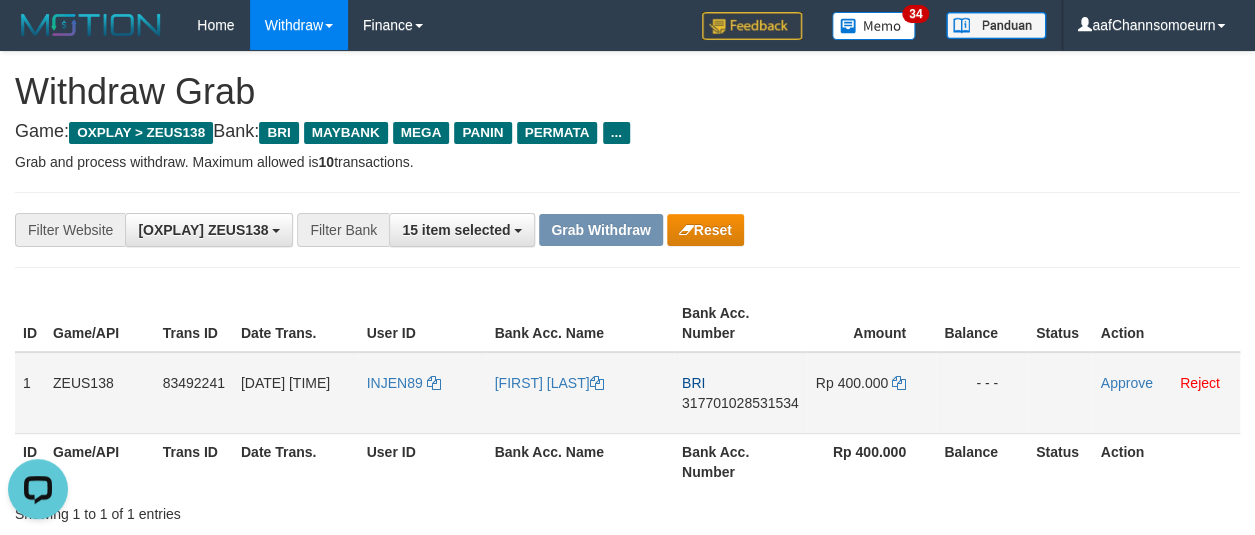 click on "317701028531534" at bounding box center (740, 403) 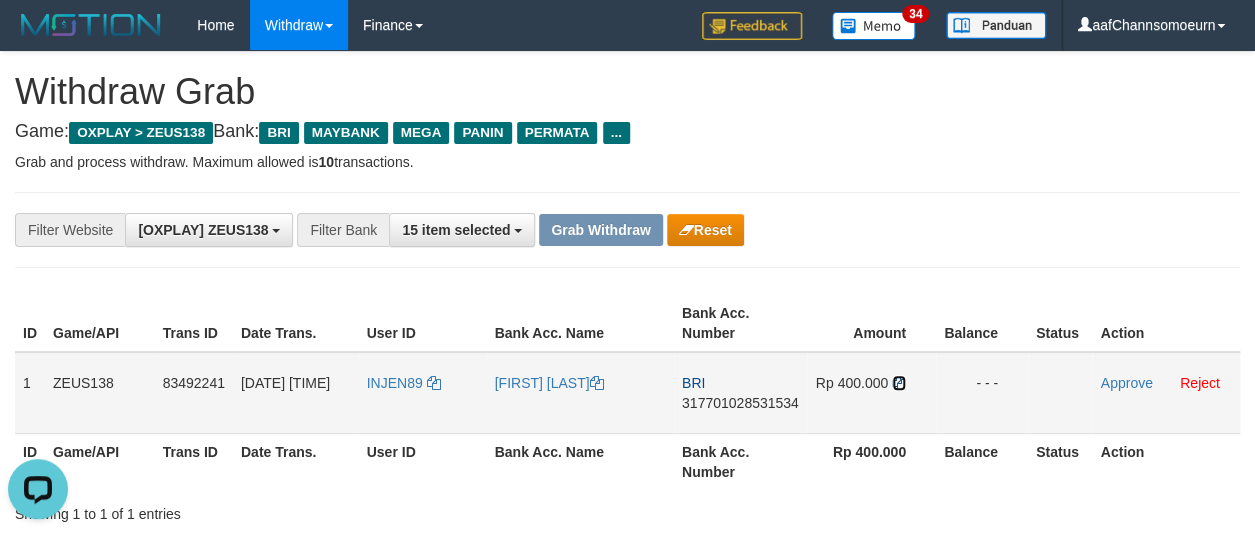 click at bounding box center (899, 383) 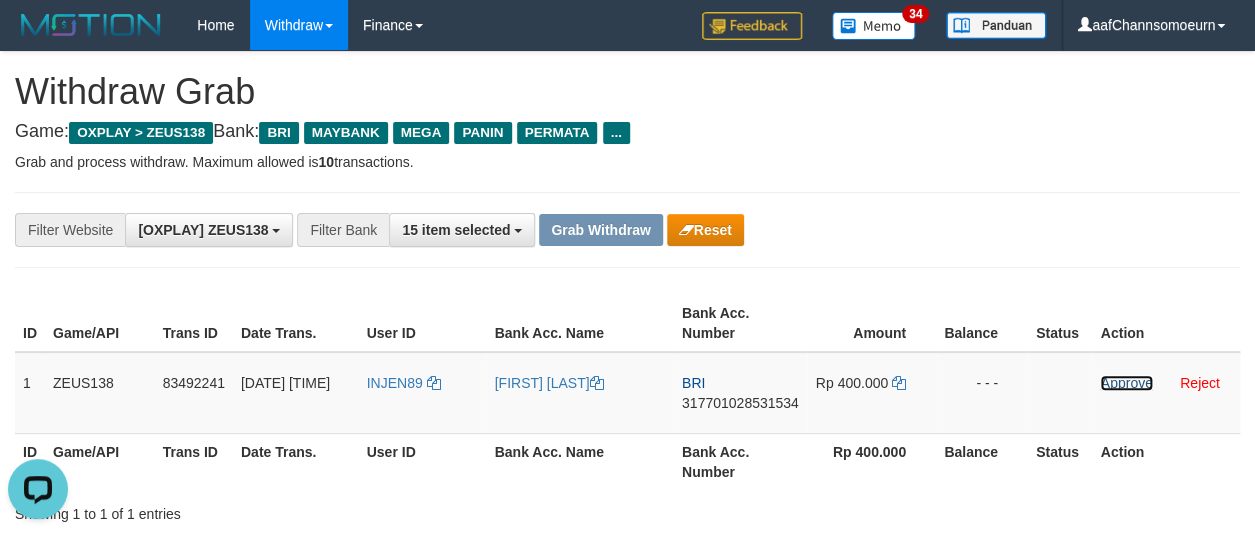 drag, startPoint x: 1130, startPoint y: 381, endPoint x: 716, endPoint y: 185, distance: 458.0524 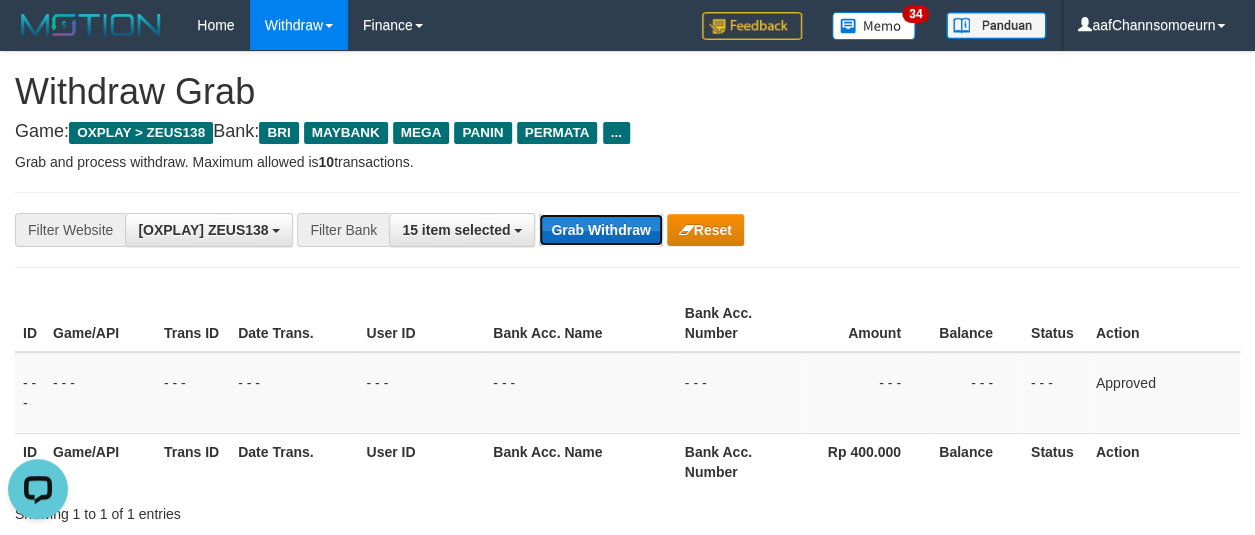 click on "Grab Withdraw" at bounding box center (600, 230) 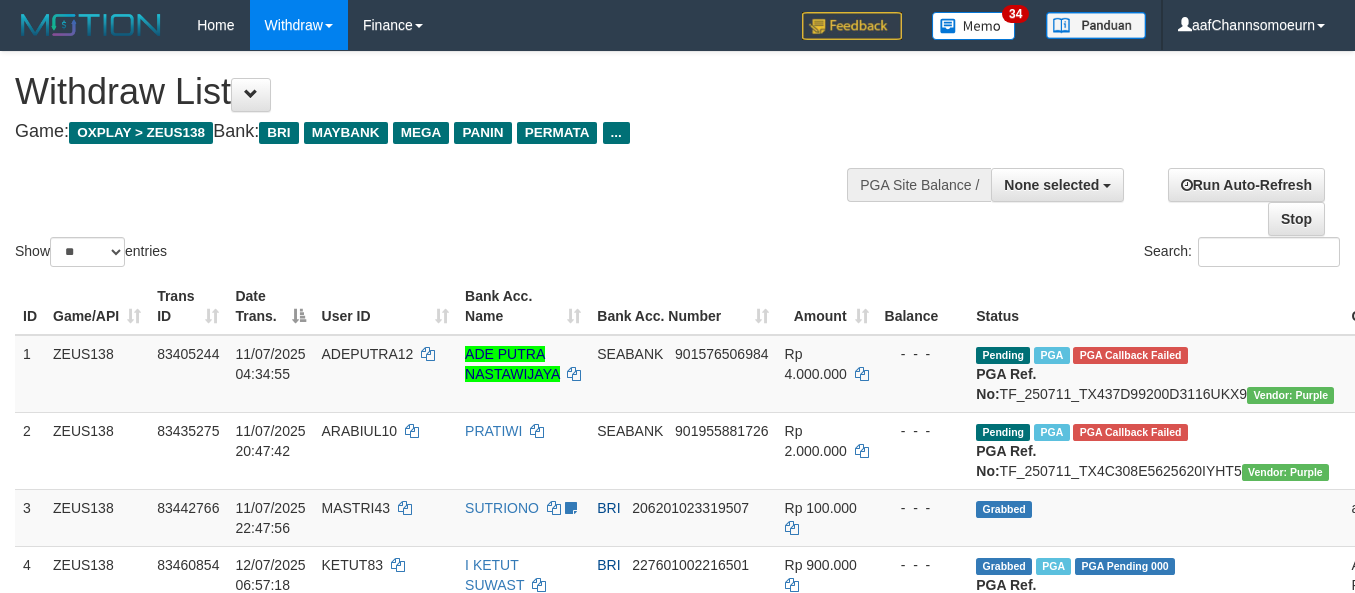 select 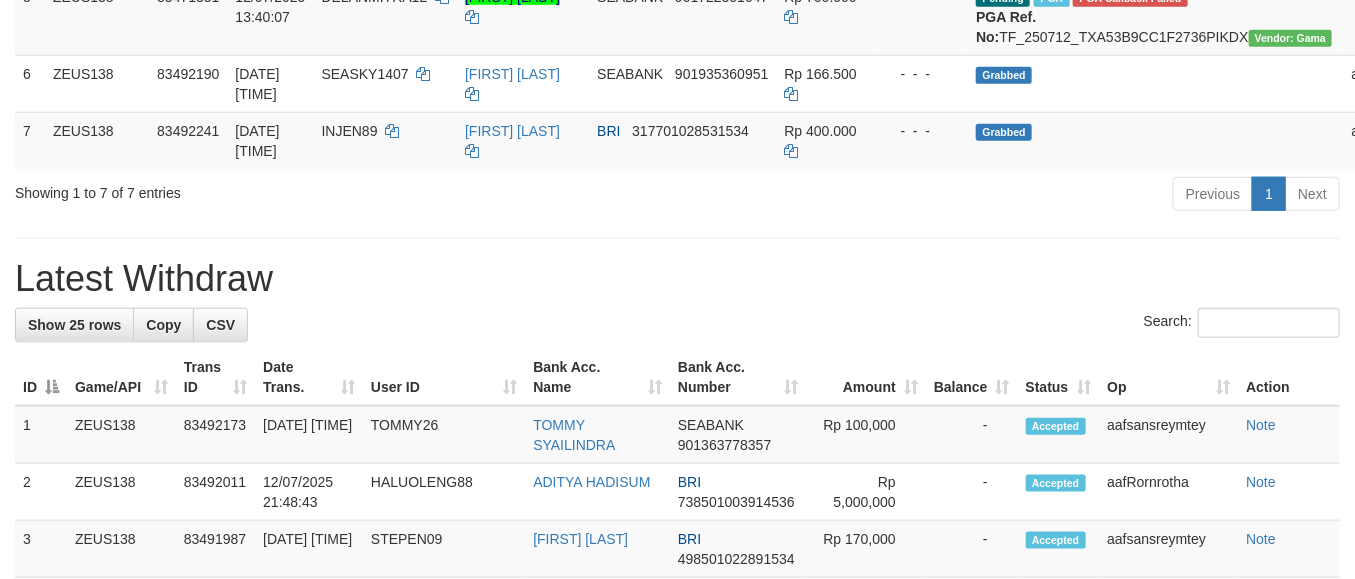 scroll, scrollTop: 590, scrollLeft: 0, axis: vertical 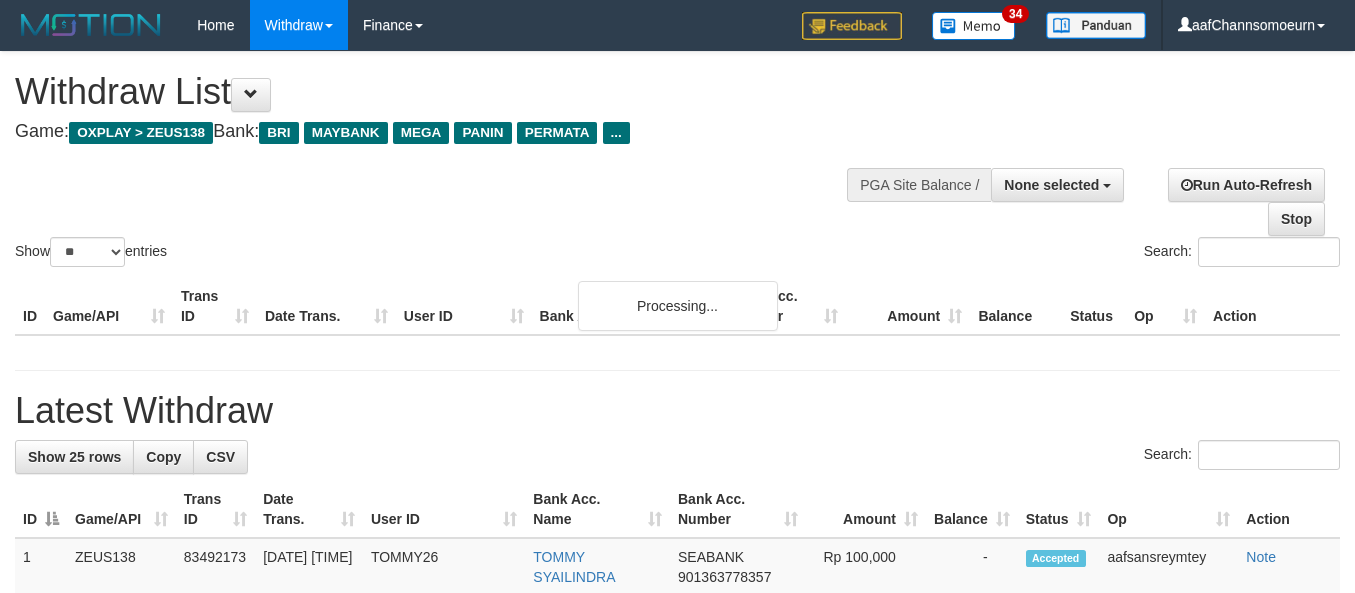 select 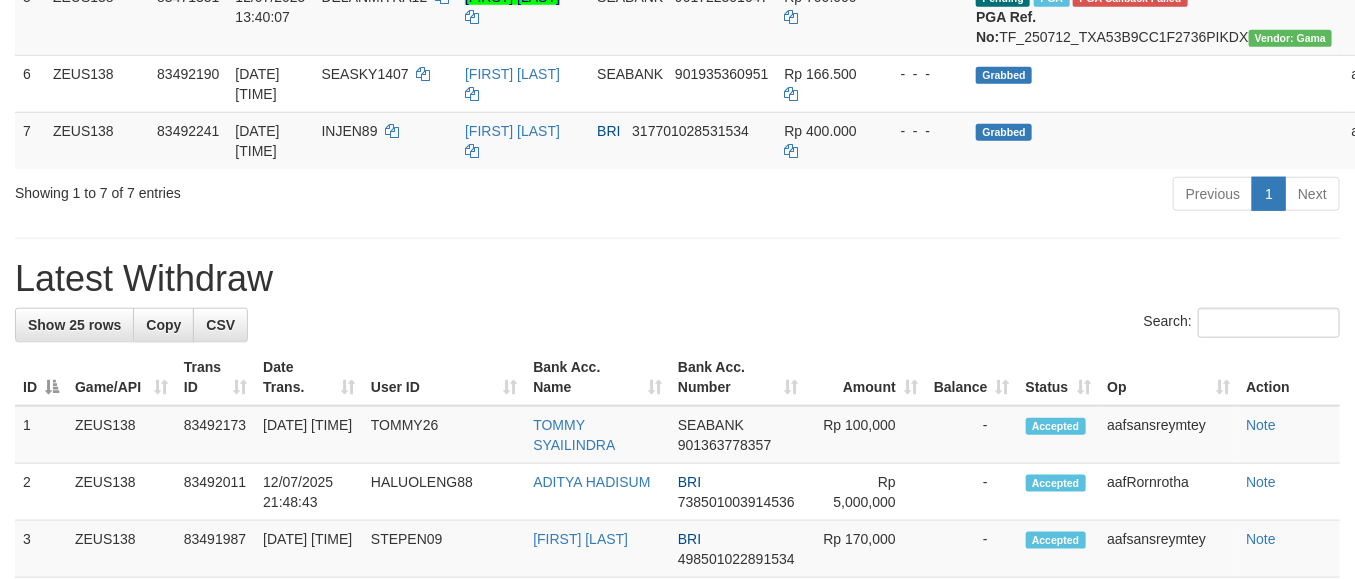 scroll, scrollTop: 590, scrollLeft: 0, axis: vertical 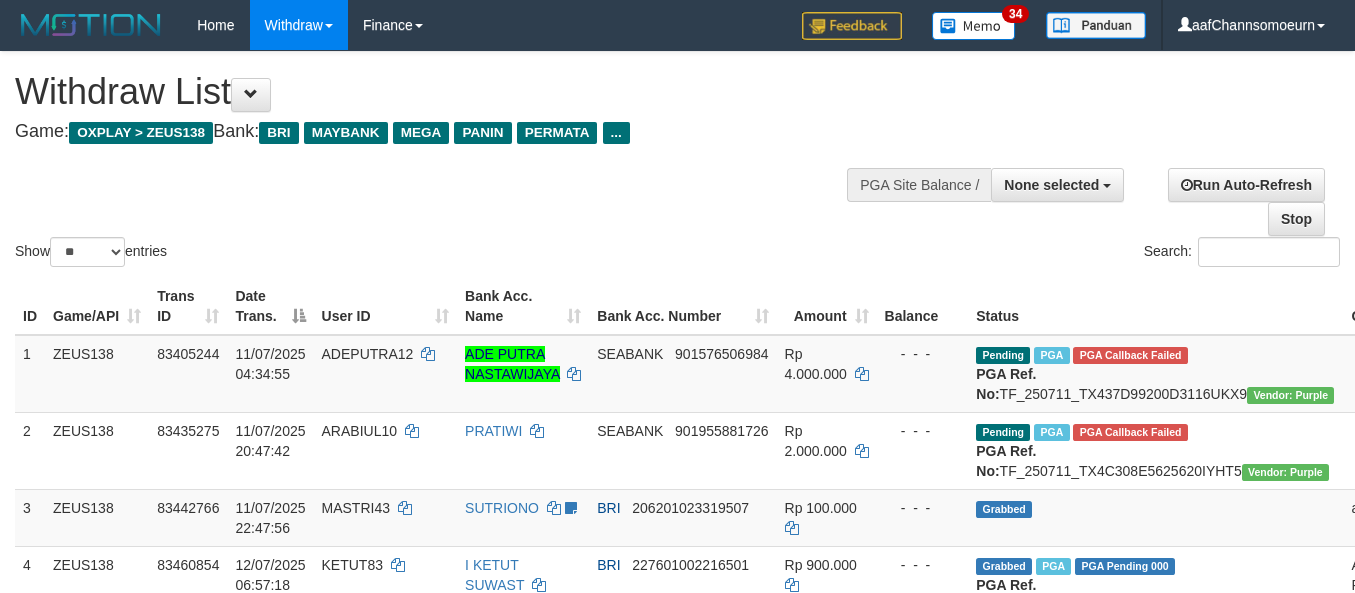 select 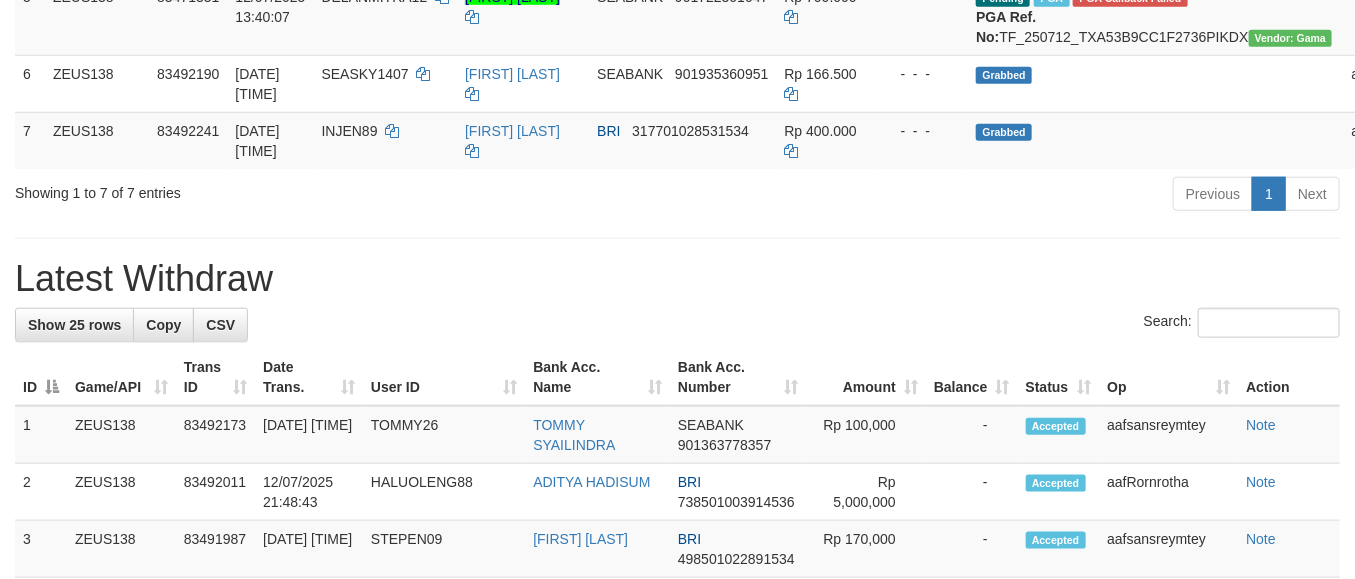 scroll, scrollTop: 590, scrollLeft: 0, axis: vertical 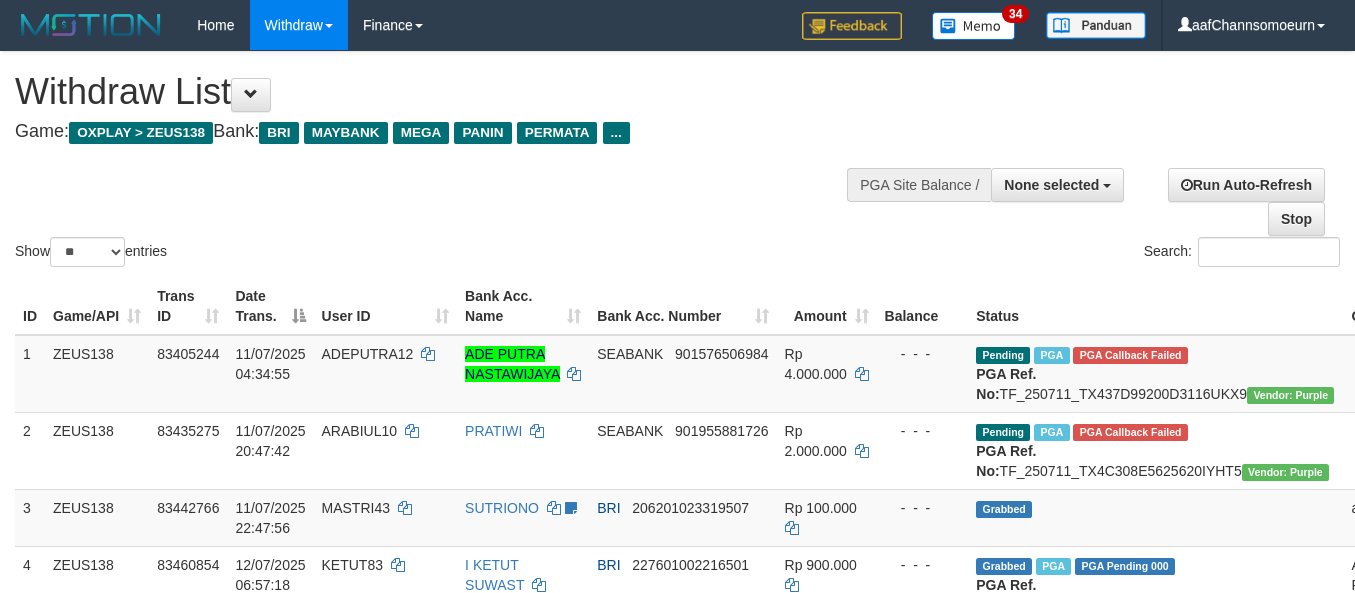 select 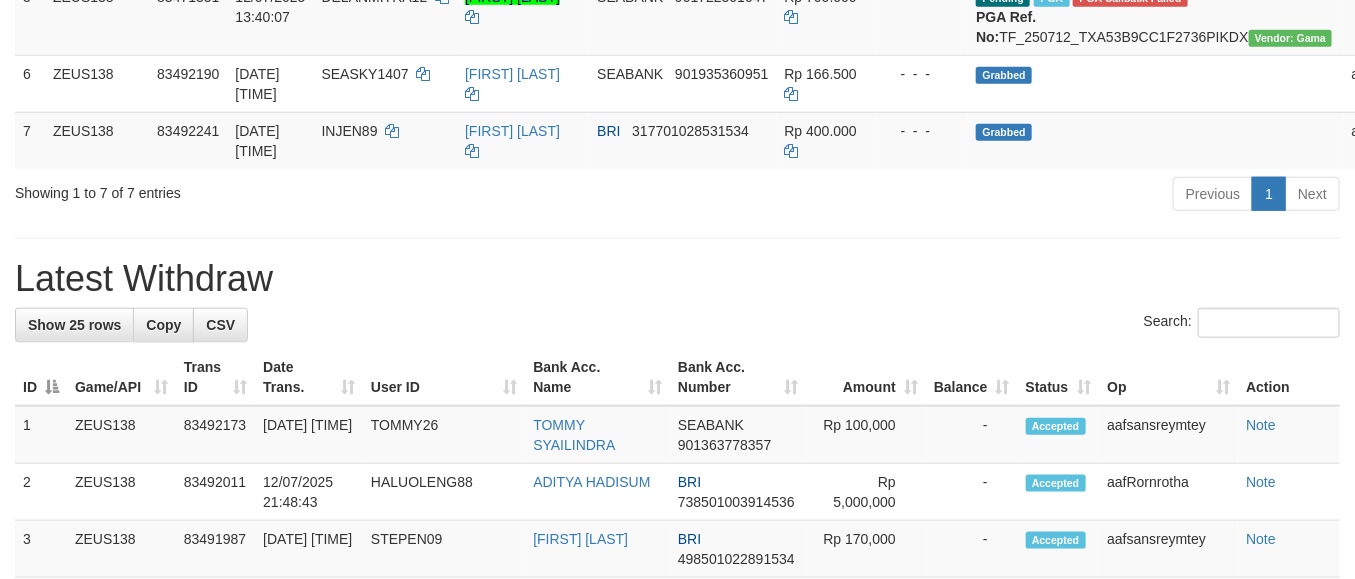 scroll, scrollTop: 590, scrollLeft: 0, axis: vertical 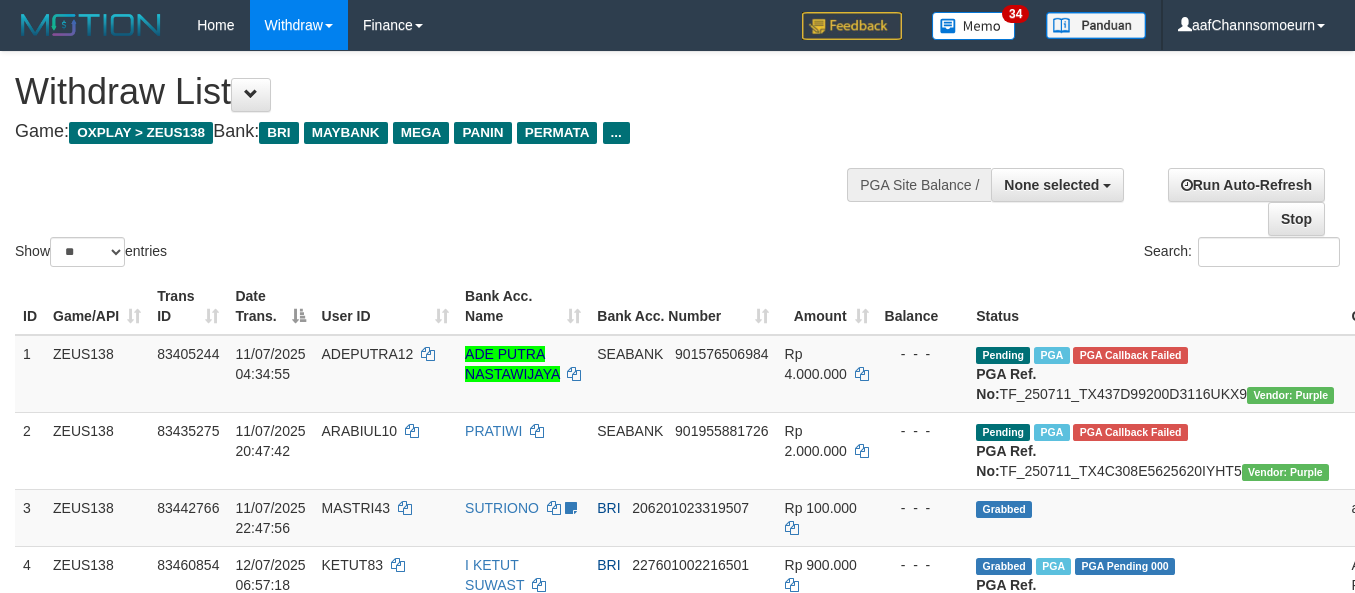 select 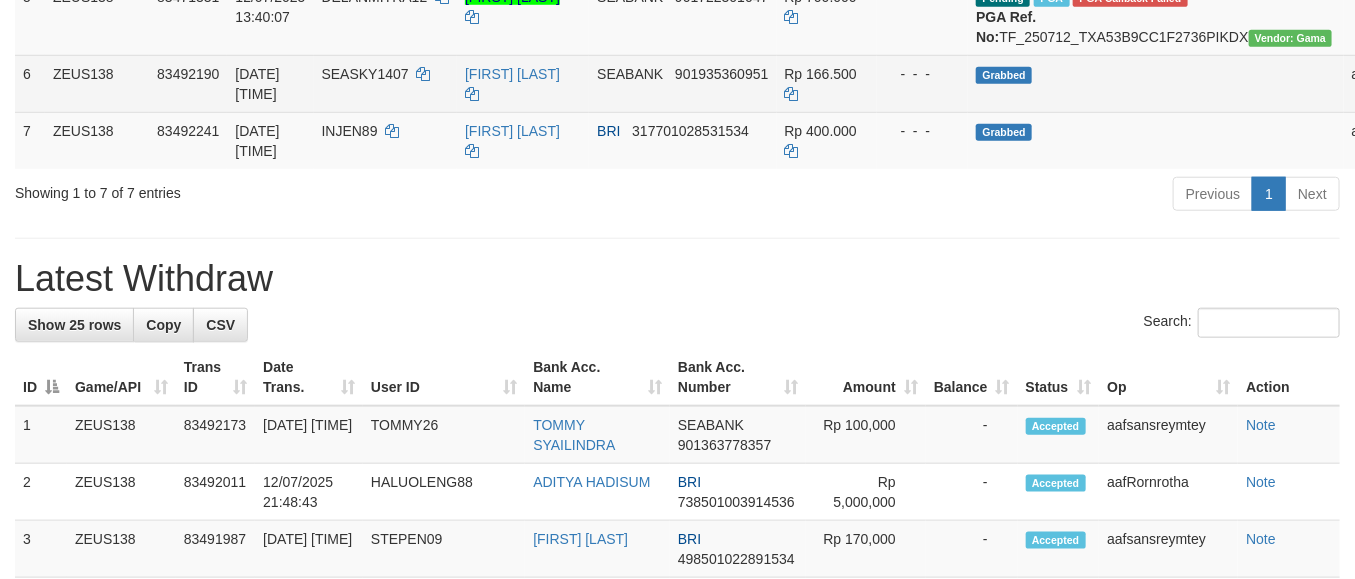 scroll, scrollTop: 590, scrollLeft: 0, axis: vertical 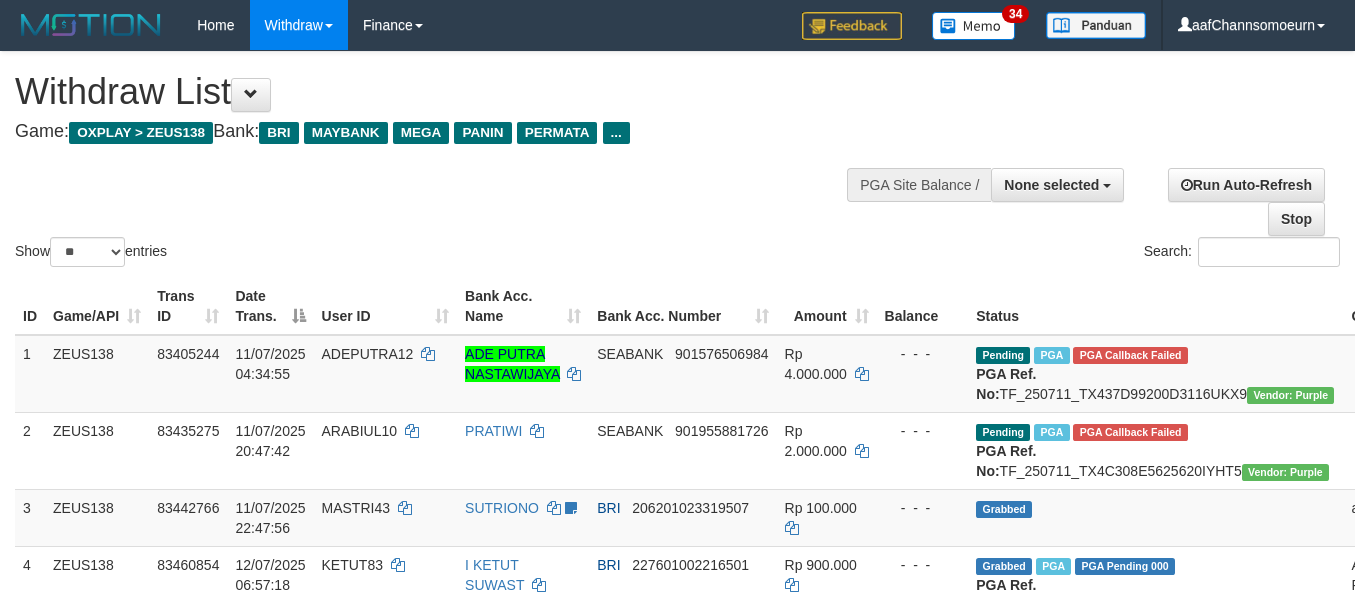 select 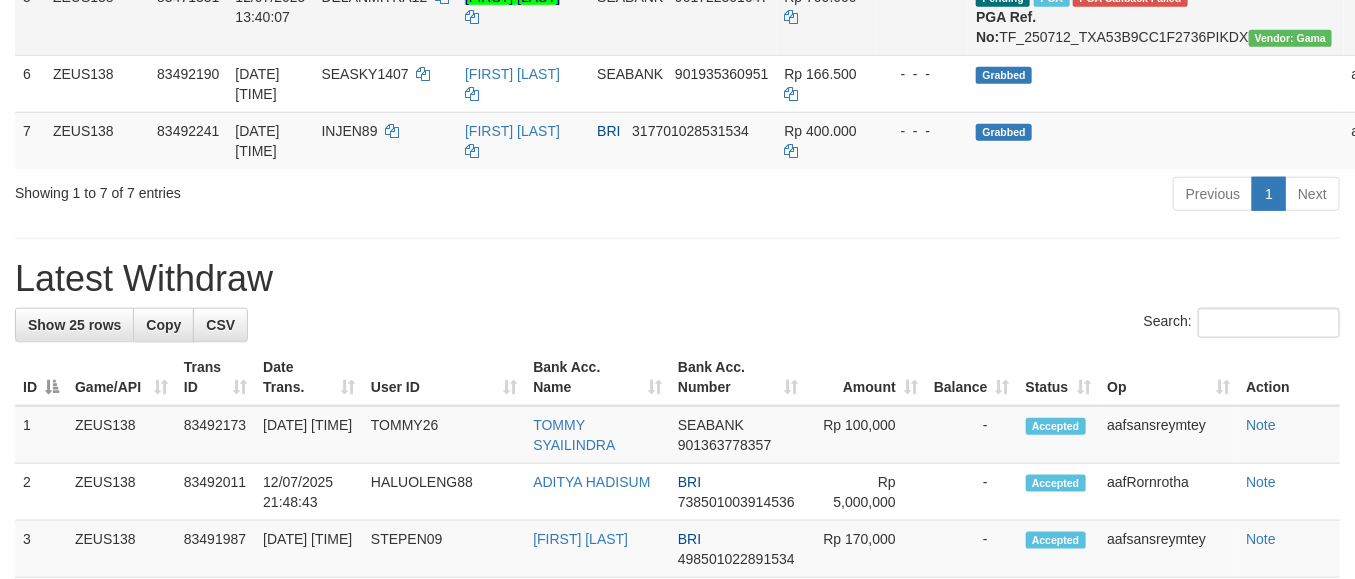 scroll, scrollTop: 590, scrollLeft: 0, axis: vertical 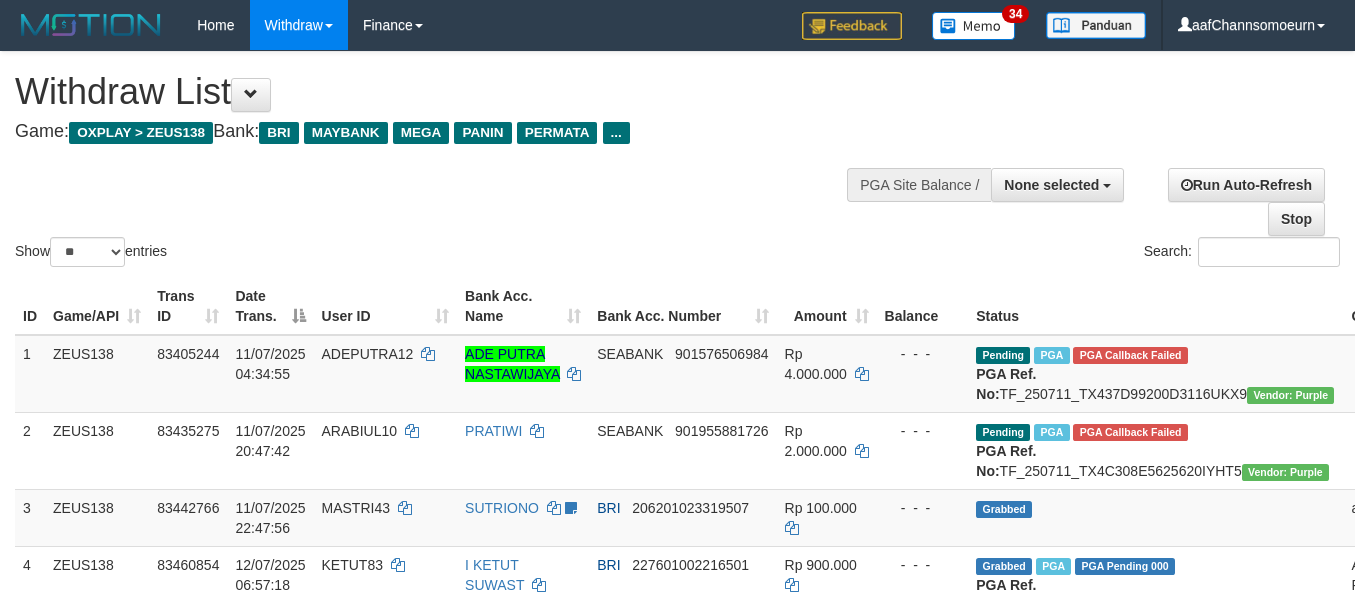 select 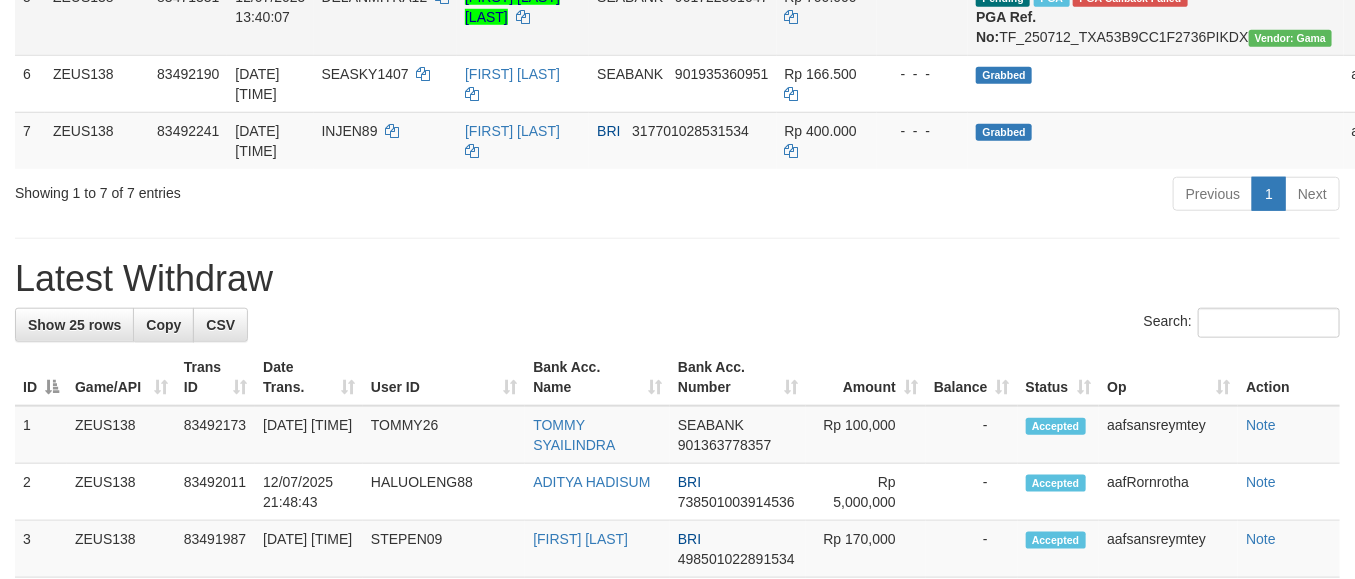 scroll, scrollTop: 590, scrollLeft: 0, axis: vertical 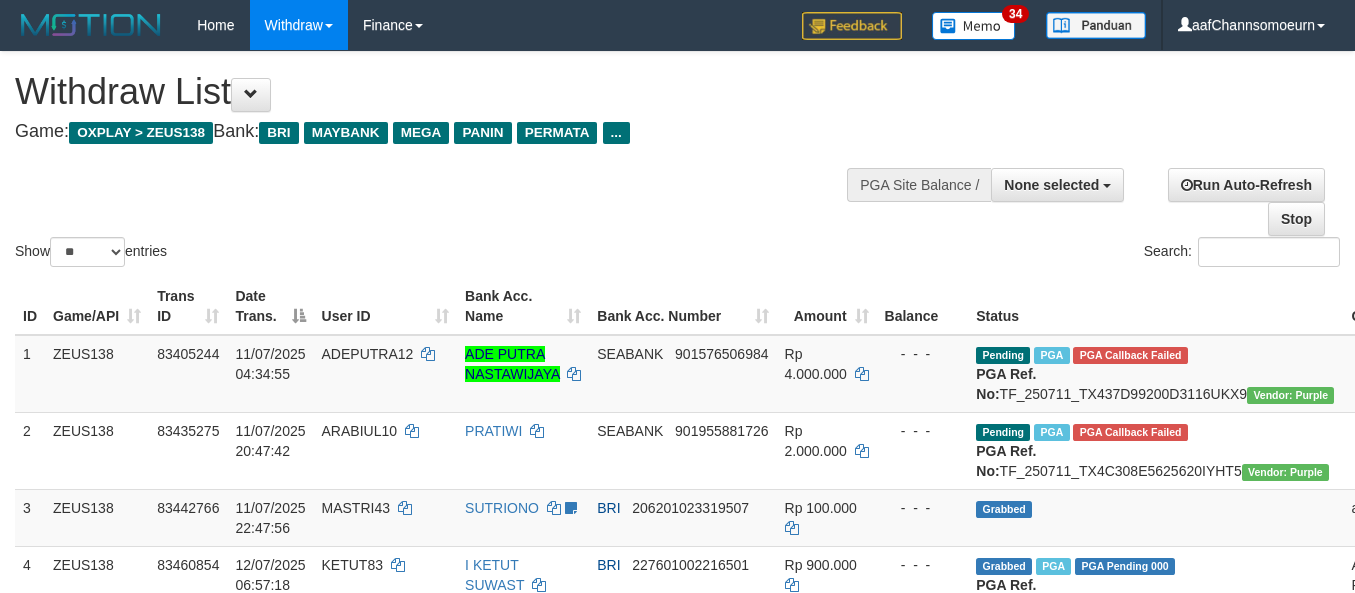 select 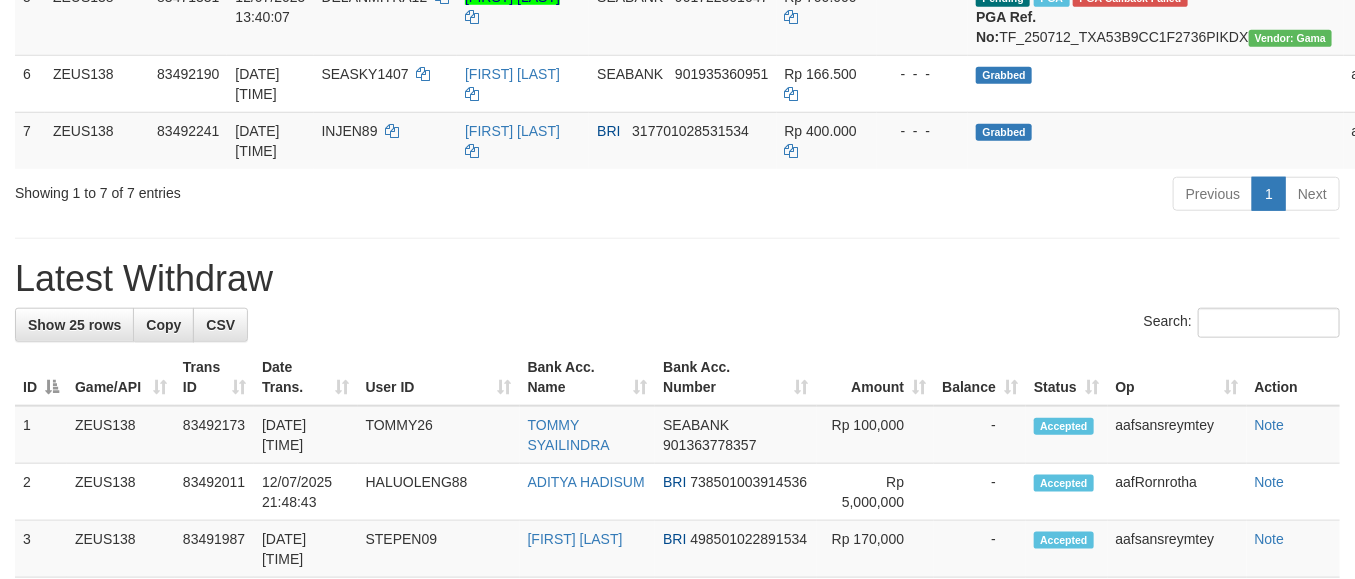 scroll, scrollTop: 590, scrollLeft: 0, axis: vertical 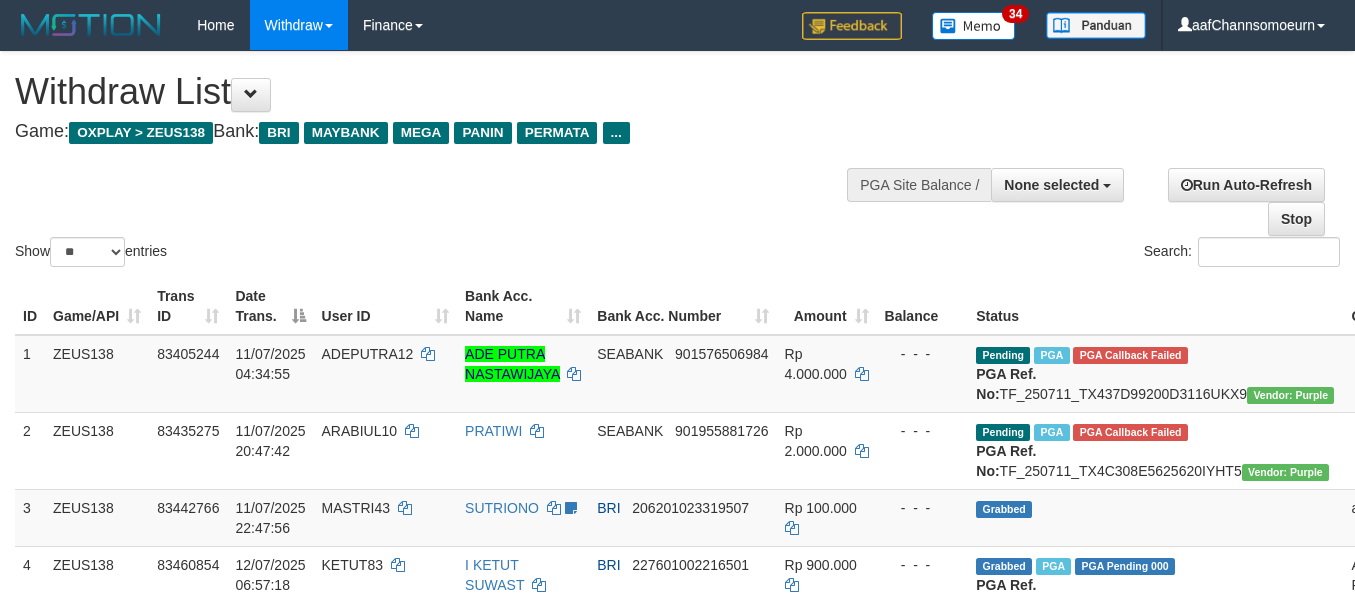 select 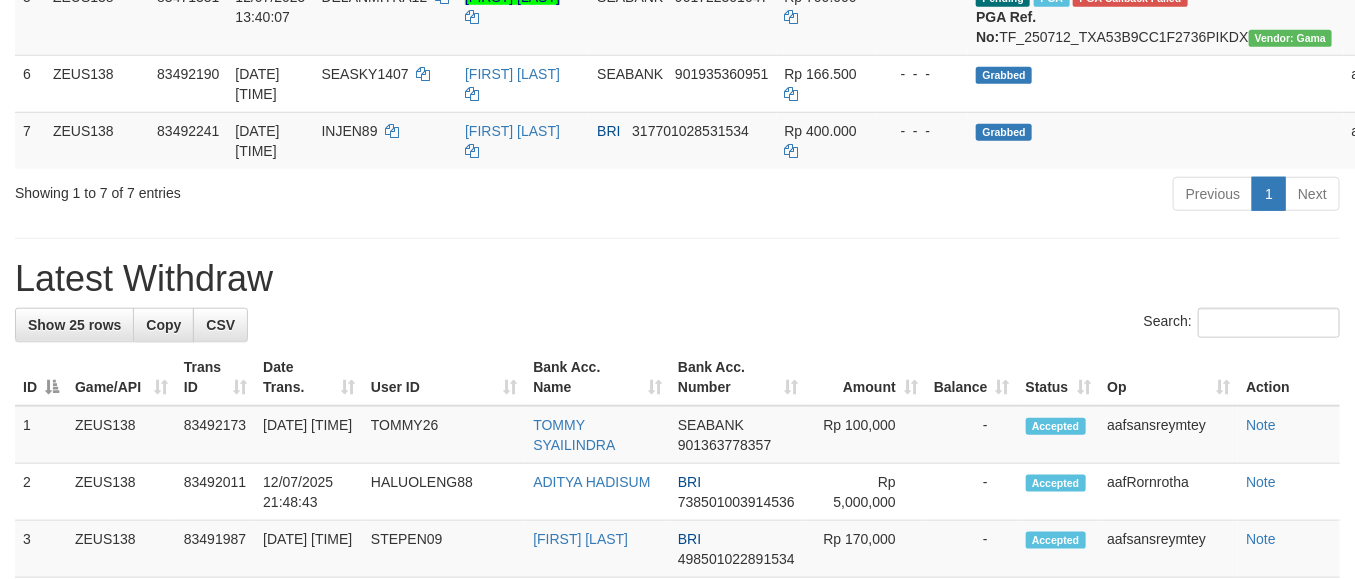 scroll, scrollTop: 590, scrollLeft: 0, axis: vertical 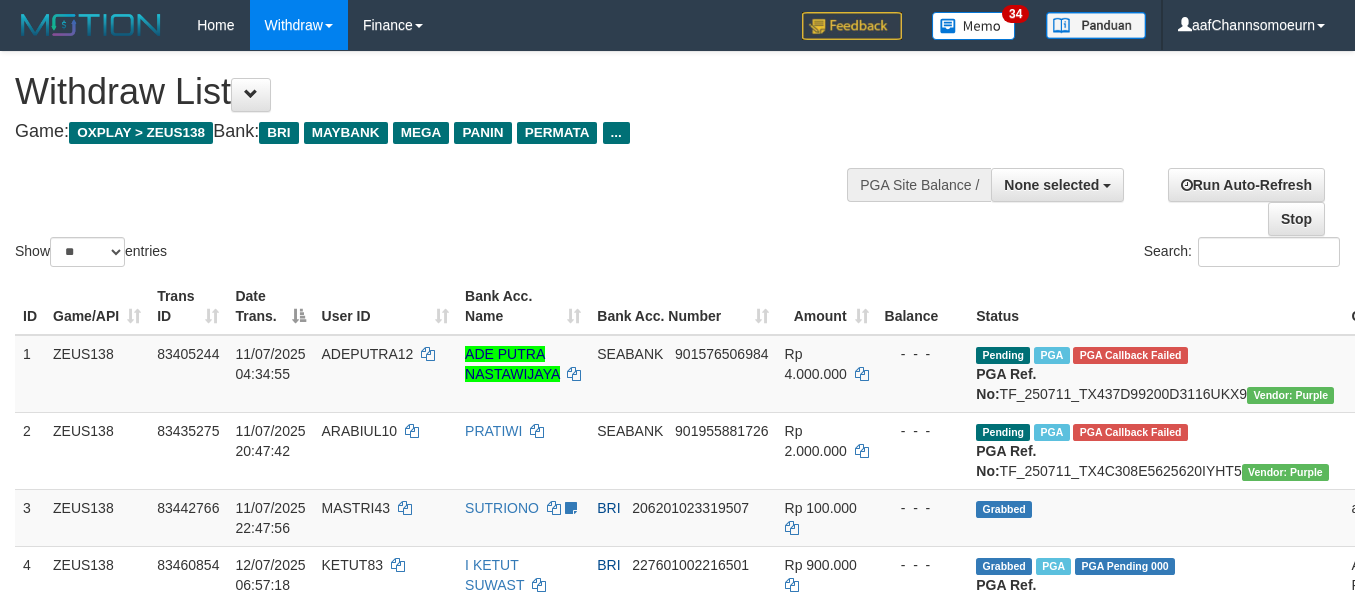 select 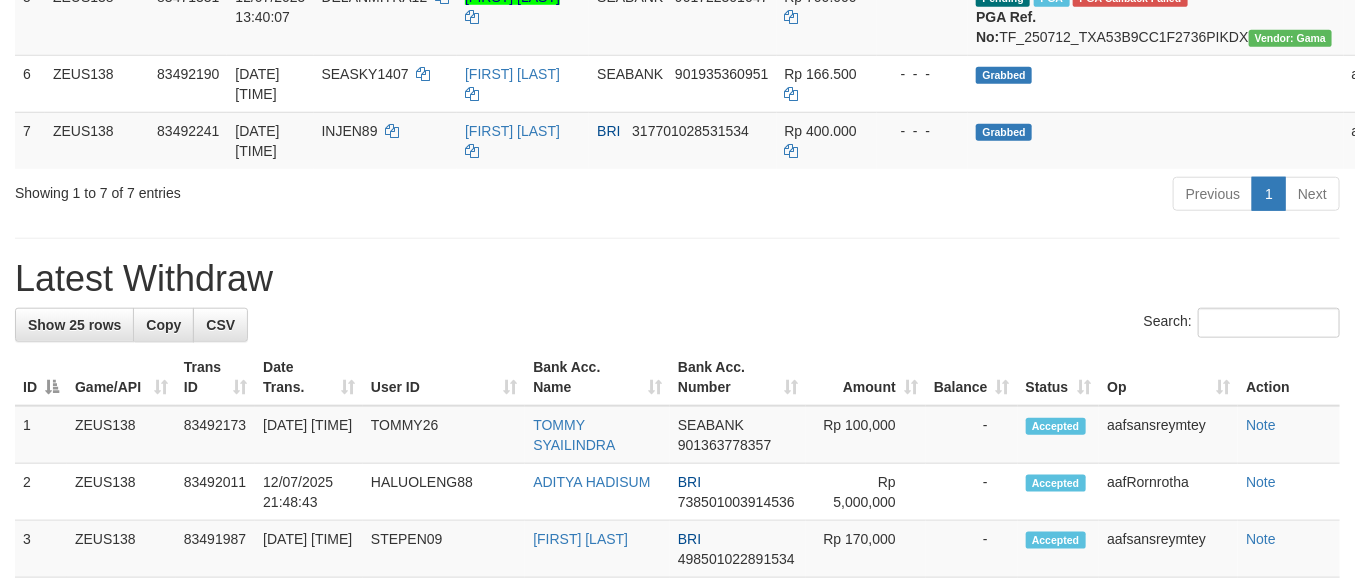 scroll, scrollTop: 590, scrollLeft: 0, axis: vertical 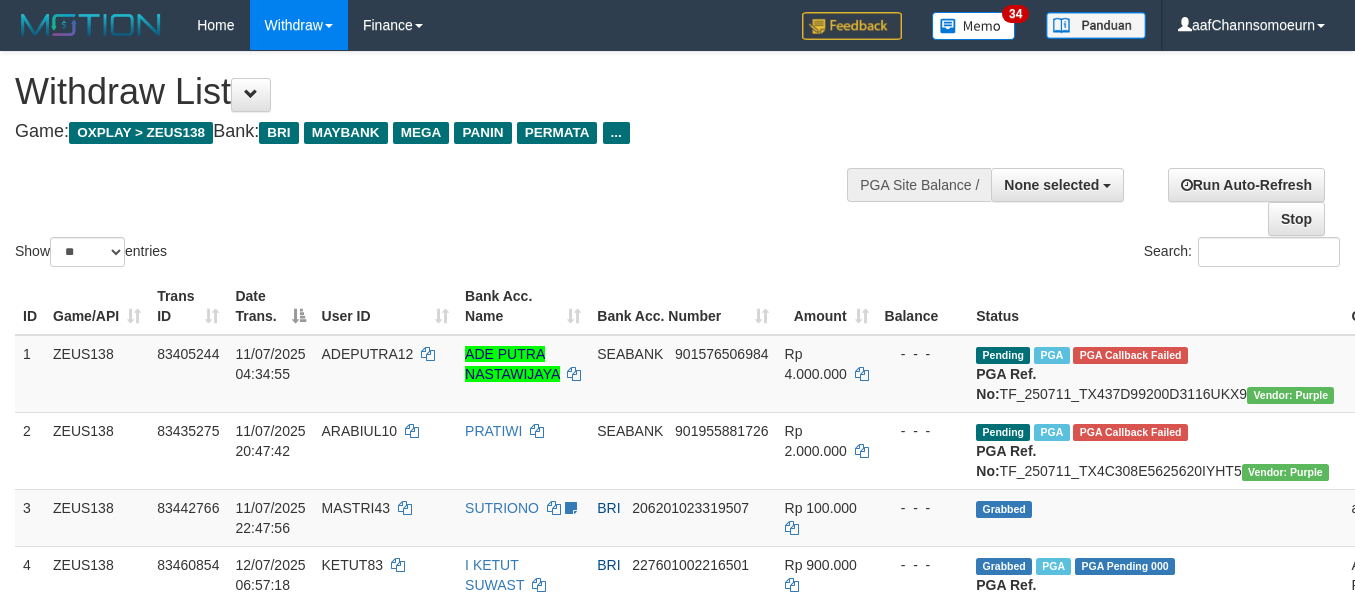 select 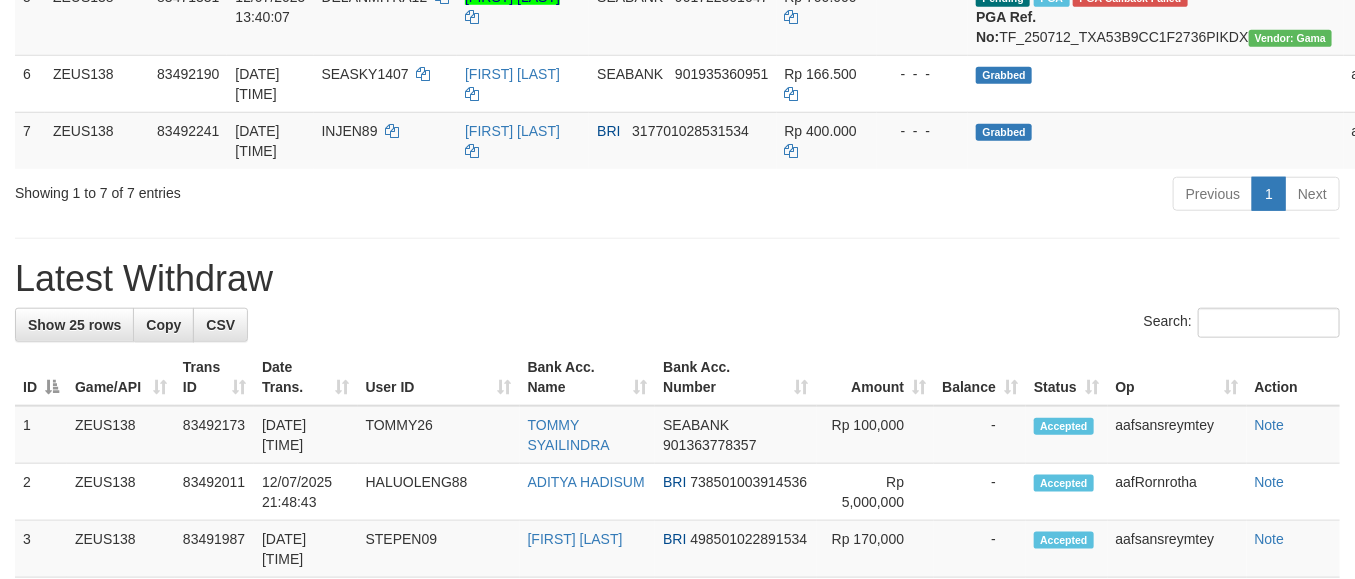 scroll, scrollTop: 590, scrollLeft: 0, axis: vertical 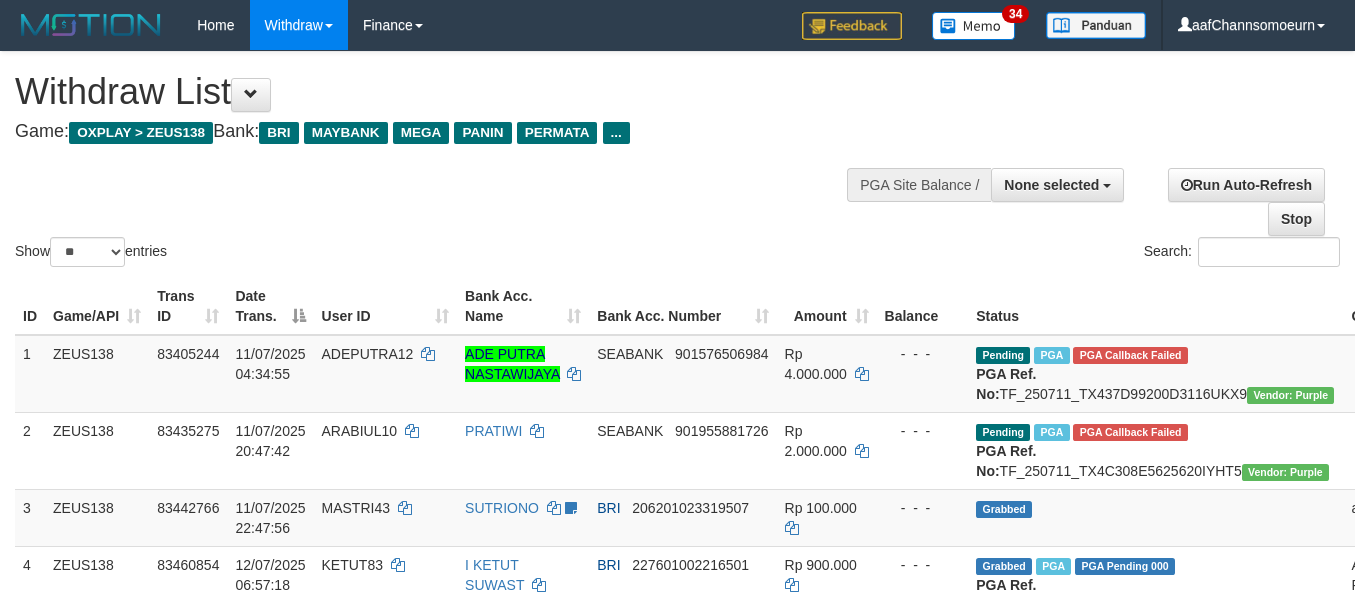 select 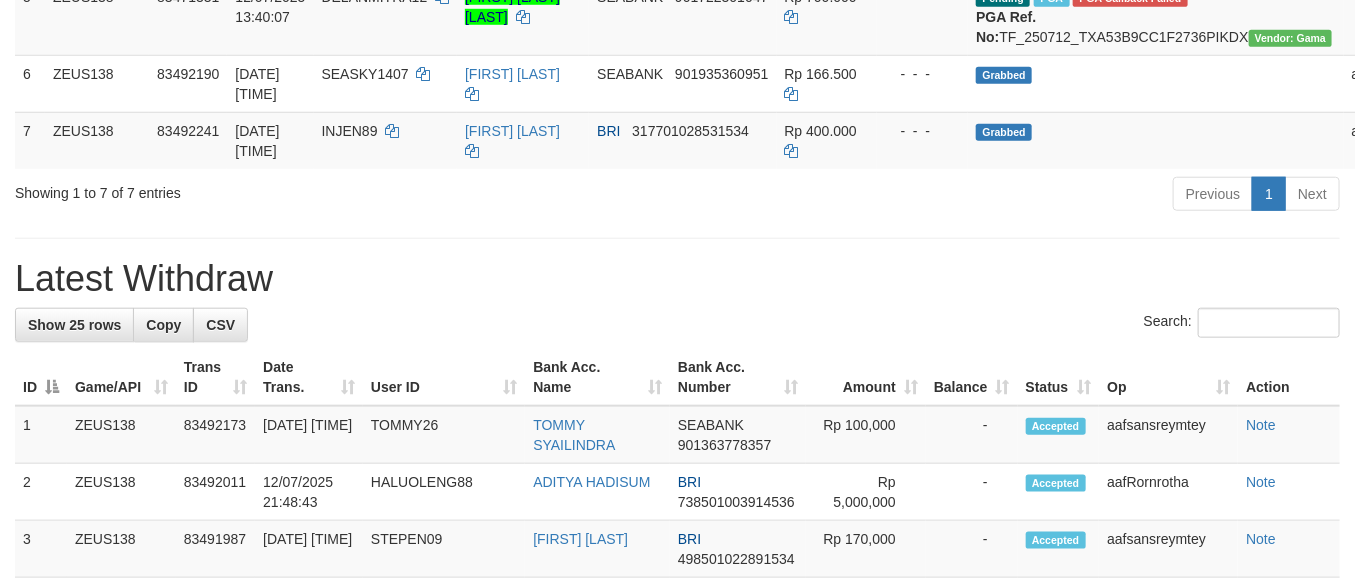 scroll, scrollTop: 590, scrollLeft: 0, axis: vertical 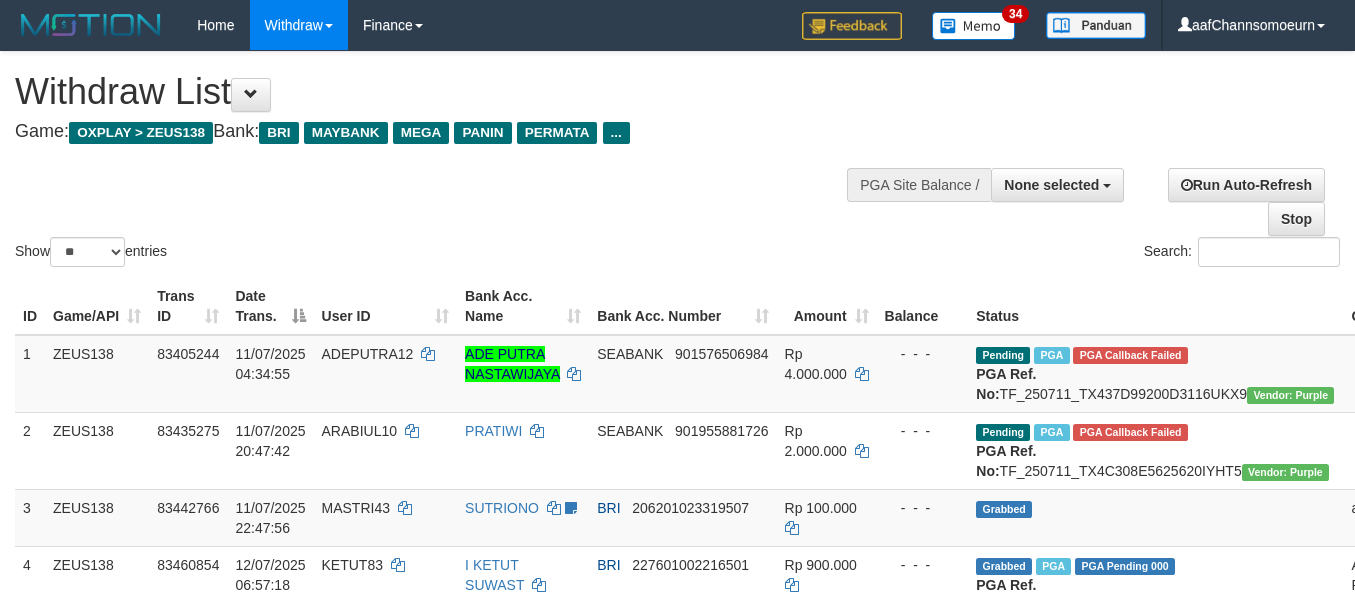 select 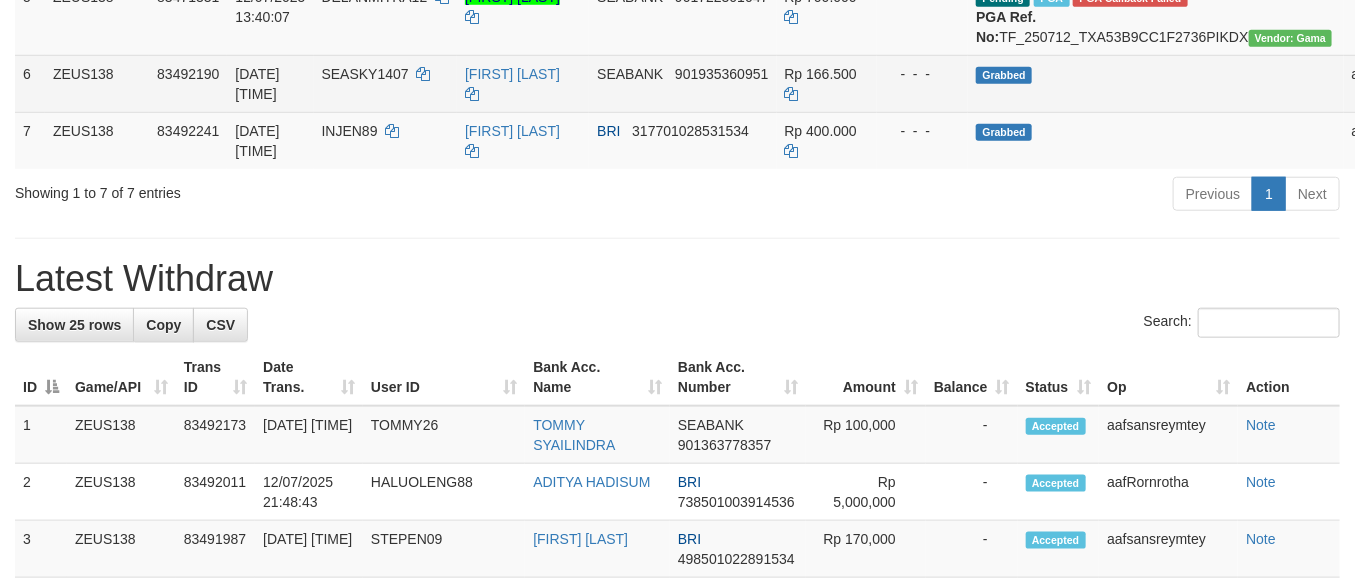 scroll, scrollTop: 590, scrollLeft: 0, axis: vertical 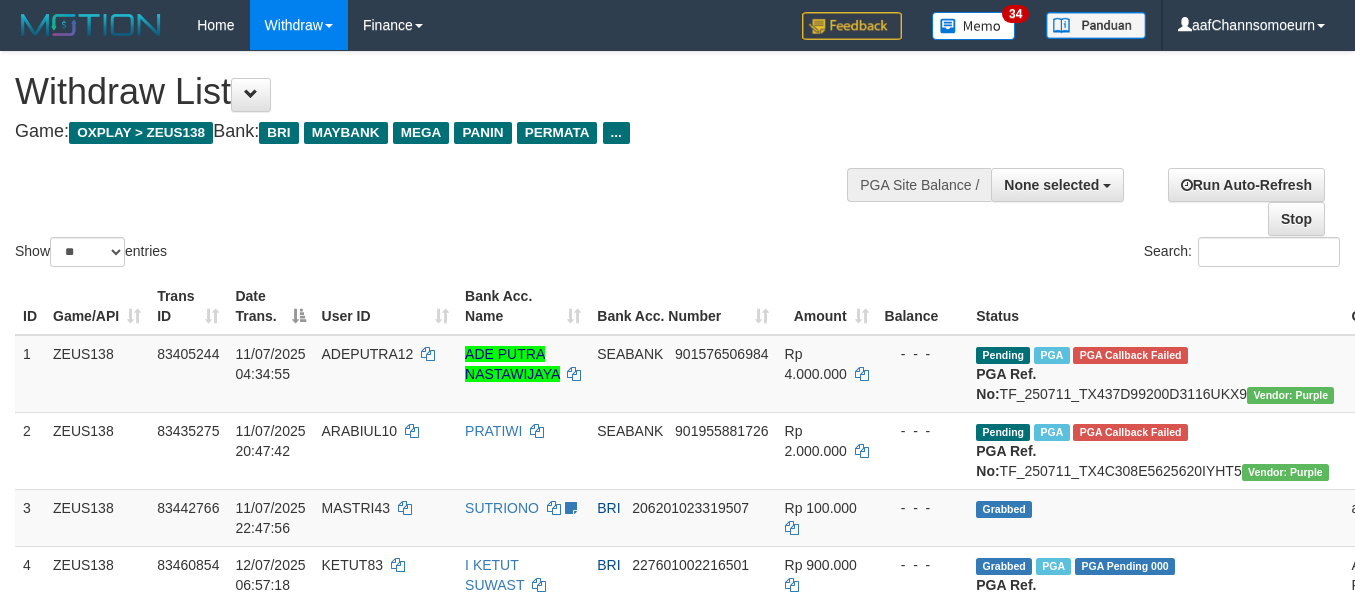 select 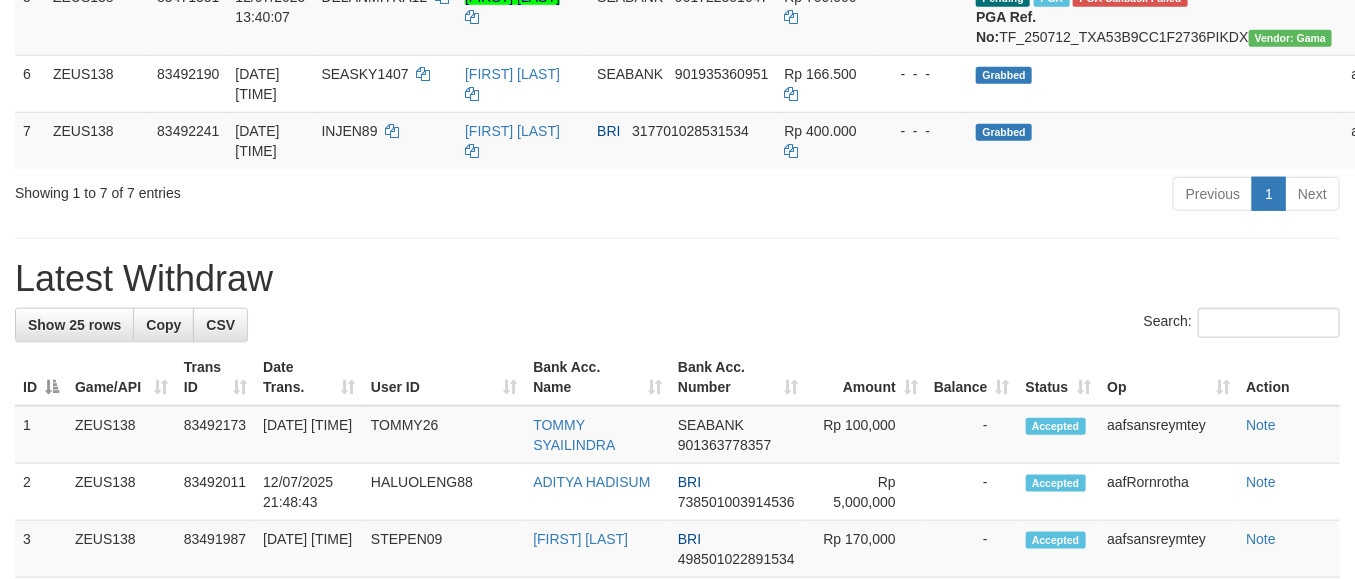 scroll, scrollTop: 590, scrollLeft: 0, axis: vertical 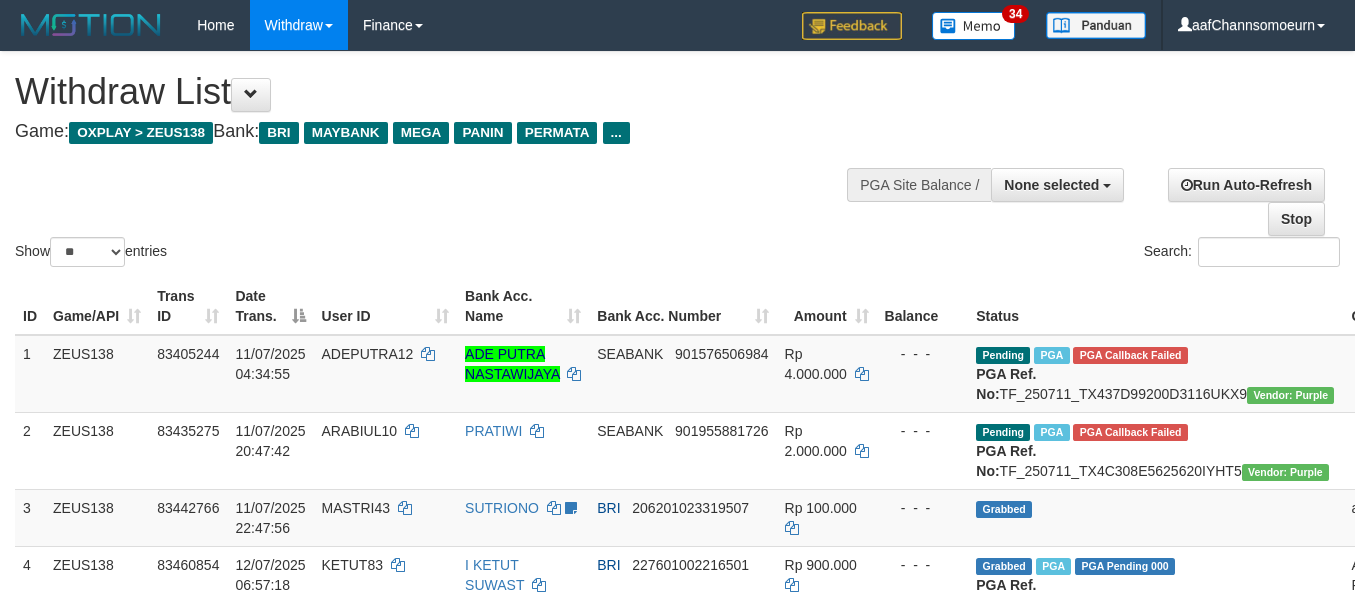select 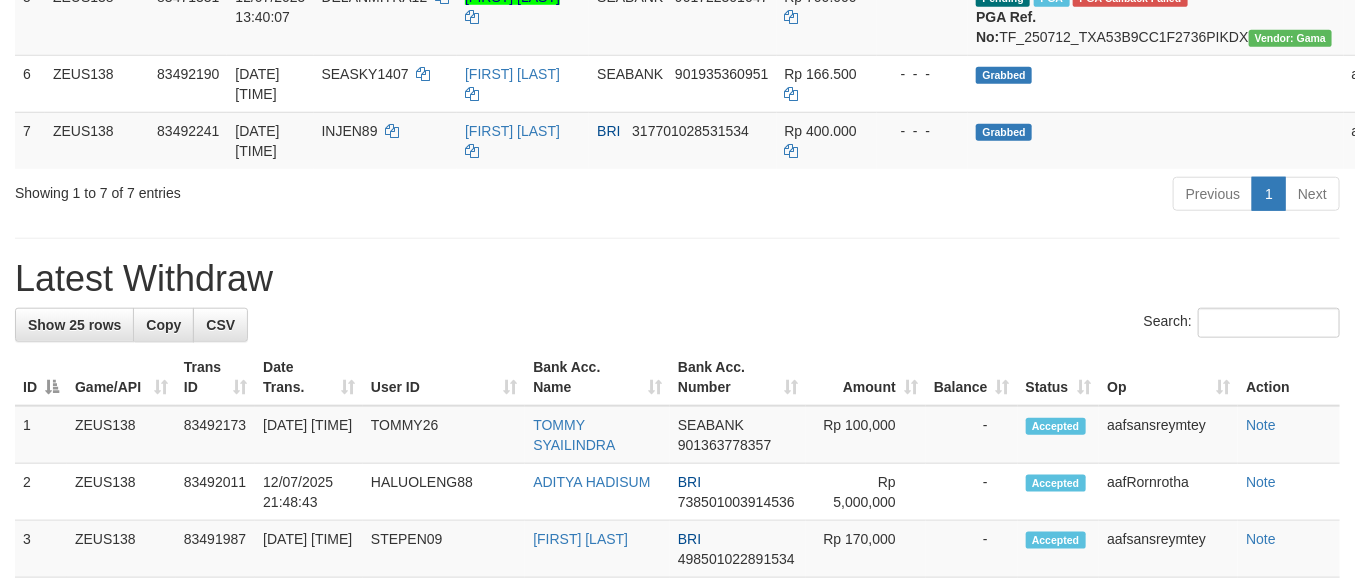 scroll, scrollTop: 590, scrollLeft: 0, axis: vertical 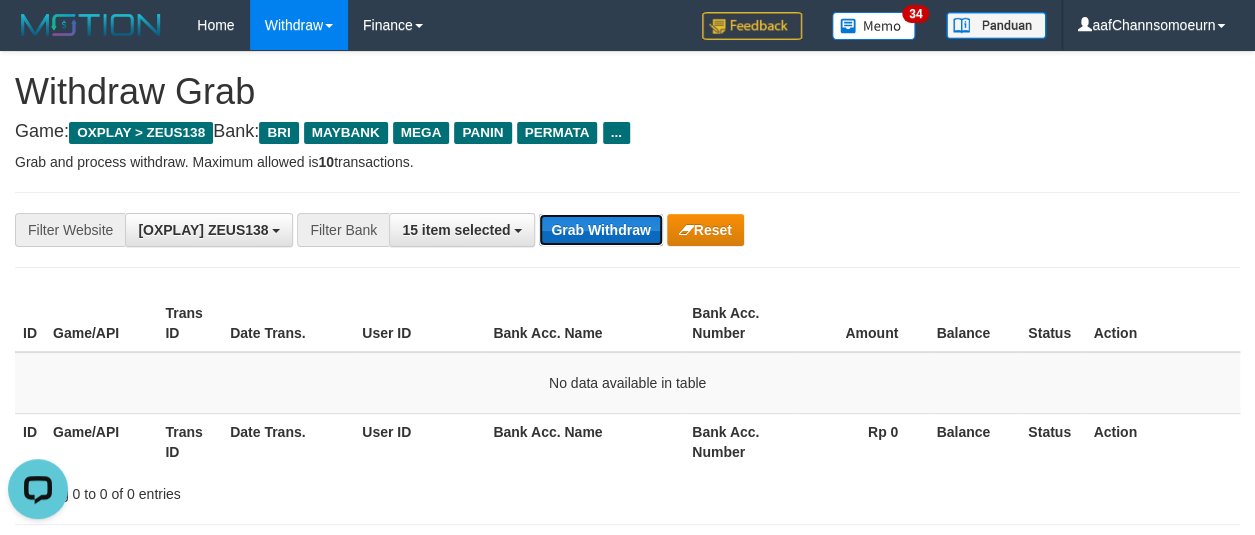 click on "Grab Withdraw" at bounding box center [600, 230] 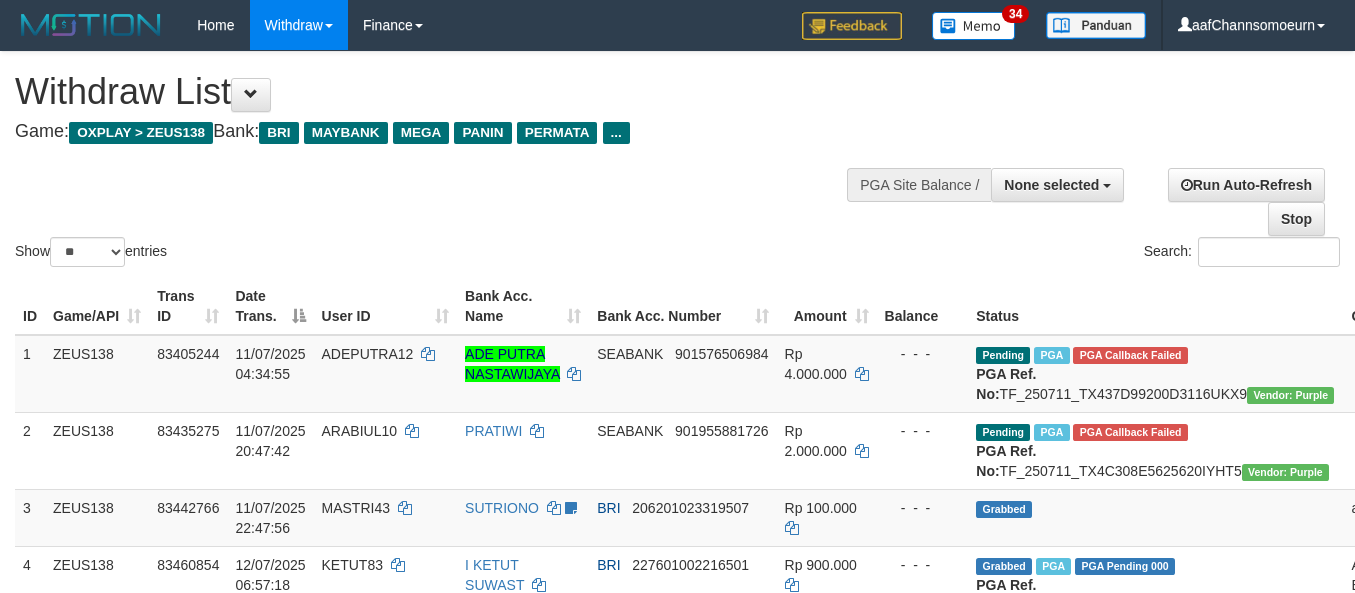 select 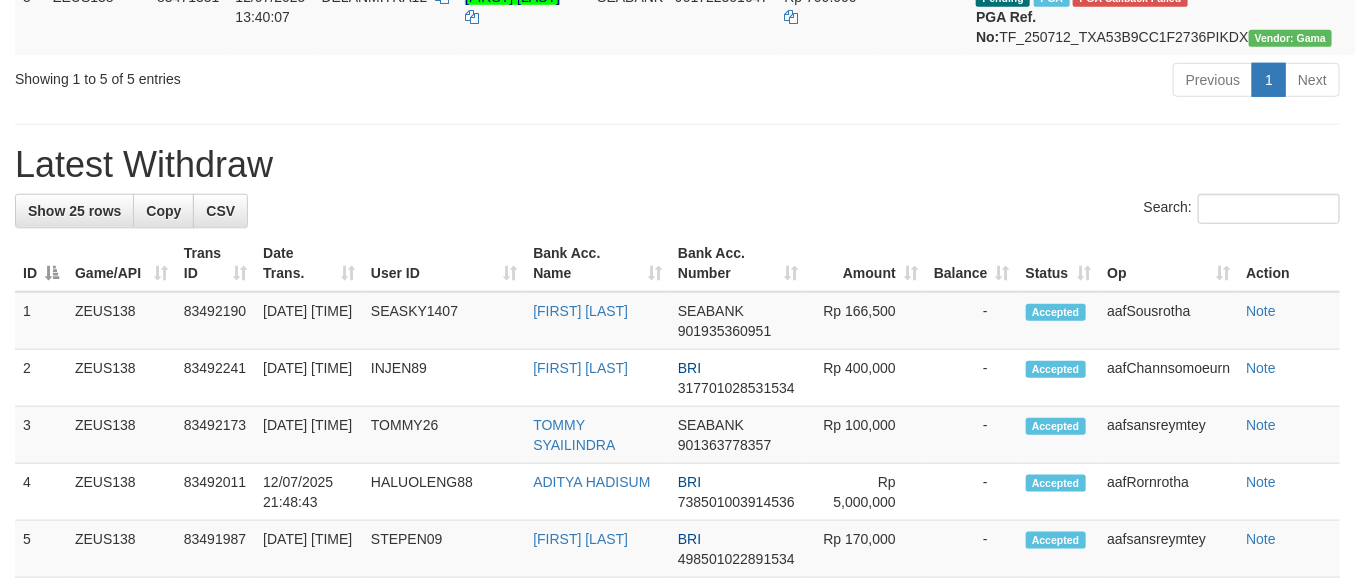 scroll, scrollTop: 590, scrollLeft: 0, axis: vertical 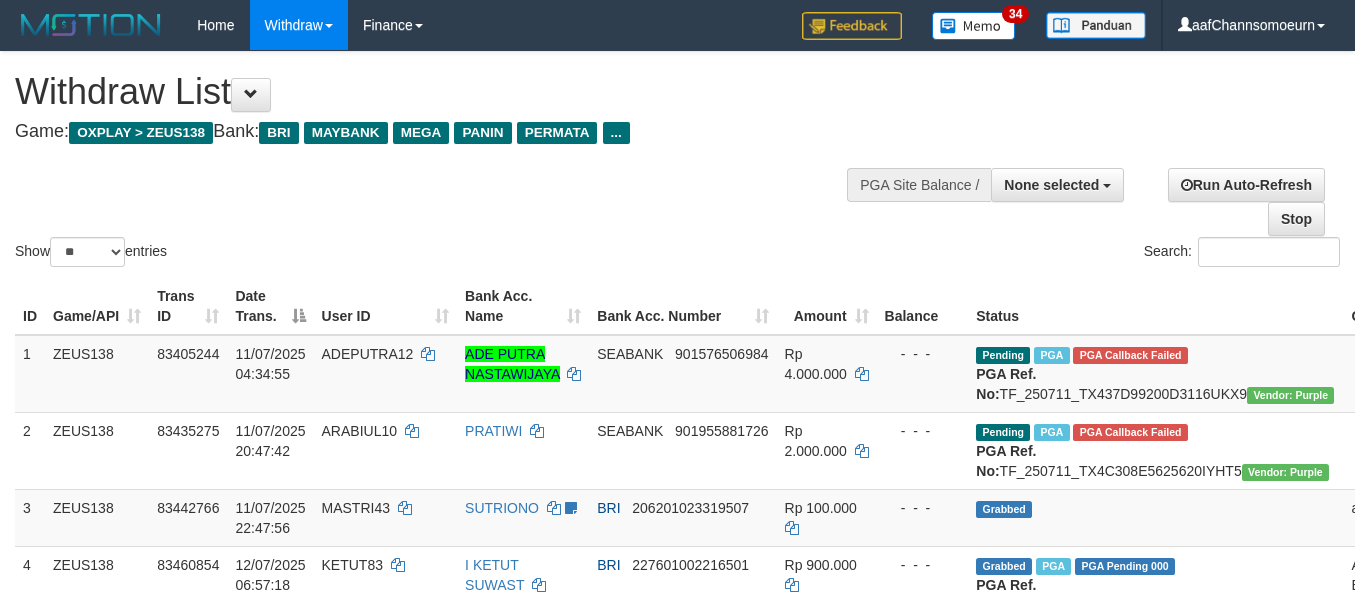 select 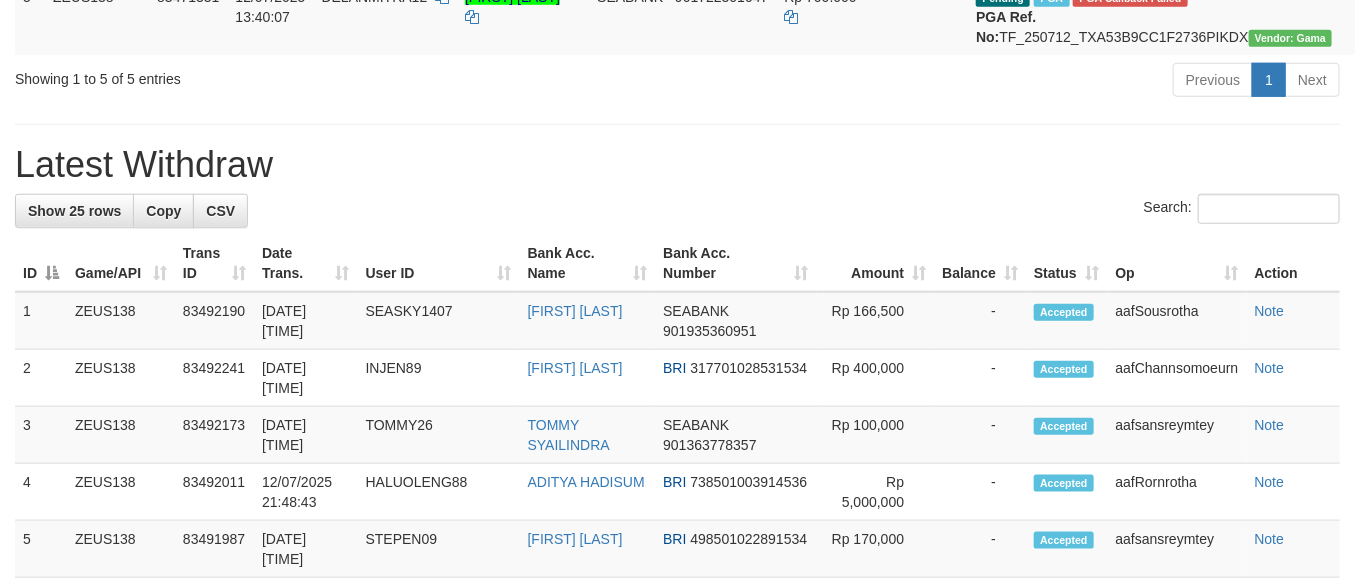 scroll, scrollTop: 590, scrollLeft: 0, axis: vertical 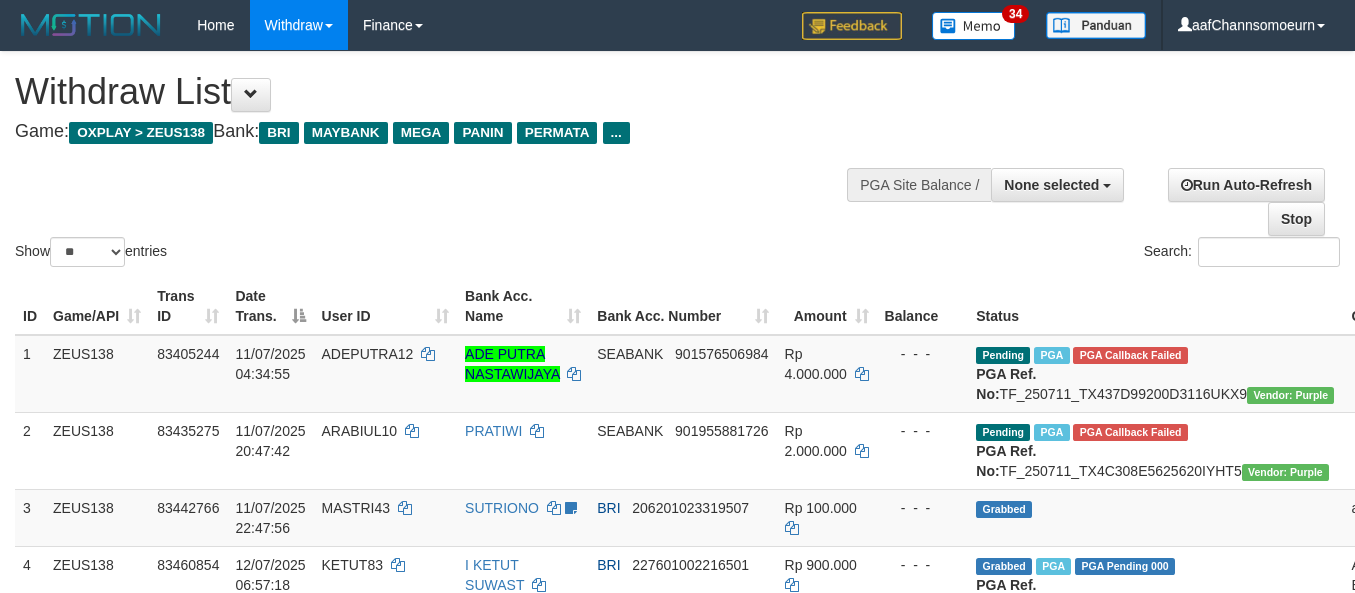 select 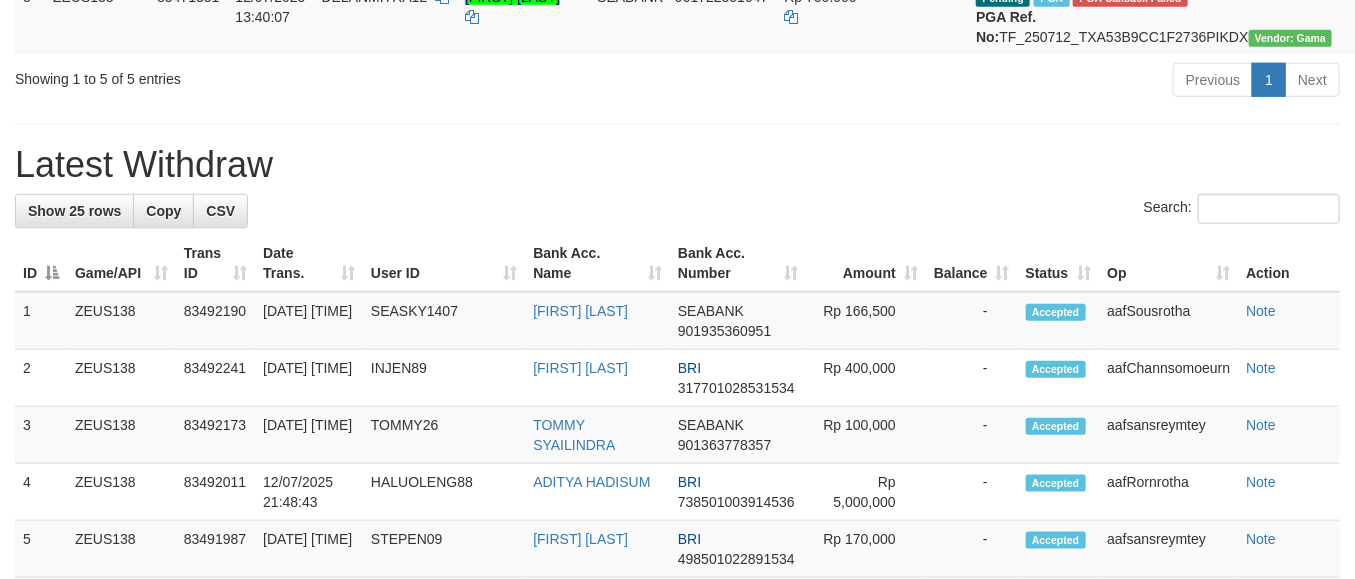 scroll, scrollTop: 590, scrollLeft: 0, axis: vertical 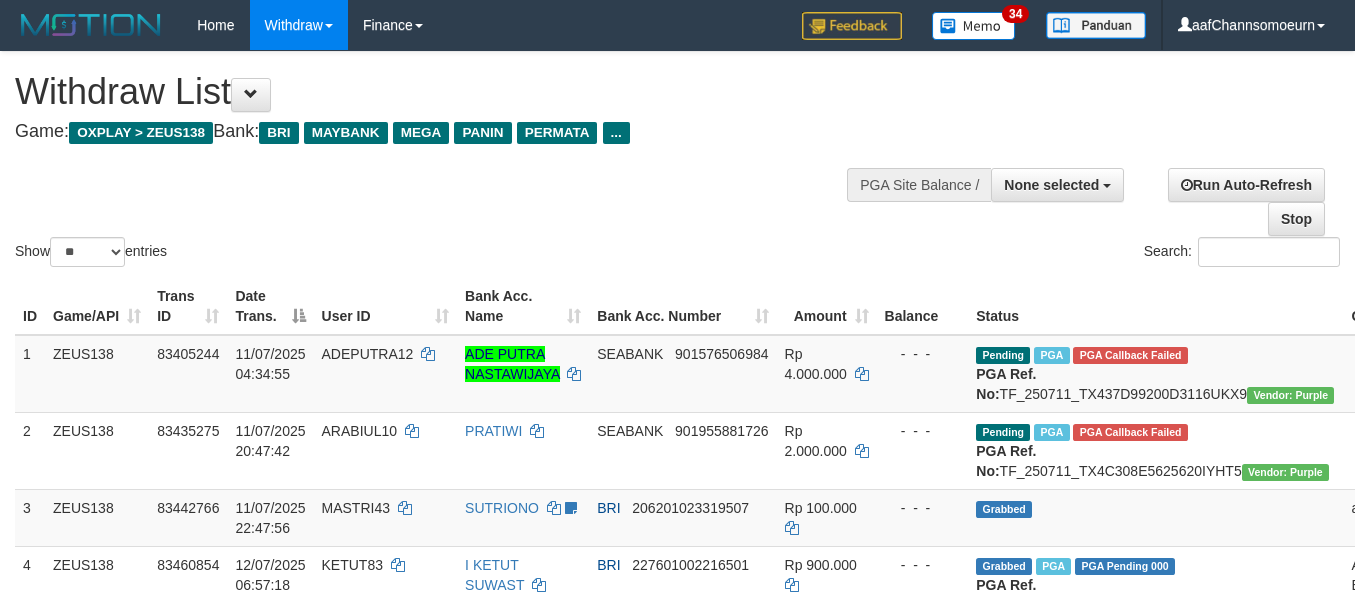 select 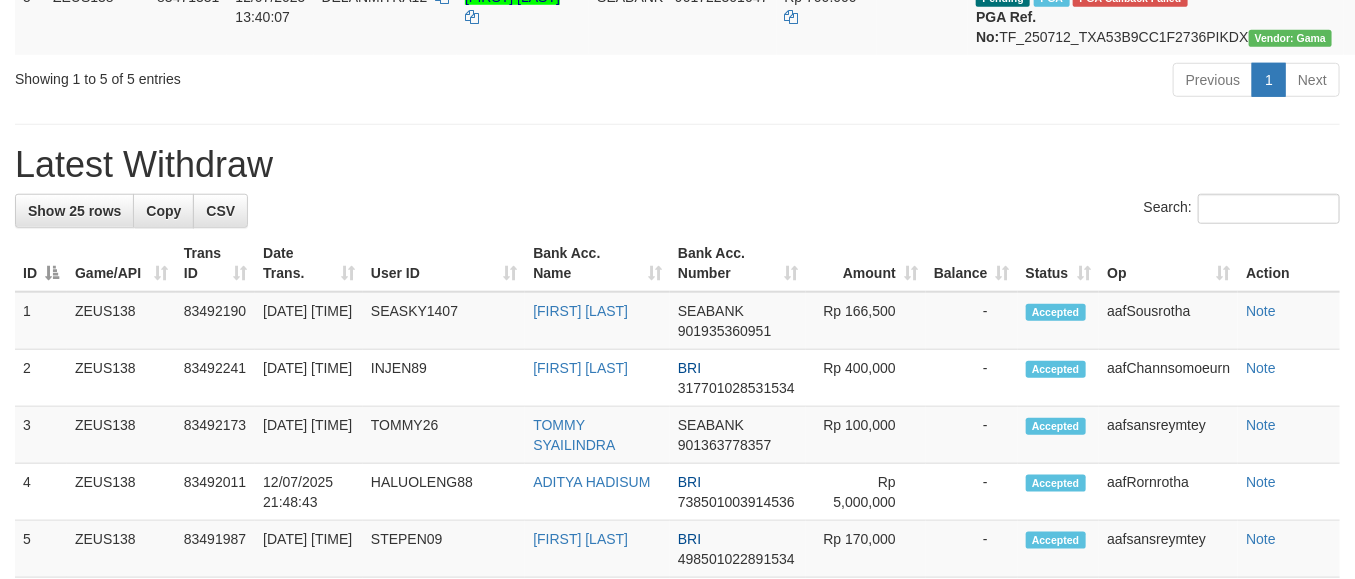 scroll, scrollTop: 590, scrollLeft: 0, axis: vertical 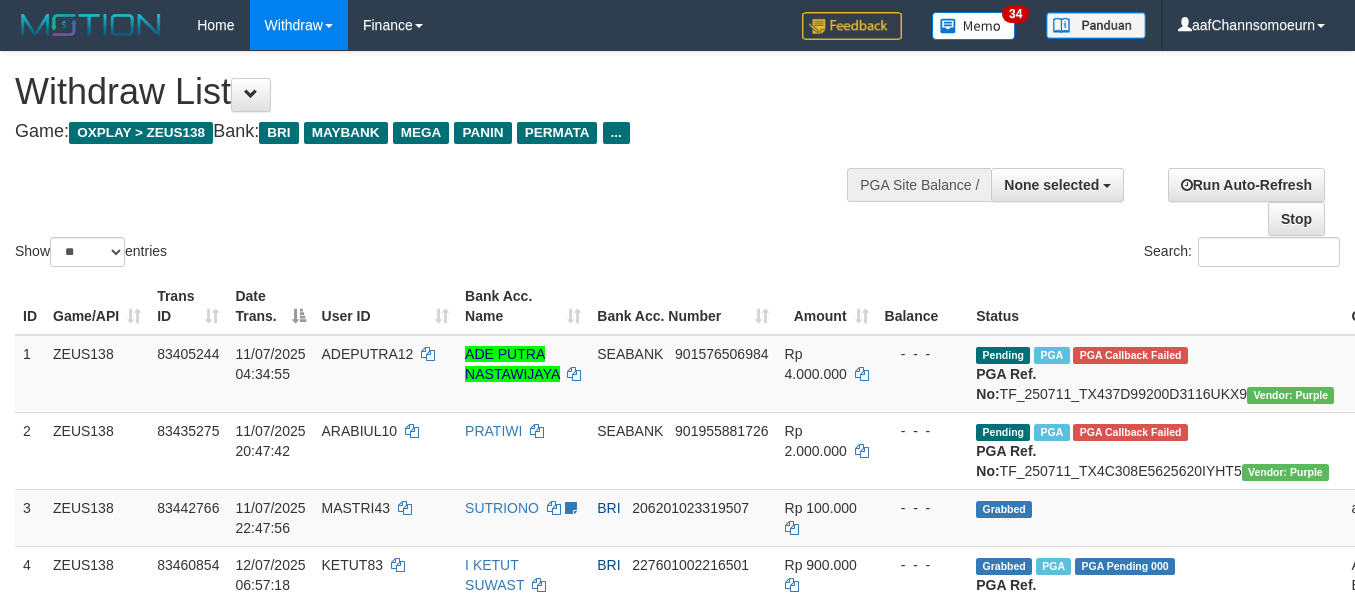 select 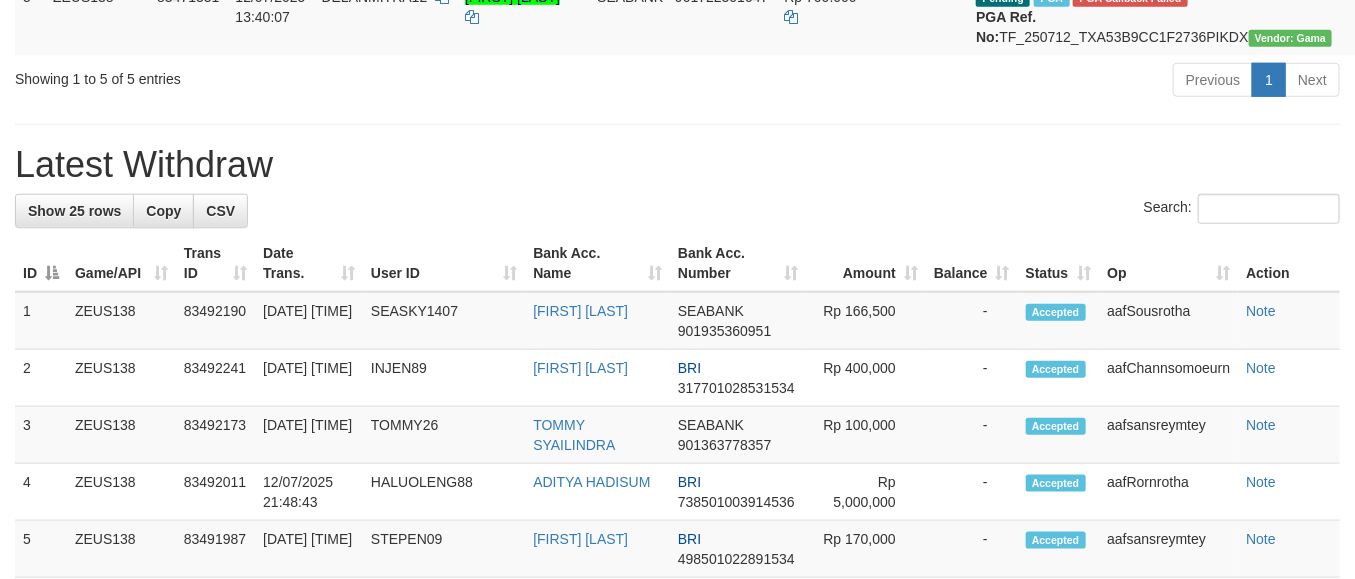 scroll, scrollTop: 590, scrollLeft: 0, axis: vertical 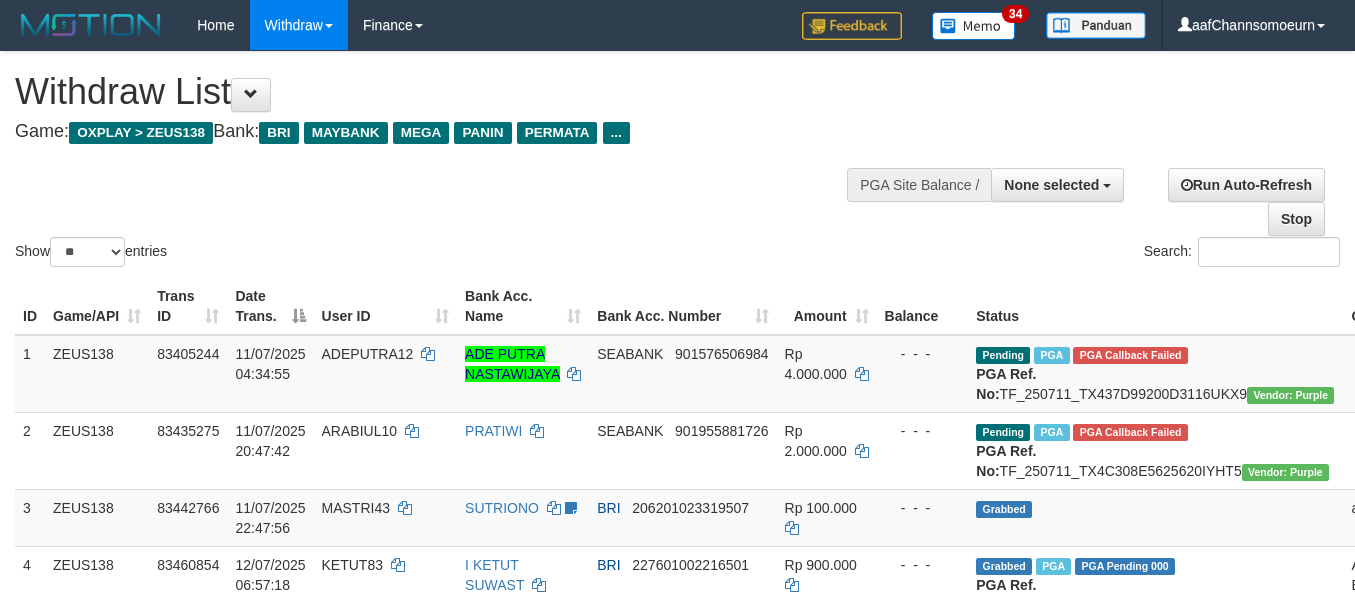select 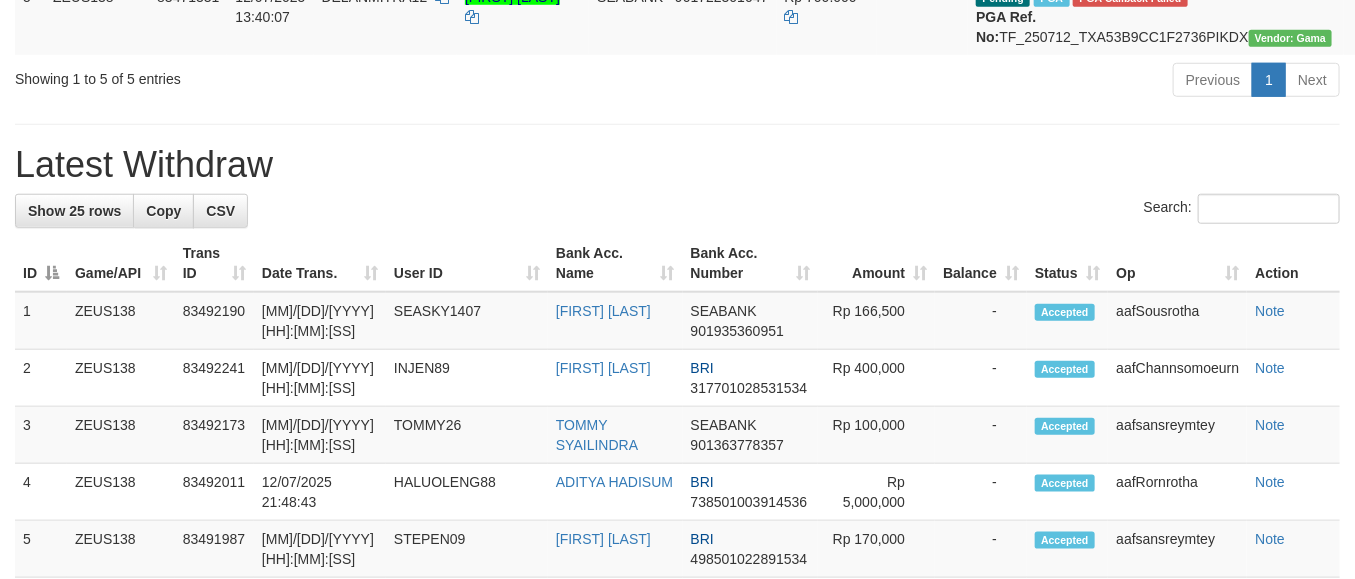 scroll, scrollTop: 590, scrollLeft: 0, axis: vertical 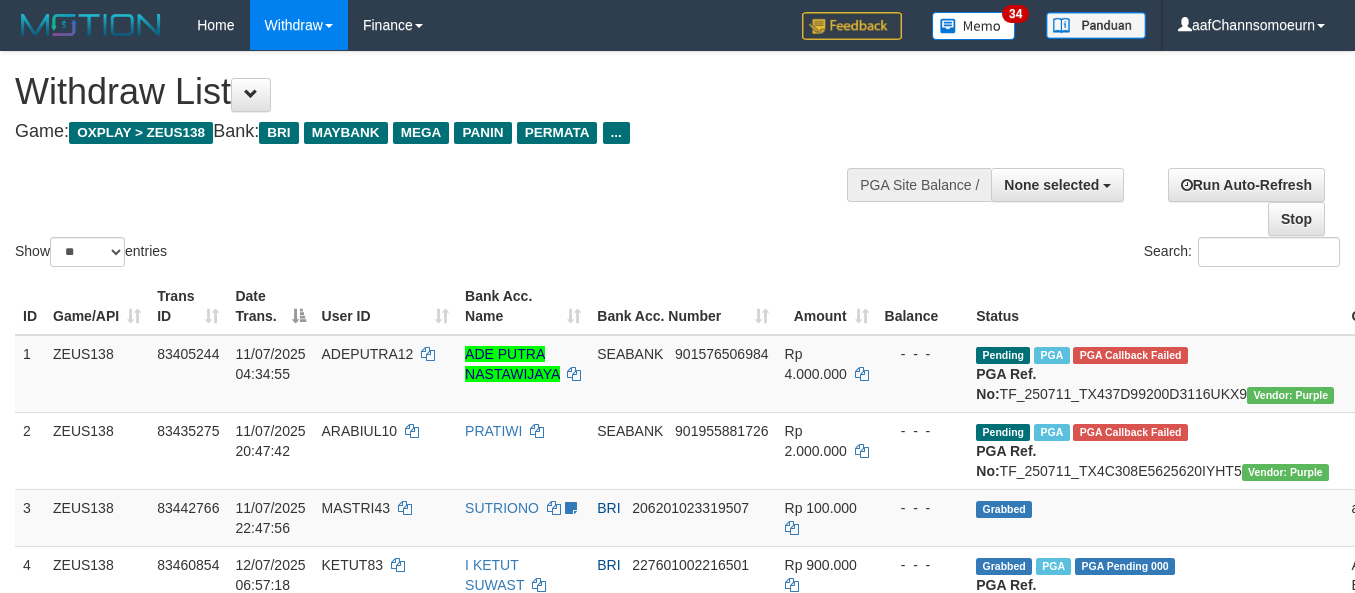select 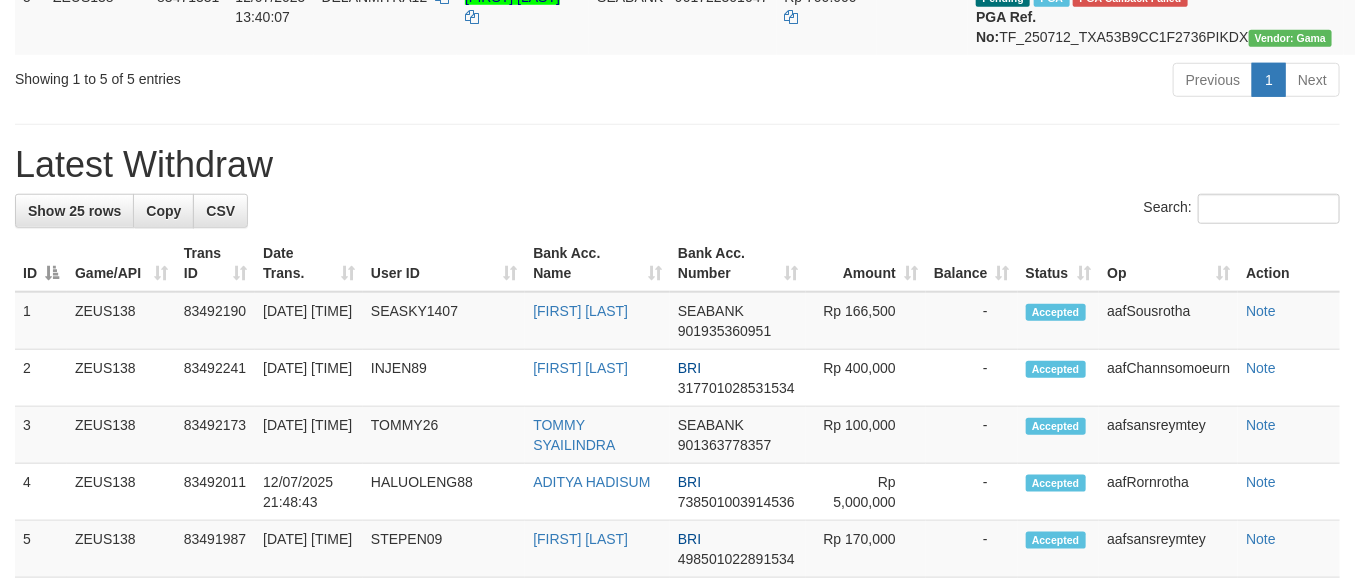 scroll, scrollTop: 590, scrollLeft: 0, axis: vertical 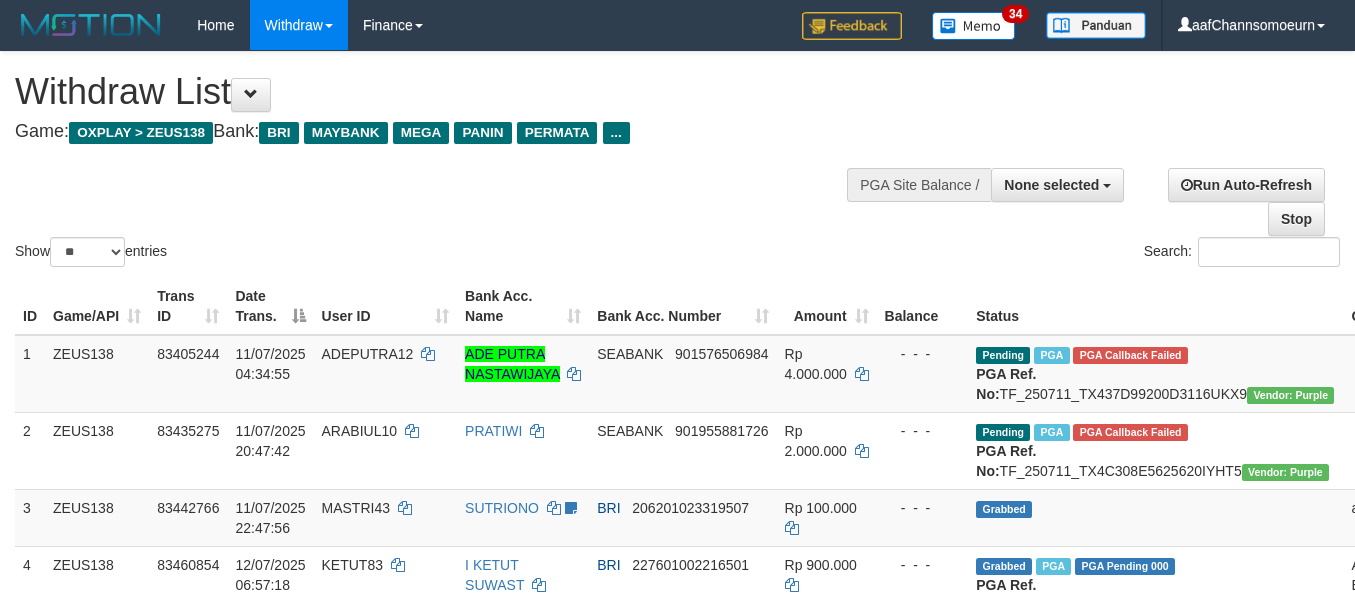 select 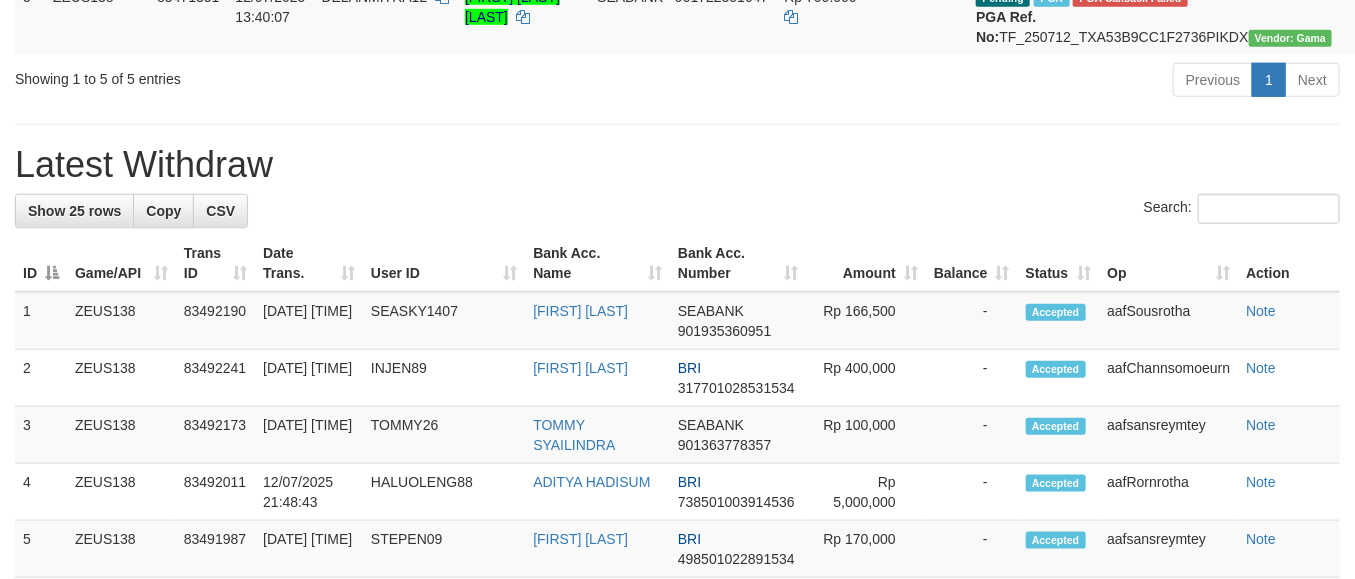 scroll, scrollTop: 590, scrollLeft: 0, axis: vertical 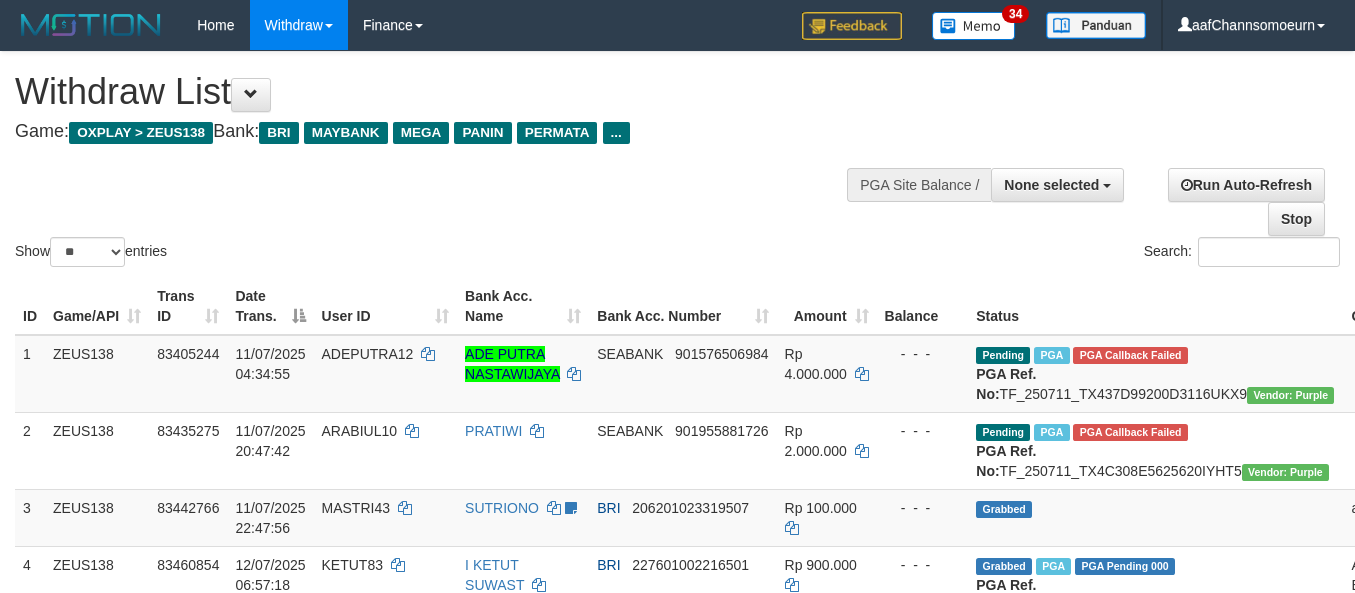 select 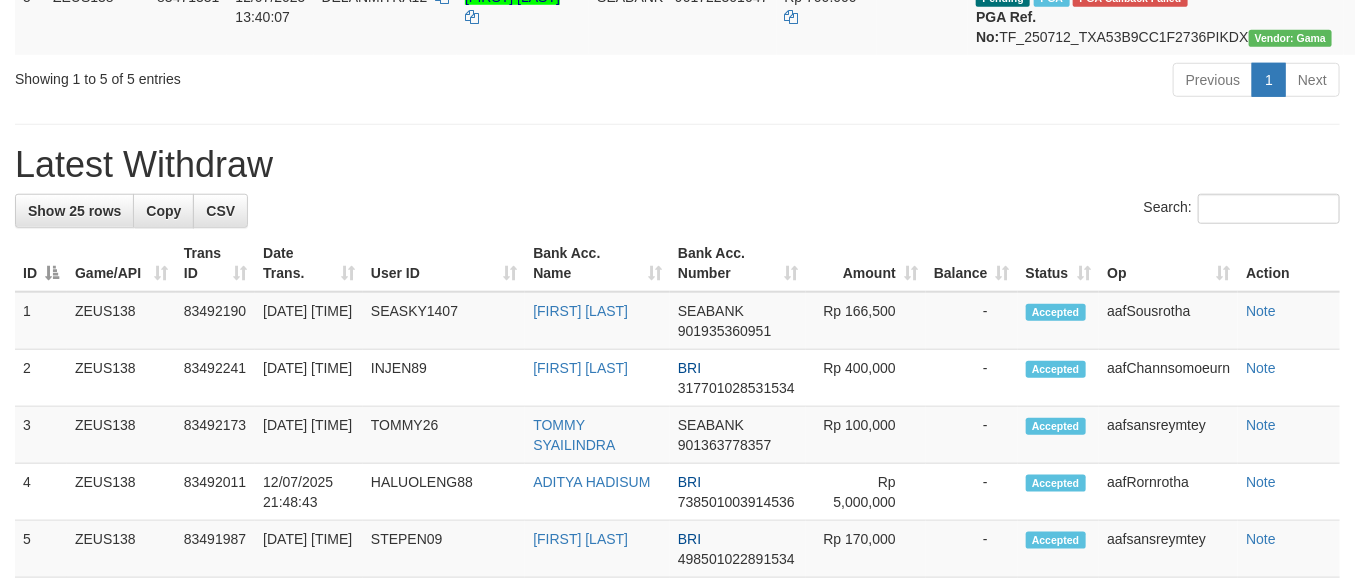 scroll, scrollTop: 590, scrollLeft: 0, axis: vertical 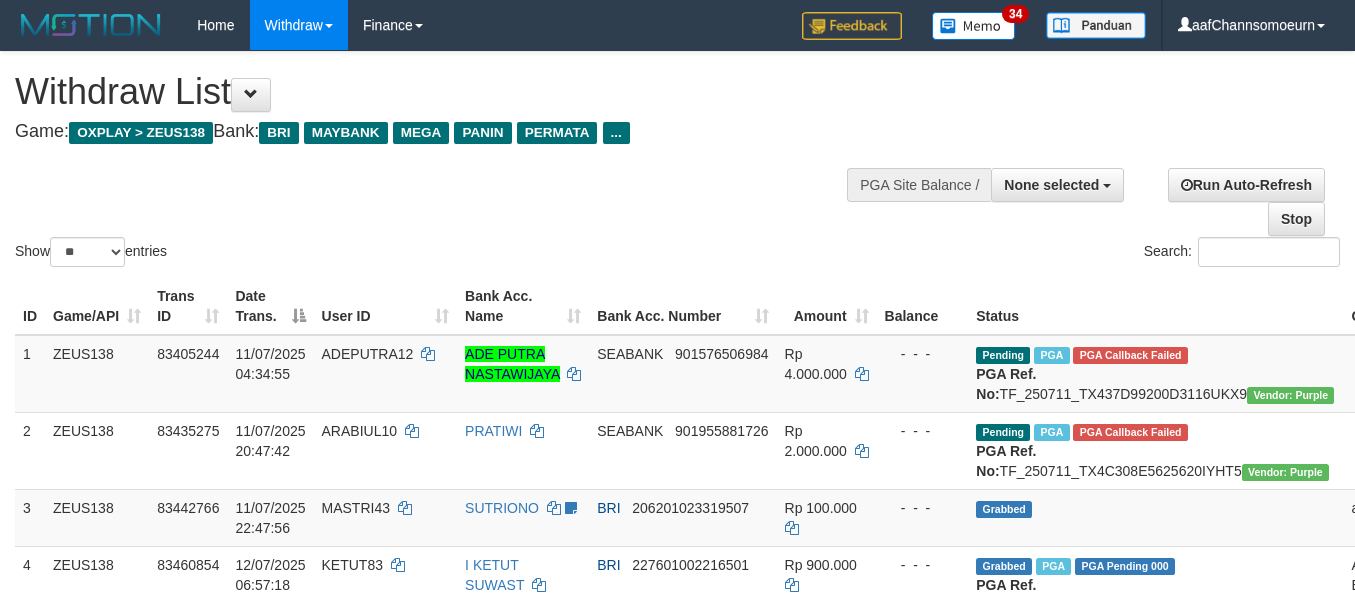 select 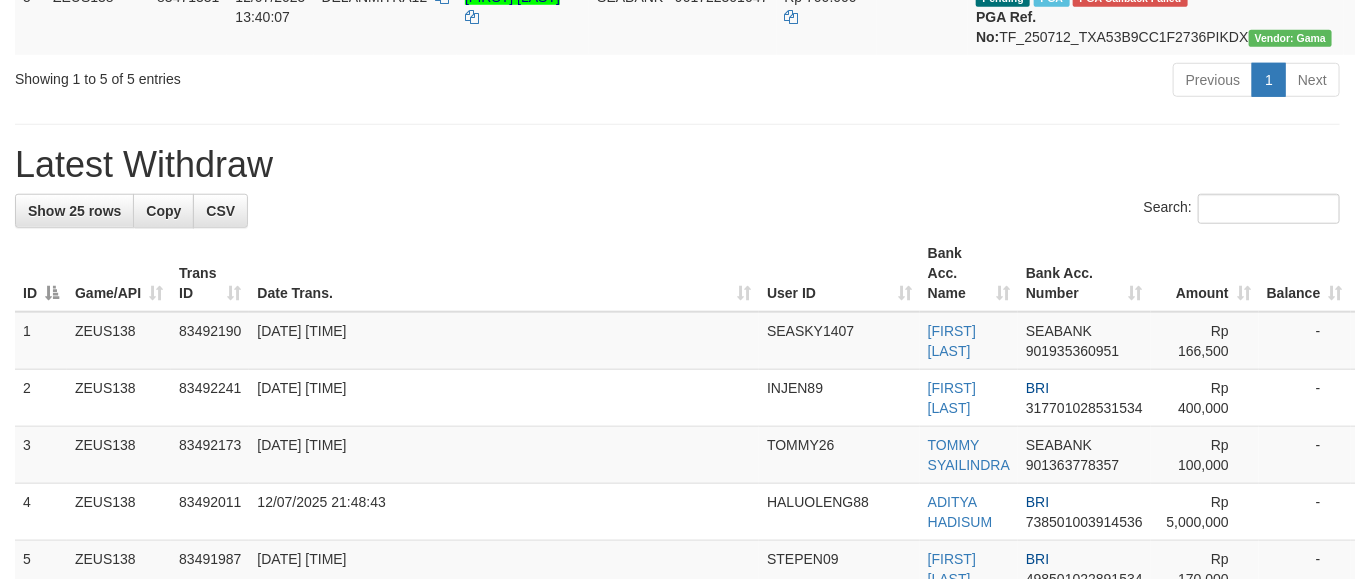 scroll, scrollTop: 590, scrollLeft: 0, axis: vertical 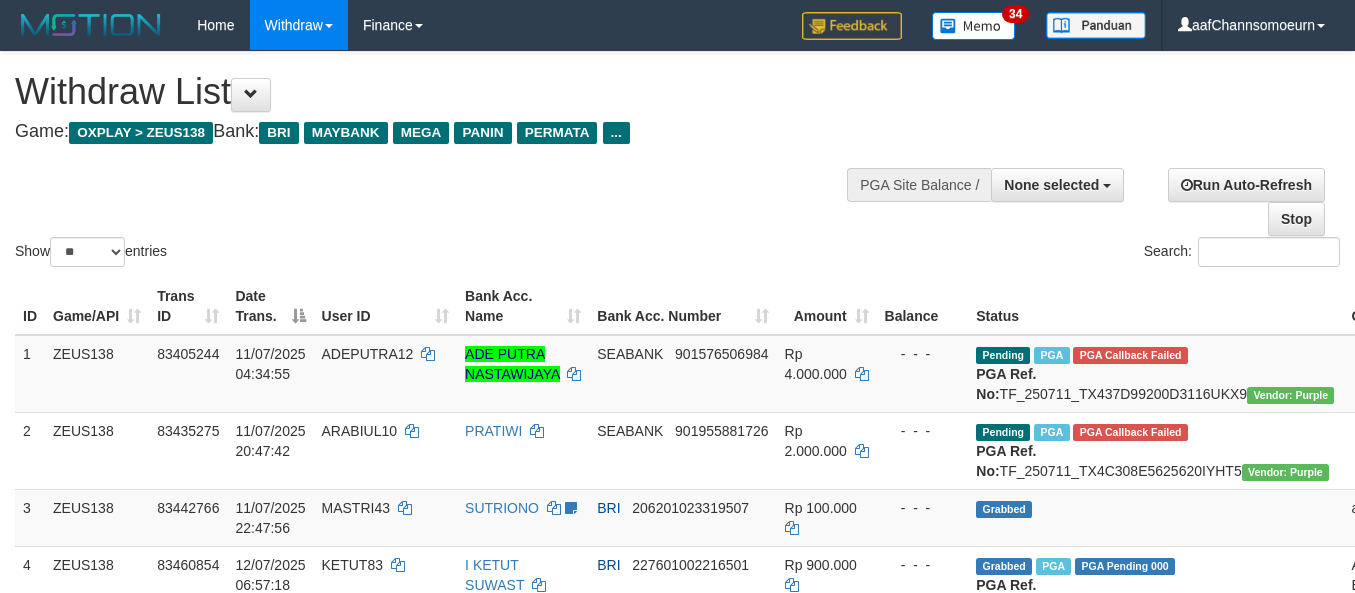 select 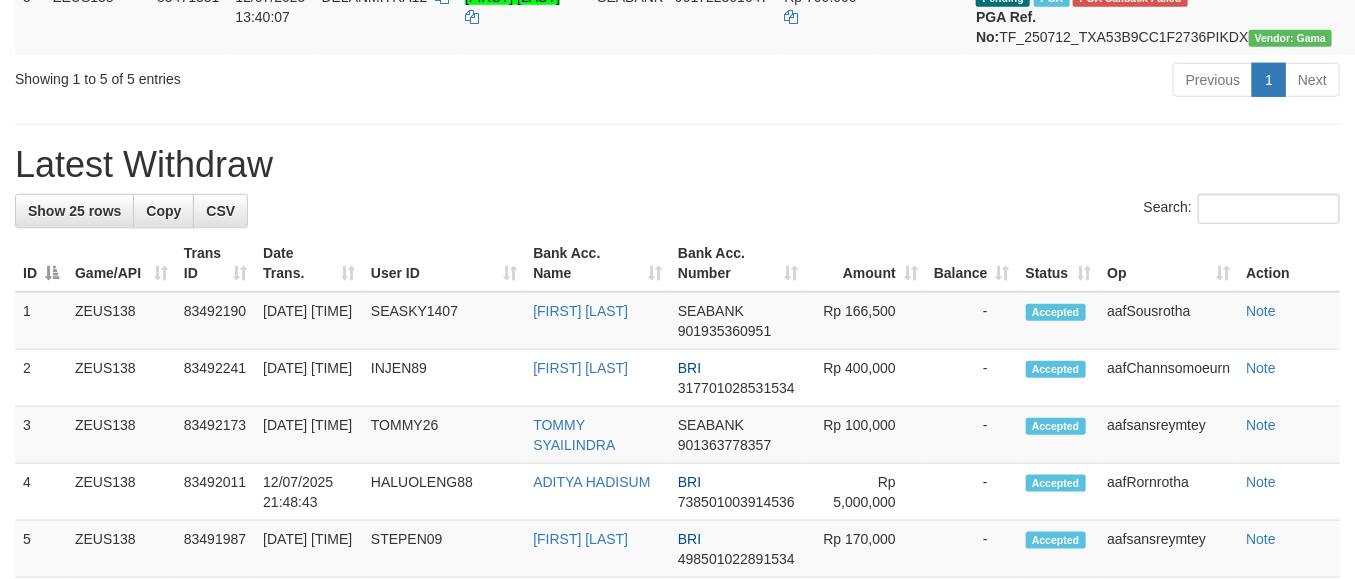 scroll, scrollTop: 590, scrollLeft: 0, axis: vertical 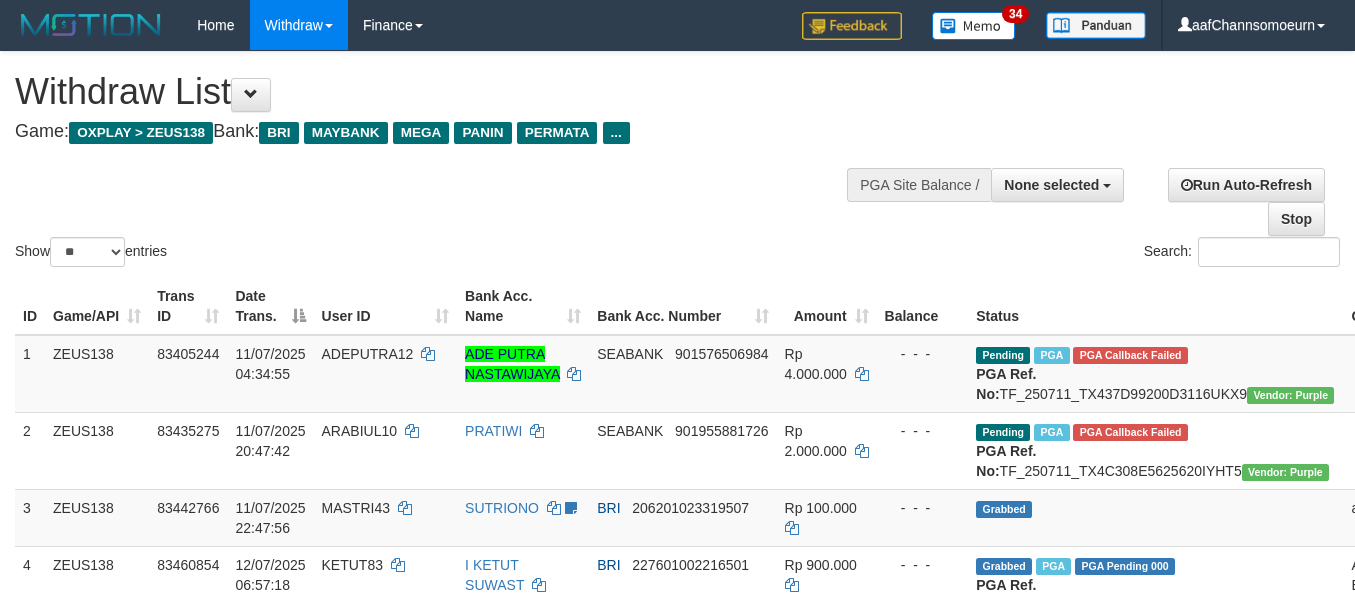 select 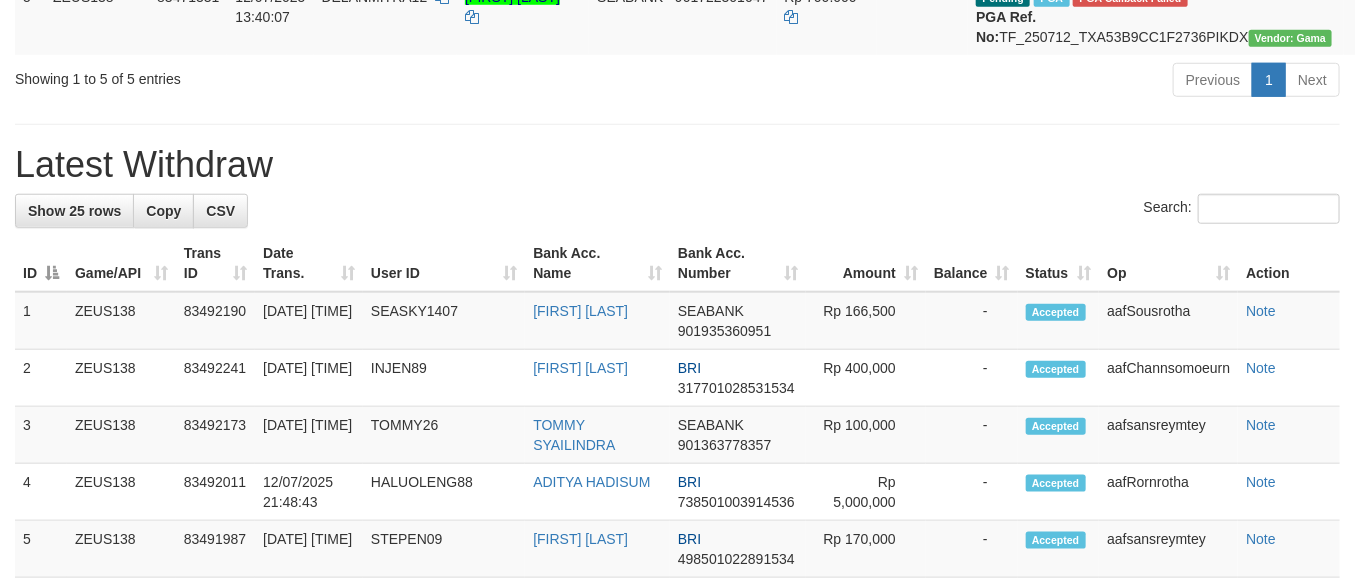 scroll, scrollTop: 590, scrollLeft: 0, axis: vertical 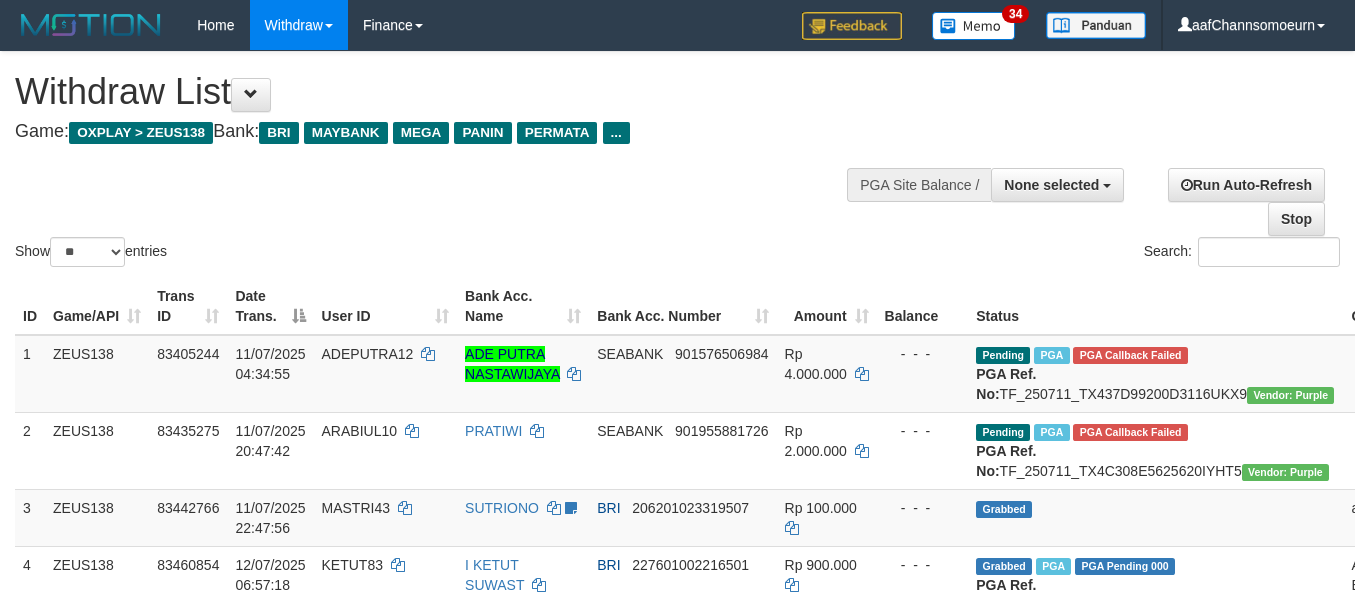 select 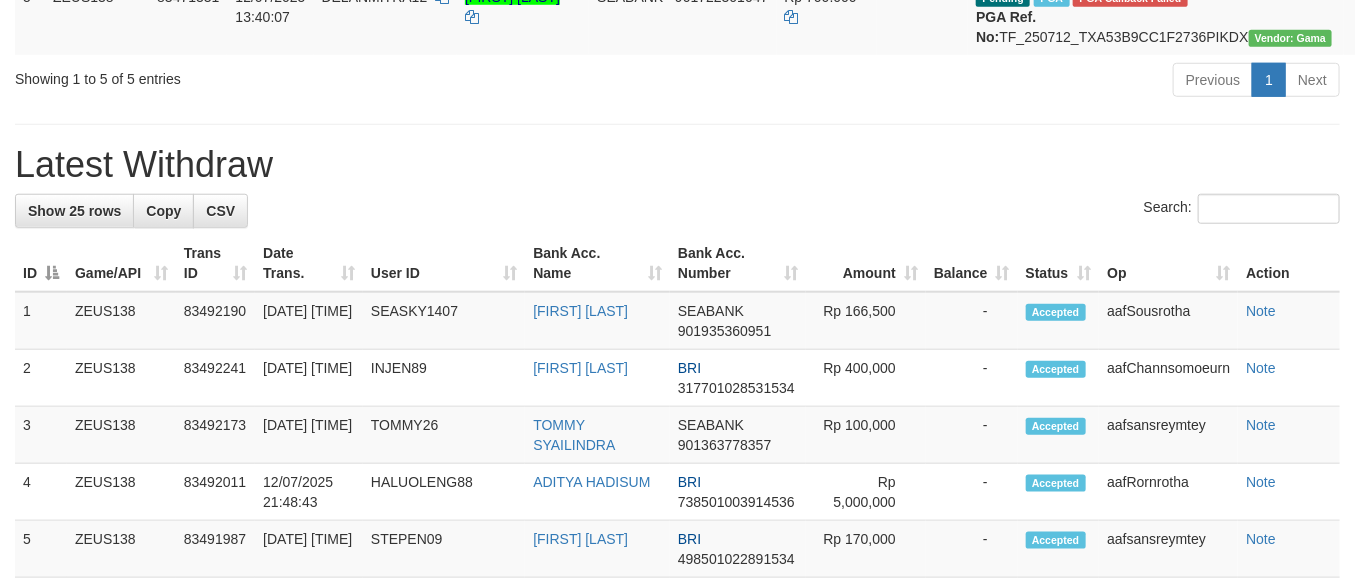 scroll, scrollTop: 590, scrollLeft: 0, axis: vertical 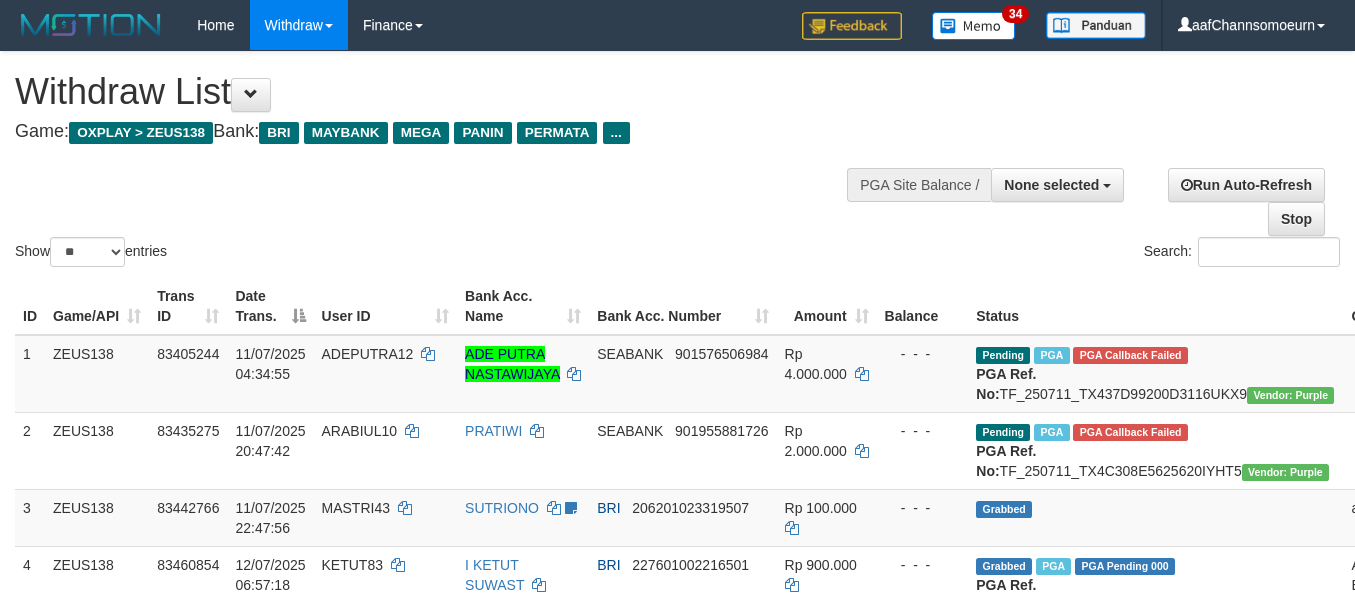 select 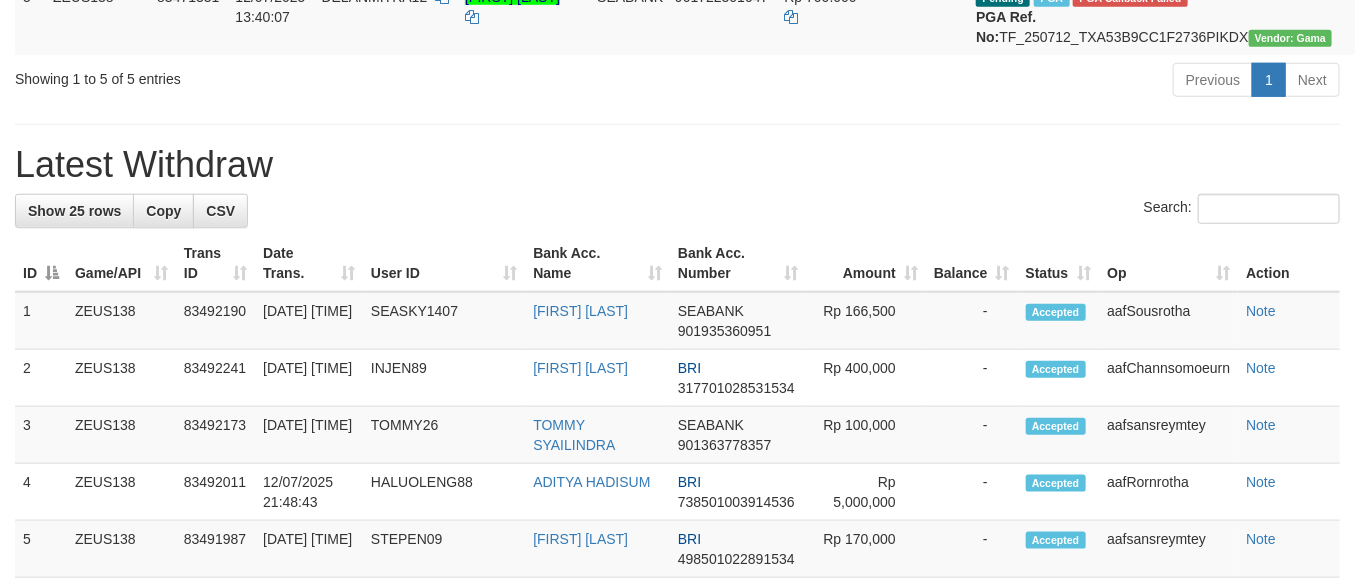 scroll, scrollTop: 590, scrollLeft: 0, axis: vertical 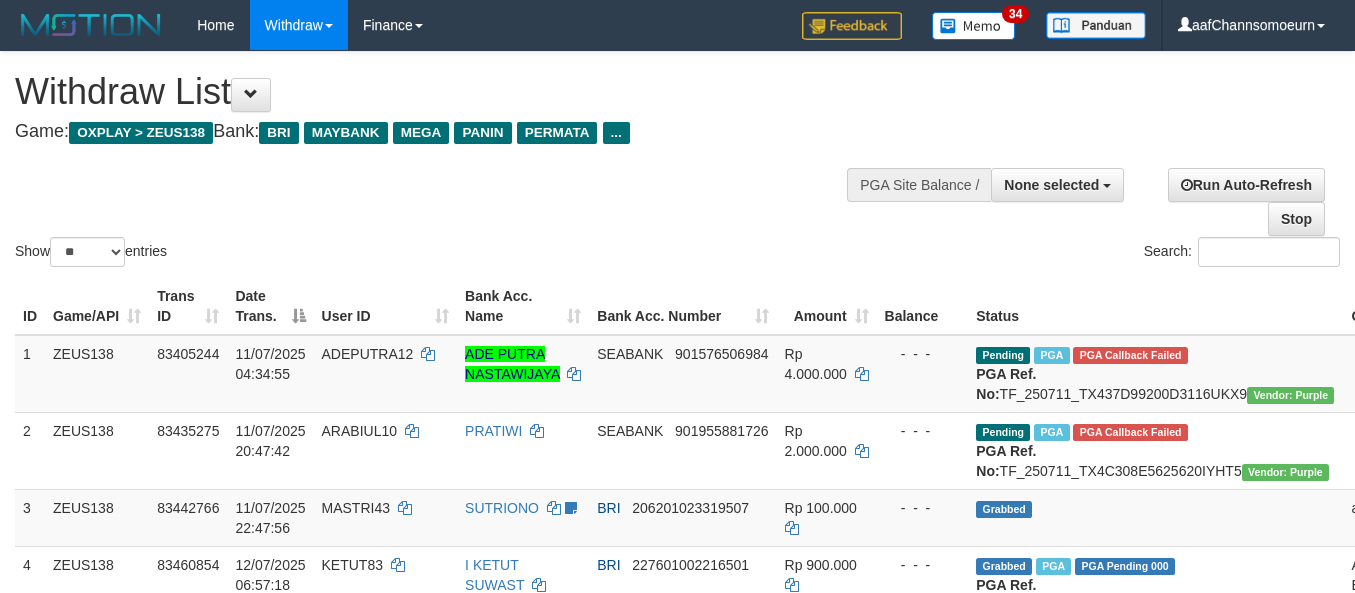 select 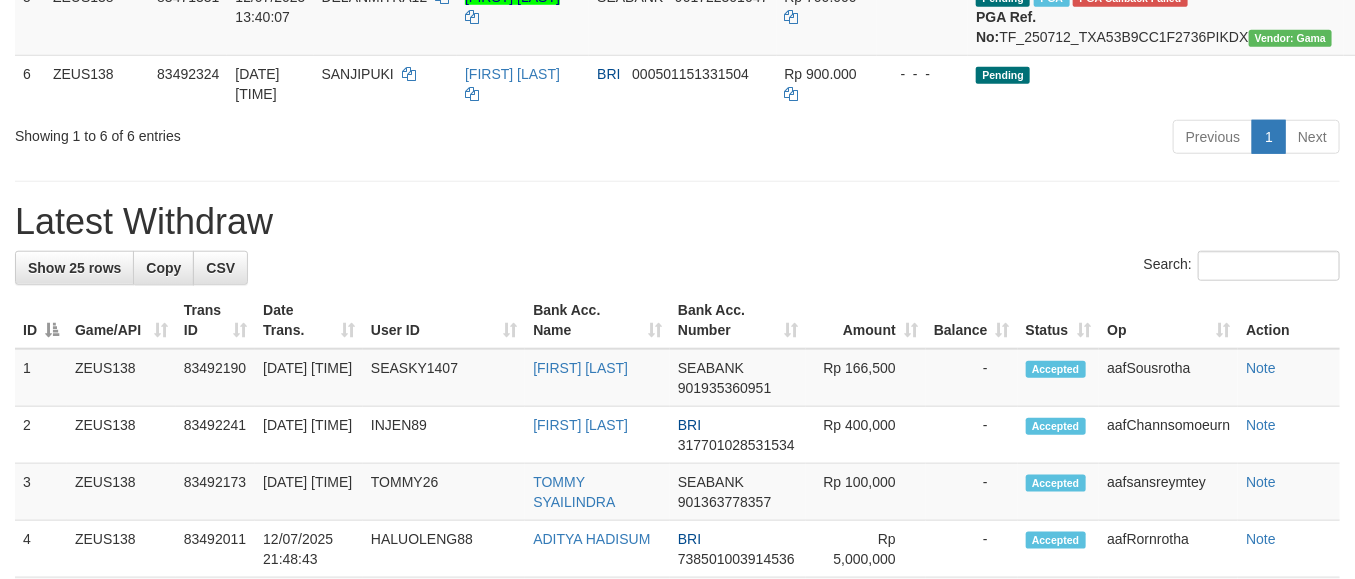 scroll, scrollTop: 590, scrollLeft: 0, axis: vertical 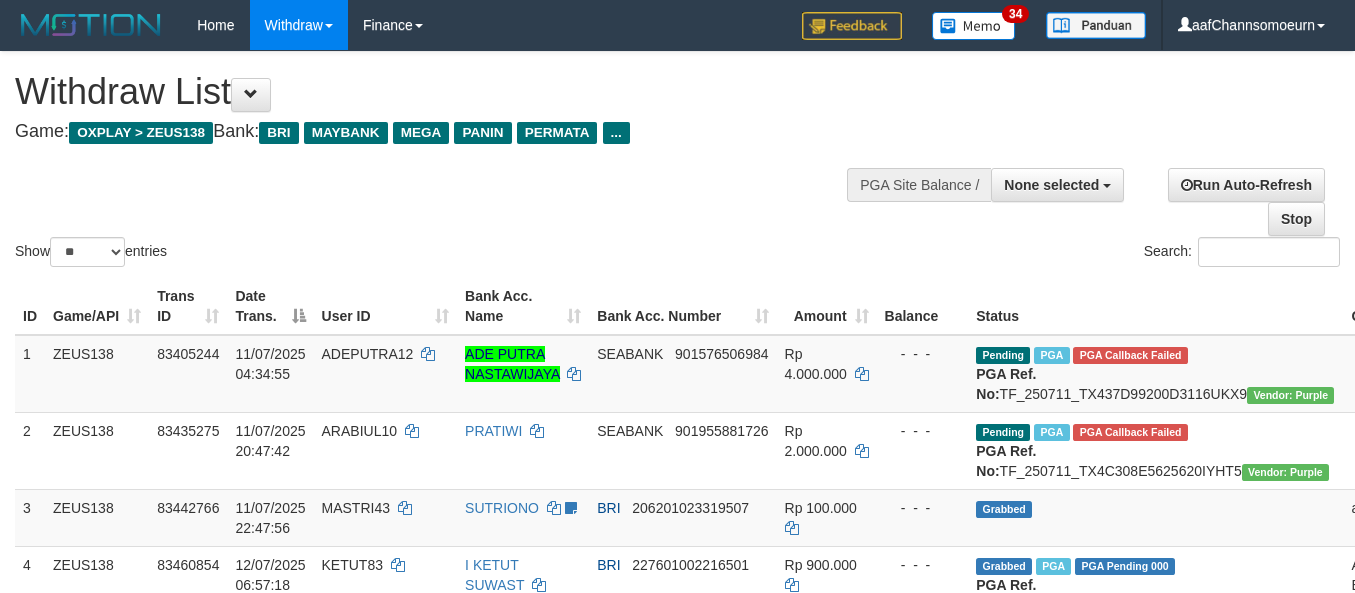 select 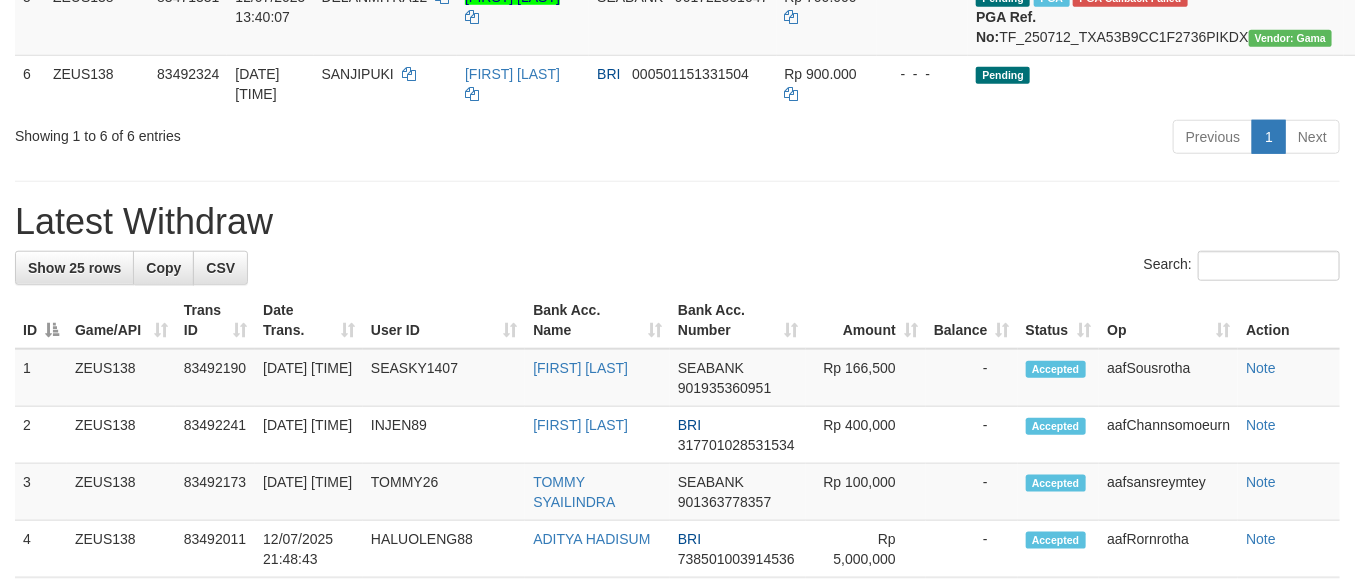 scroll, scrollTop: 590, scrollLeft: 0, axis: vertical 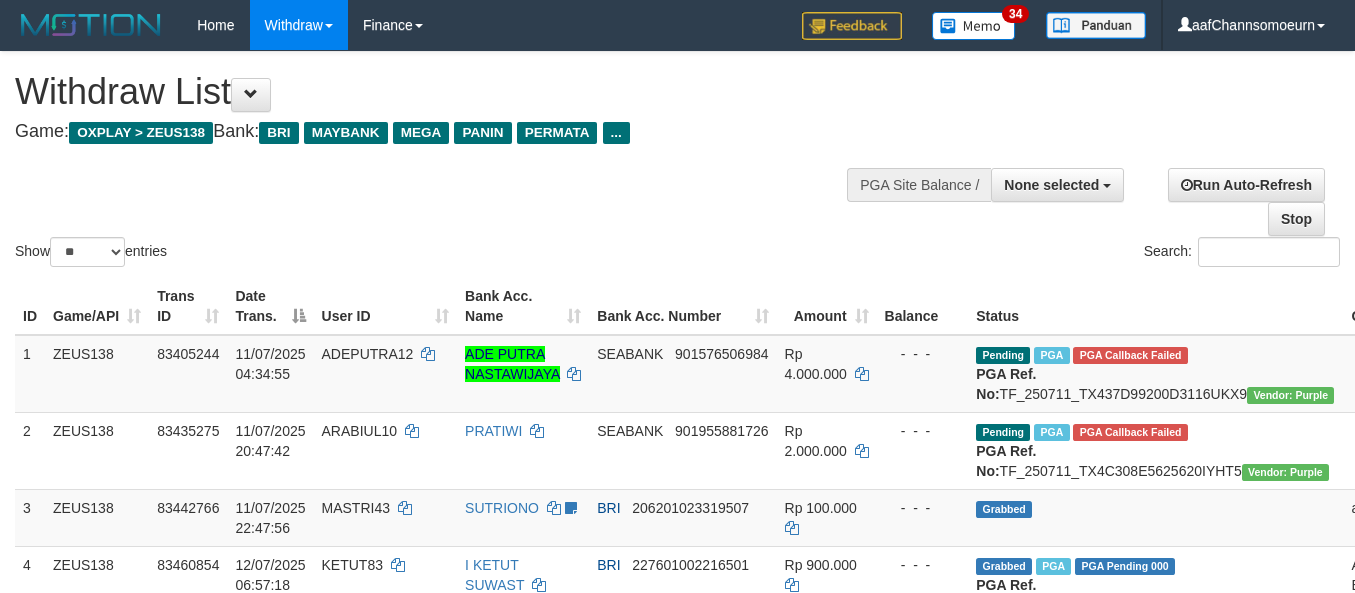 select 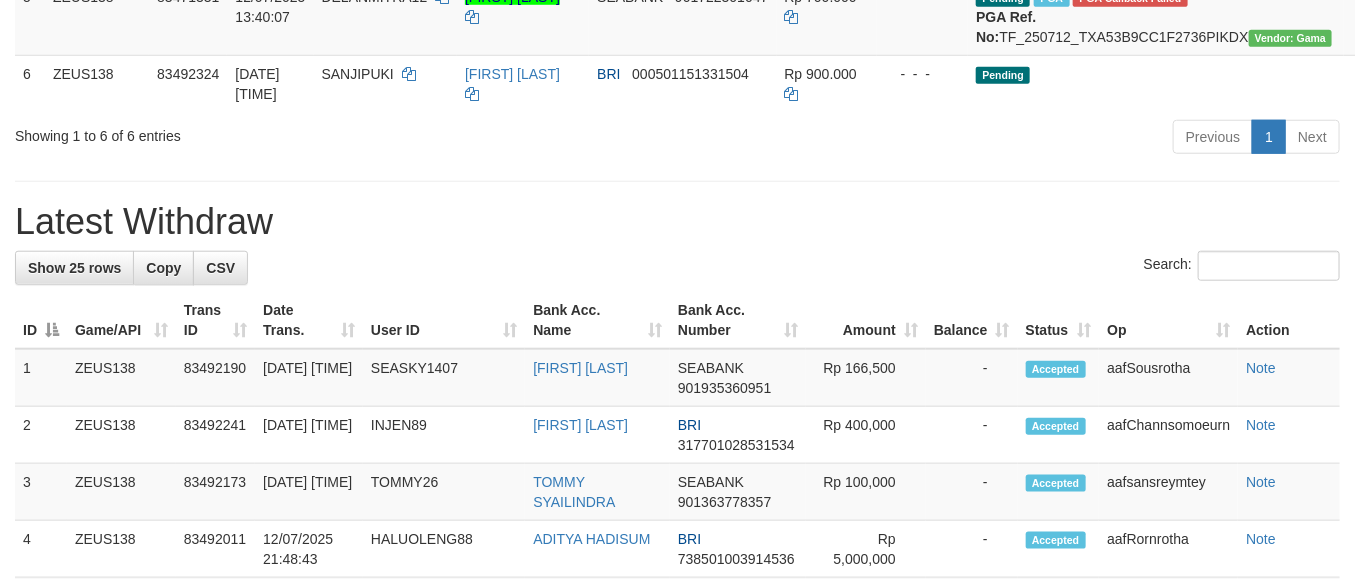 scroll, scrollTop: 590, scrollLeft: 0, axis: vertical 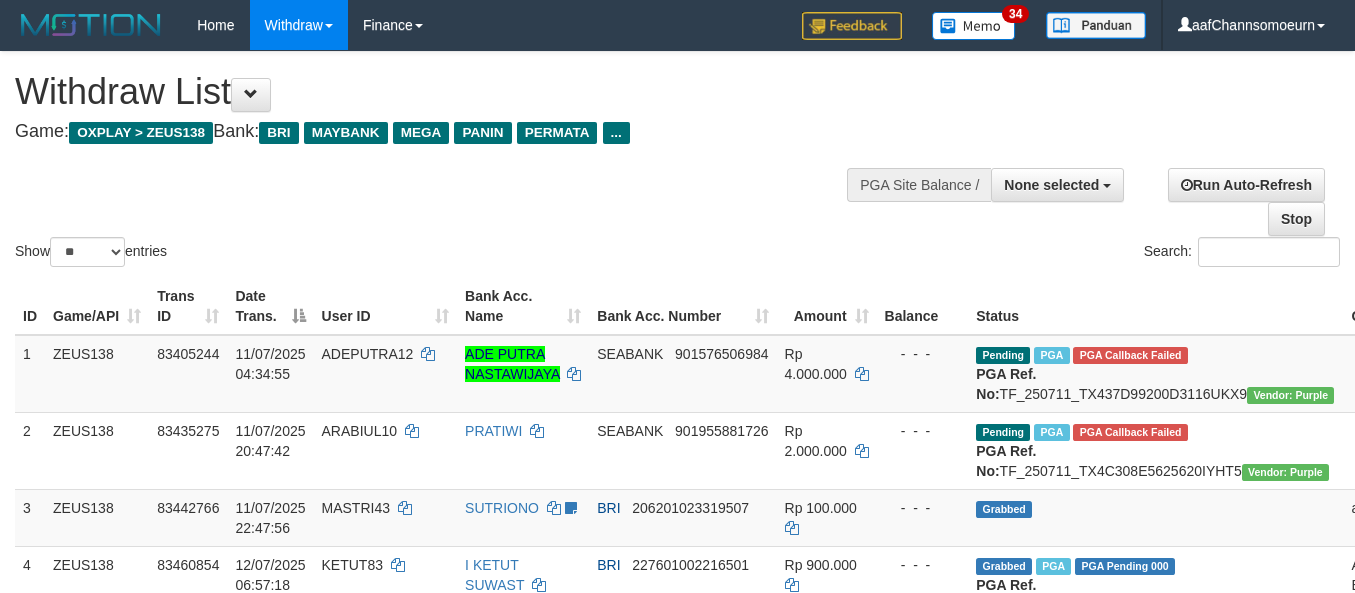 select 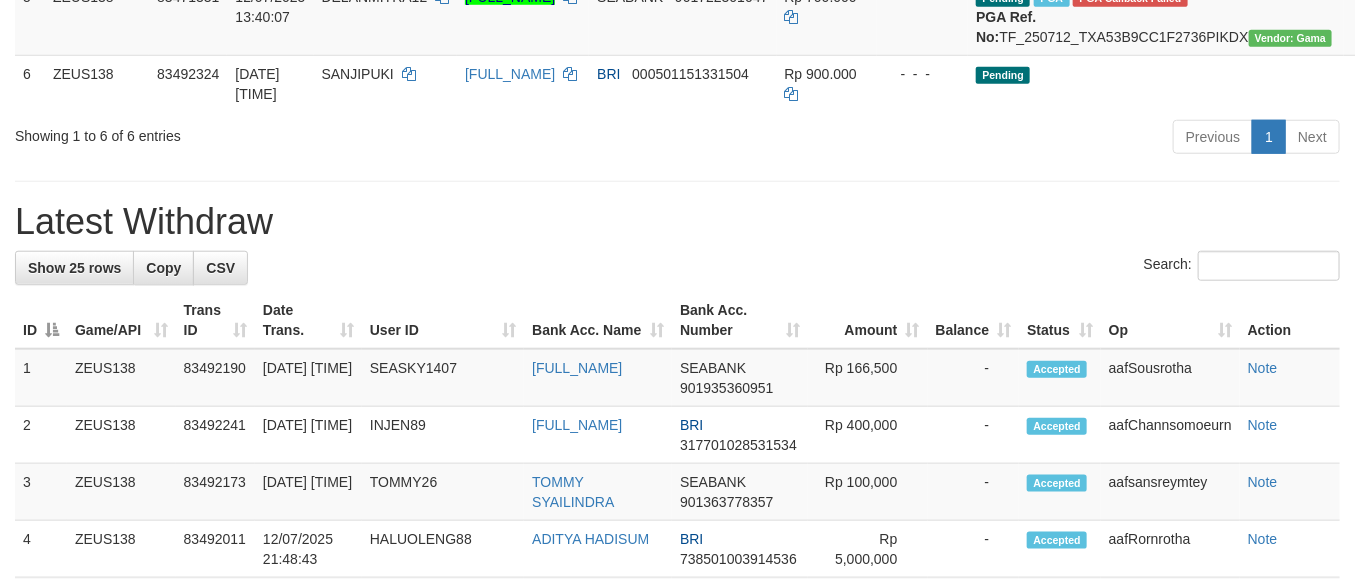 scroll, scrollTop: 590, scrollLeft: 0, axis: vertical 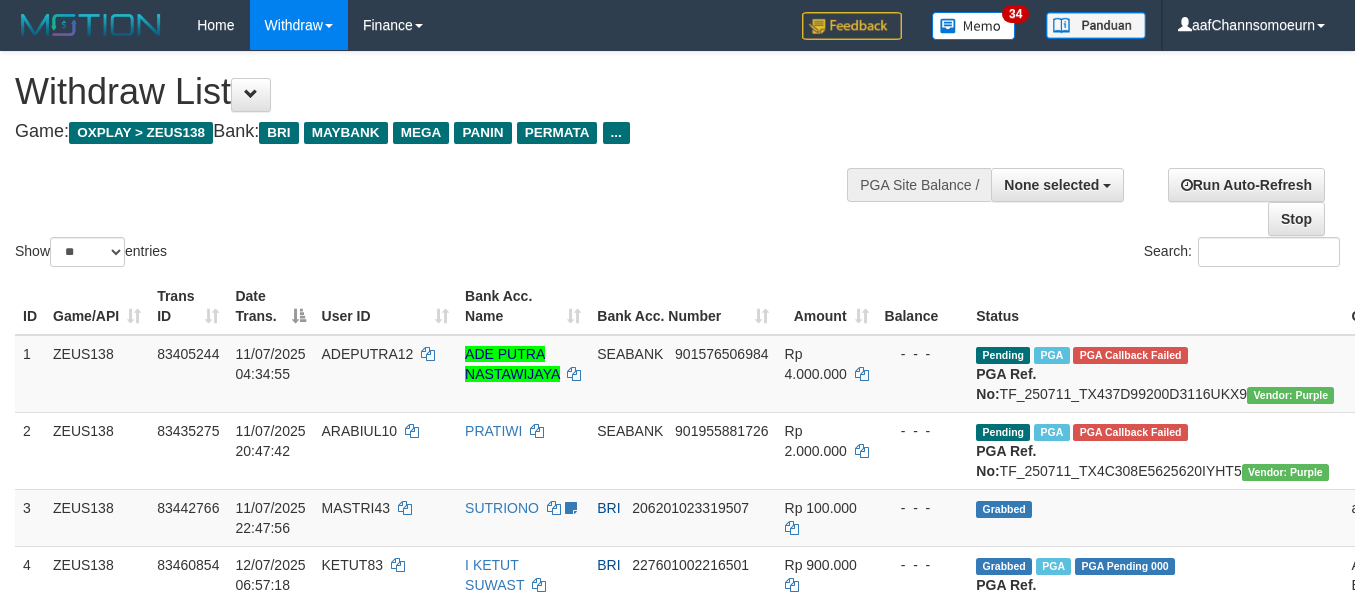 select 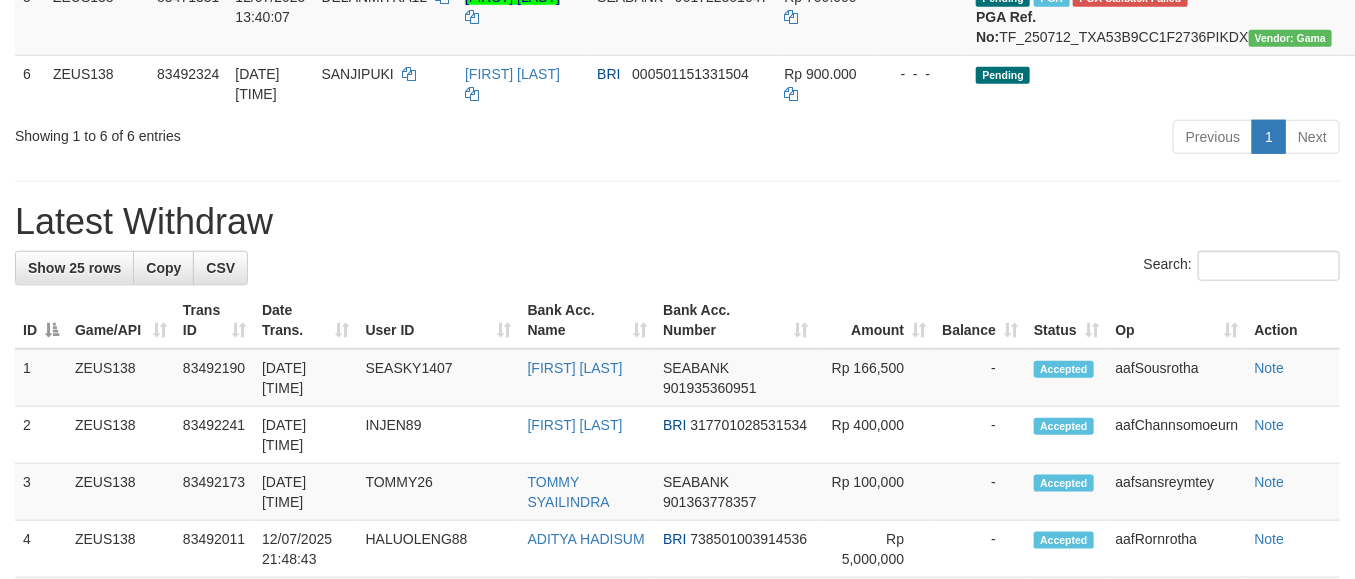 scroll, scrollTop: 590, scrollLeft: 0, axis: vertical 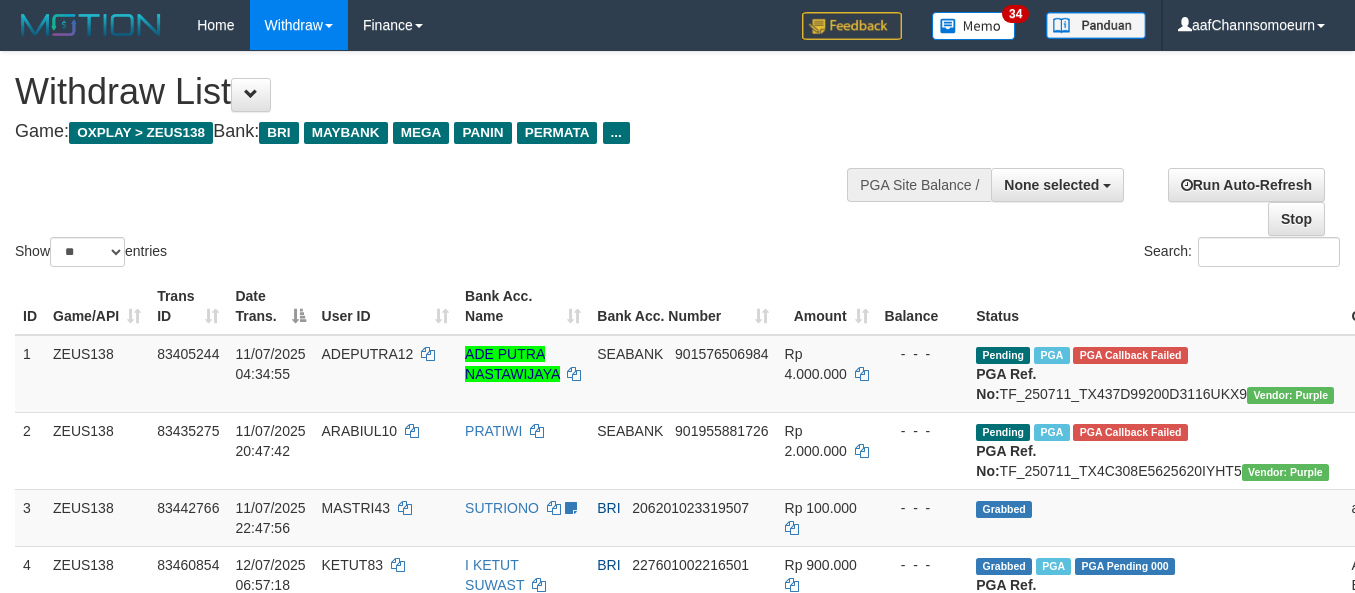 select 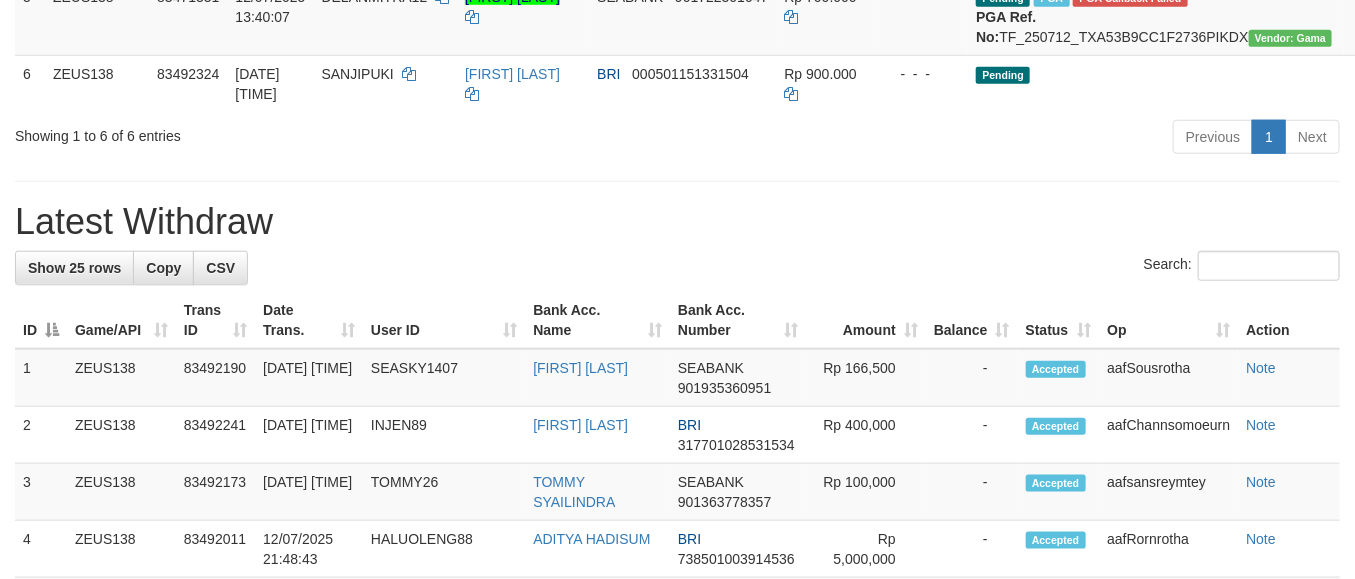 scroll, scrollTop: 590, scrollLeft: 0, axis: vertical 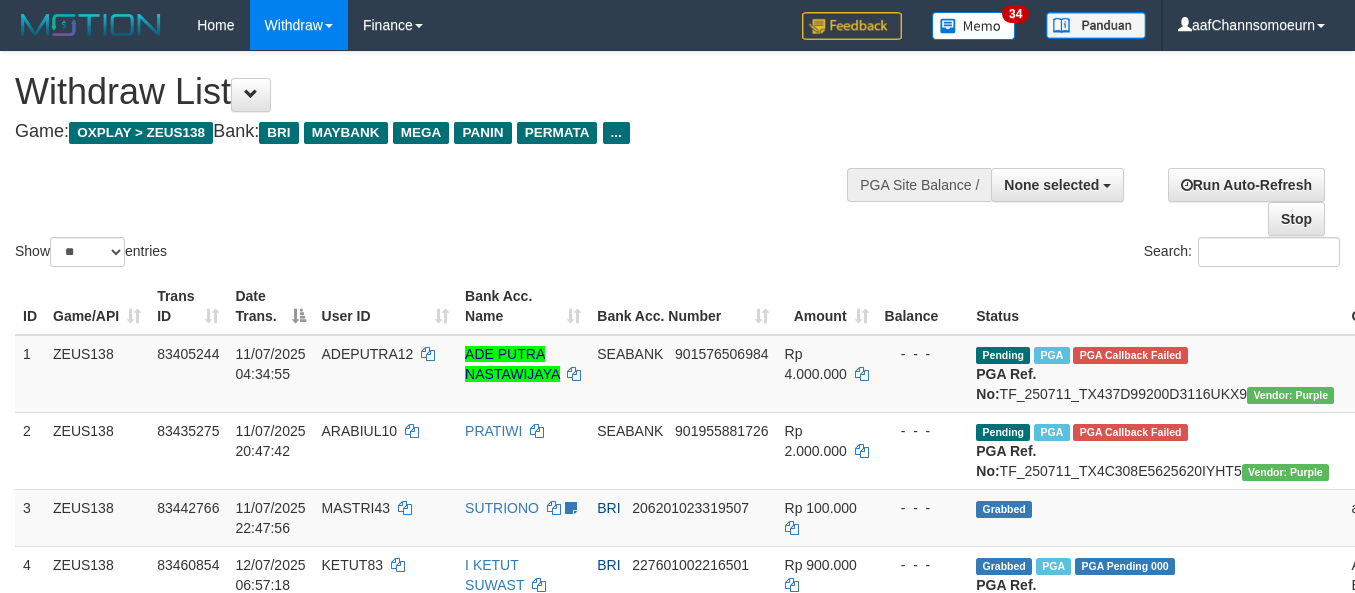 select 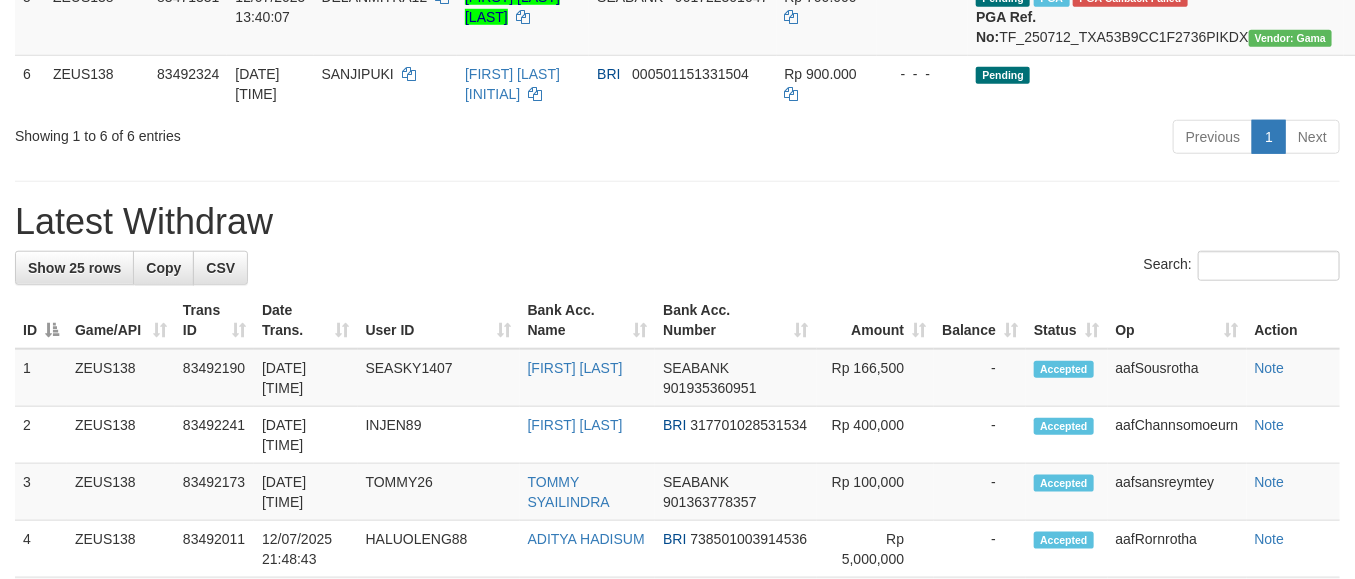 scroll, scrollTop: 590, scrollLeft: 0, axis: vertical 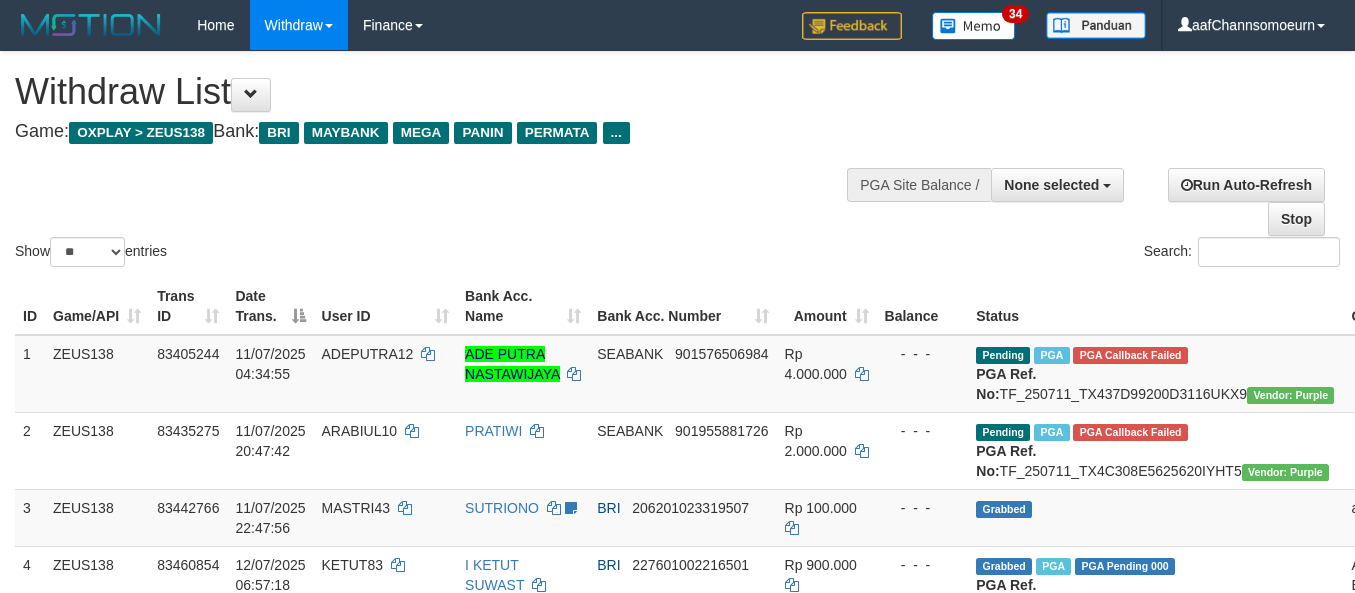 select 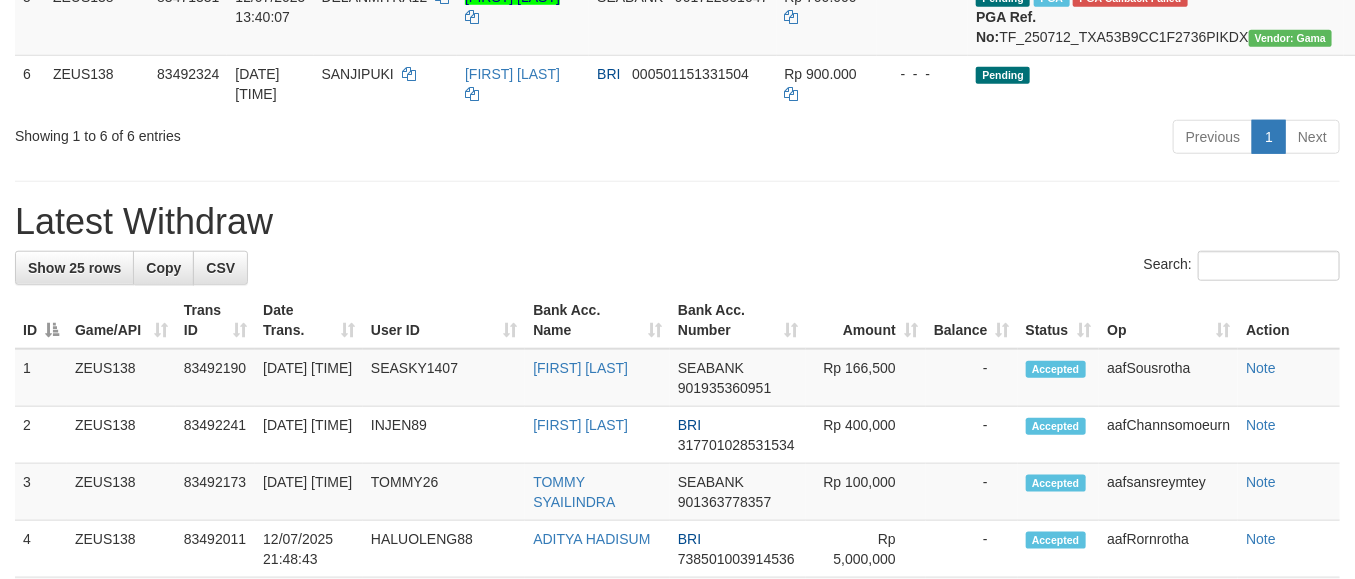 scroll, scrollTop: 590, scrollLeft: 0, axis: vertical 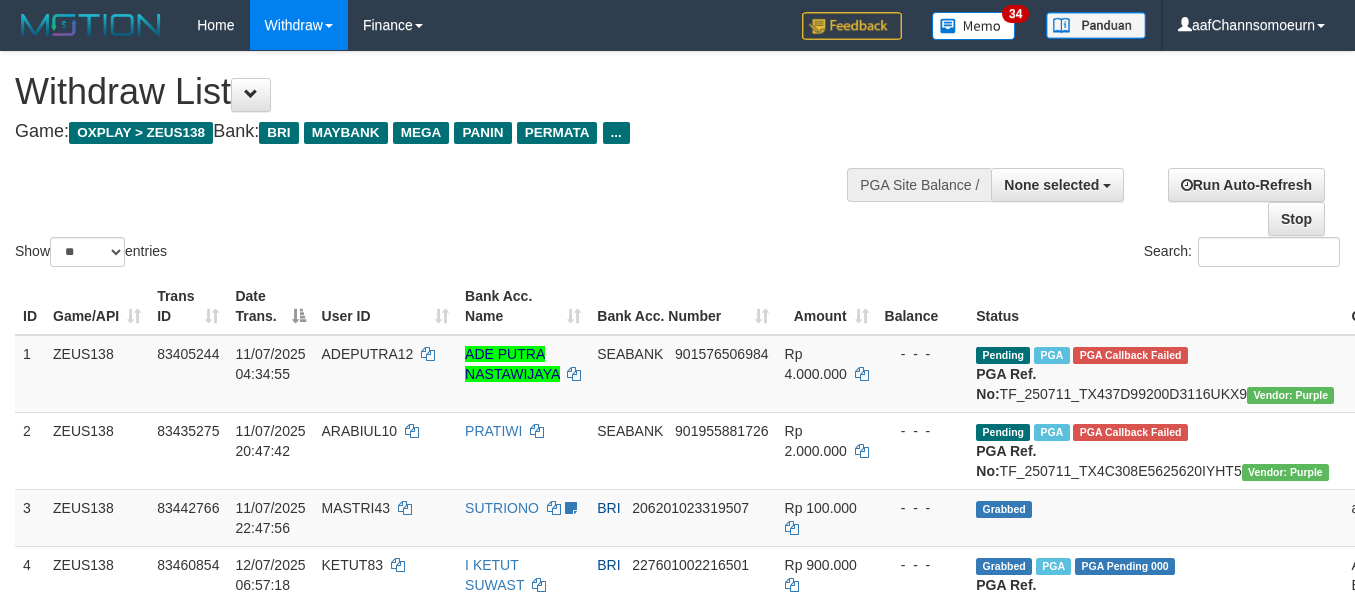 select 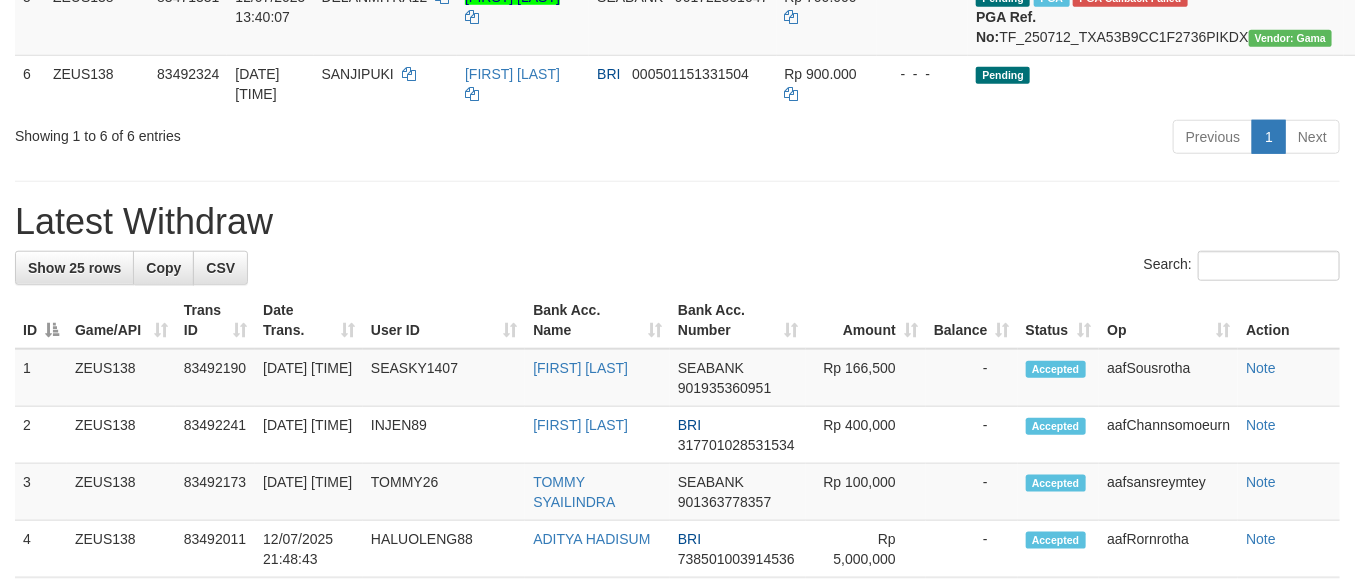 scroll, scrollTop: 590, scrollLeft: 0, axis: vertical 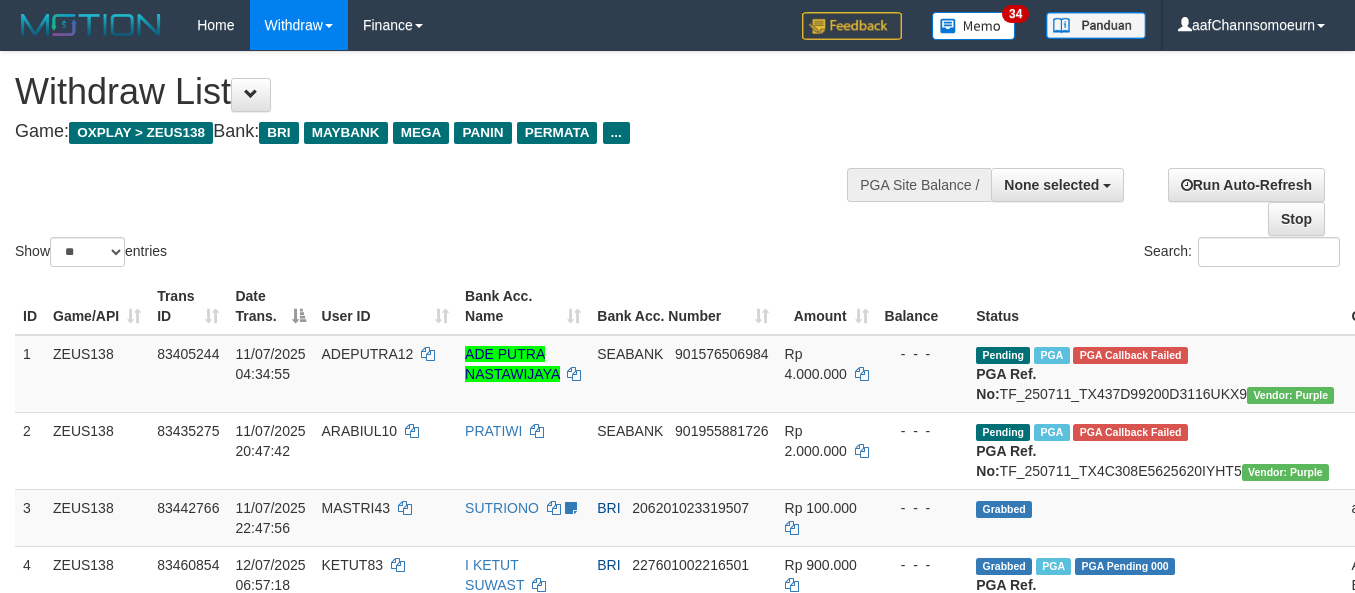 select 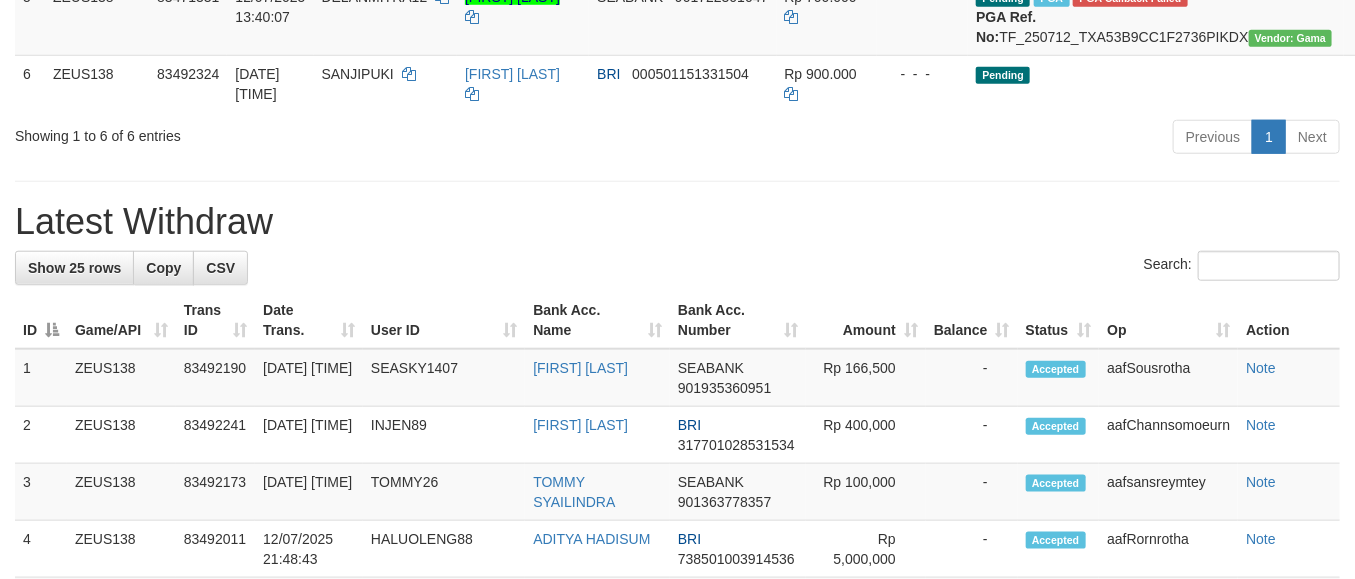 scroll, scrollTop: 590, scrollLeft: 0, axis: vertical 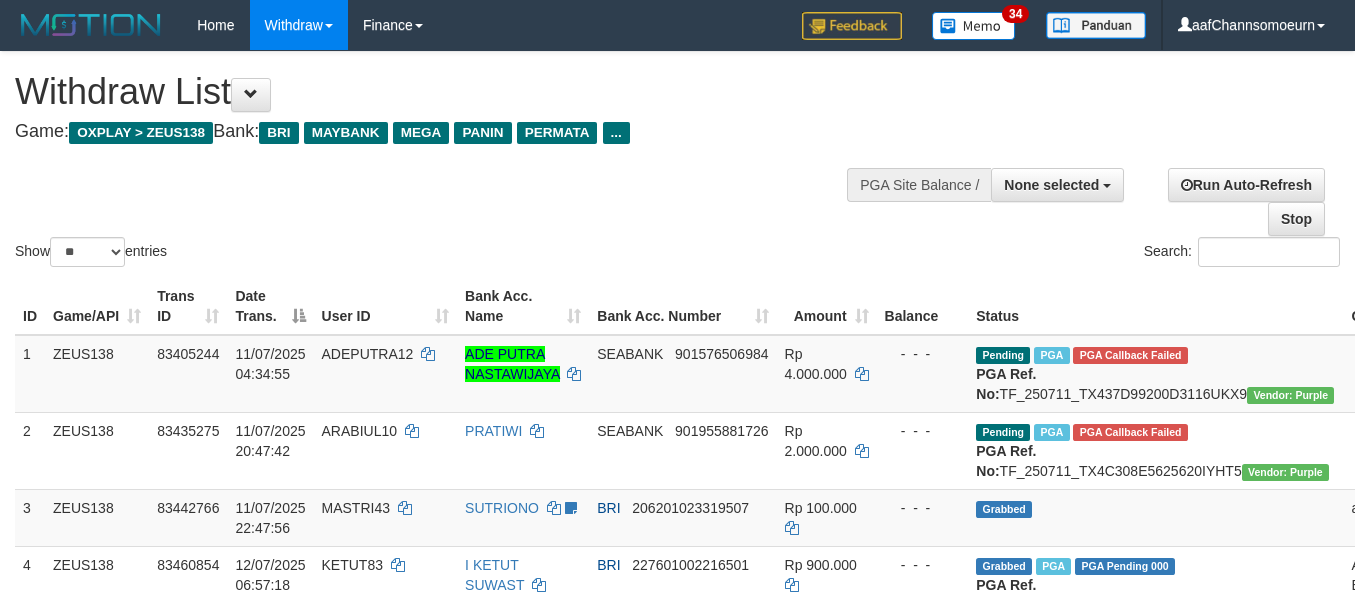 select 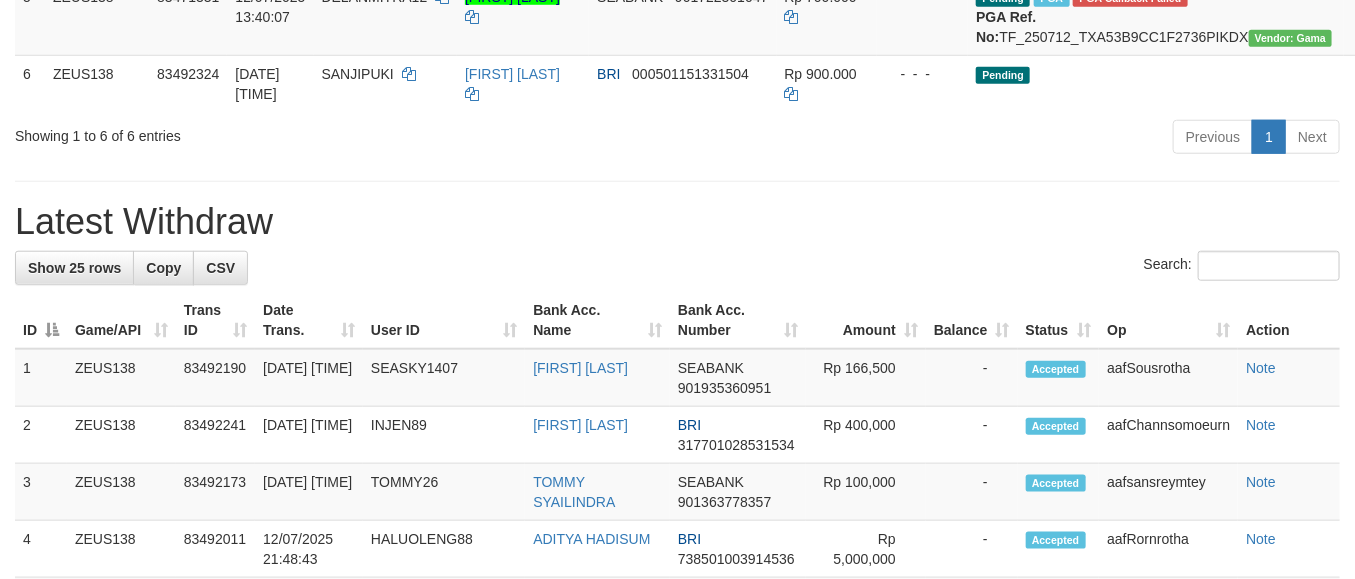 scroll, scrollTop: 590, scrollLeft: 0, axis: vertical 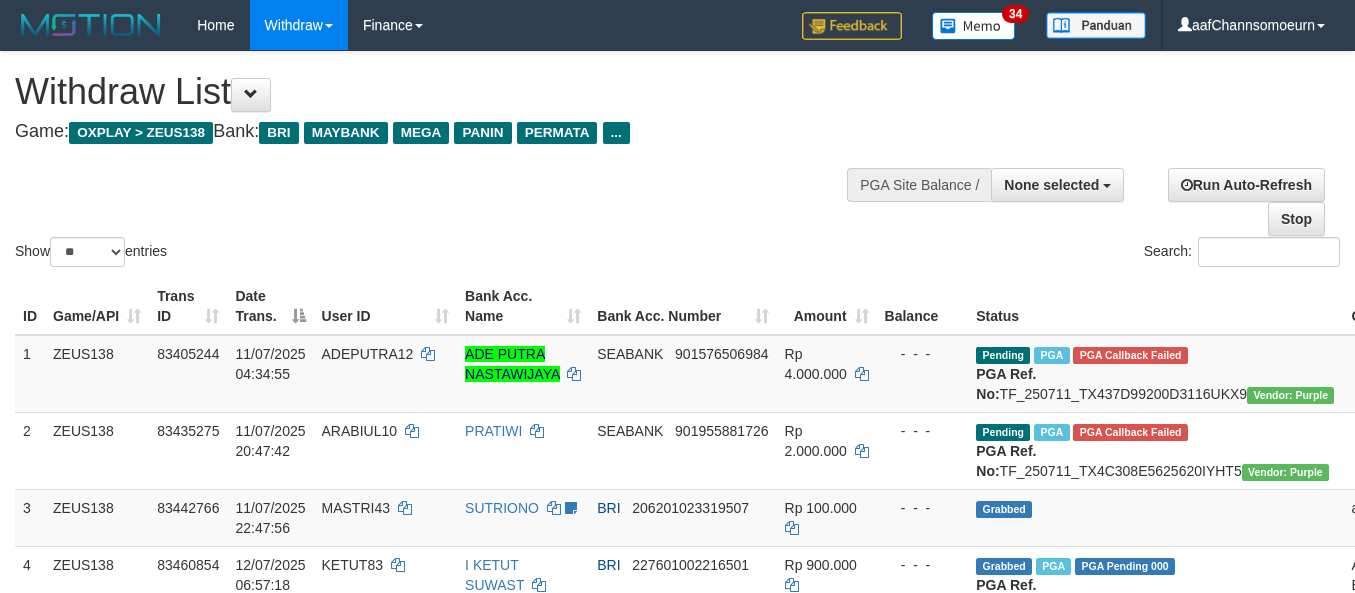 select 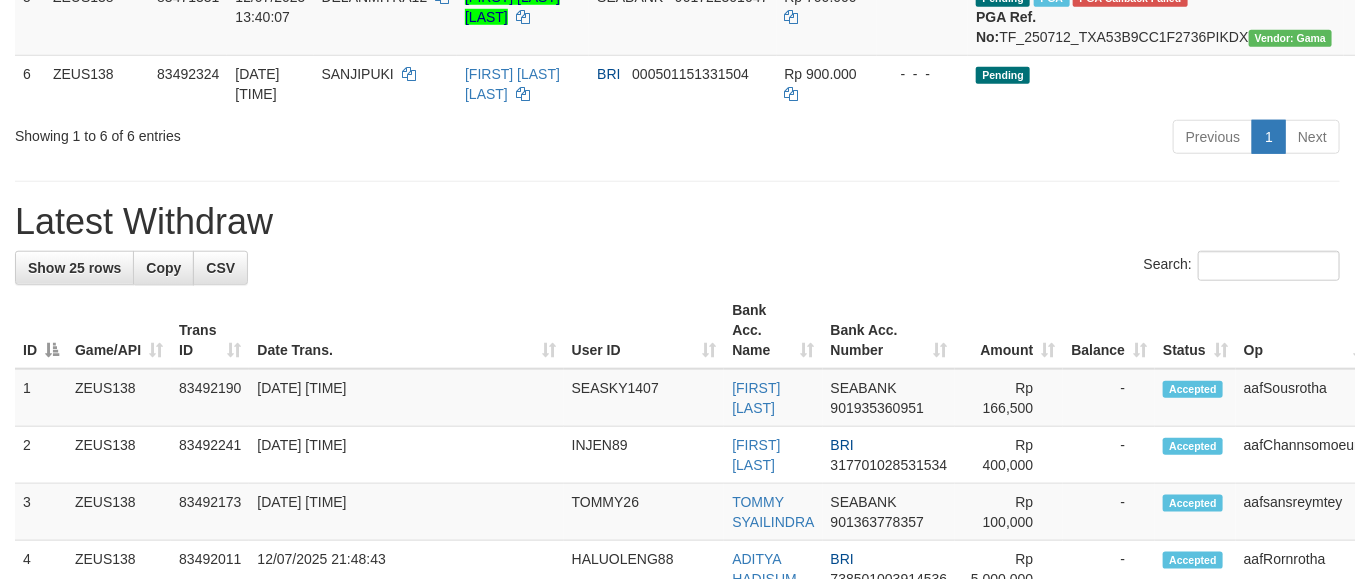 scroll, scrollTop: 590, scrollLeft: 0, axis: vertical 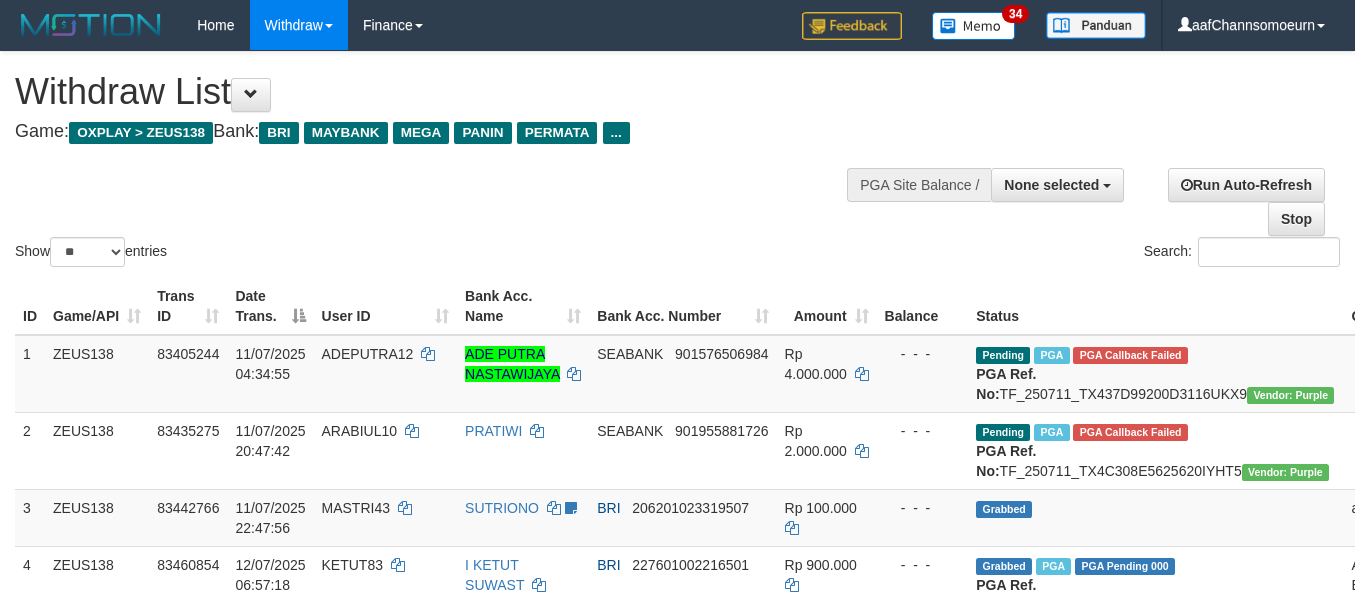 select 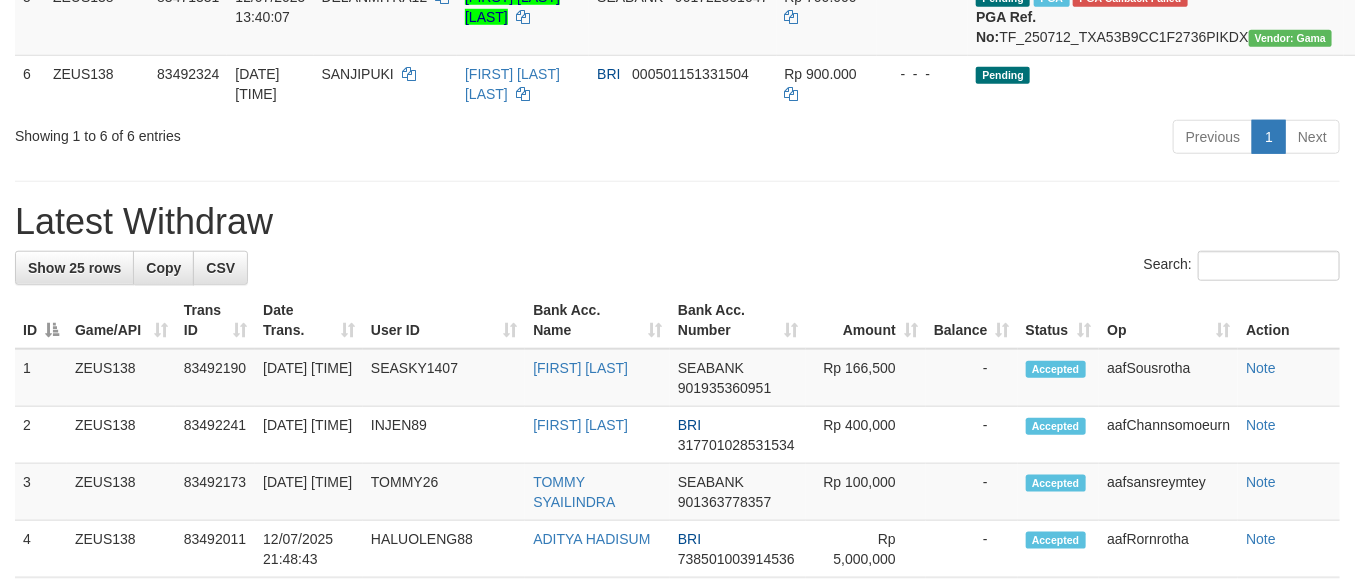scroll, scrollTop: 590, scrollLeft: 0, axis: vertical 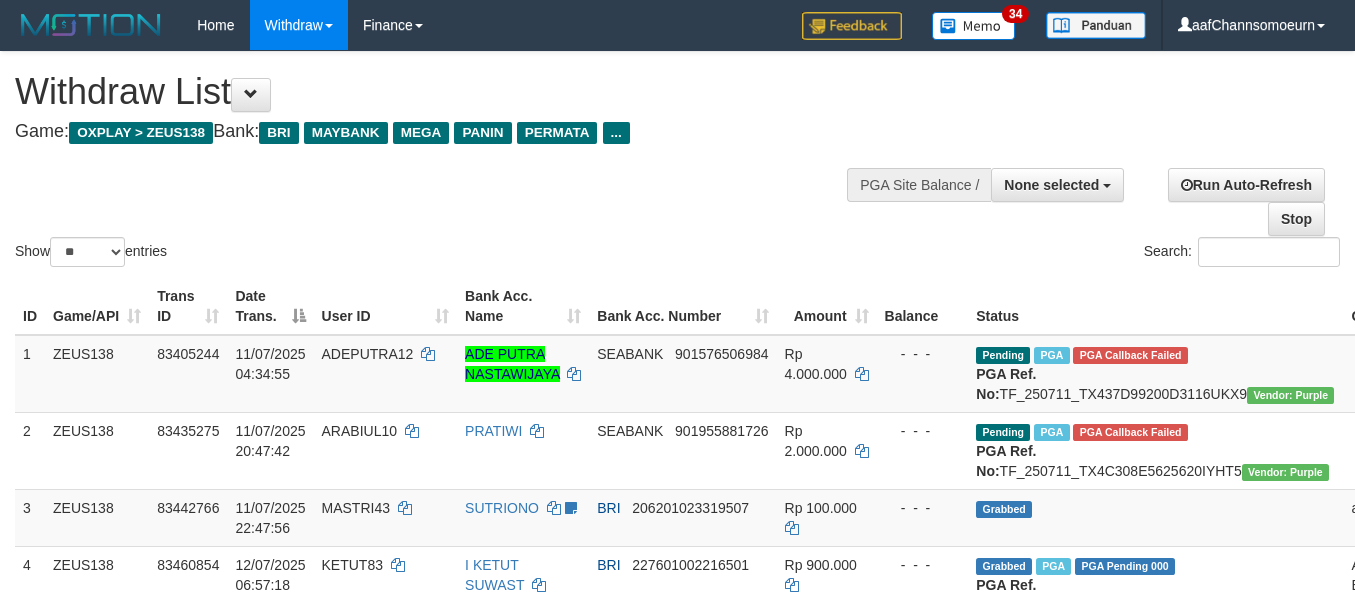 select 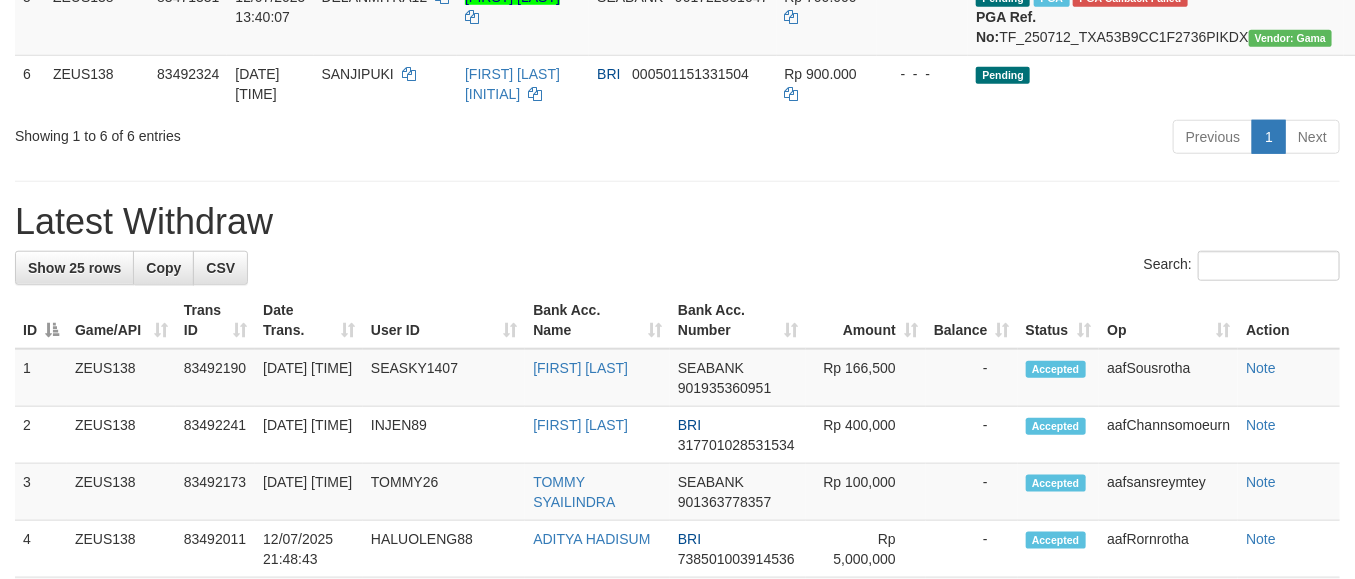 scroll, scrollTop: 590, scrollLeft: 0, axis: vertical 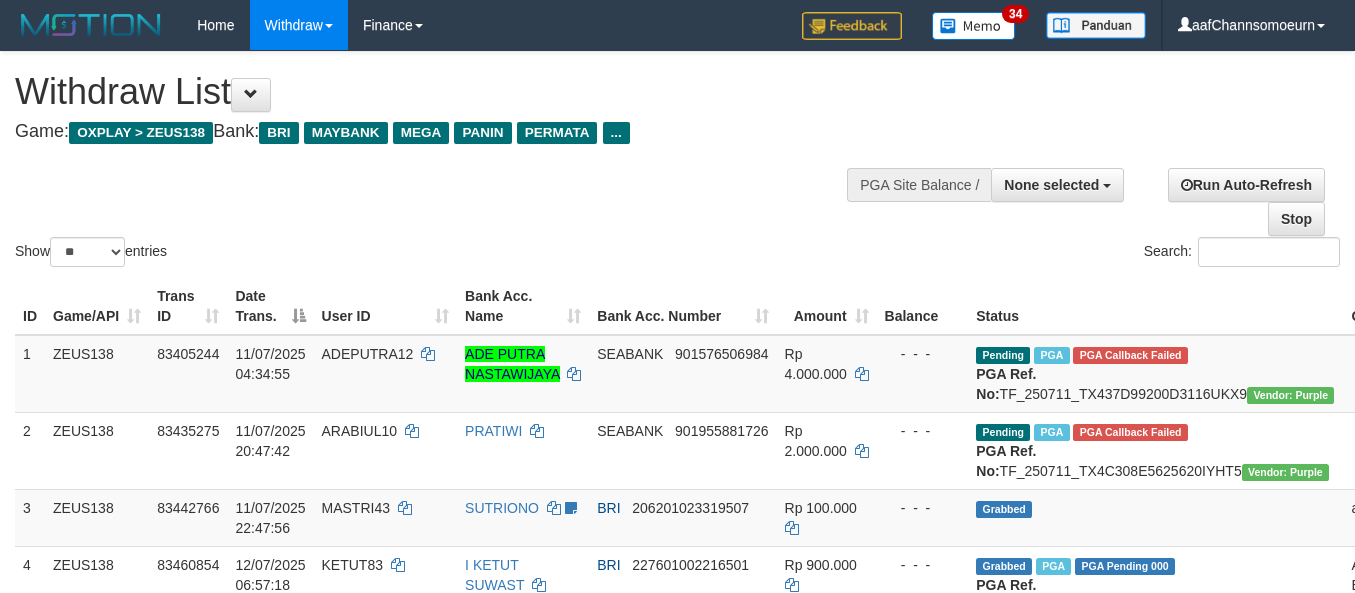 select 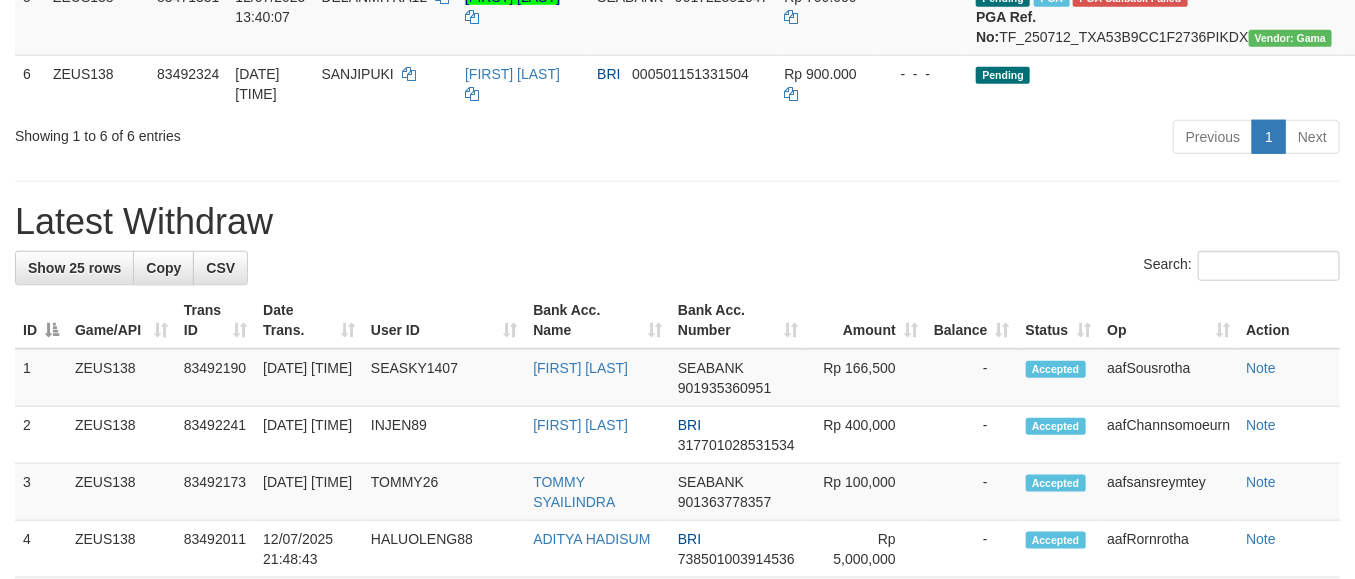 scroll, scrollTop: 590, scrollLeft: 0, axis: vertical 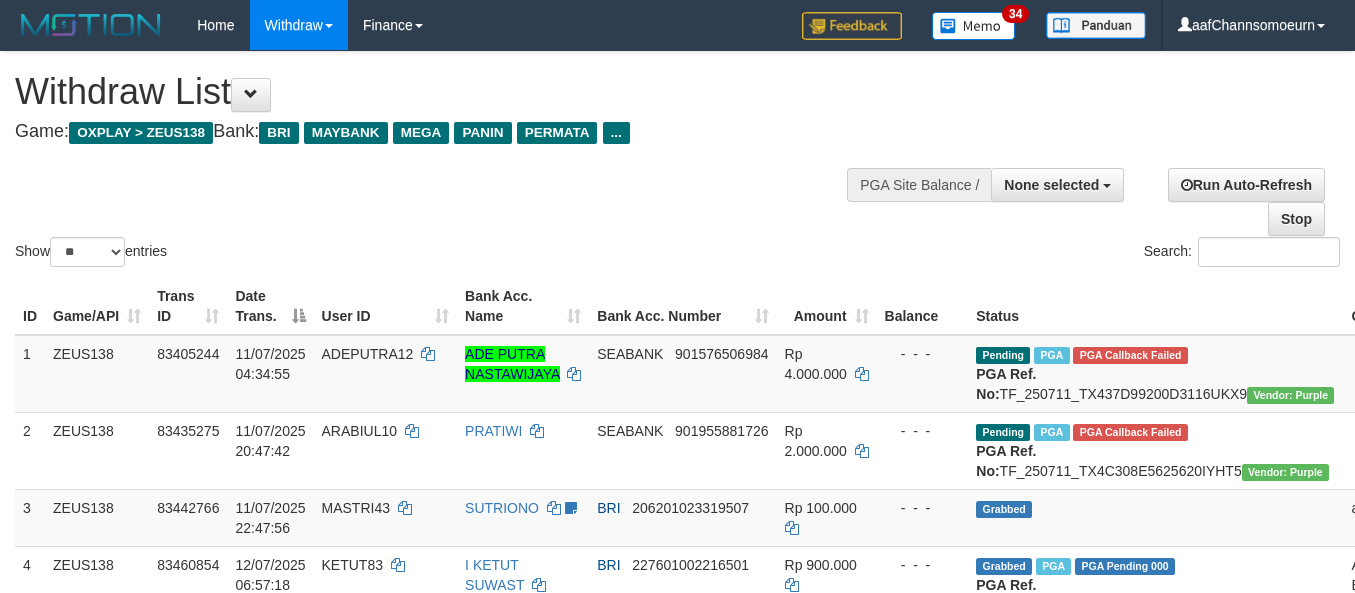 select 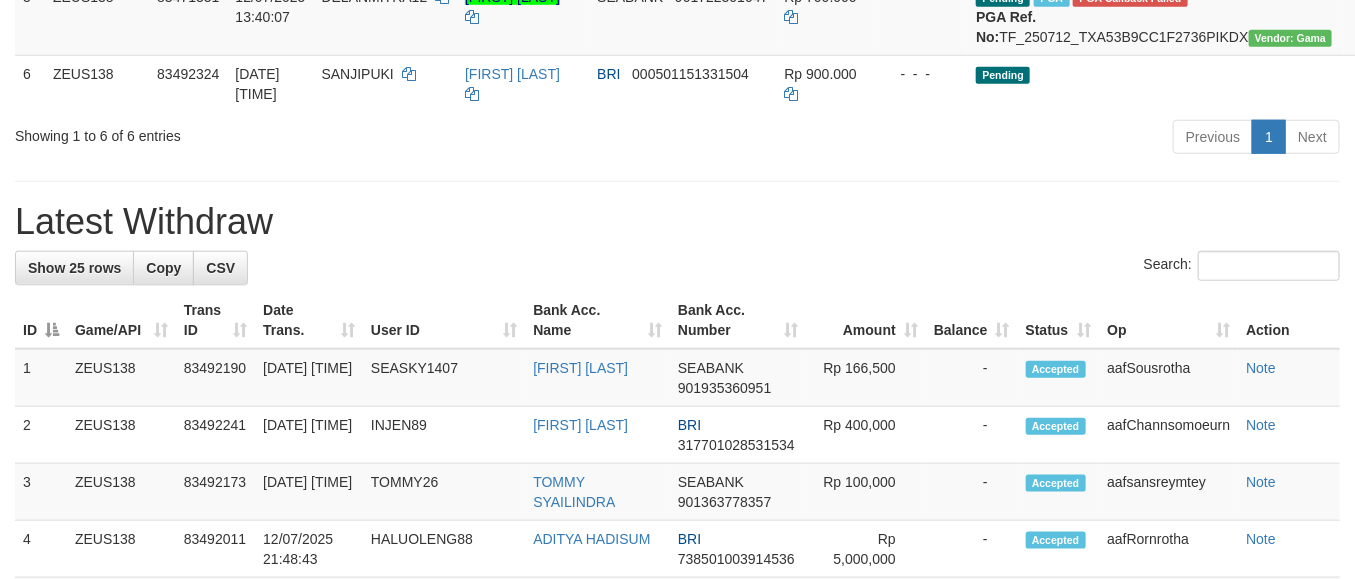 scroll, scrollTop: 590, scrollLeft: 0, axis: vertical 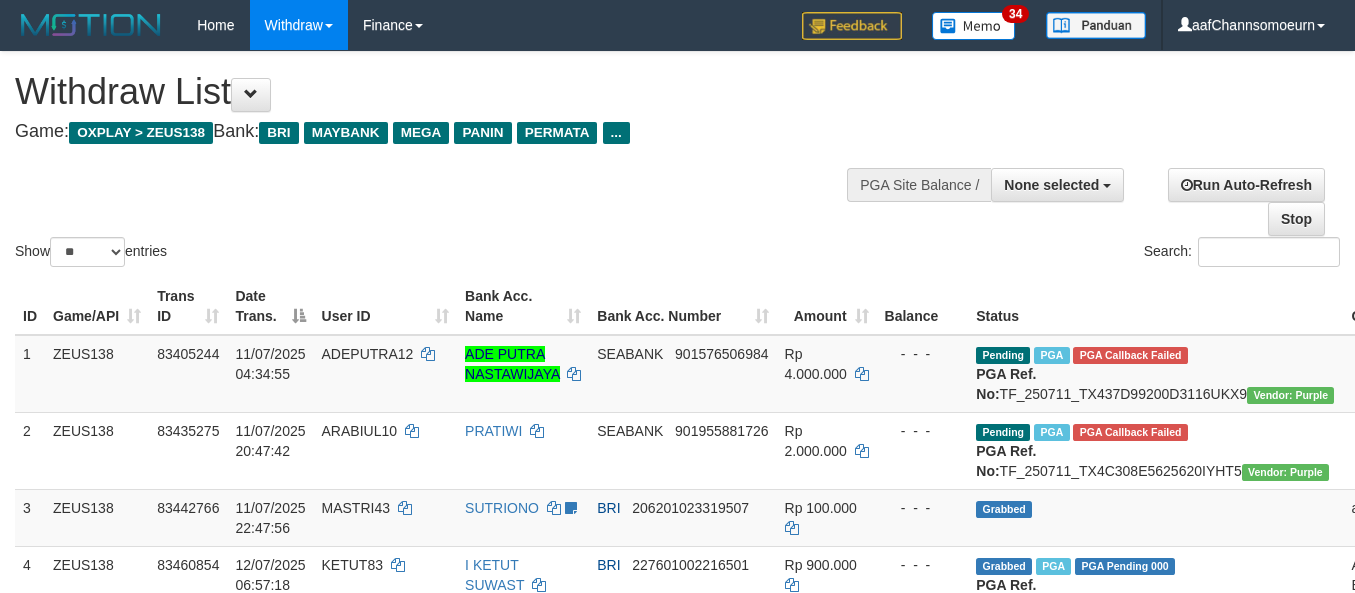 select 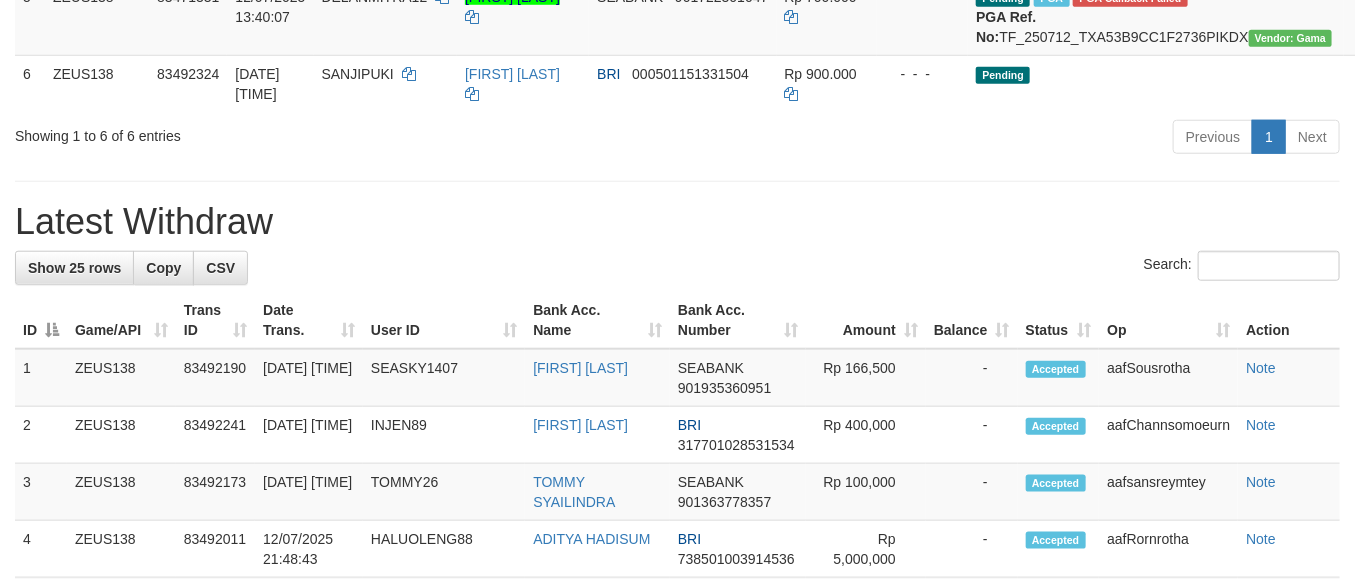 scroll, scrollTop: 590, scrollLeft: 0, axis: vertical 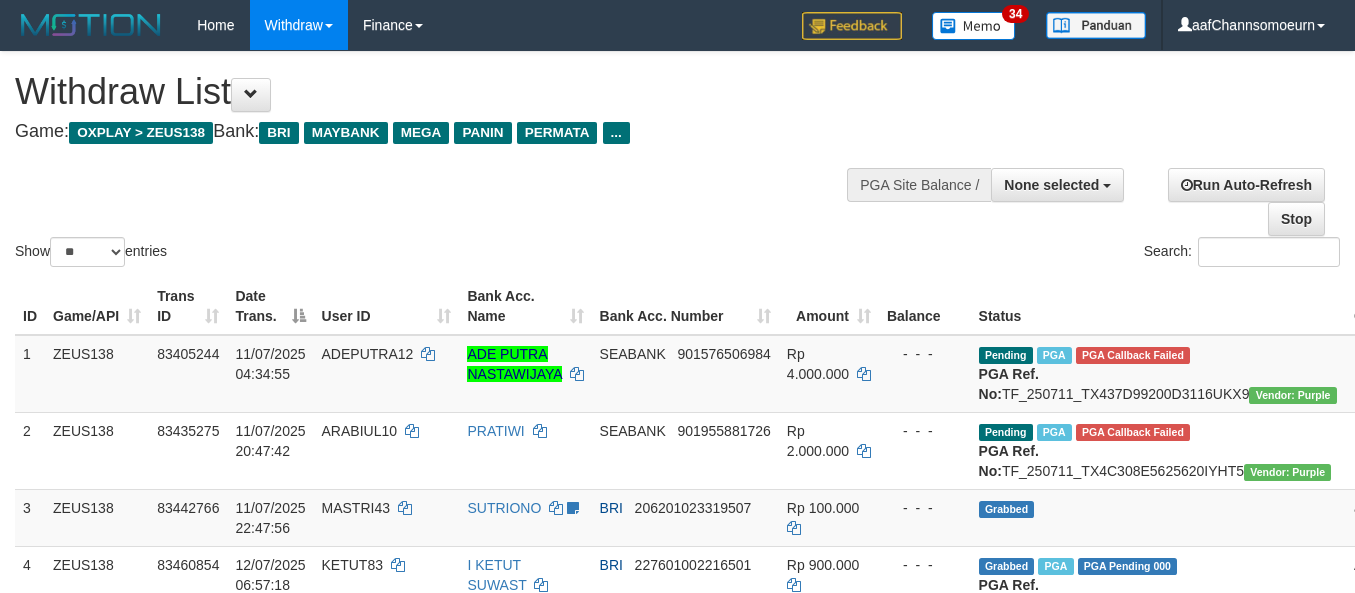 select 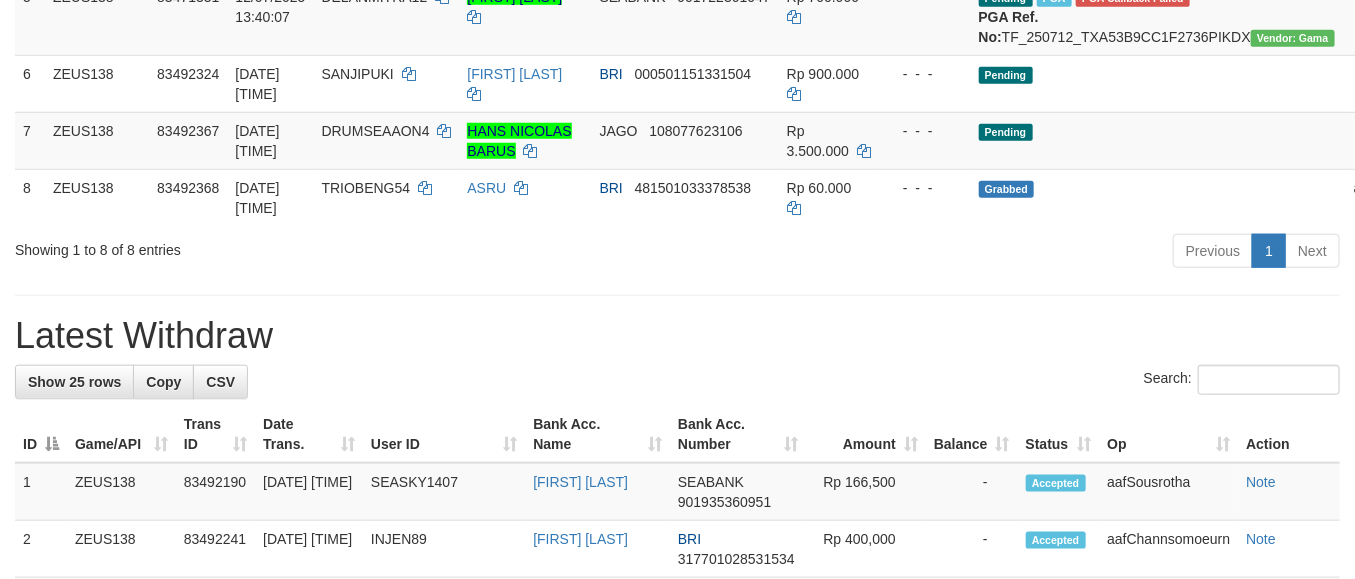 scroll, scrollTop: 590, scrollLeft: 0, axis: vertical 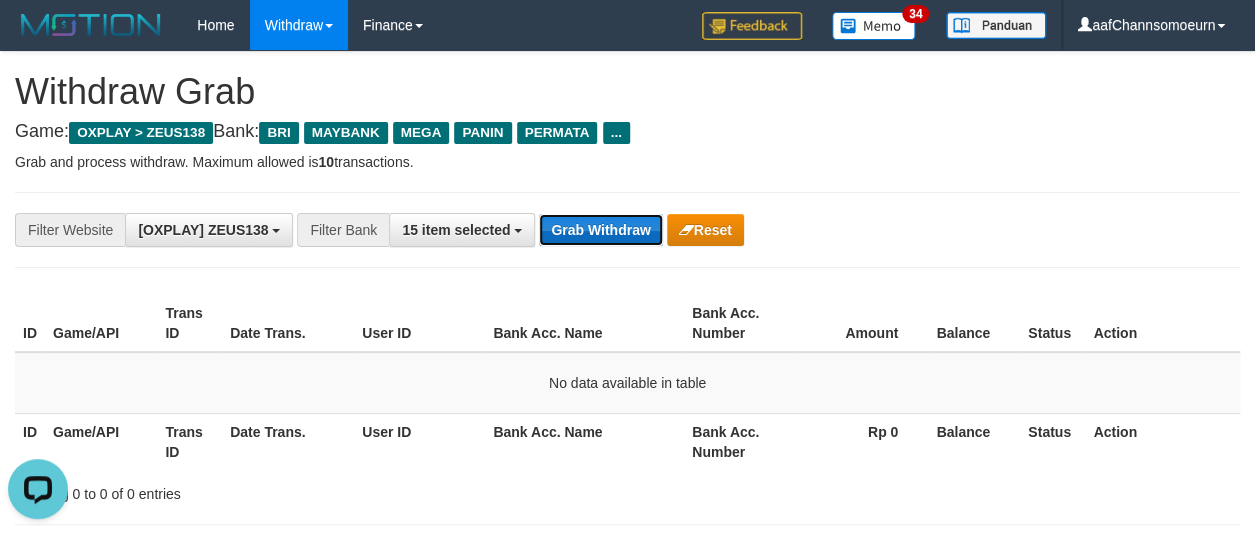 click on "Grab Withdraw" at bounding box center [600, 230] 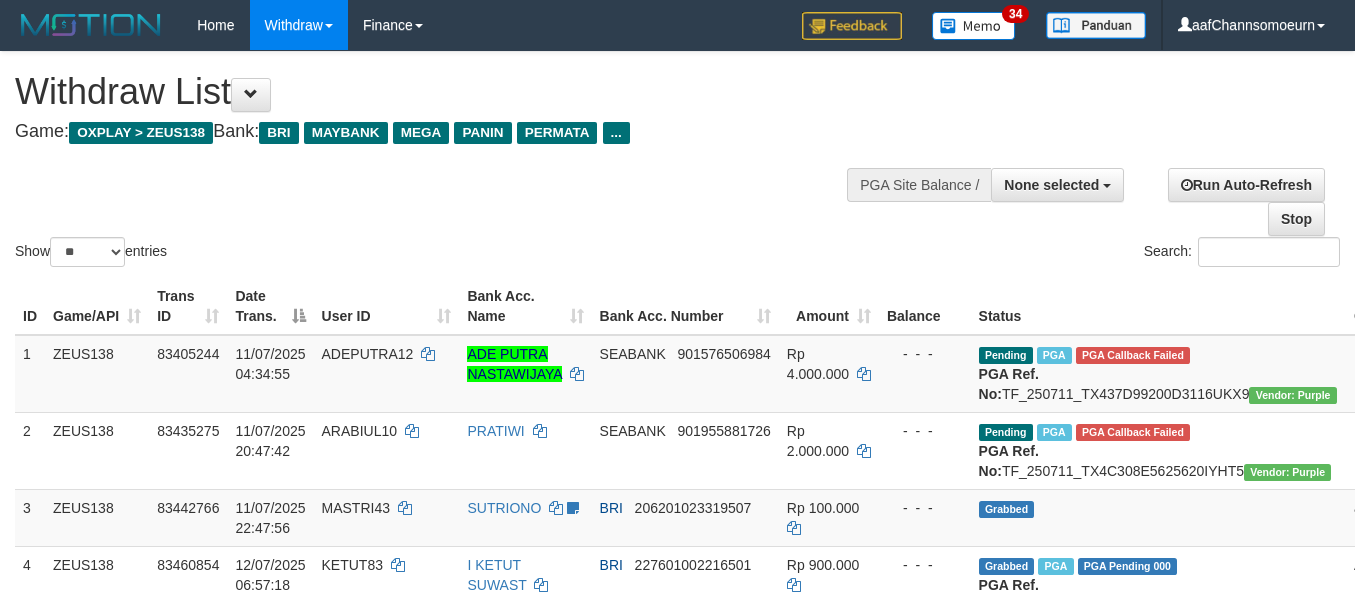 select 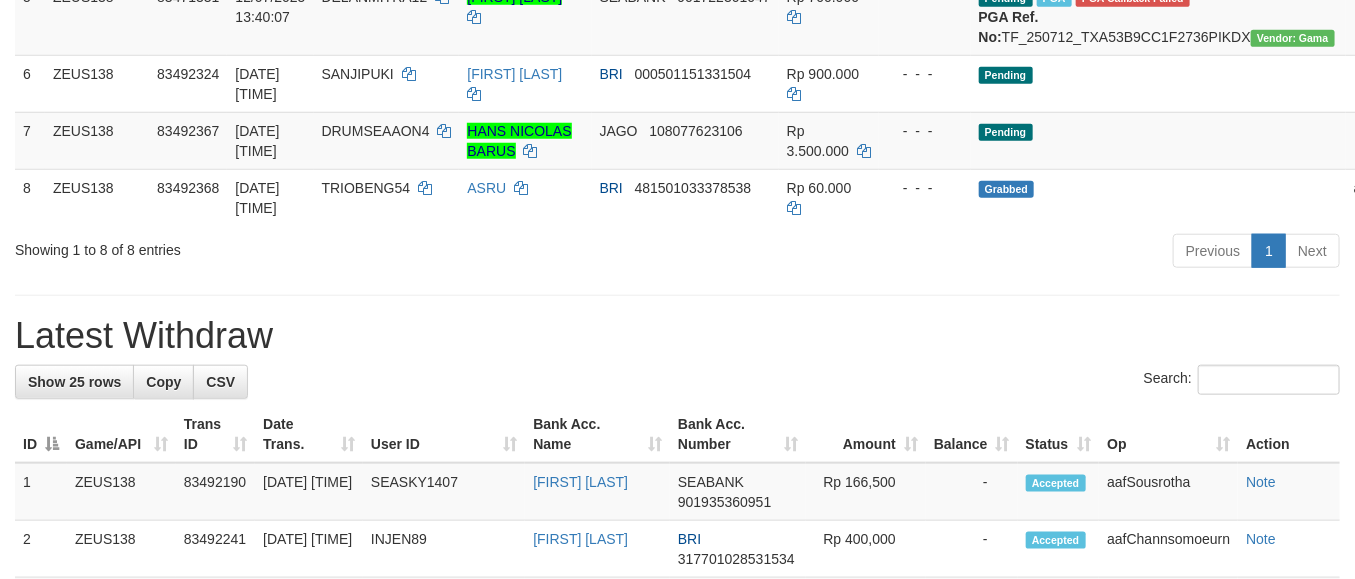 scroll, scrollTop: 590, scrollLeft: 0, axis: vertical 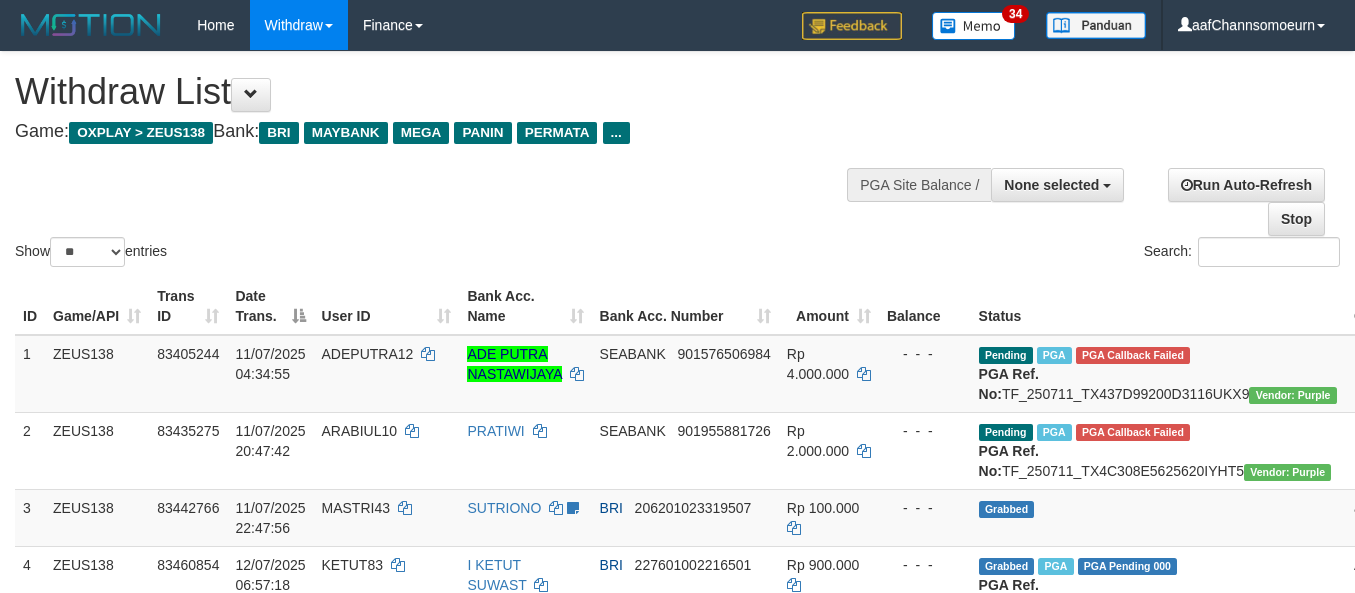 select 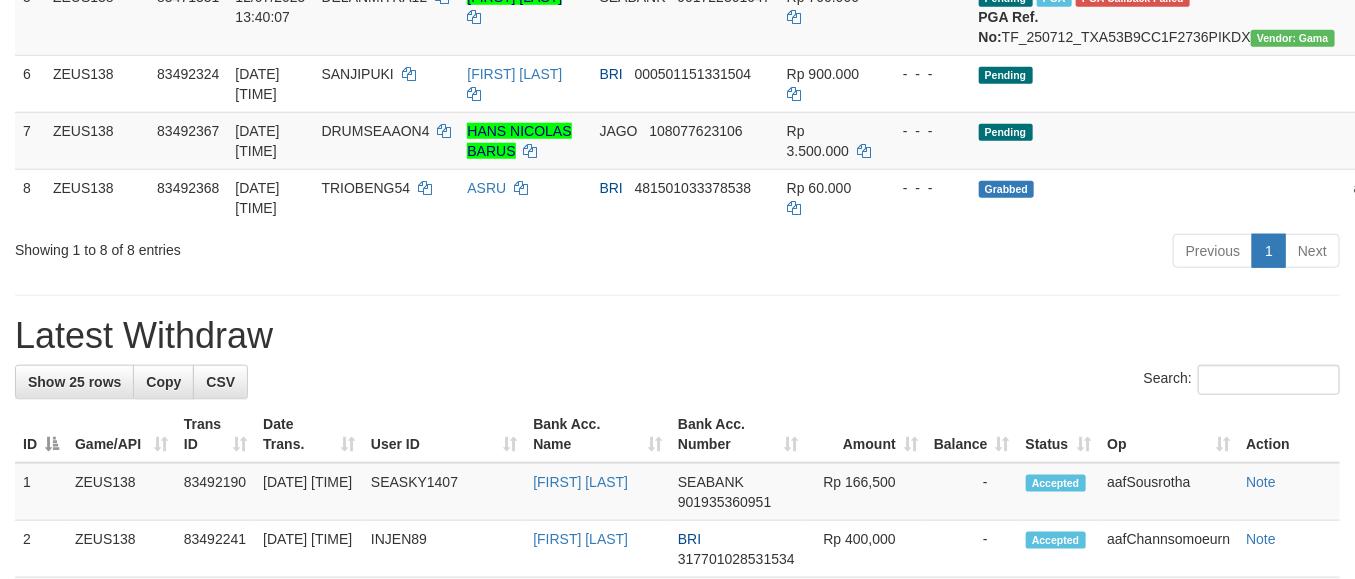scroll, scrollTop: 590, scrollLeft: 0, axis: vertical 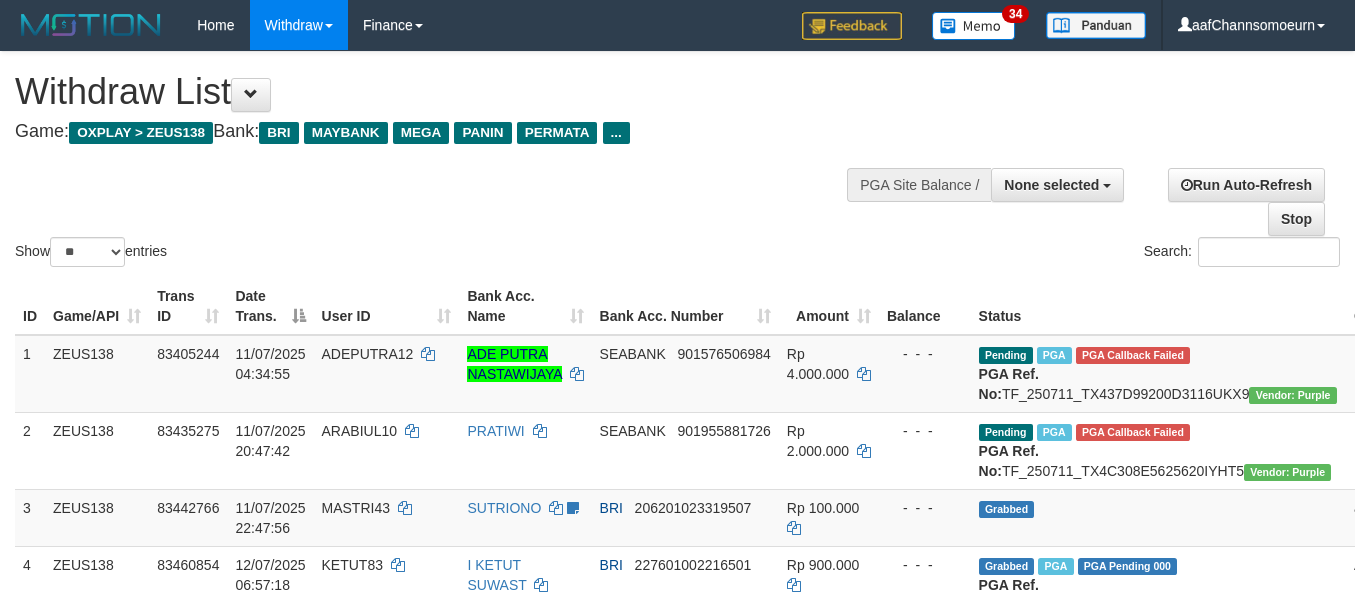 select 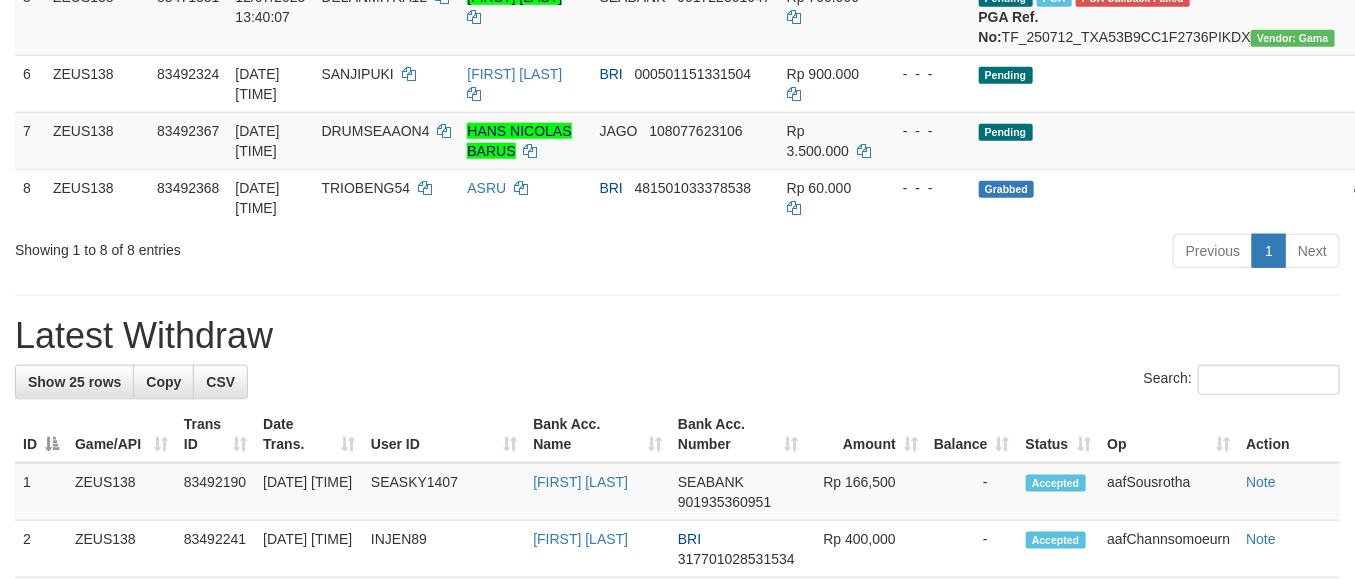scroll, scrollTop: 590, scrollLeft: 0, axis: vertical 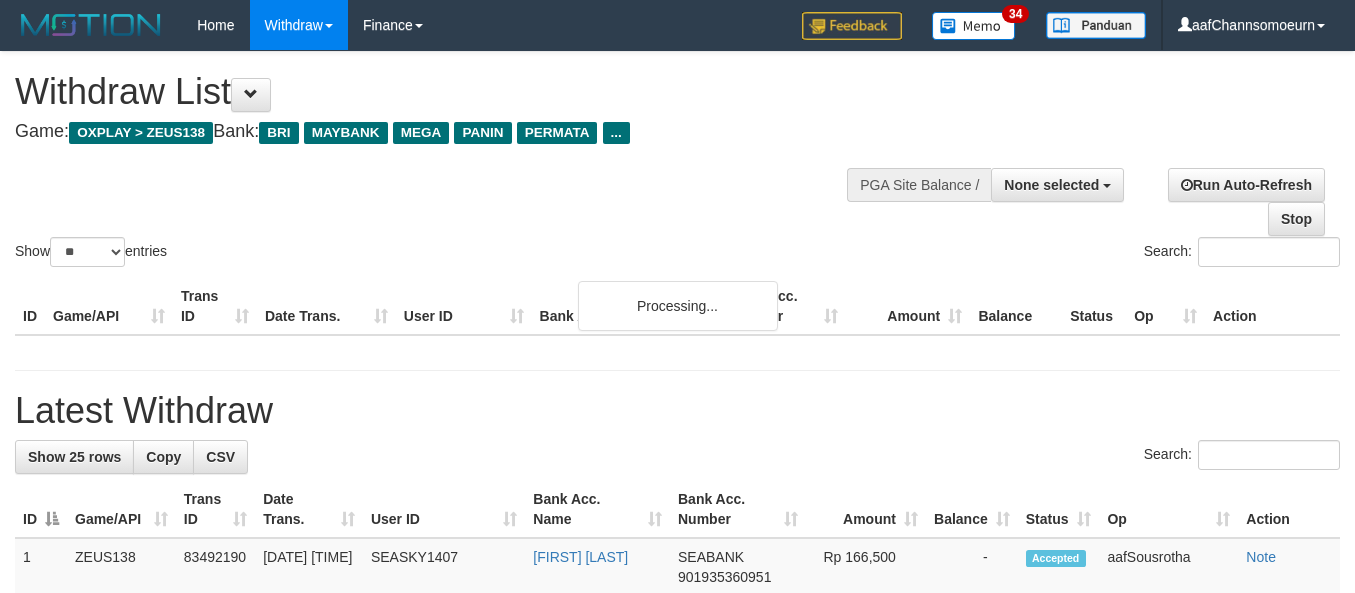 select 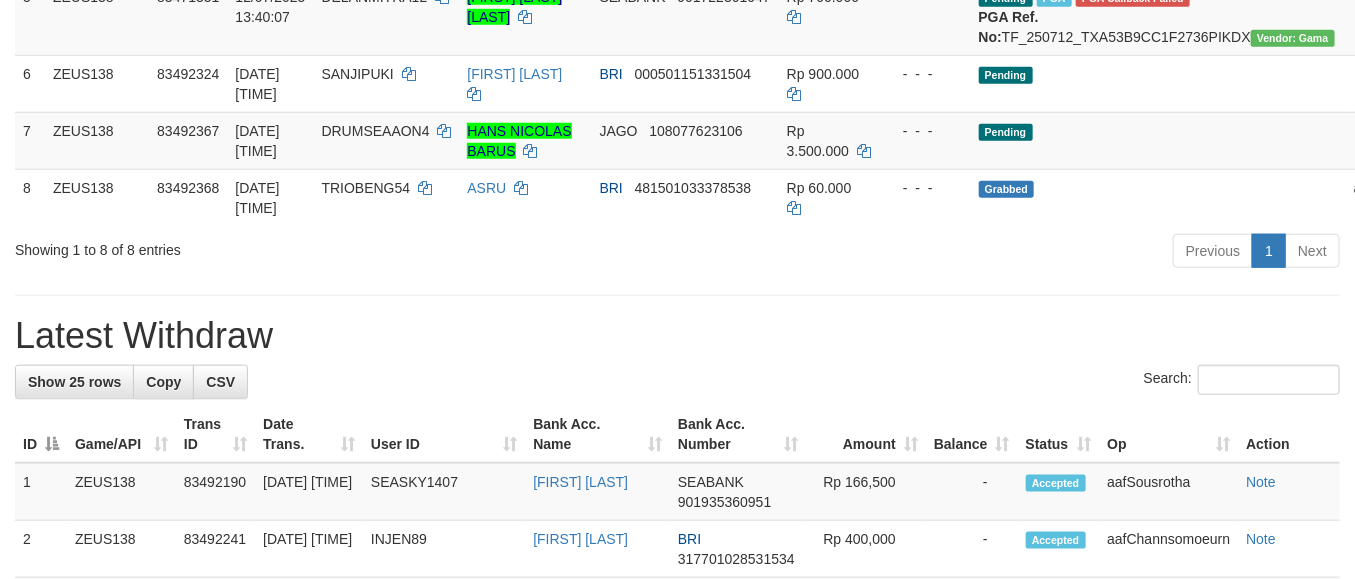 scroll, scrollTop: 590, scrollLeft: 0, axis: vertical 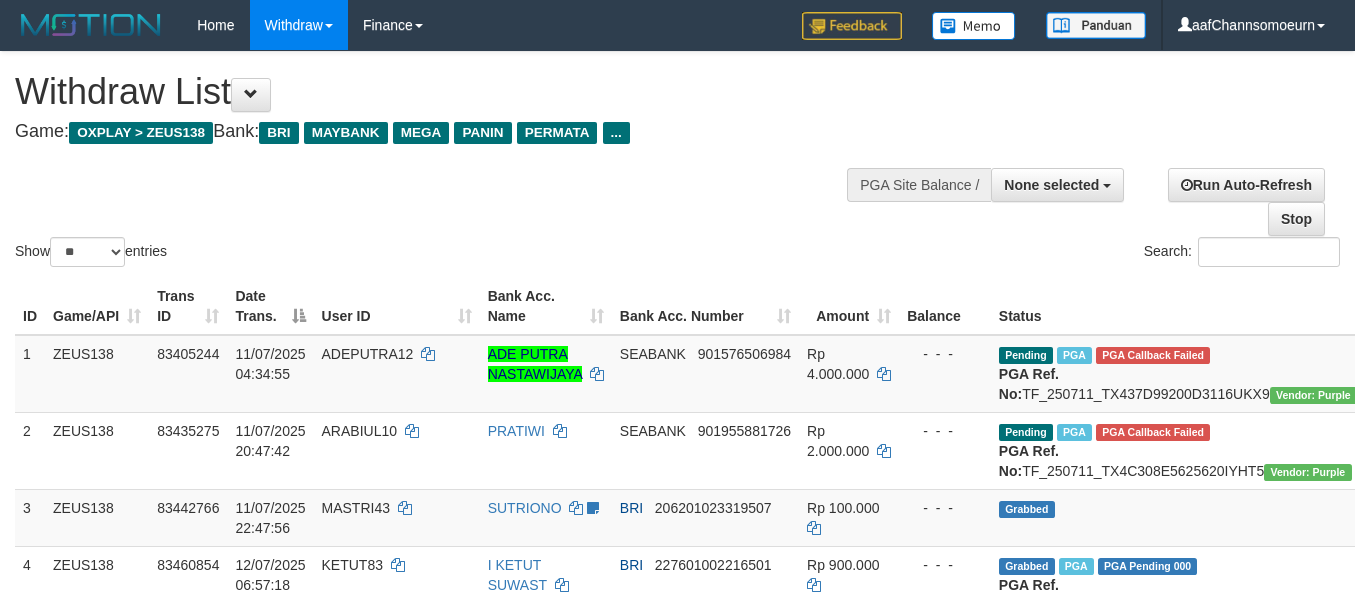 select 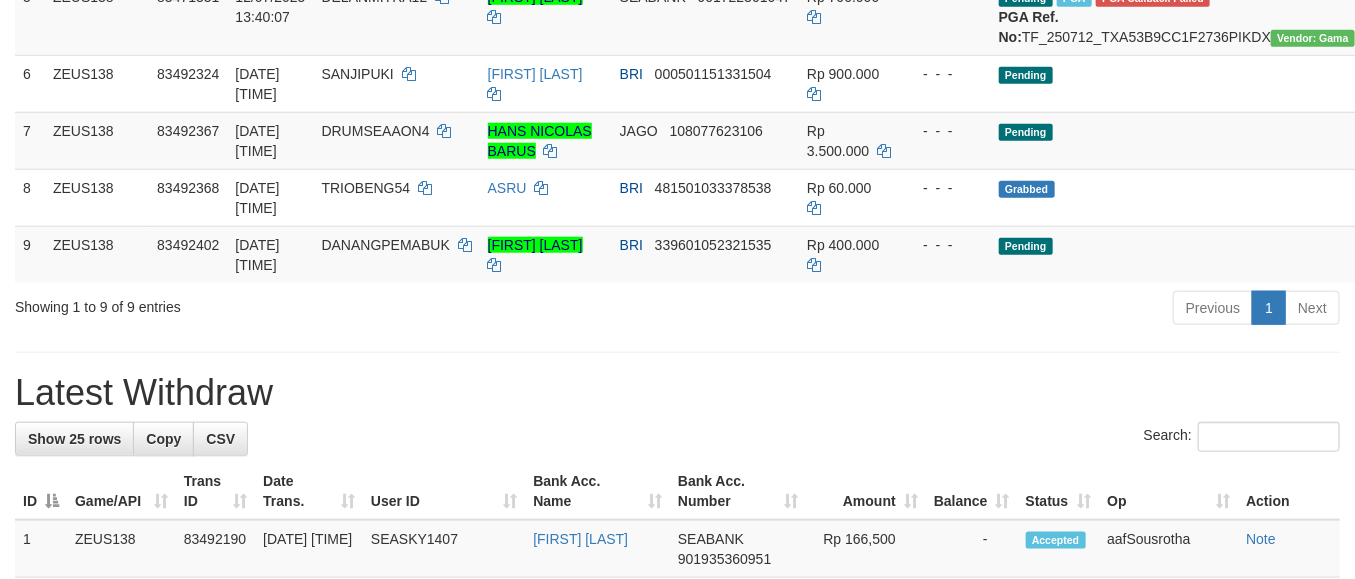 scroll, scrollTop: 590, scrollLeft: 0, axis: vertical 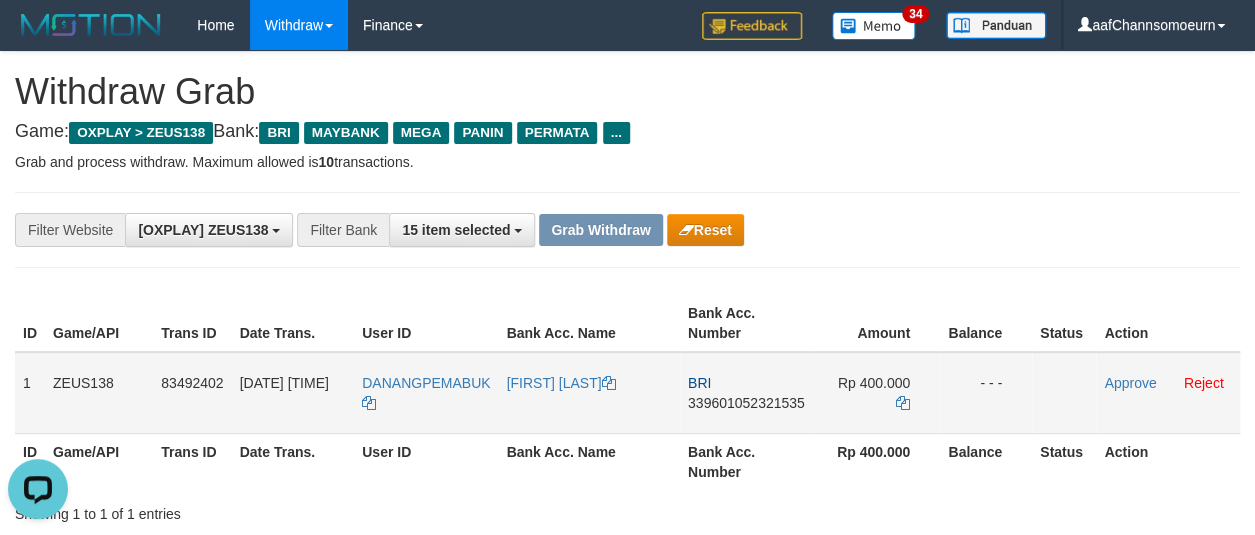 click on "DANANGPEMABUK" at bounding box center (426, 393) 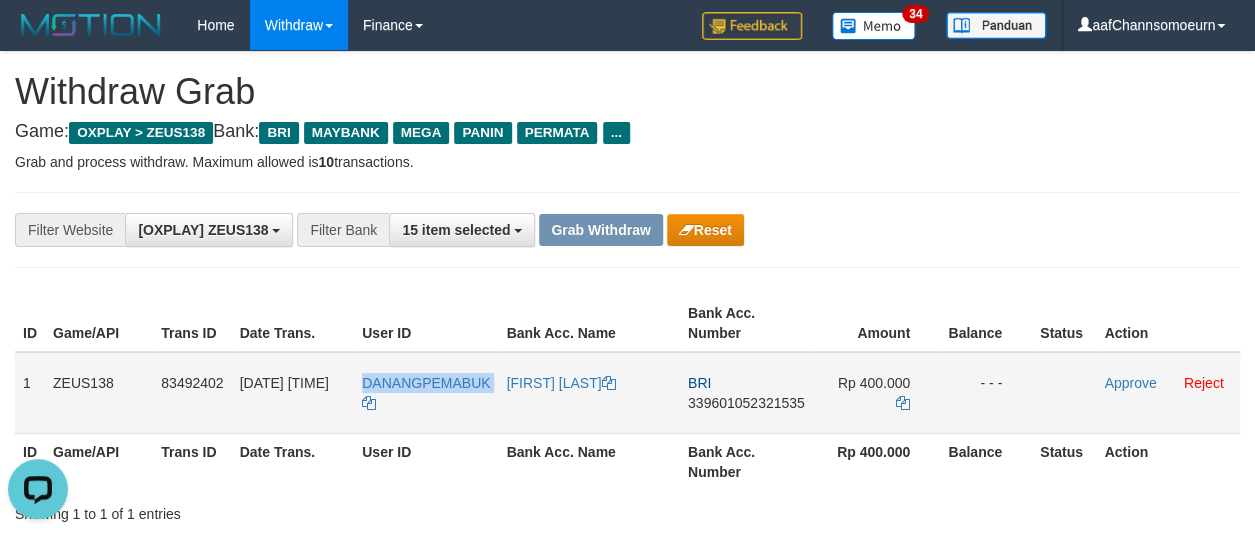 click on "DANANGPEMABUK" at bounding box center (426, 393) 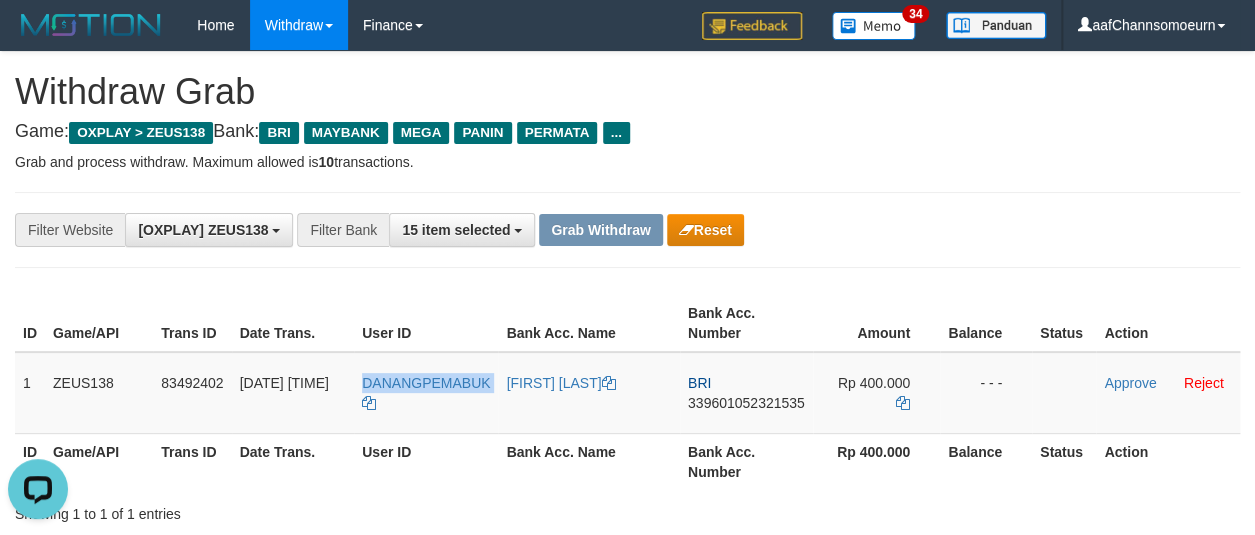 drag, startPoint x: 458, startPoint y: 402, endPoint x: 401, endPoint y: 274, distance: 140.11781 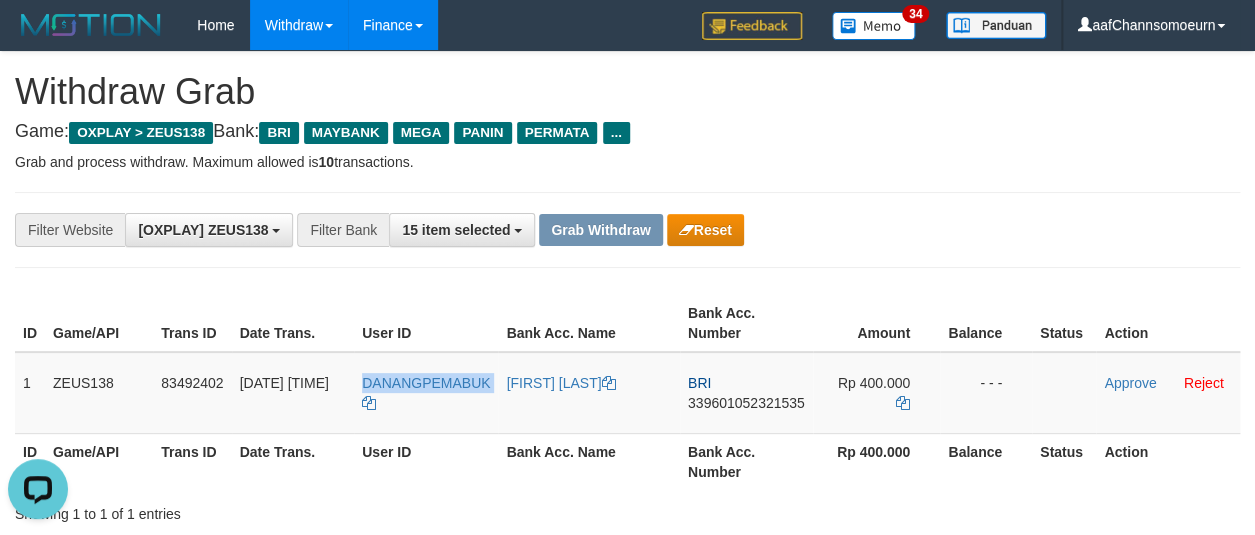 copy on "DANANGPEMABUK" 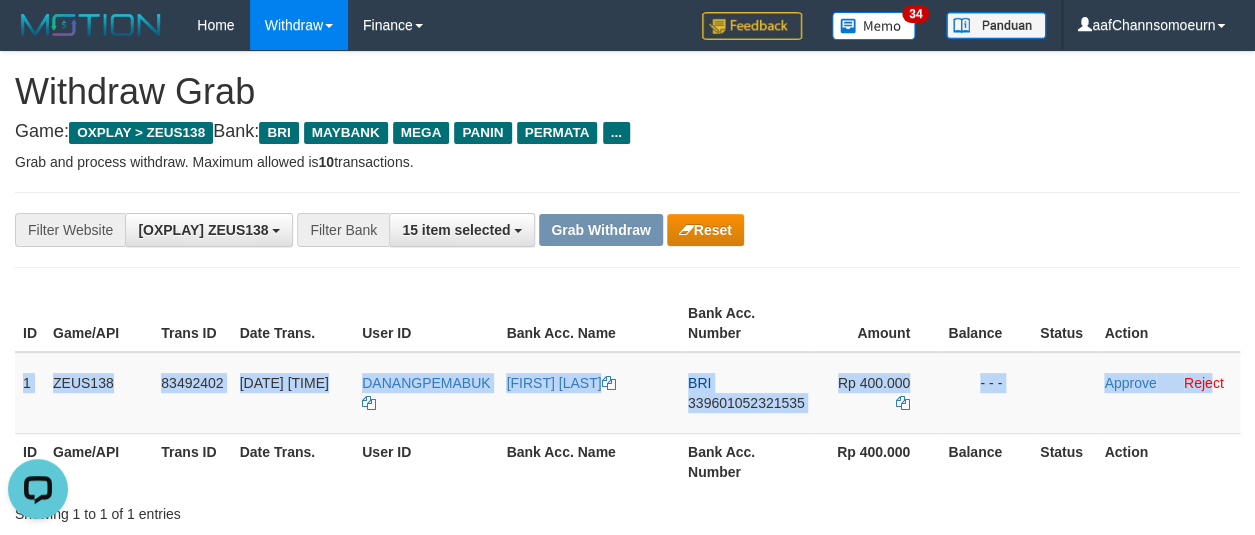 drag, startPoint x: 21, startPoint y: 363, endPoint x: 1265, endPoint y: 431, distance: 1245.8572 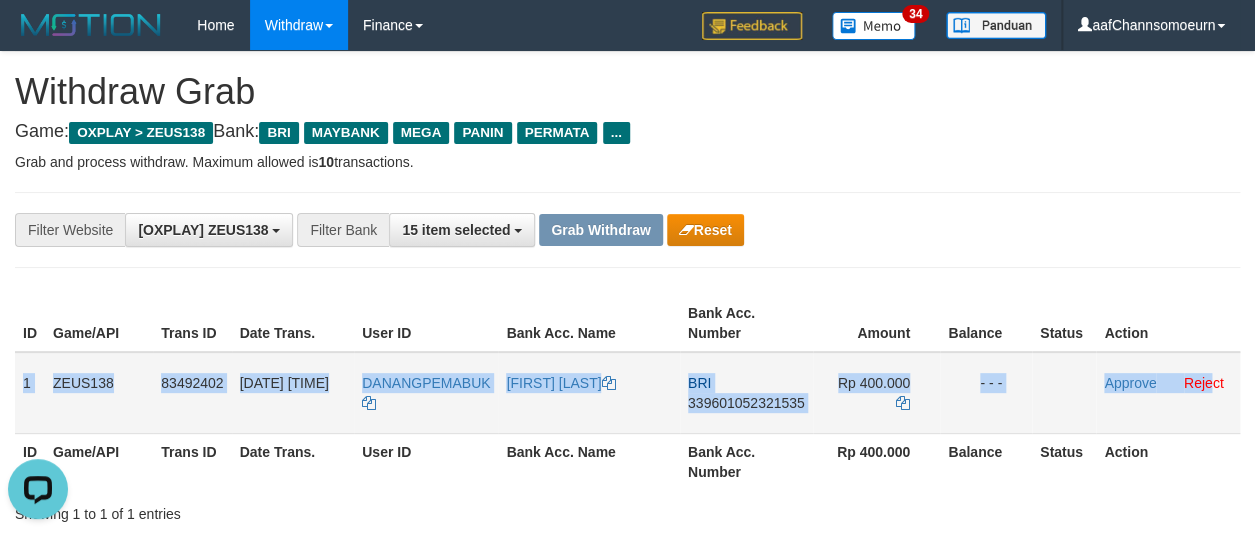 click on "339601052321535" at bounding box center [746, 403] 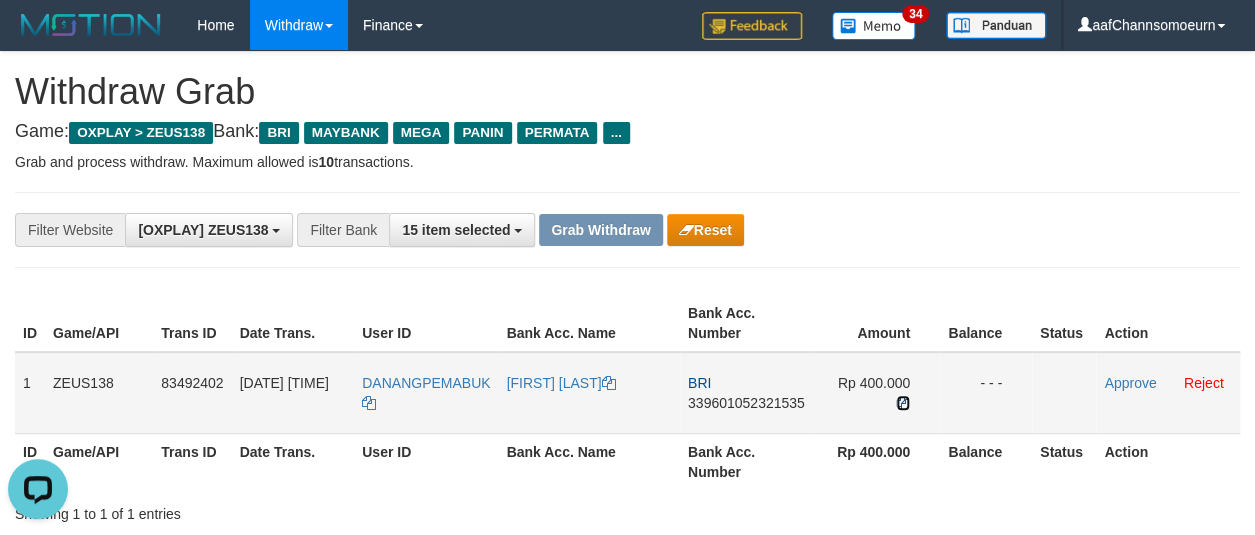 click at bounding box center [903, 403] 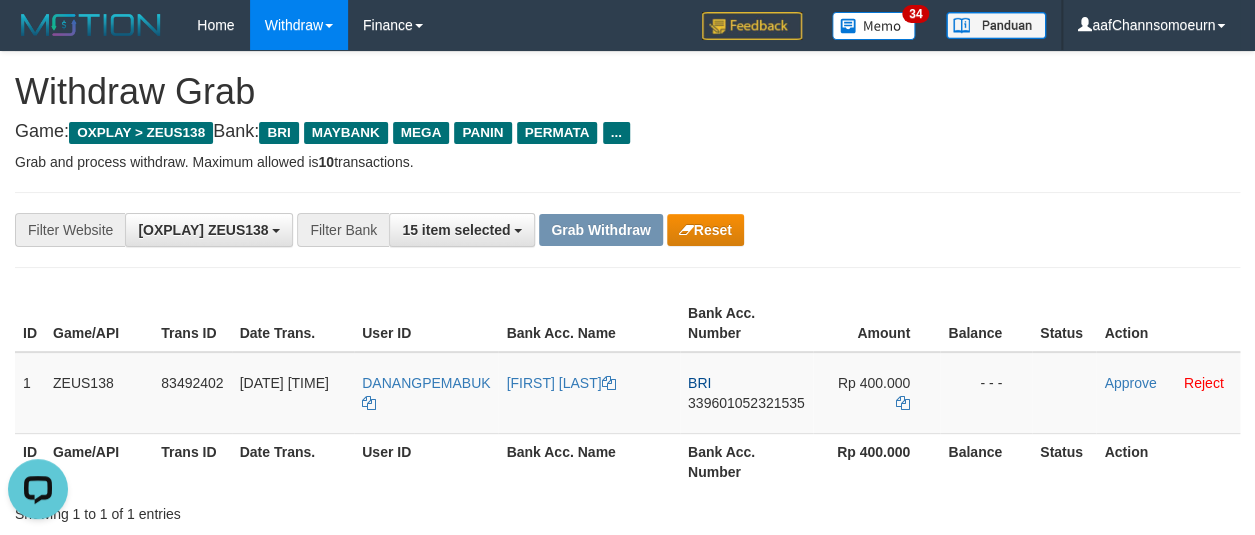 drag, startPoint x: 865, startPoint y: 234, endPoint x: 903, endPoint y: 273, distance: 54.451813 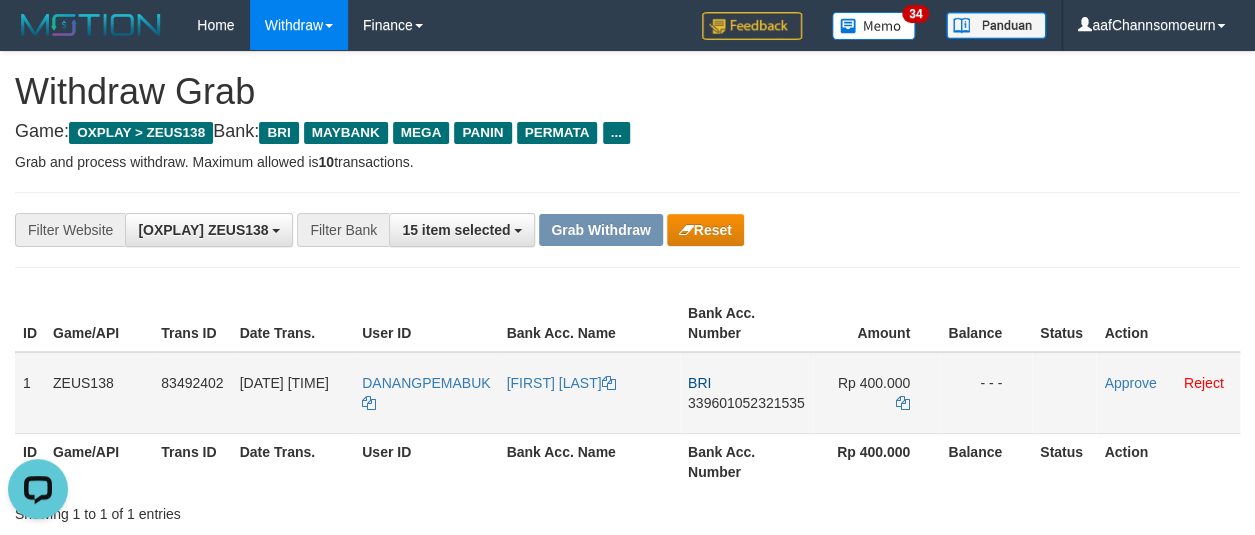click on "Approve
Reject" at bounding box center [1168, 393] 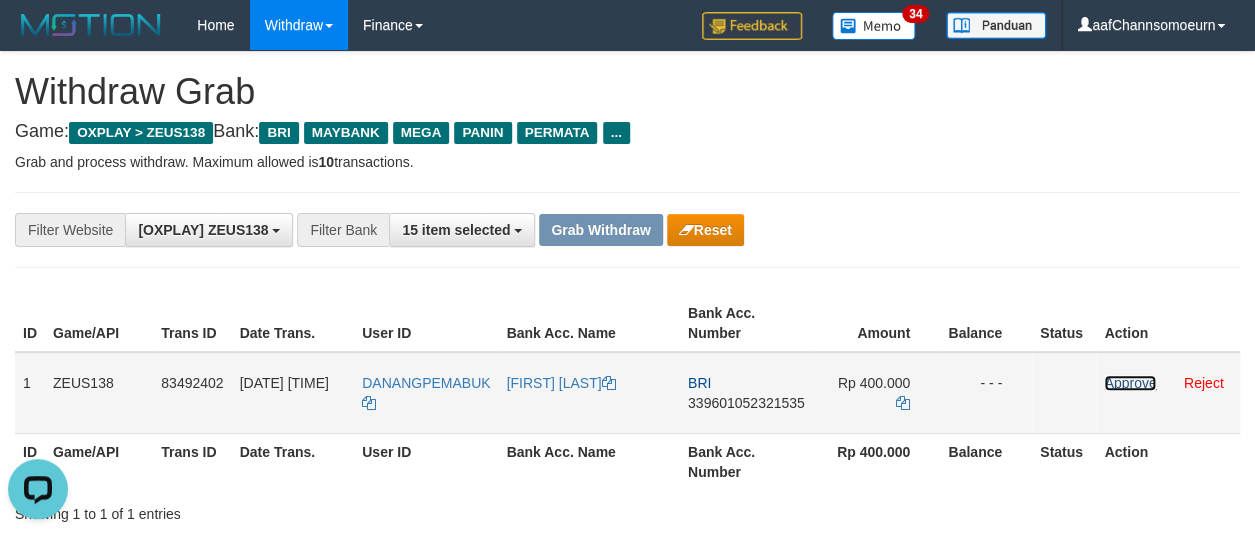click on "Approve" at bounding box center [1130, 383] 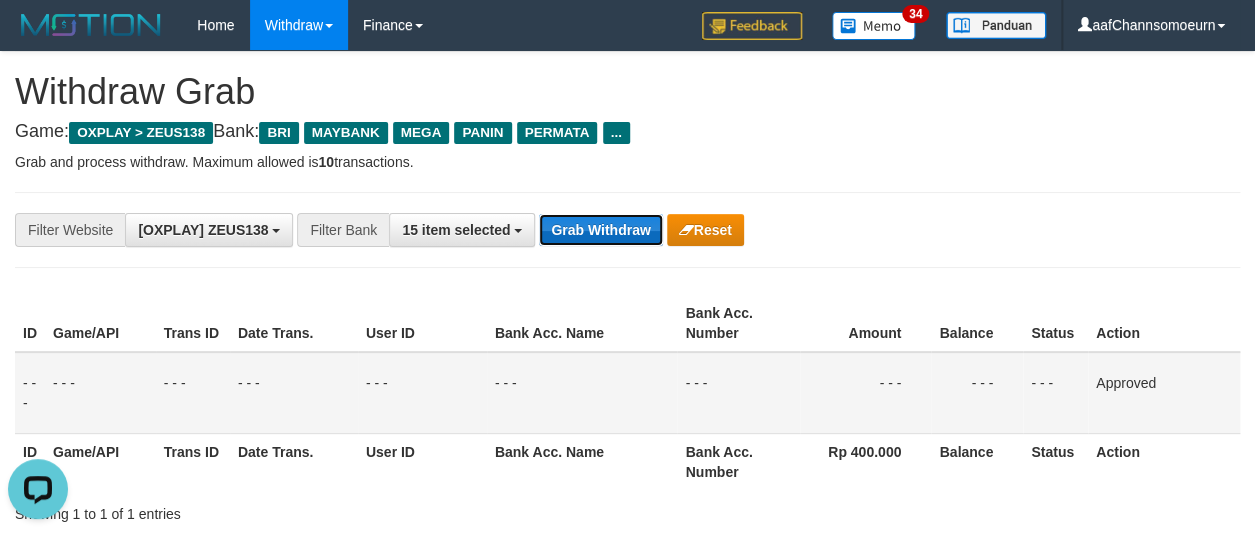 click on "Grab Withdraw" at bounding box center (600, 230) 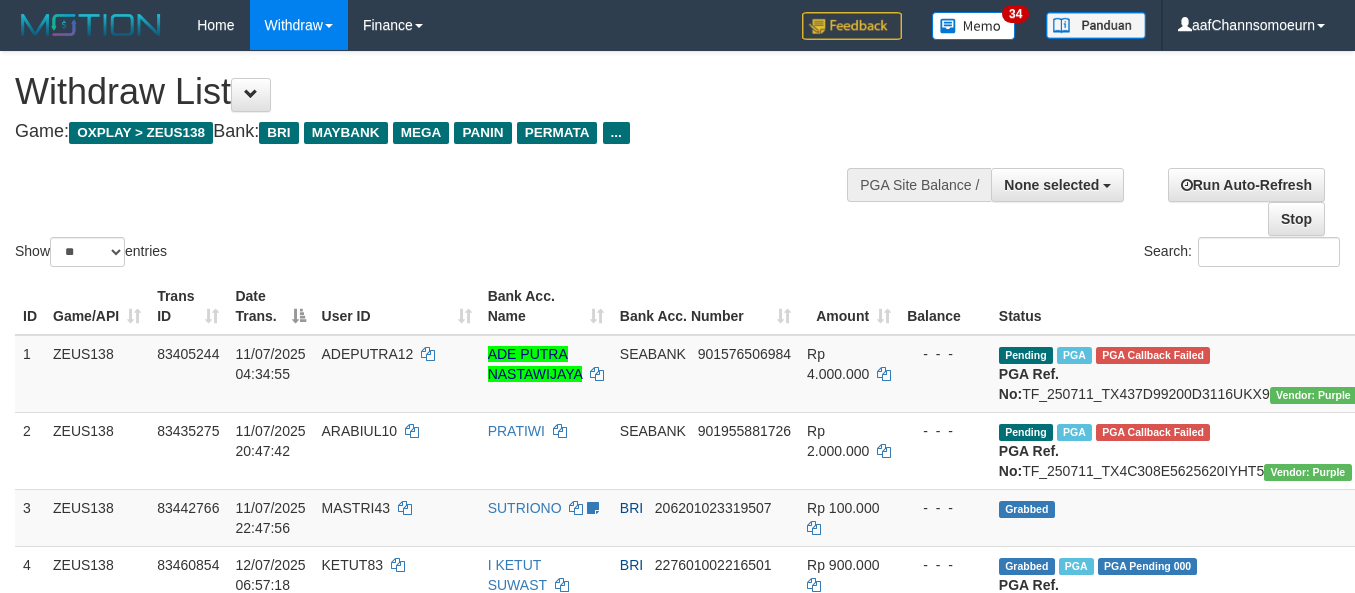 select 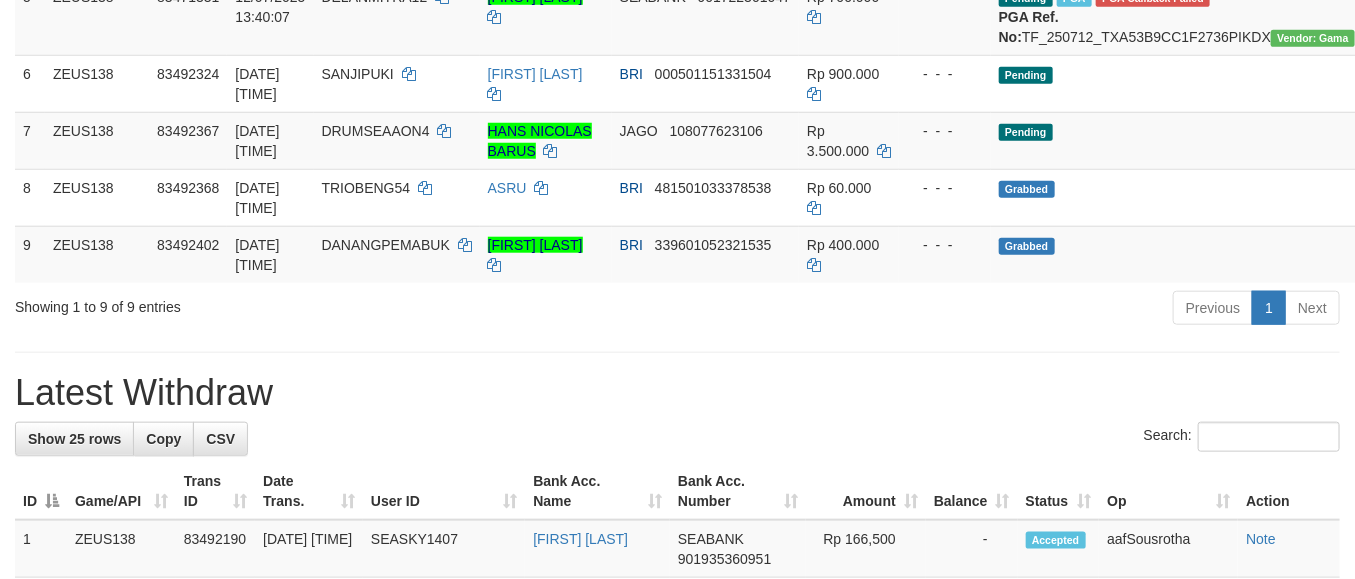 scroll, scrollTop: 590, scrollLeft: 0, axis: vertical 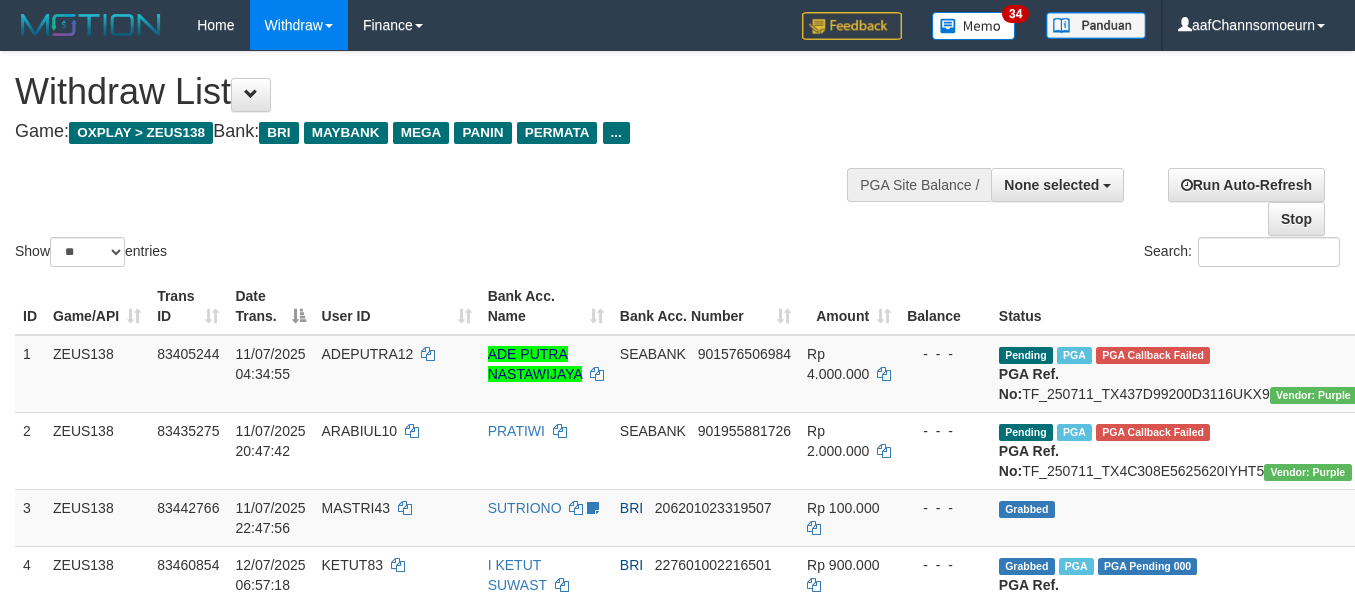 select 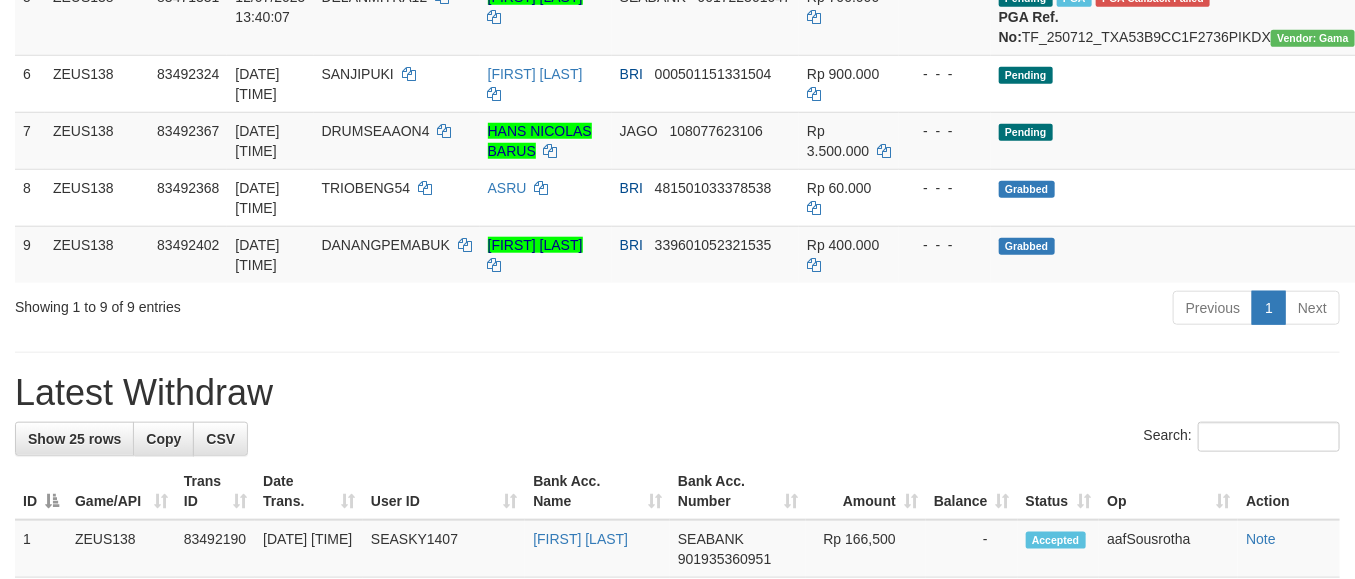 scroll, scrollTop: 590, scrollLeft: 0, axis: vertical 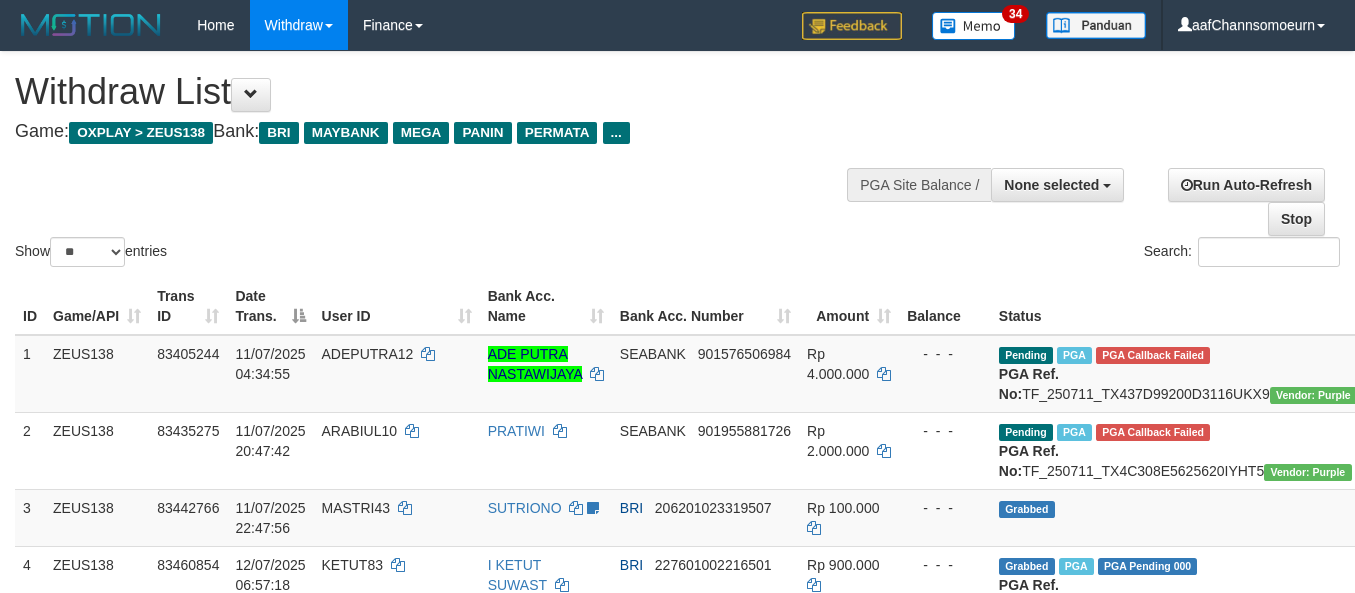 select 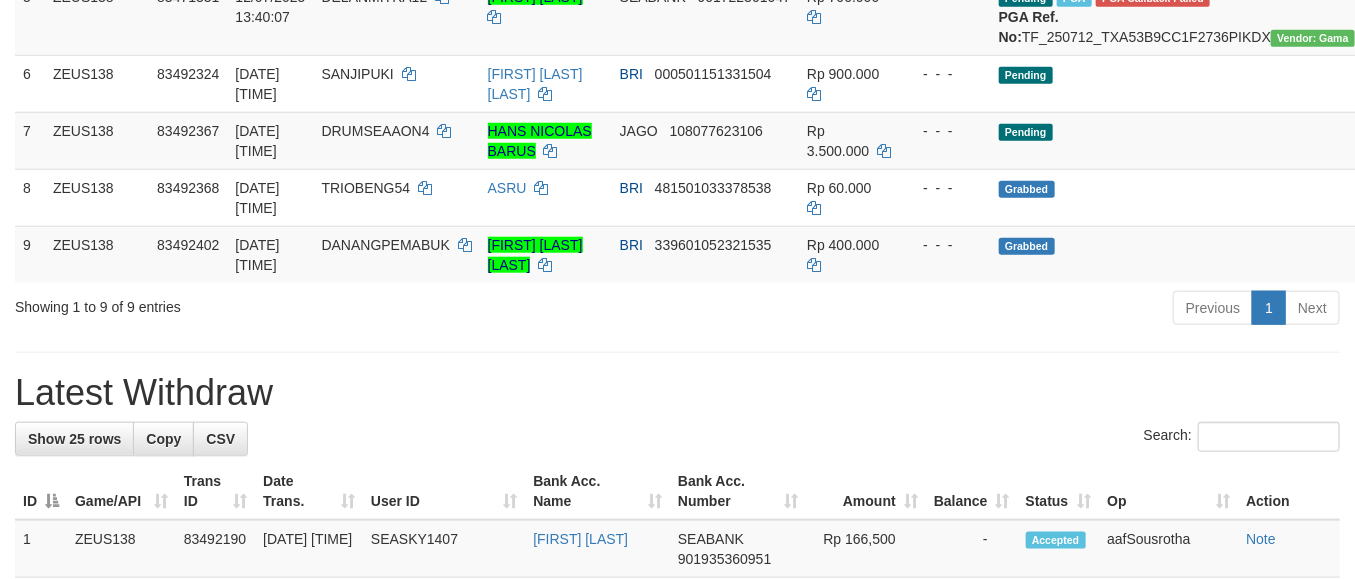 scroll, scrollTop: 590, scrollLeft: 0, axis: vertical 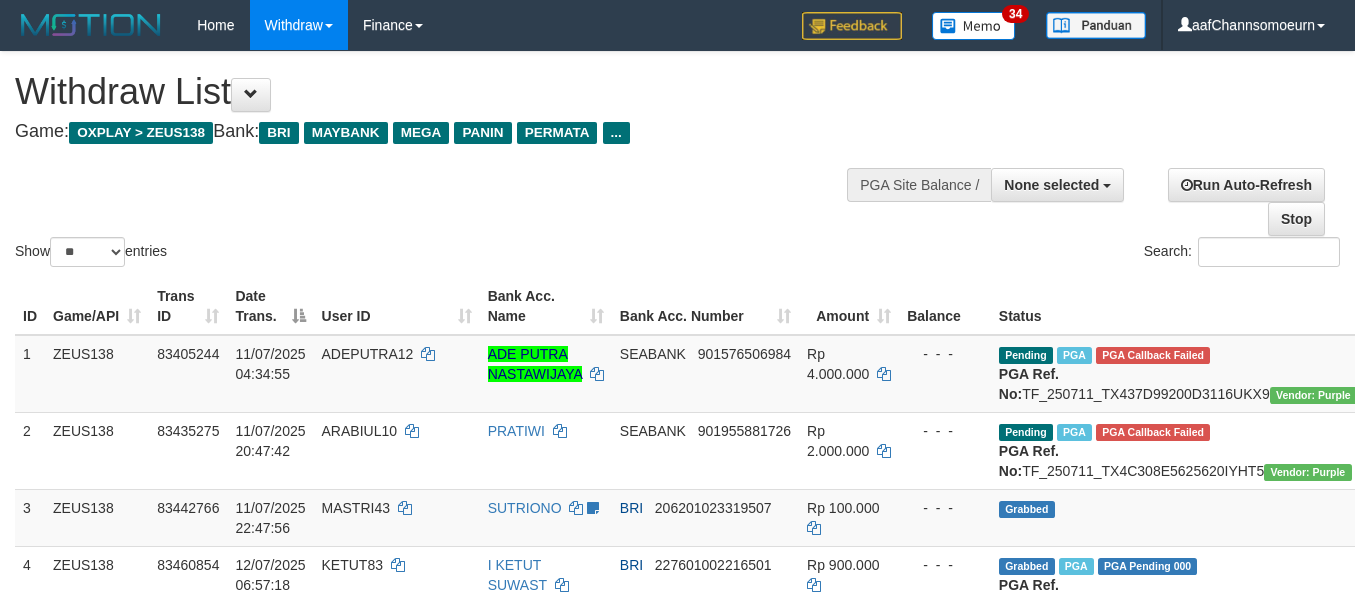 select 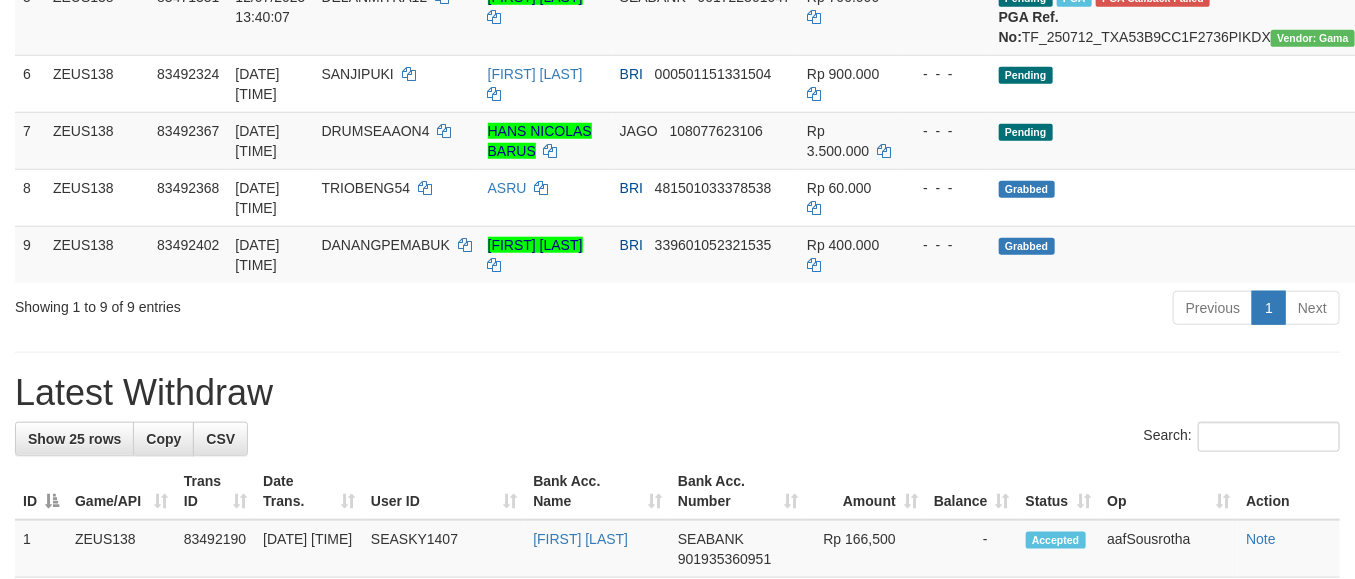 scroll, scrollTop: 590, scrollLeft: 0, axis: vertical 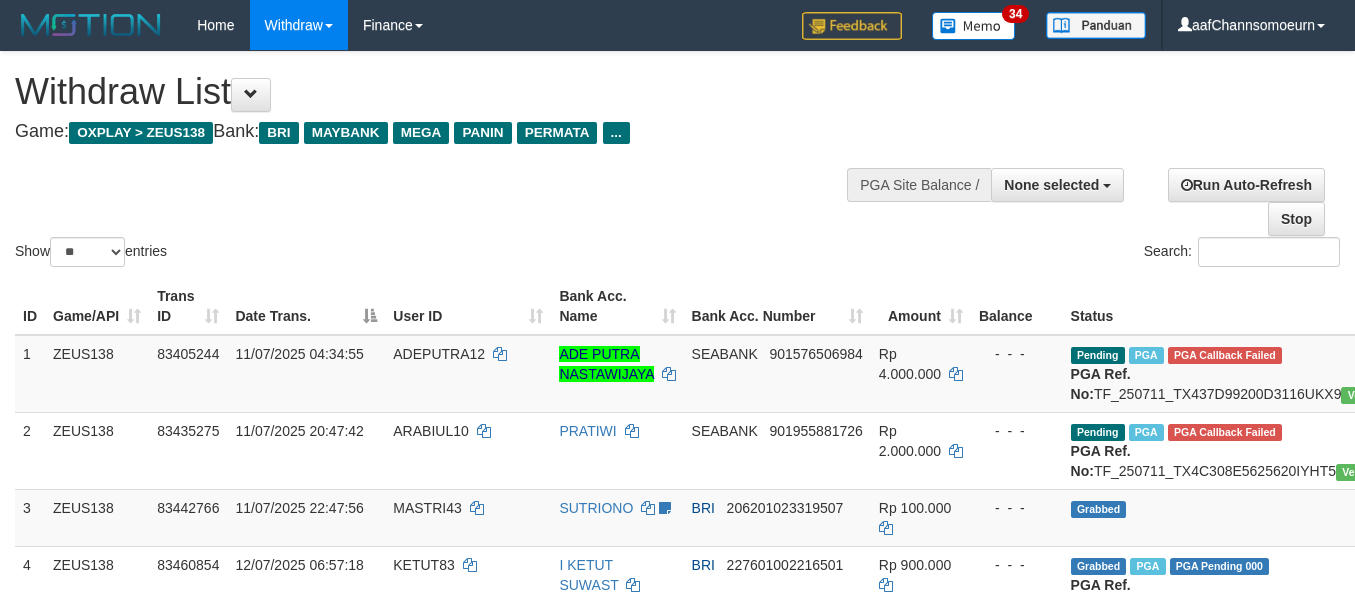 select 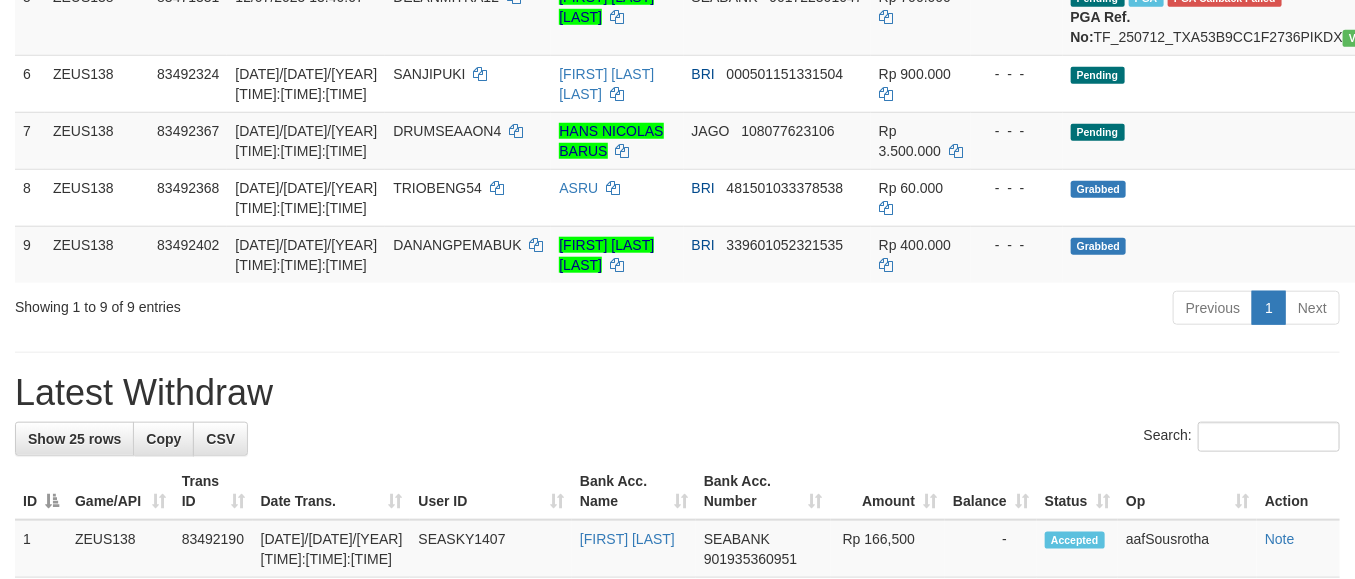 scroll, scrollTop: 590, scrollLeft: 0, axis: vertical 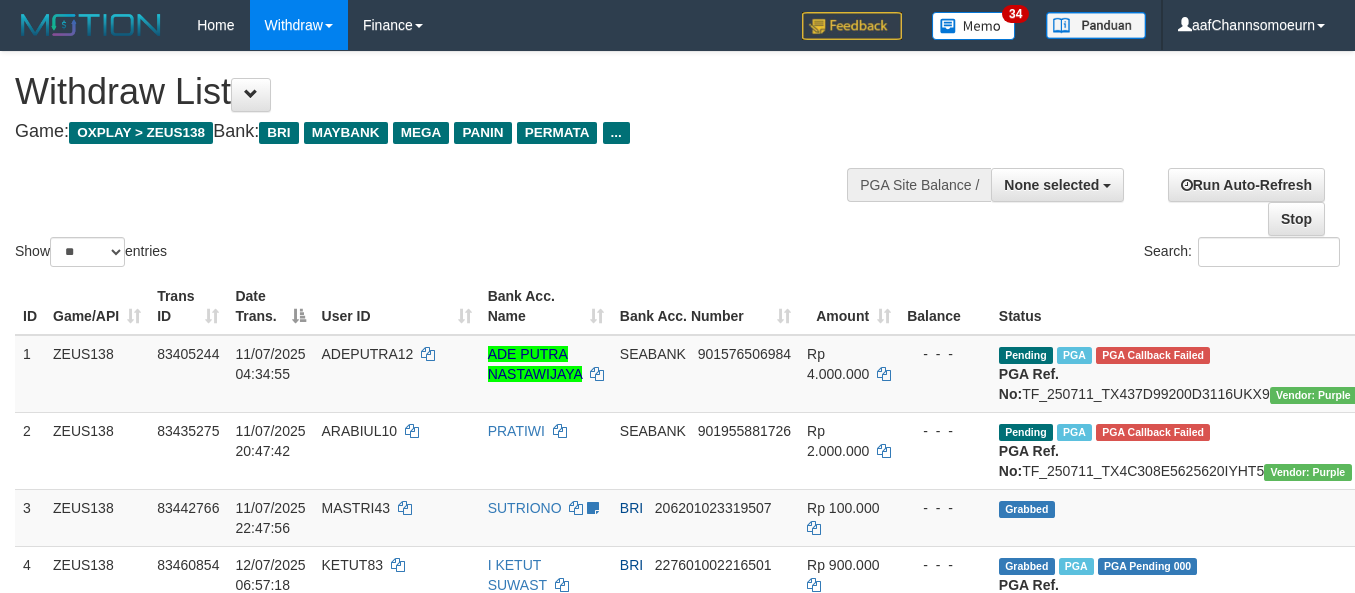 select 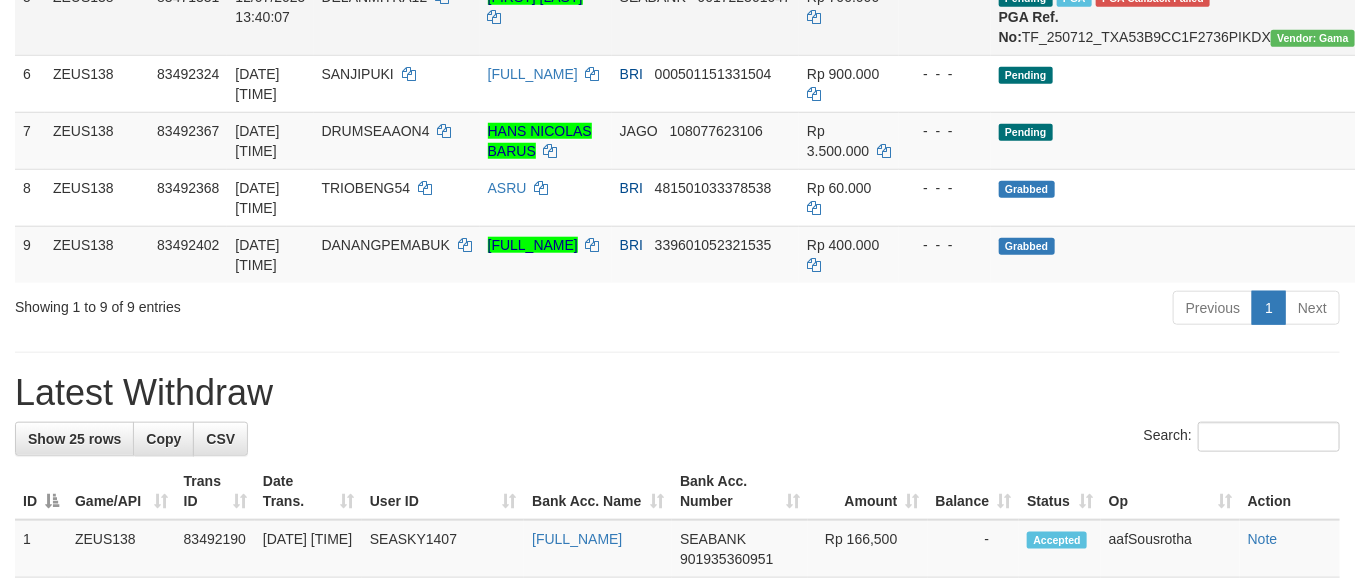 scroll, scrollTop: 590, scrollLeft: 0, axis: vertical 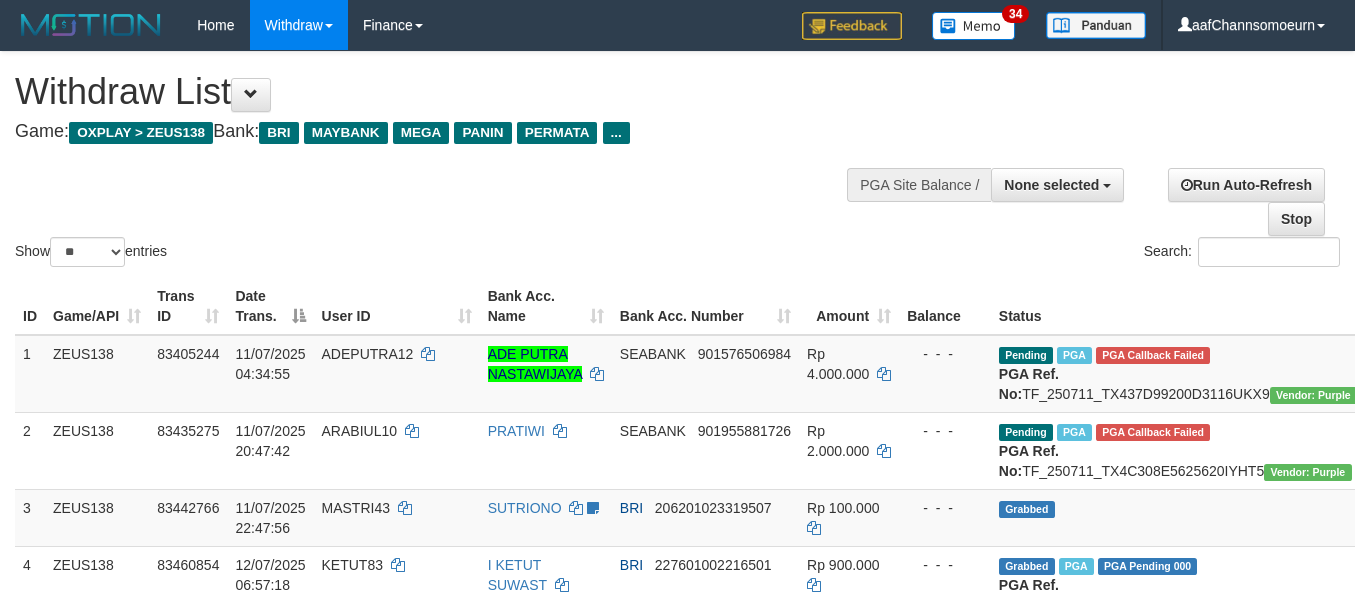 select 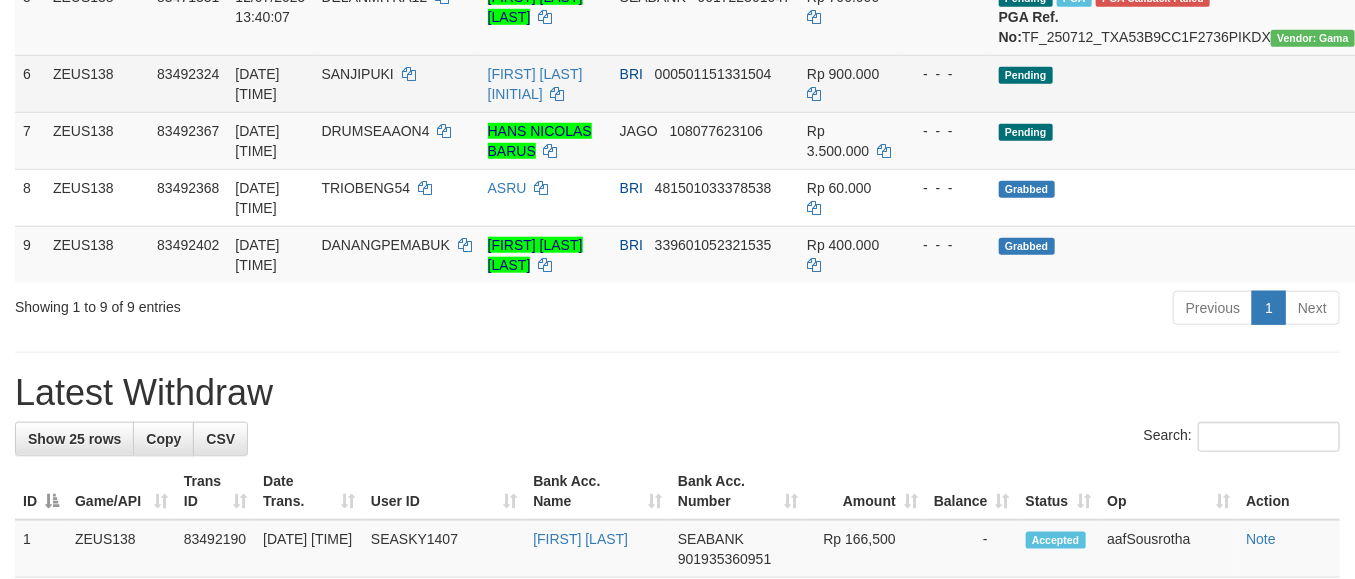 scroll, scrollTop: 590, scrollLeft: 0, axis: vertical 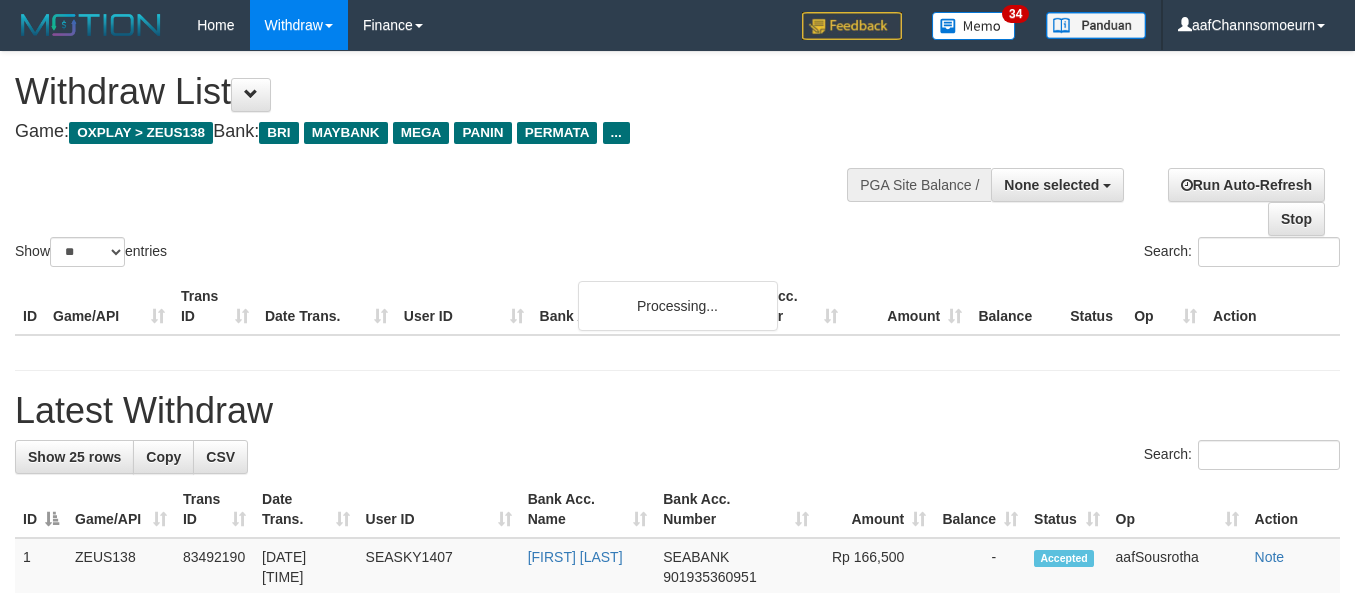 select 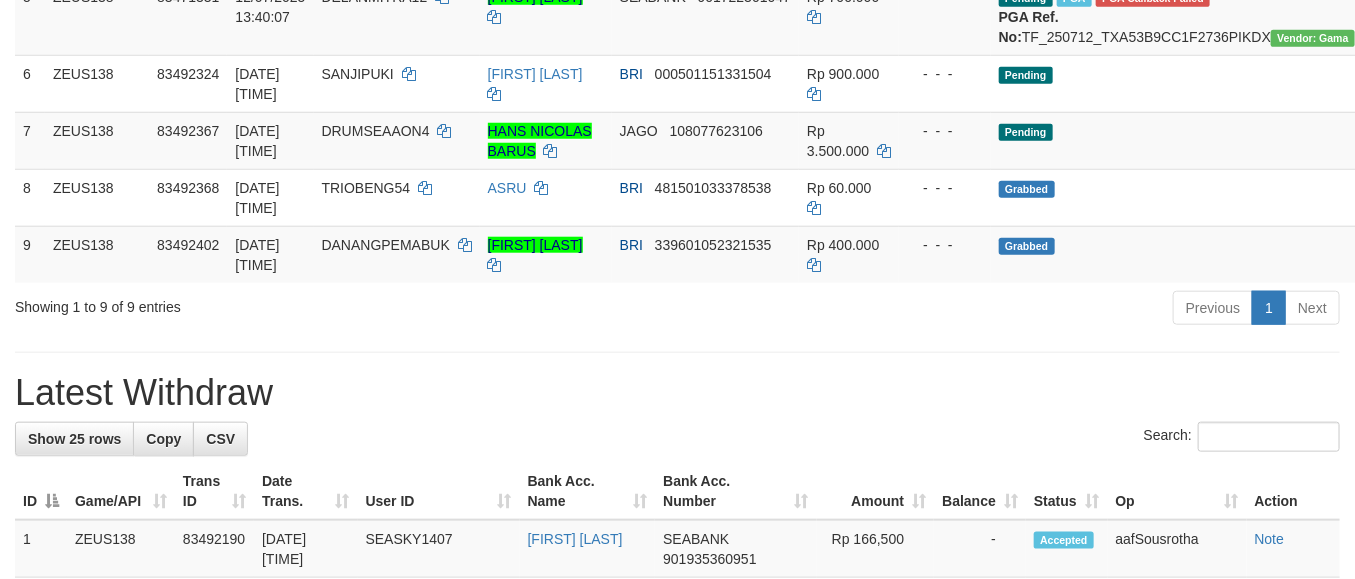 scroll, scrollTop: 590, scrollLeft: 0, axis: vertical 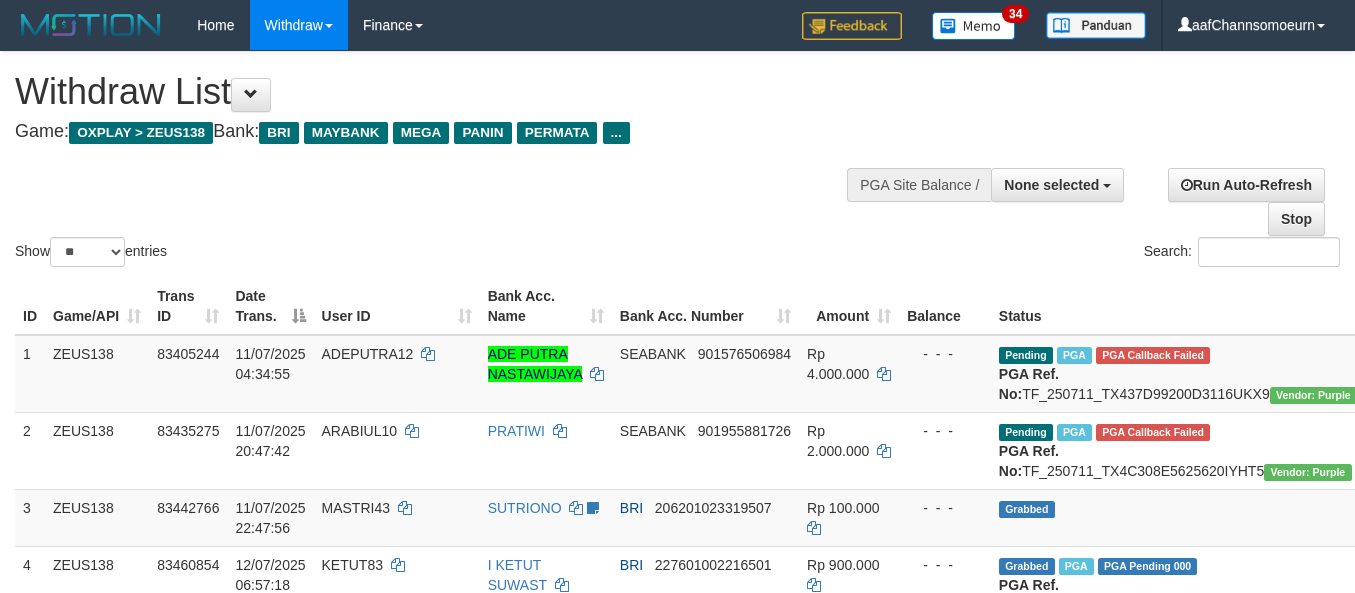 select 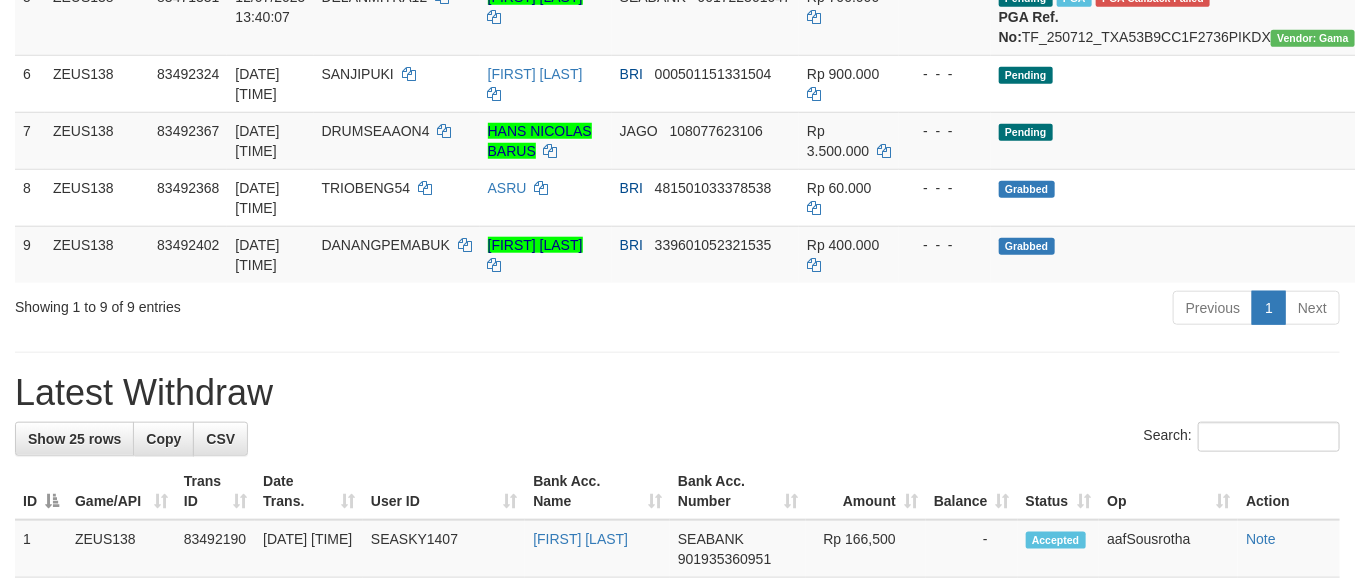 scroll, scrollTop: 590, scrollLeft: 0, axis: vertical 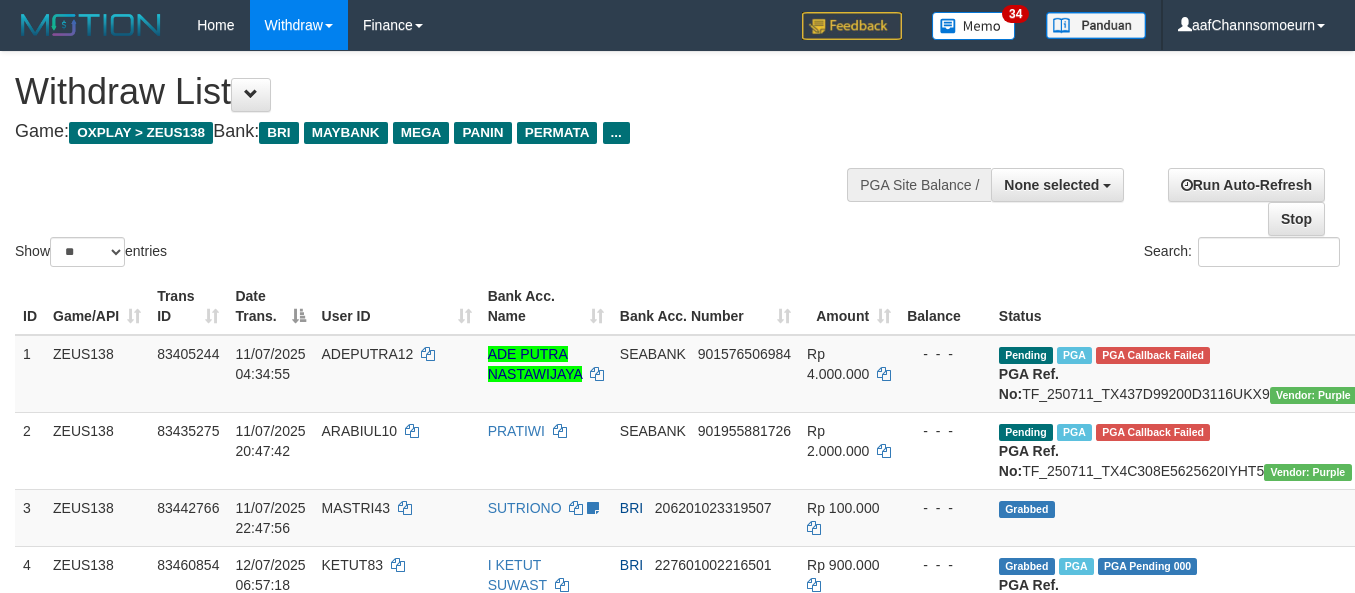 select 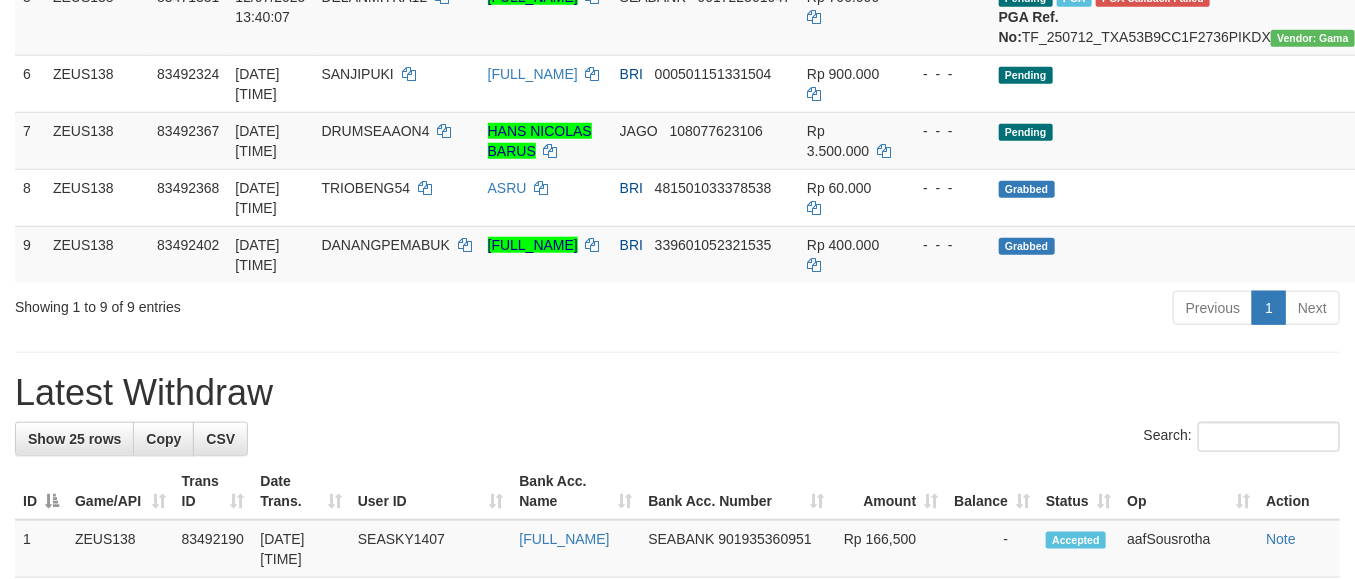 scroll, scrollTop: 590, scrollLeft: 0, axis: vertical 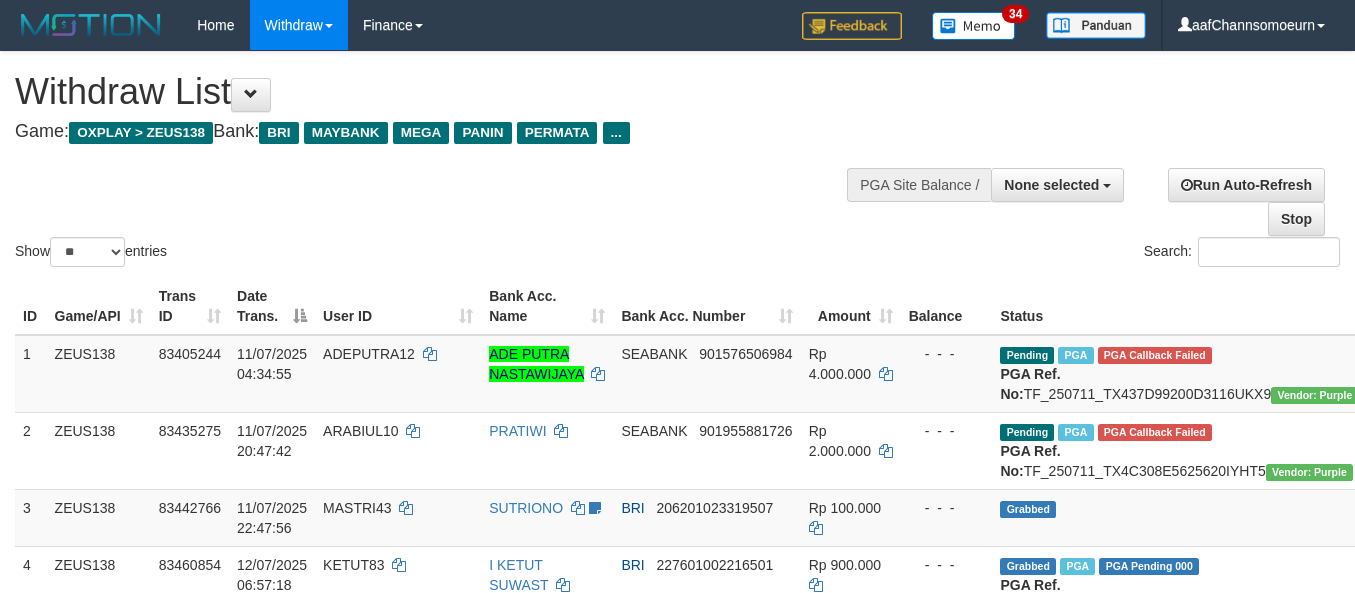 select 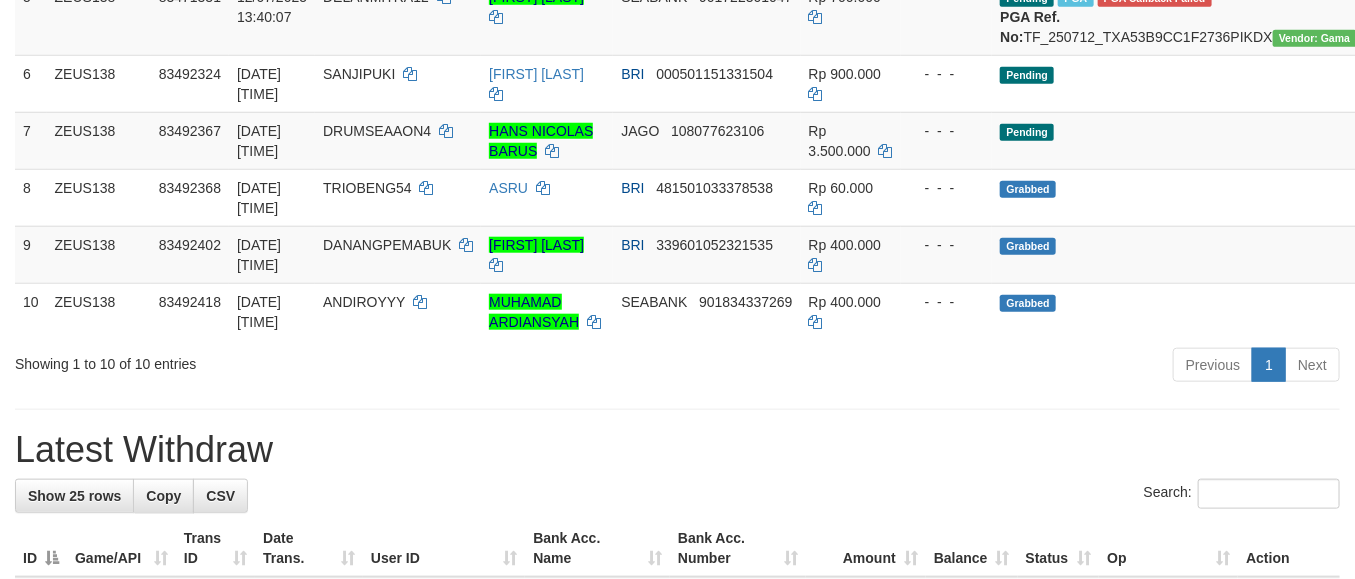 scroll, scrollTop: 590, scrollLeft: 0, axis: vertical 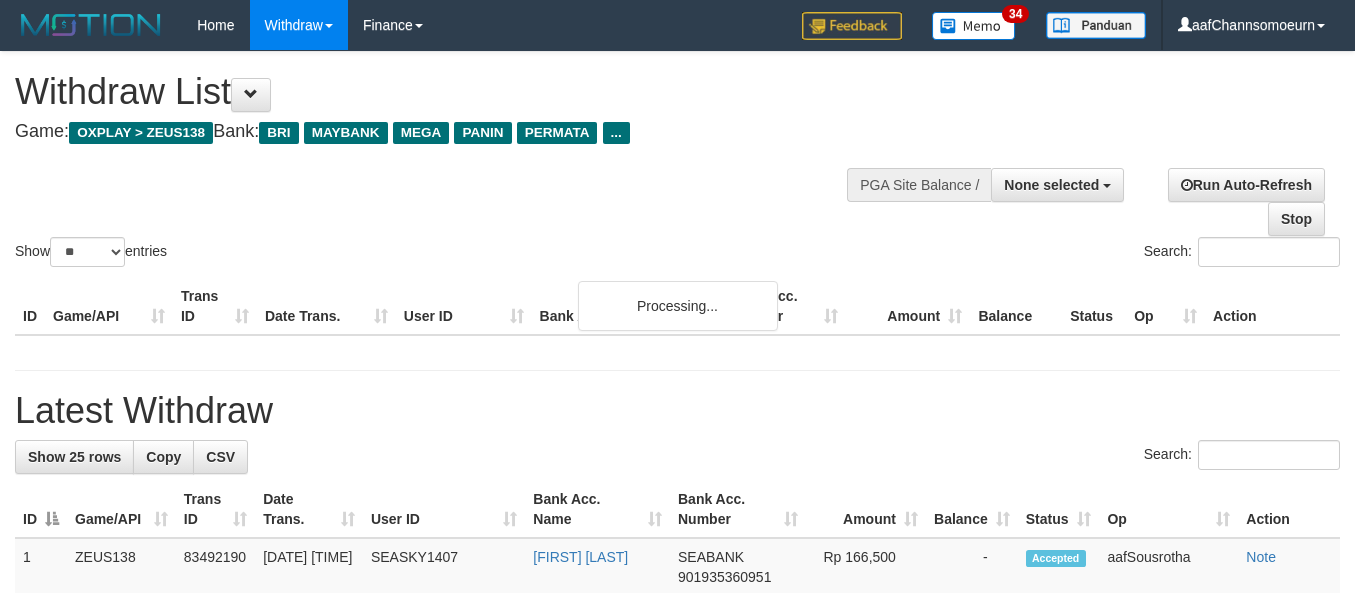 select 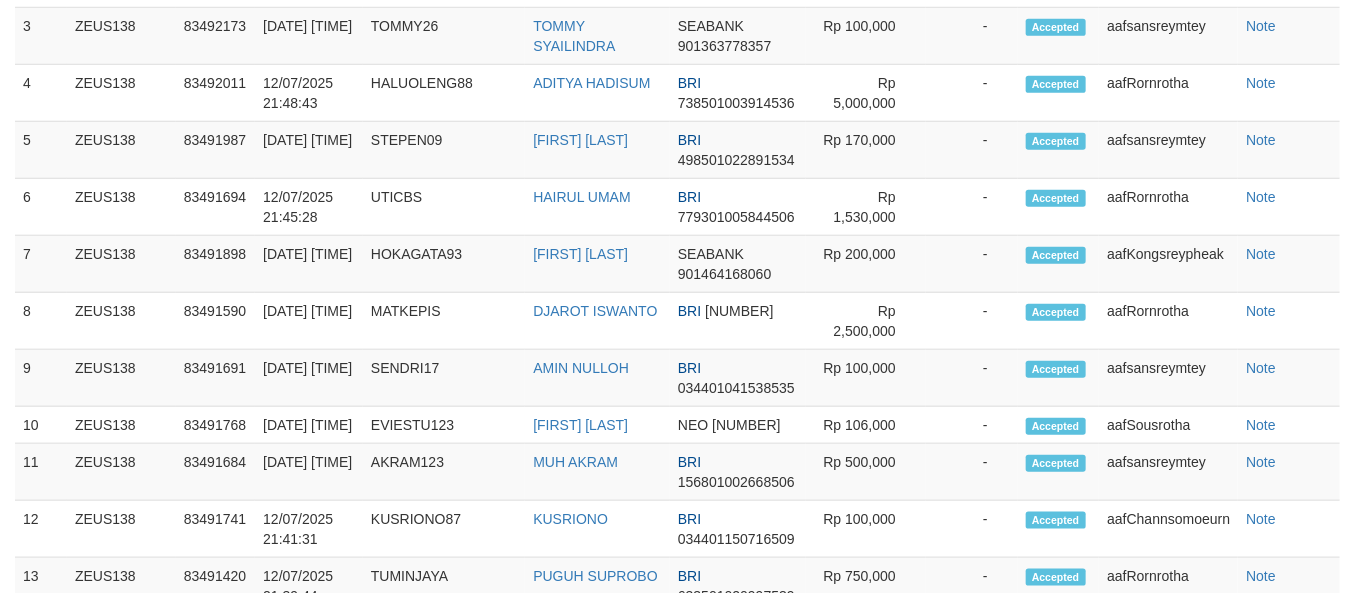 scroll, scrollTop: 590, scrollLeft: 0, axis: vertical 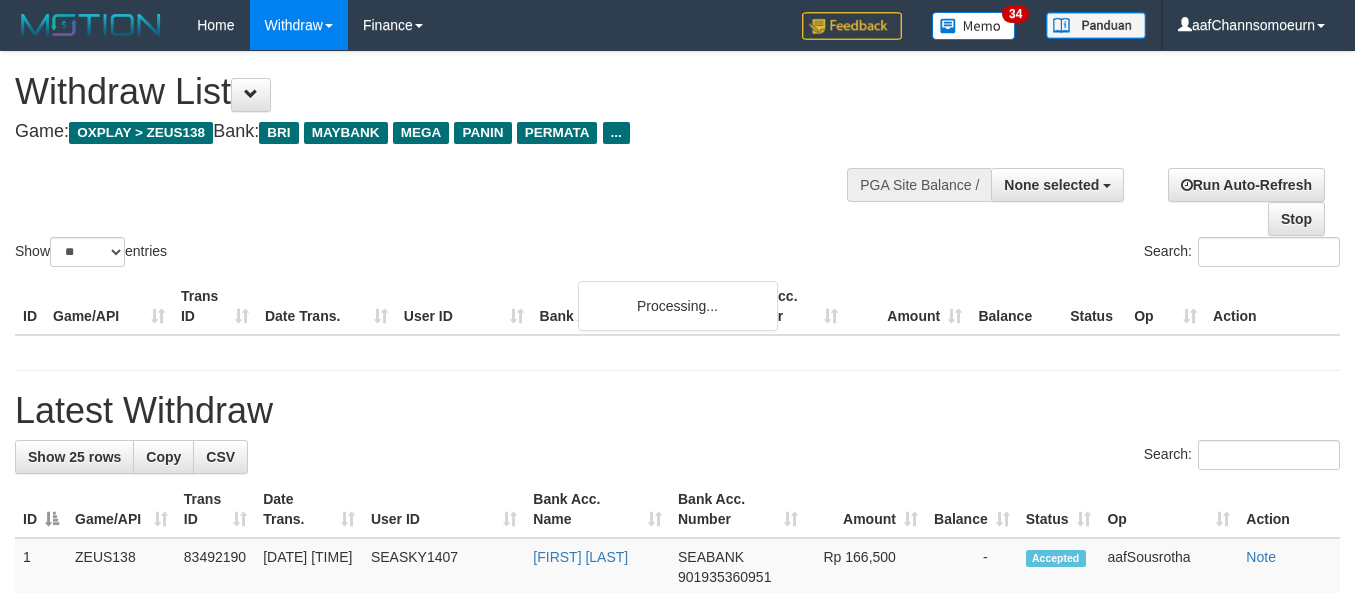 select 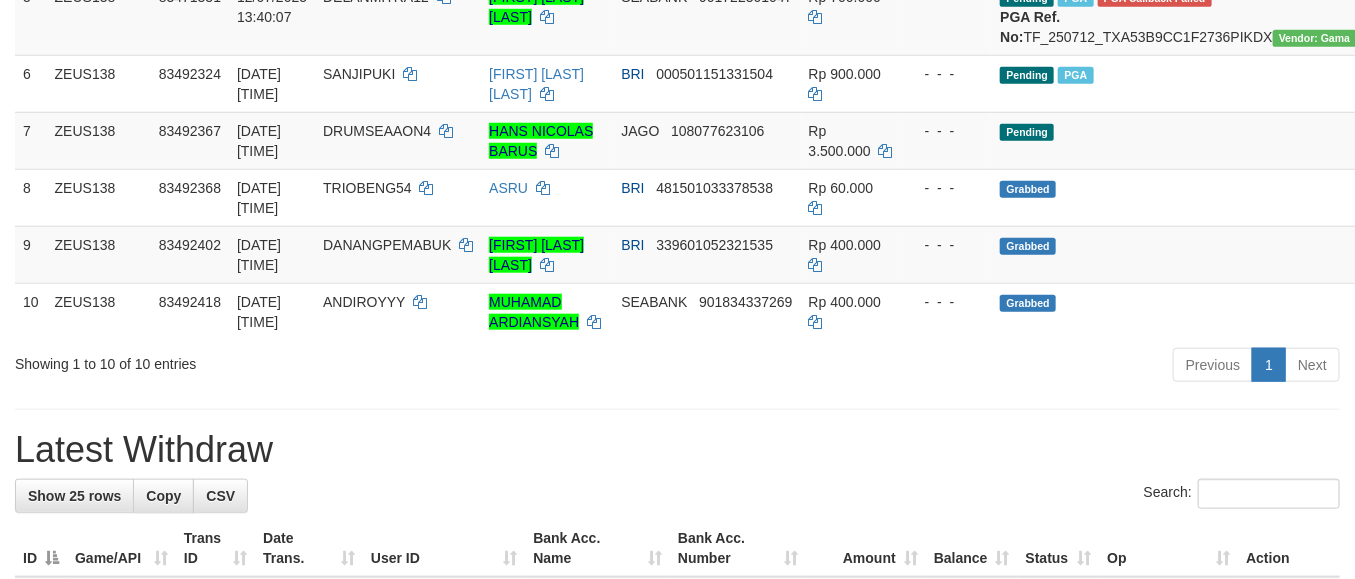scroll, scrollTop: 590, scrollLeft: 0, axis: vertical 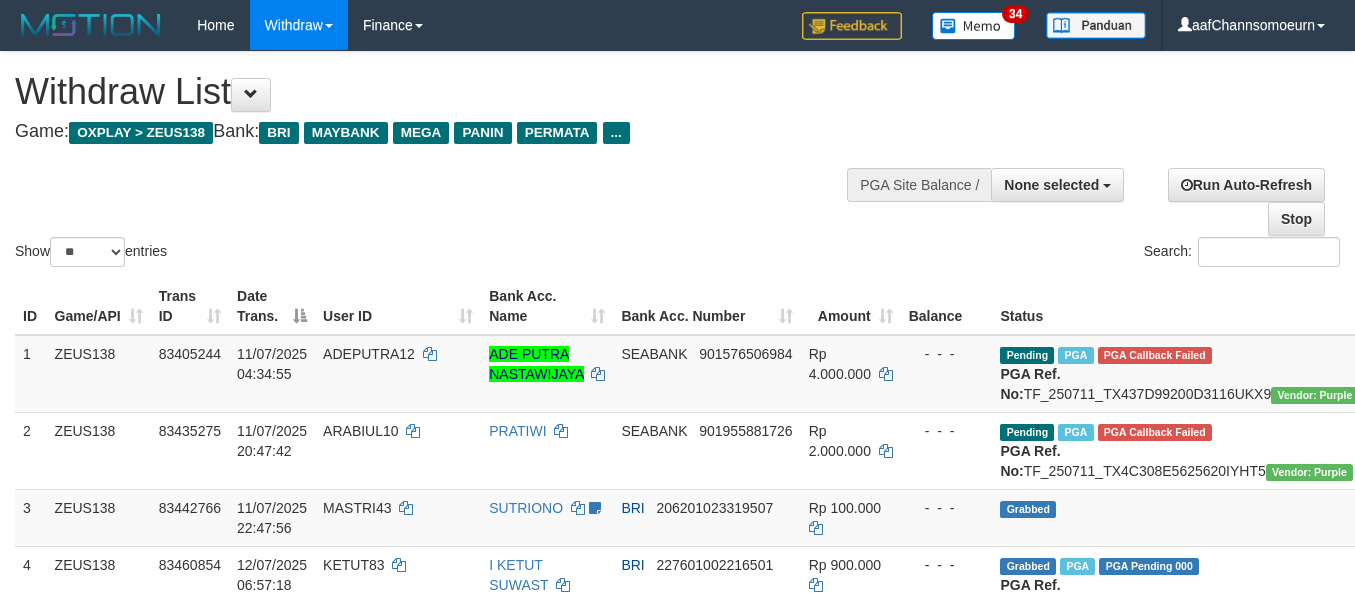 select 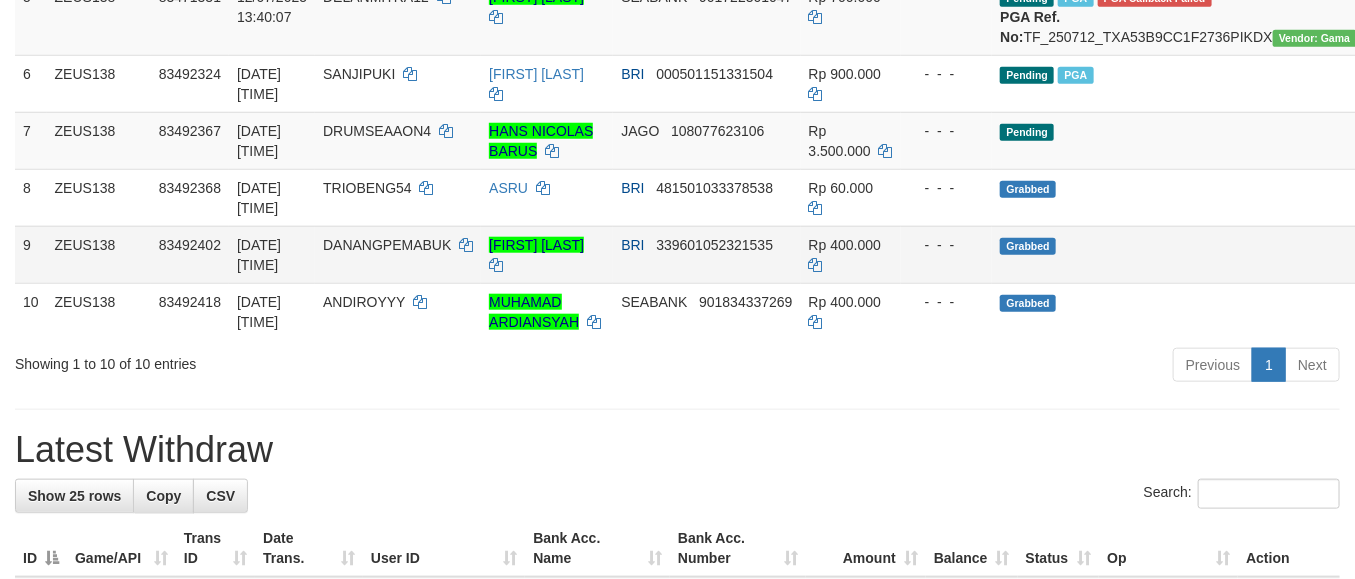 scroll, scrollTop: 590, scrollLeft: 0, axis: vertical 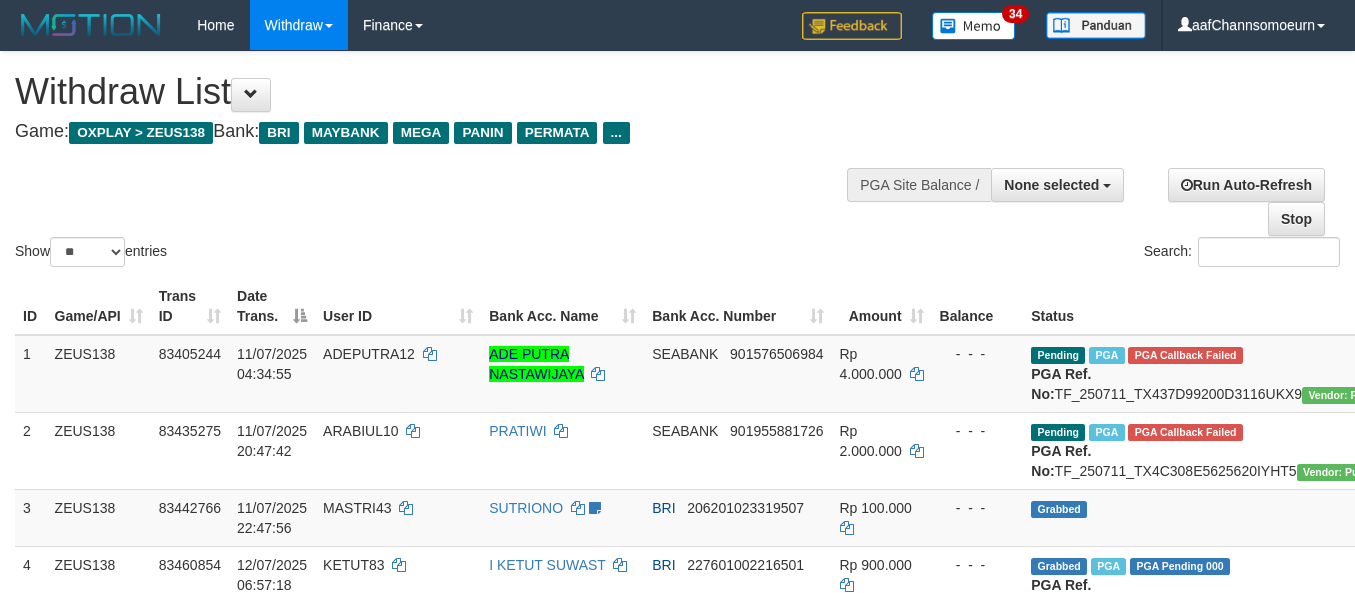 select 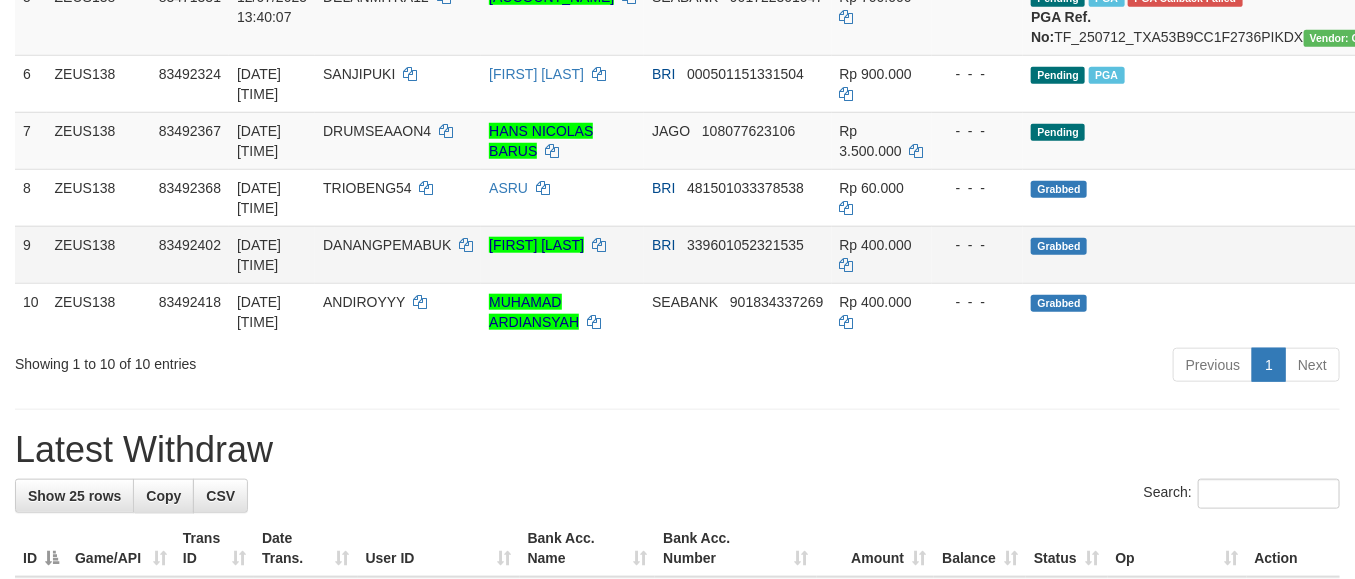 scroll, scrollTop: 590, scrollLeft: 0, axis: vertical 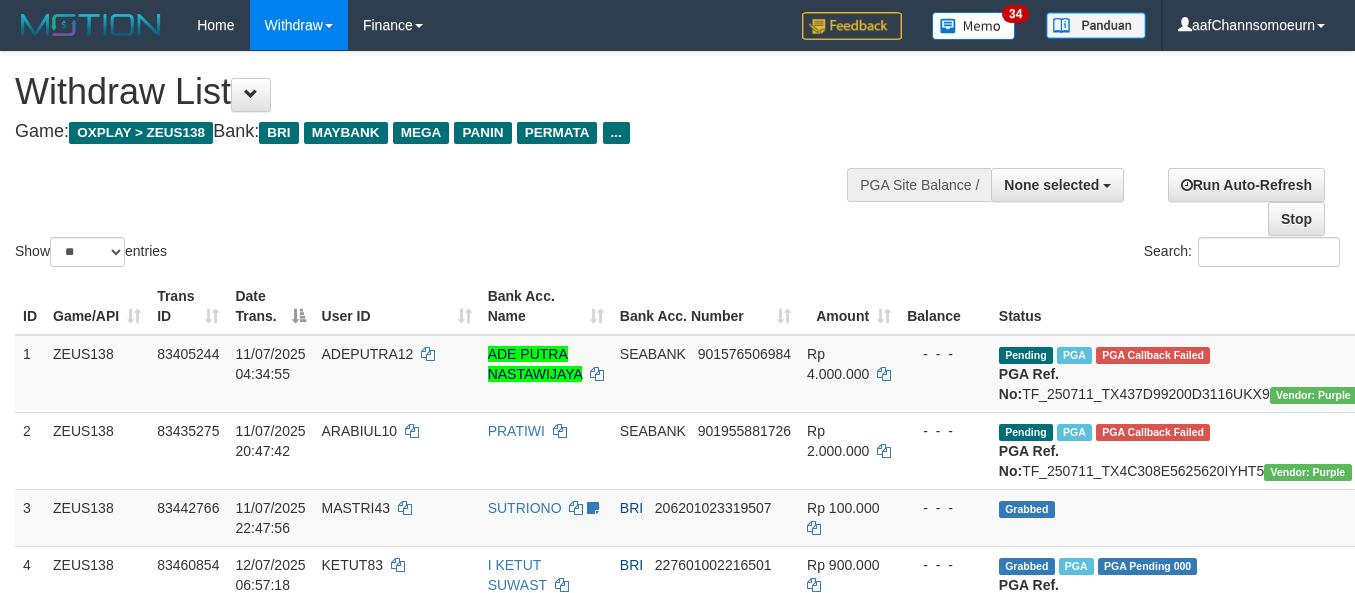 select 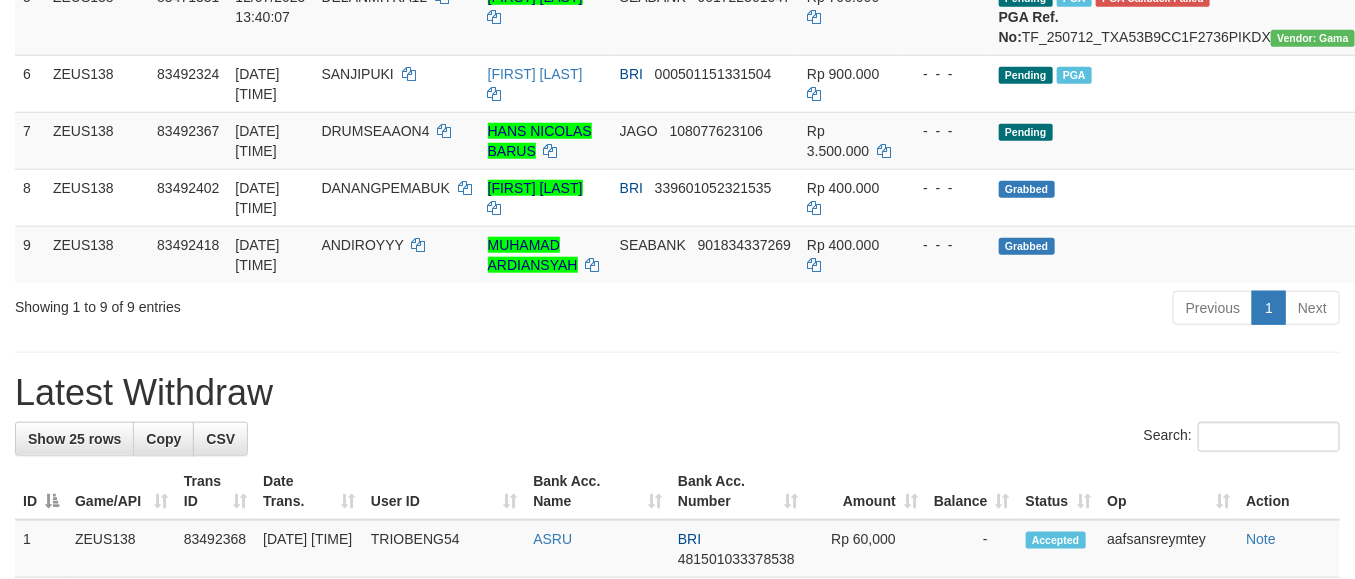 scroll, scrollTop: 590, scrollLeft: 0, axis: vertical 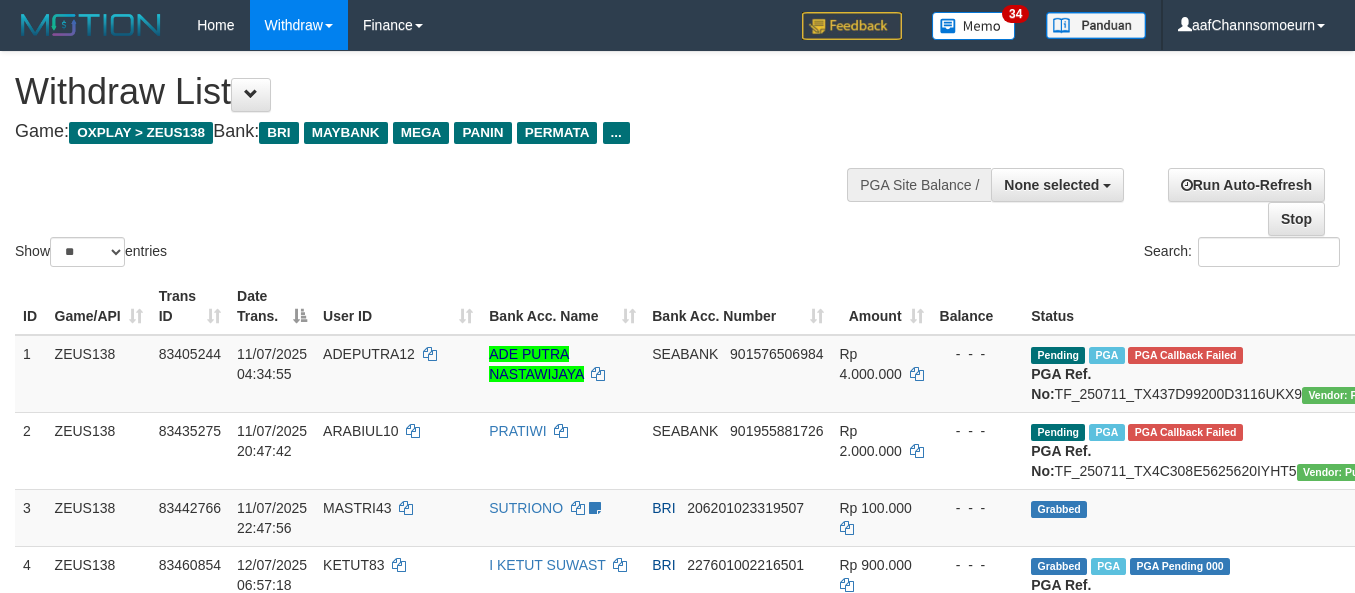 select 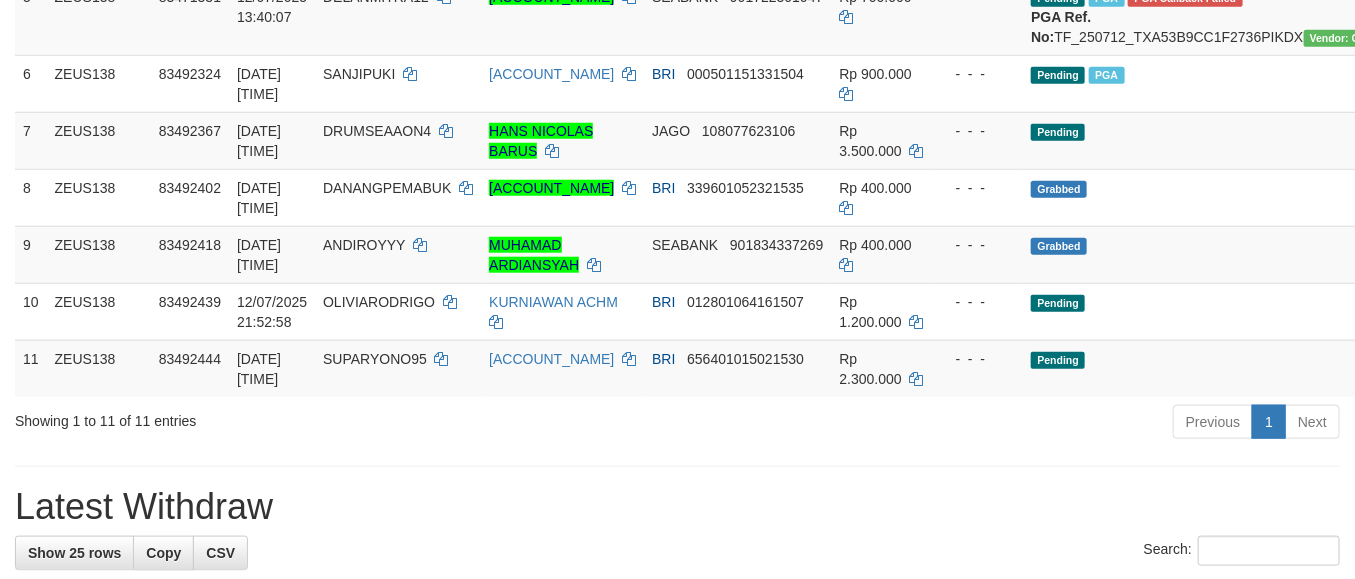 scroll, scrollTop: 590, scrollLeft: 0, axis: vertical 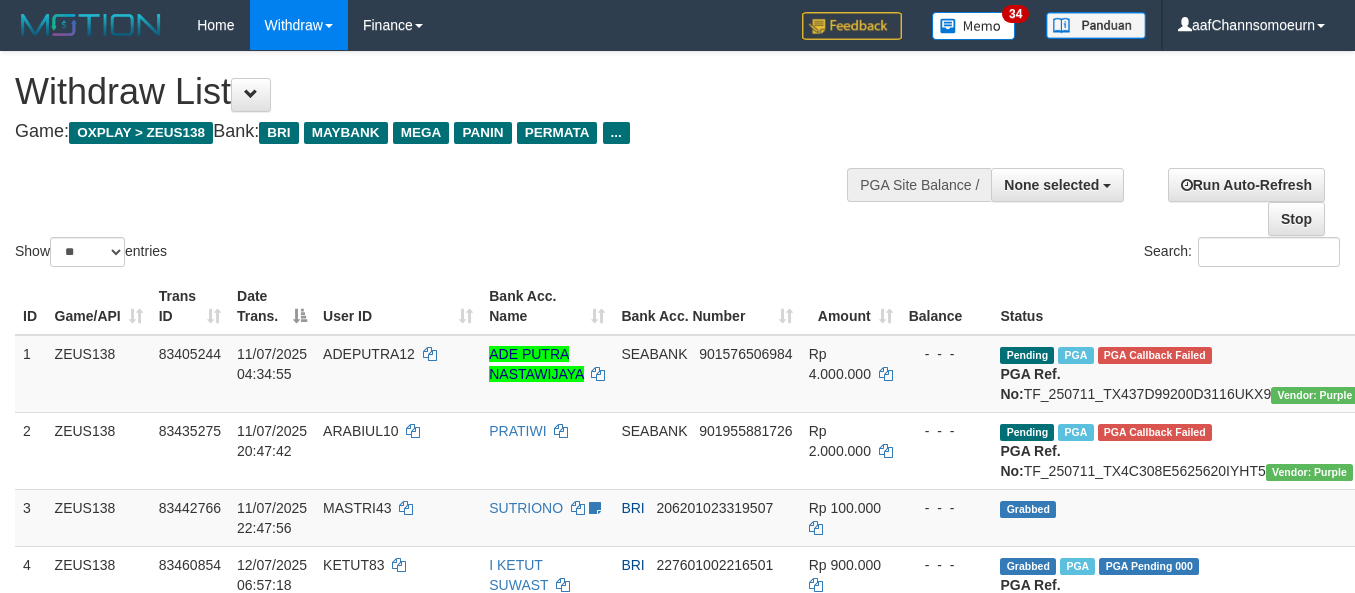 select 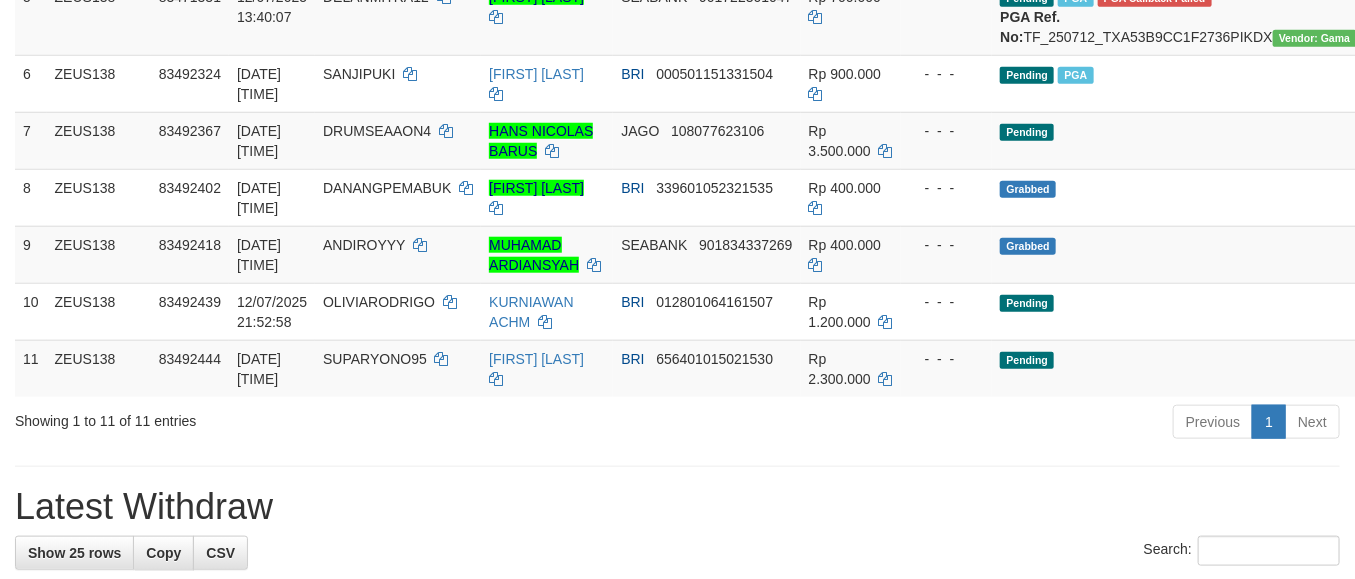 scroll, scrollTop: 590, scrollLeft: 0, axis: vertical 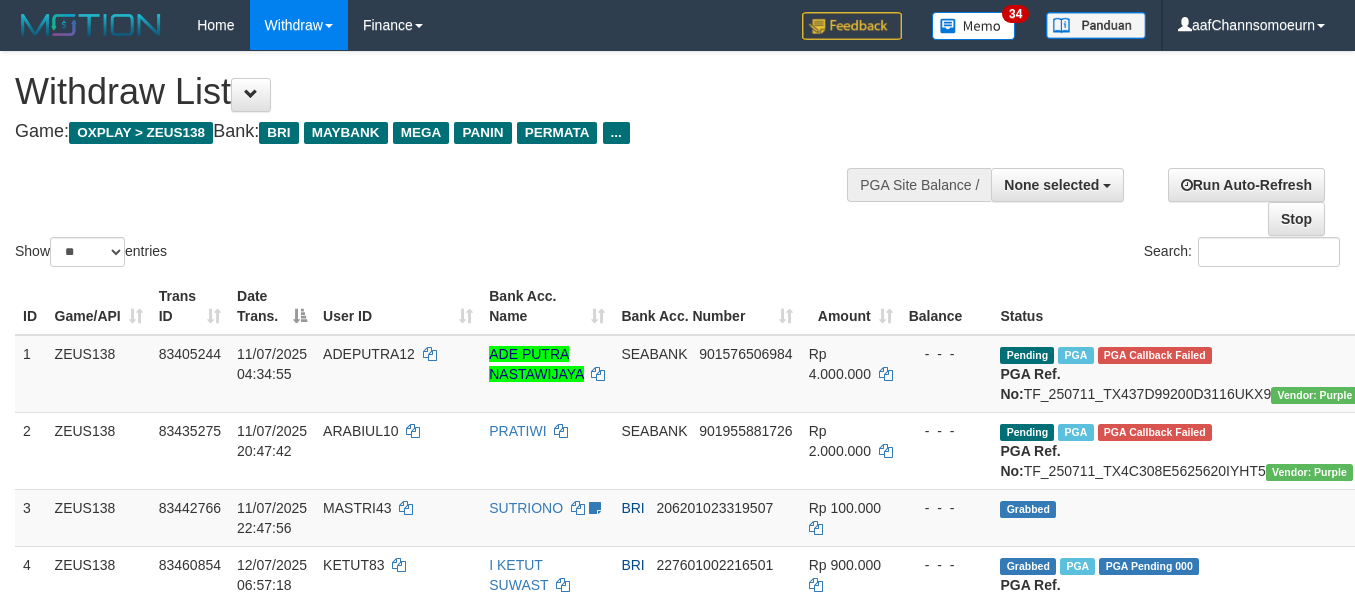 select 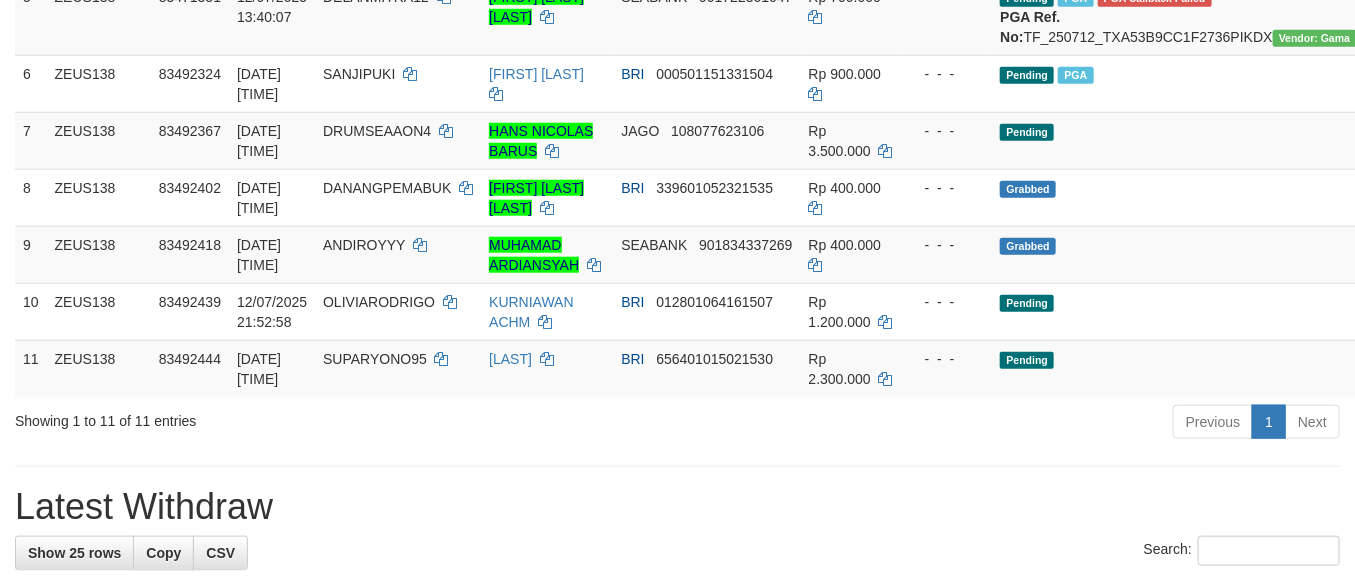 scroll, scrollTop: 590, scrollLeft: 0, axis: vertical 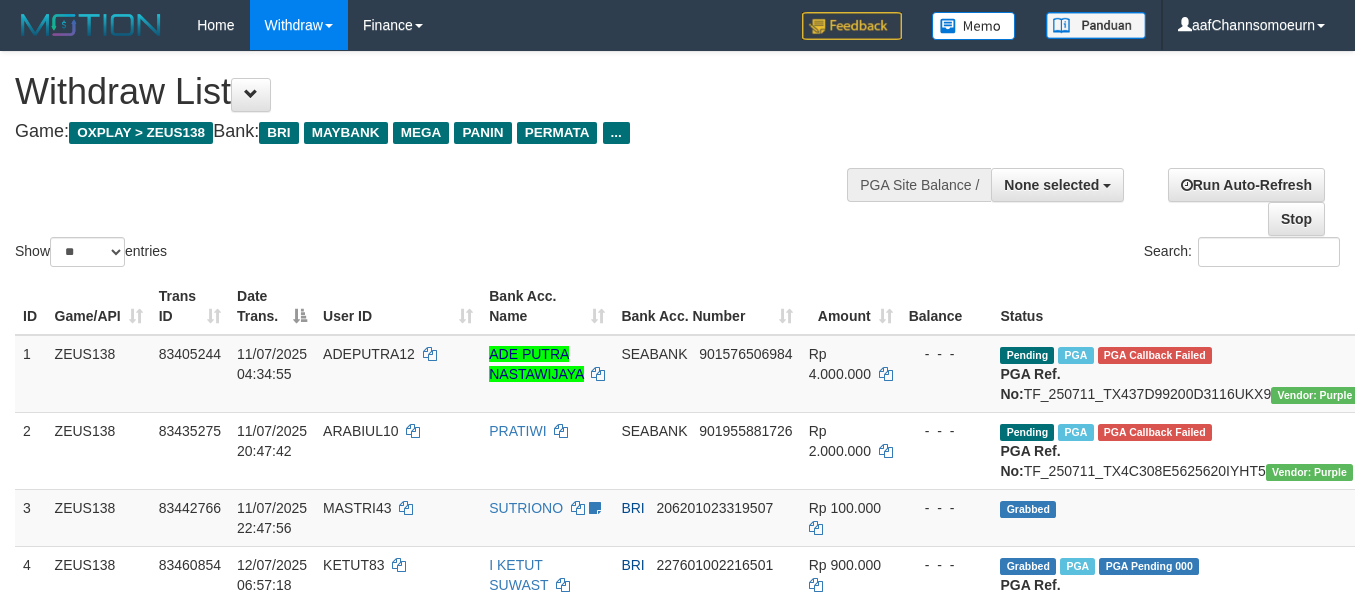 select 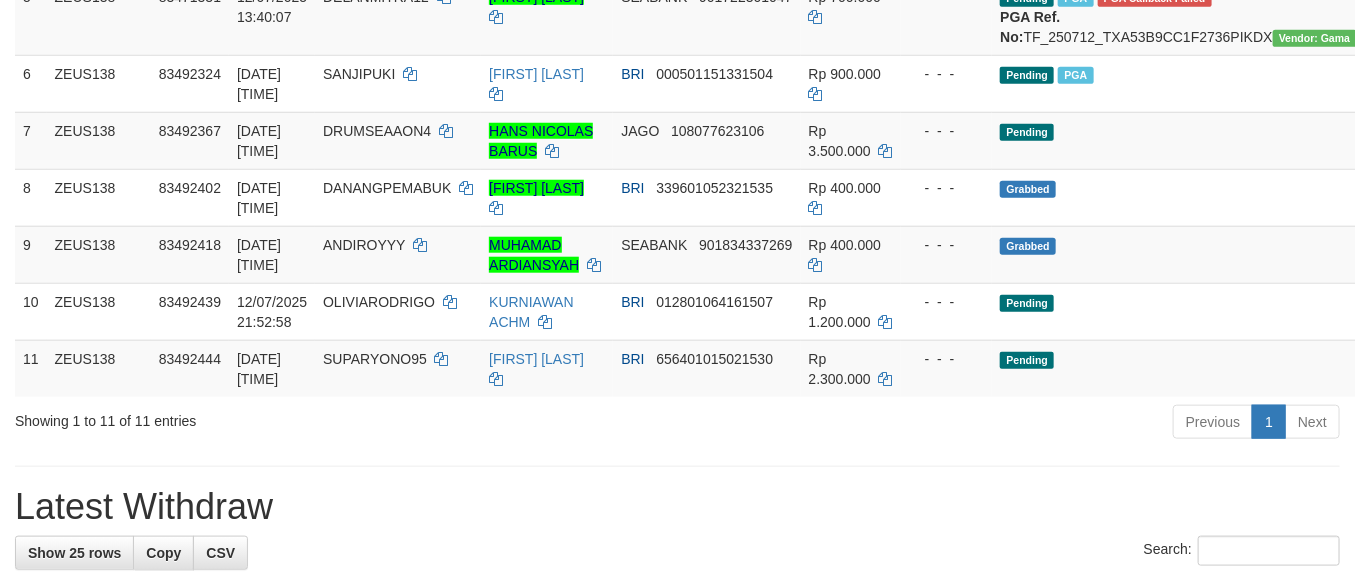 scroll, scrollTop: 590, scrollLeft: 0, axis: vertical 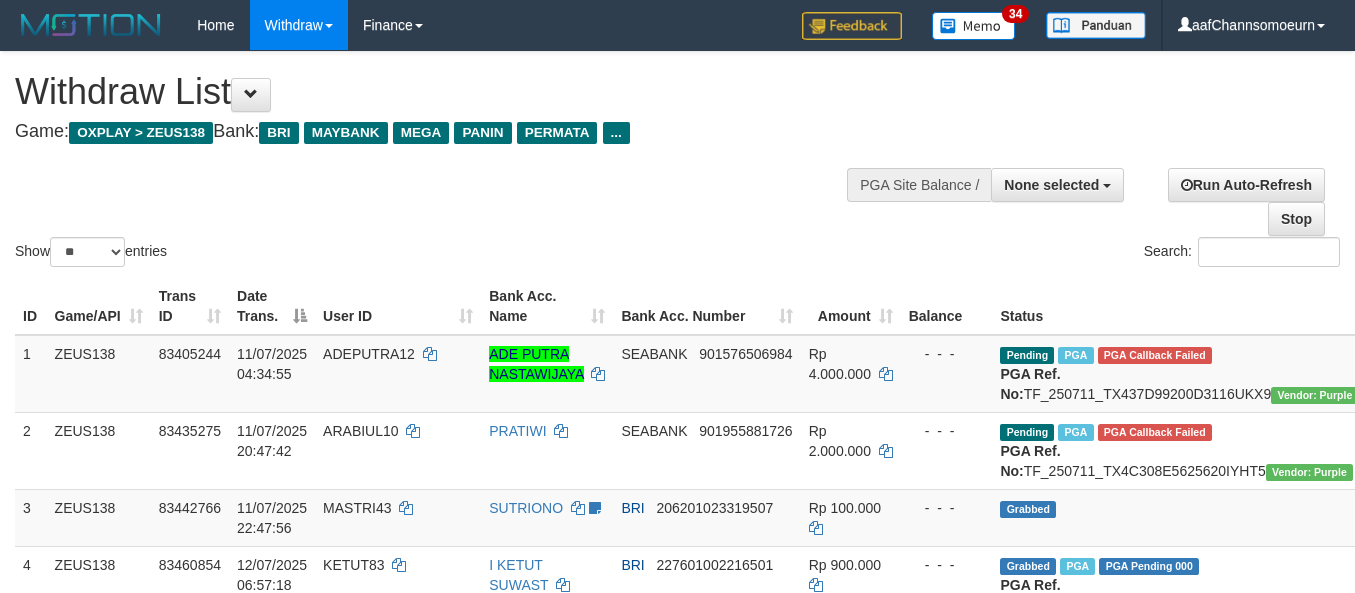 select 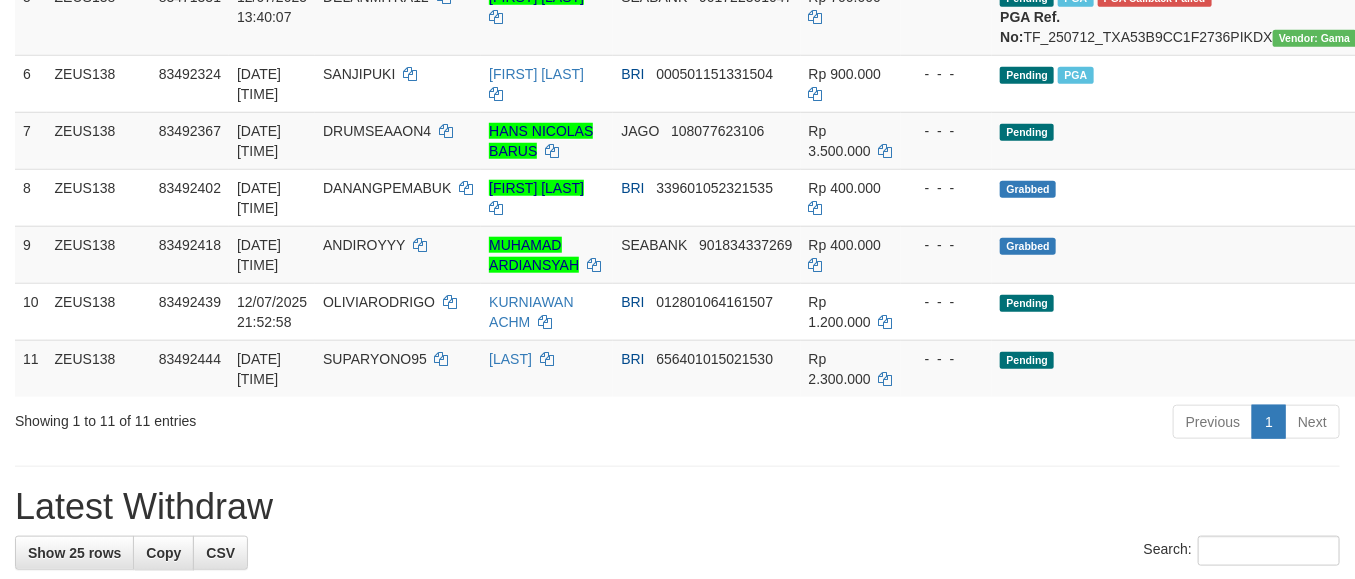 scroll, scrollTop: 590, scrollLeft: 0, axis: vertical 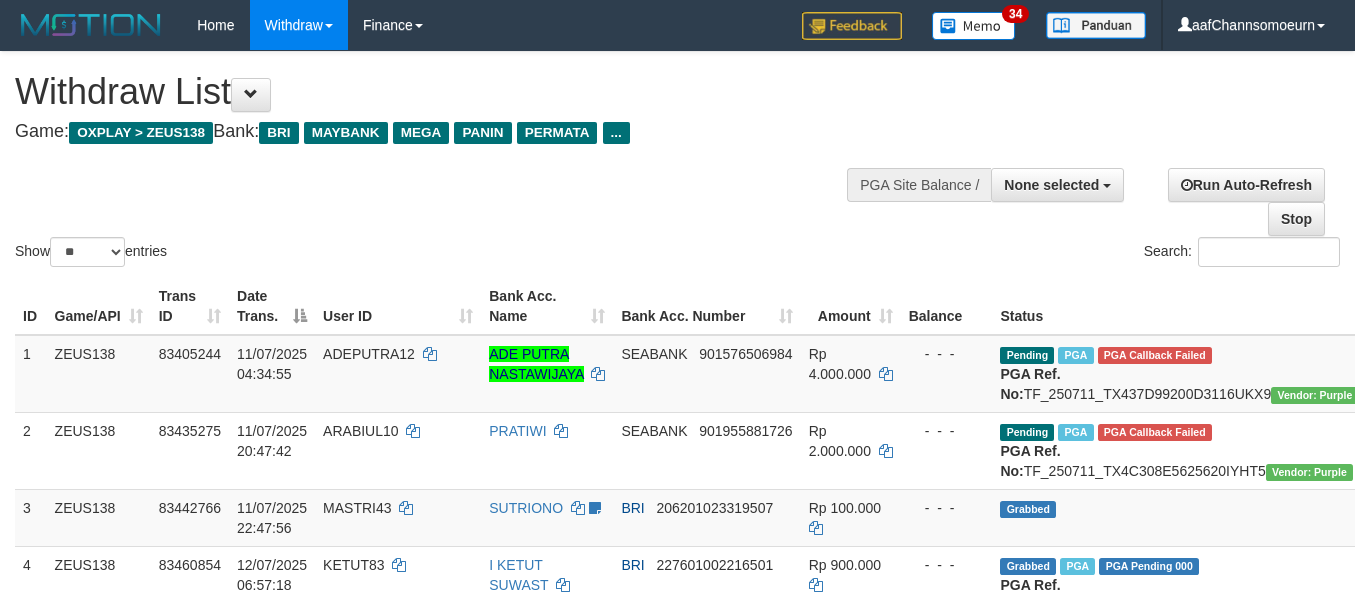 select 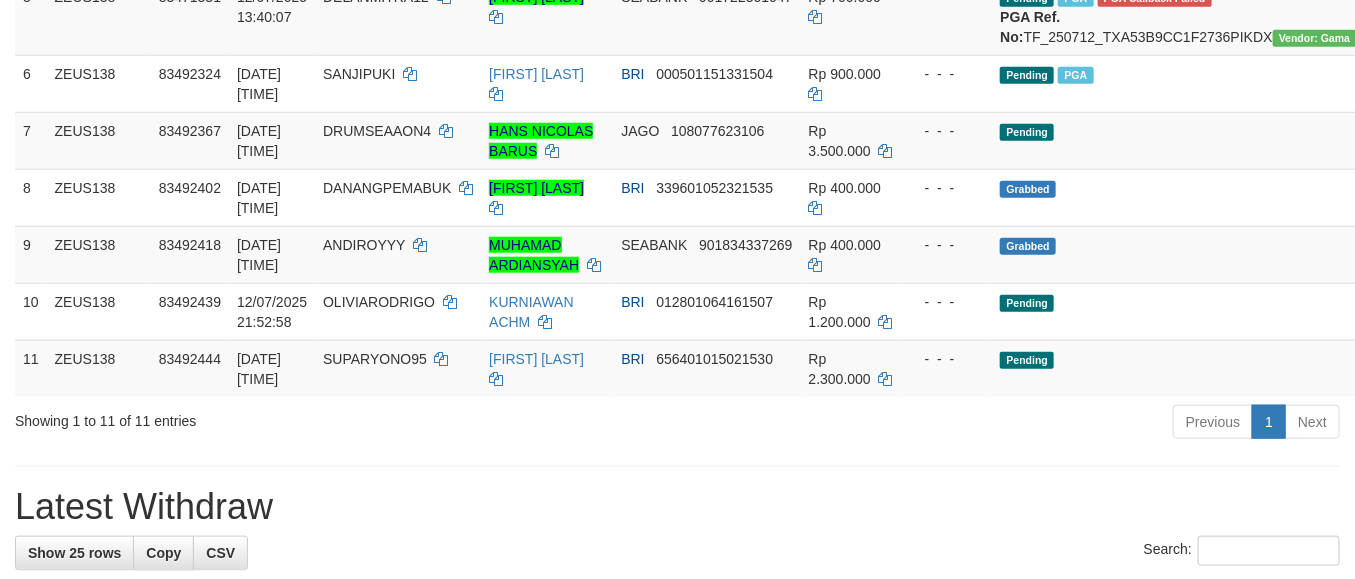 scroll, scrollTop: 590, scrollLeft: 0, axis: vertical 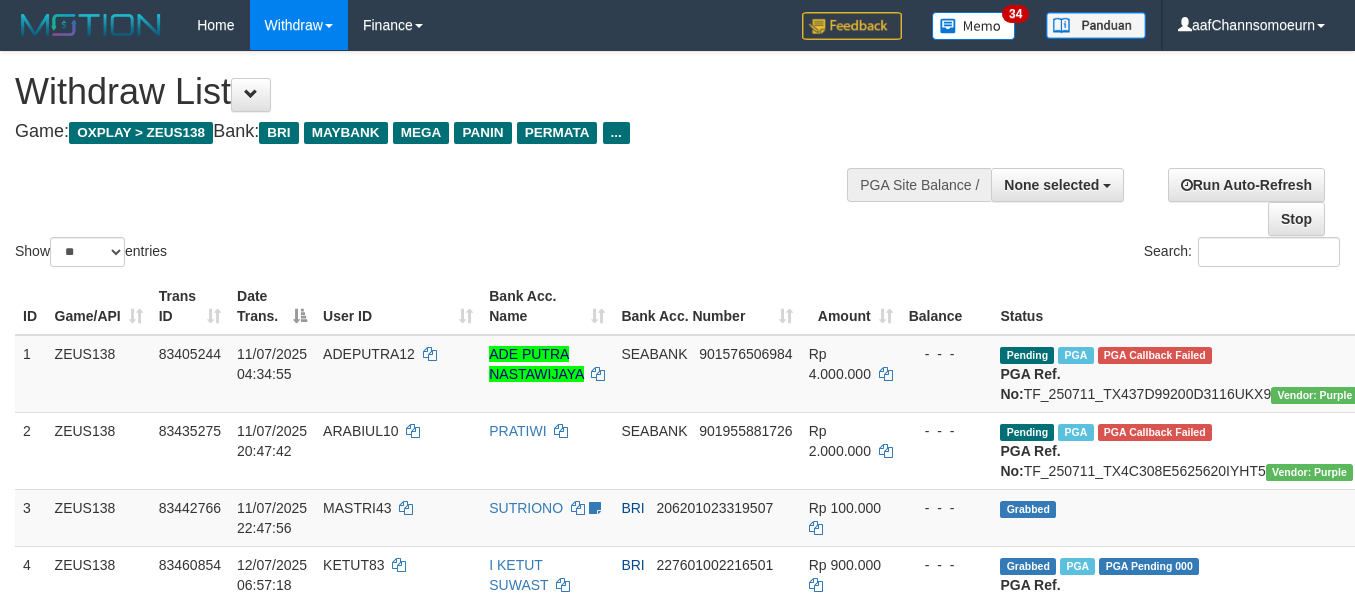 select 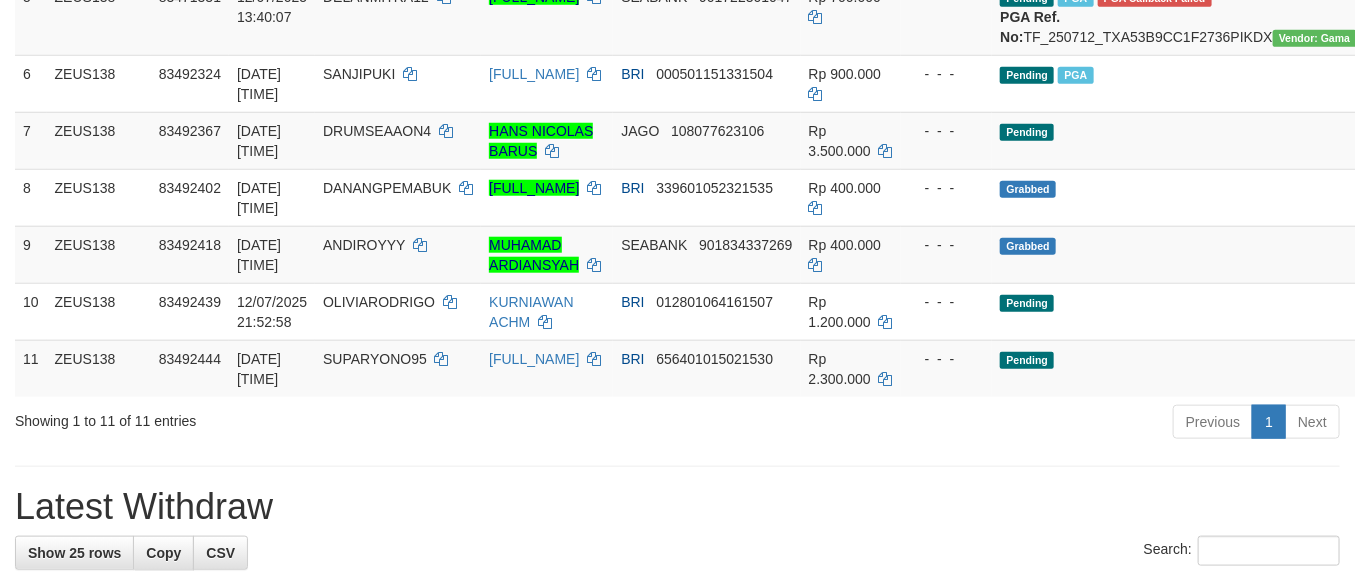 scroll, scrollTop: 590, scrollLeft: 0, axis: vertical 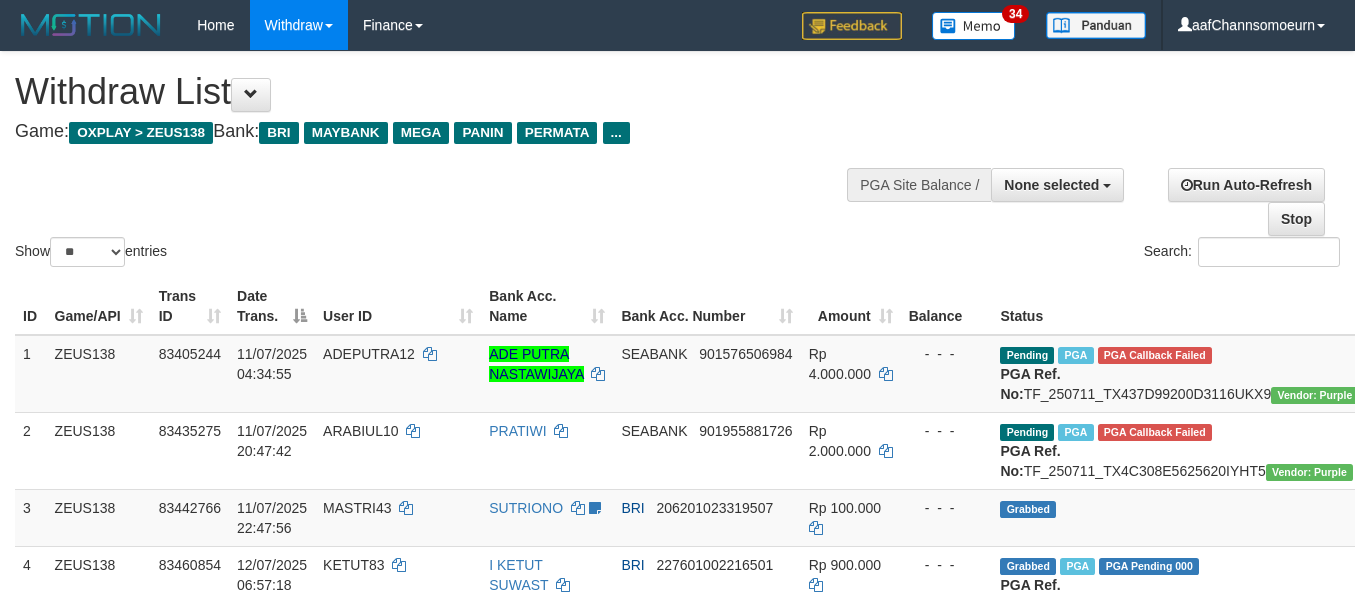select 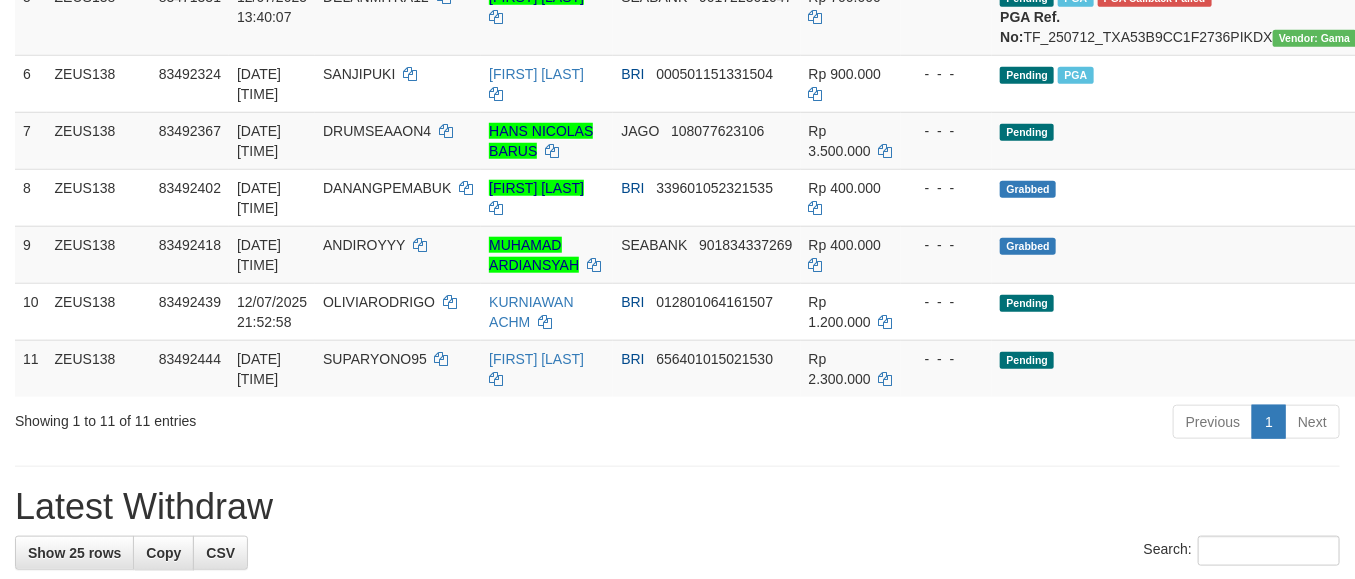 scroll, scrollTop: 590, scrollLeft: 0, axis: vertical 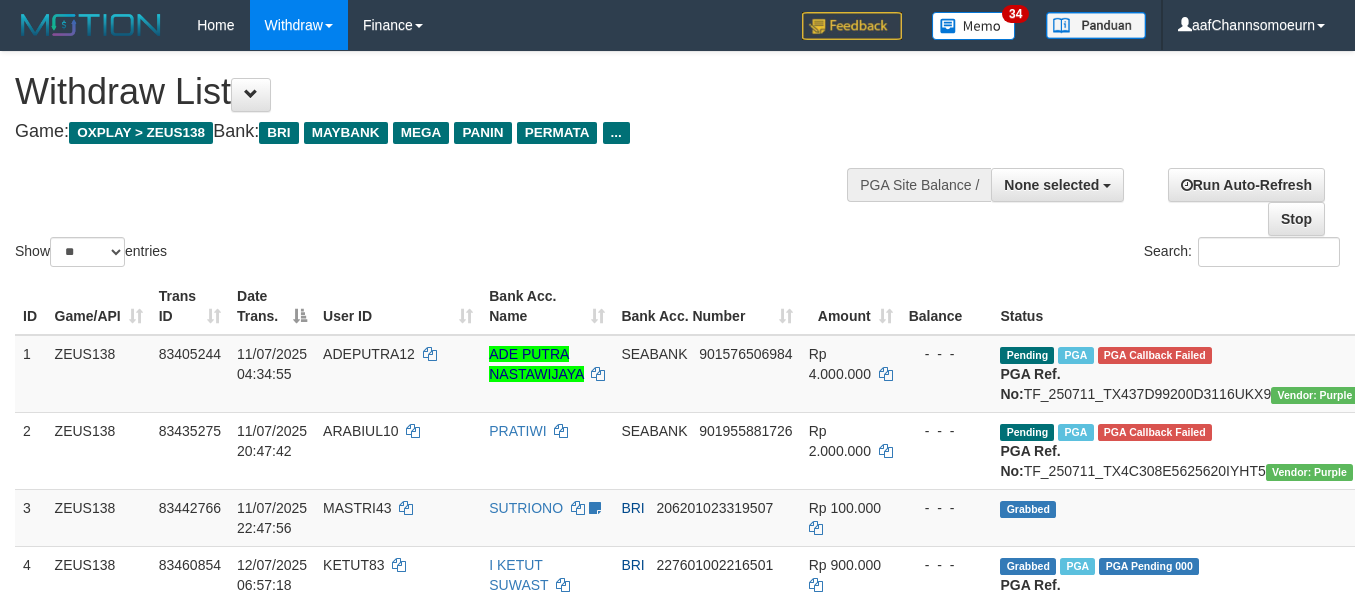 select 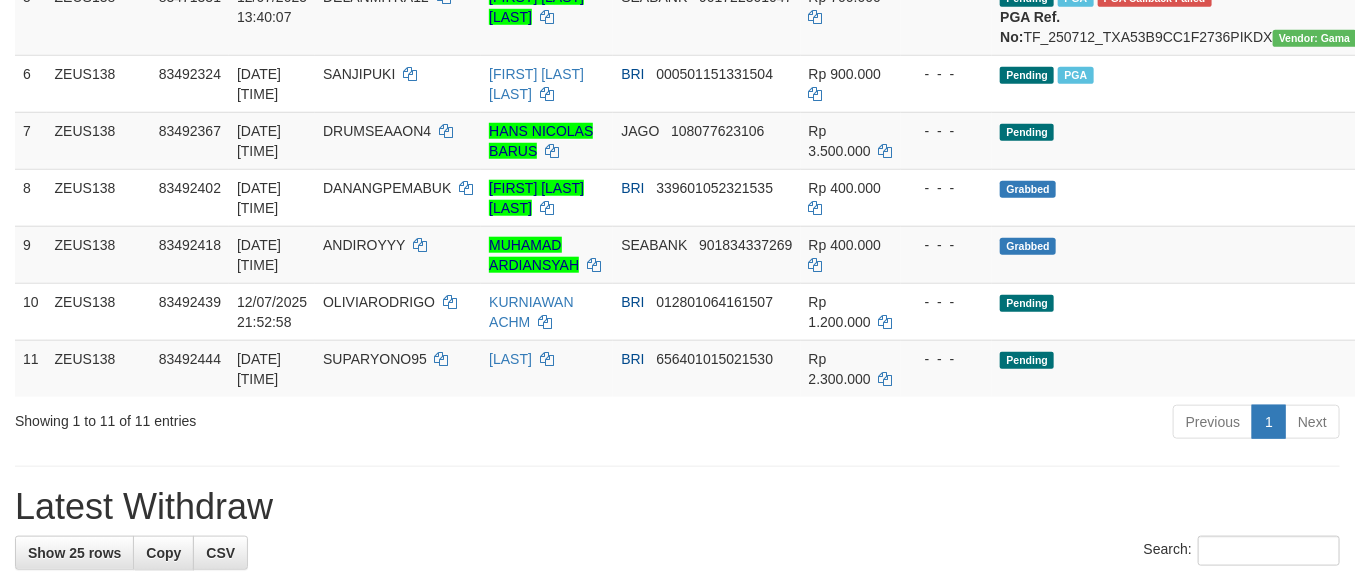 scroll, scrollTop: 590, scrollLeft: 0, axis: vertical 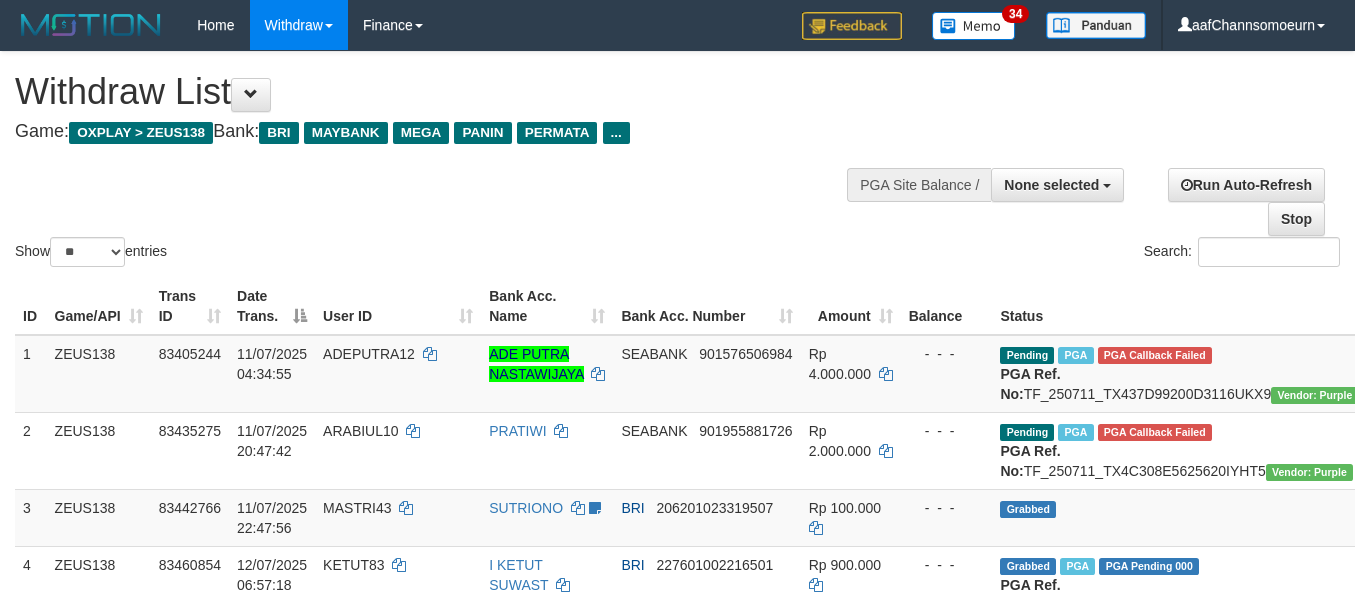 select 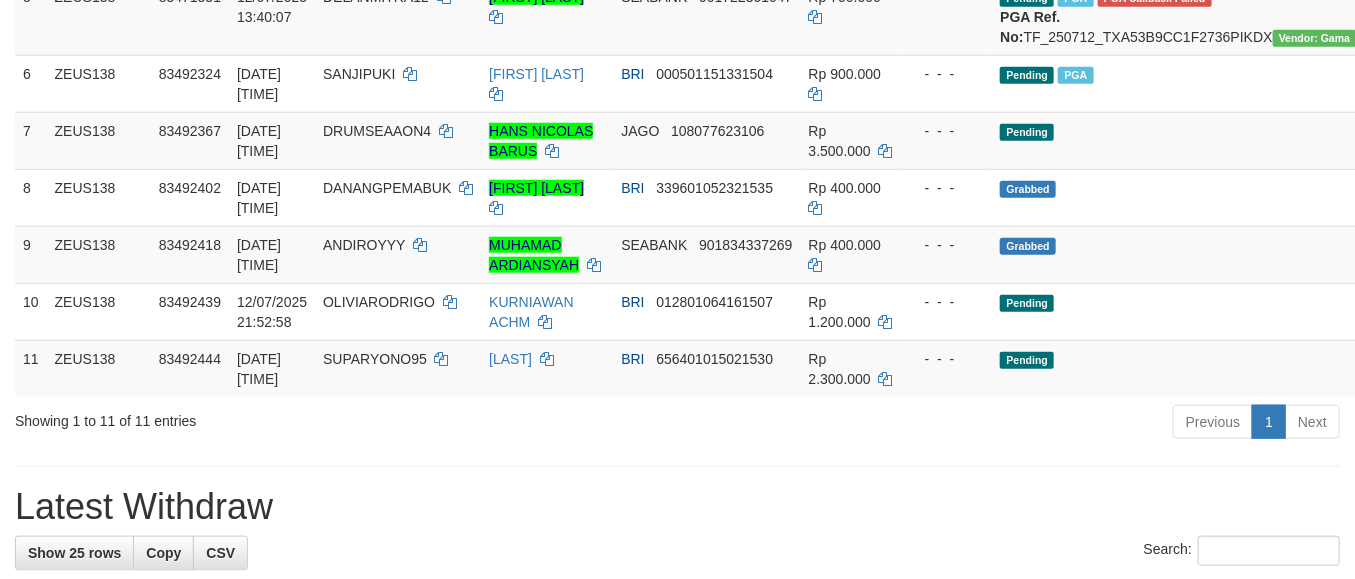 scroll, scrollTop: 590, scrollLeft: 0, axis: vertical 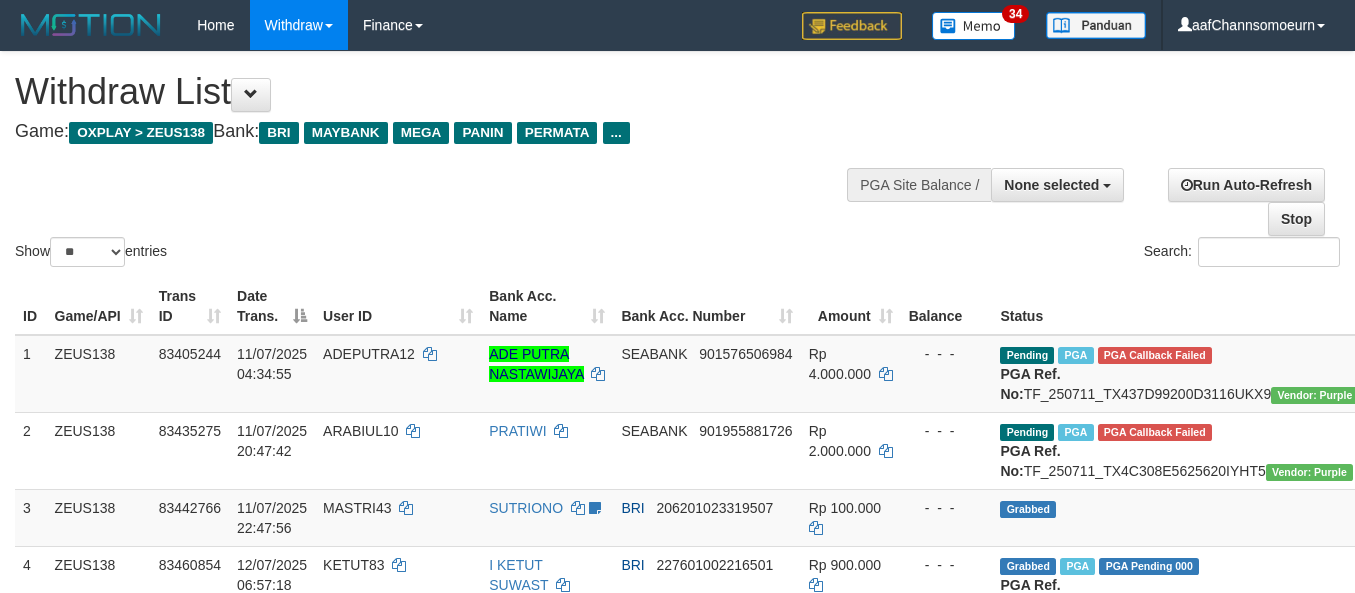 select 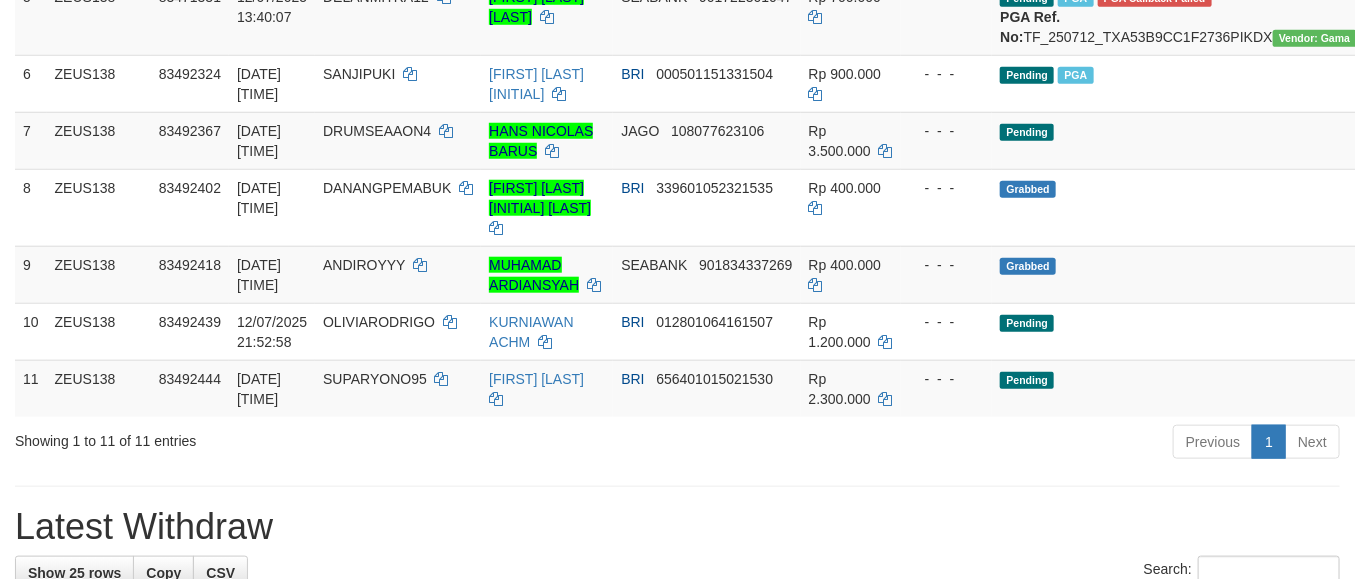scroll, scrollTop: 590, scrollLeft: 0, axis: vertical 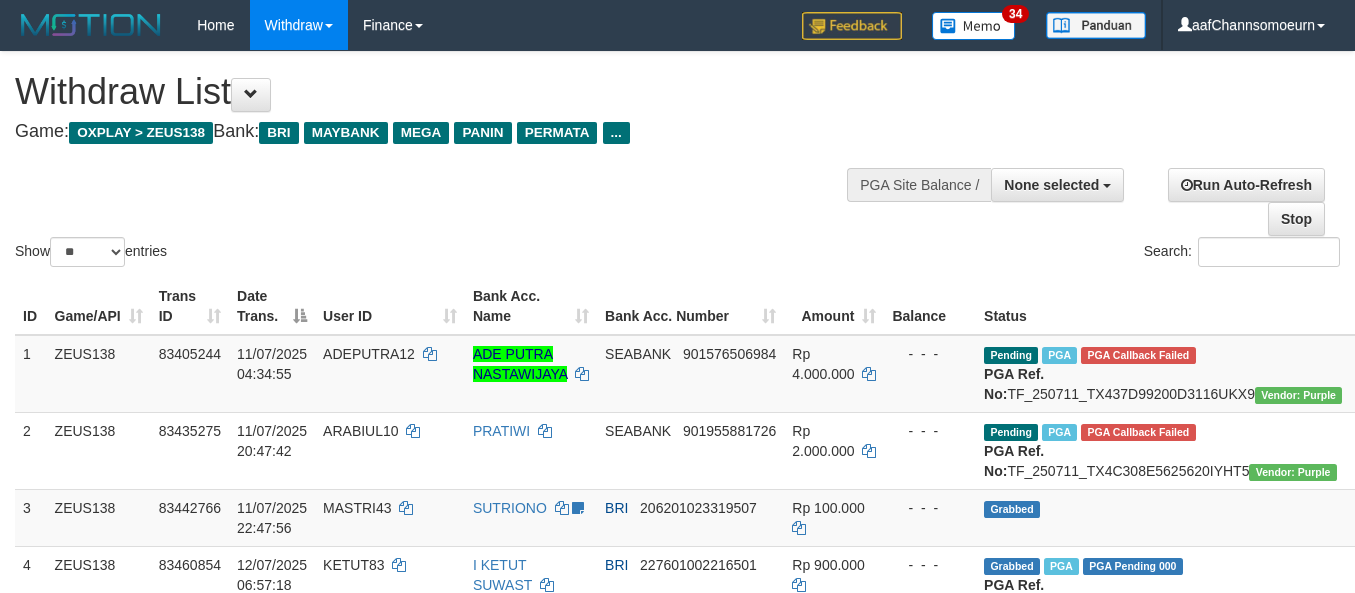 select 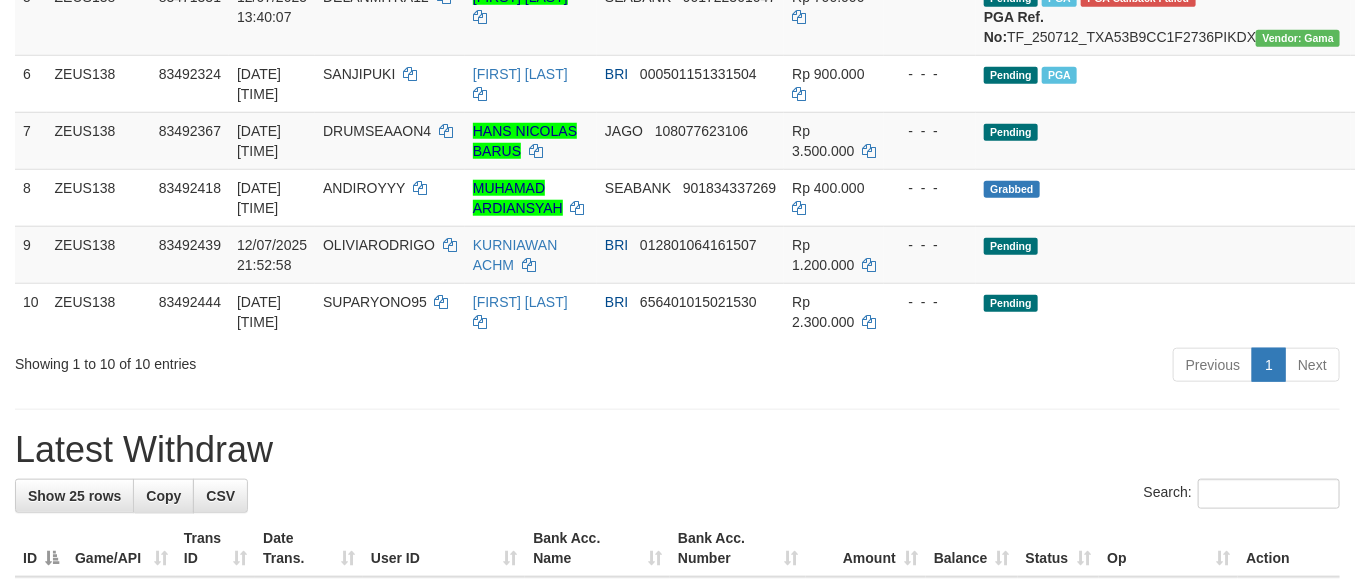 scroll, scrollTop: 590, scrollLeft: 0, axis: vertical 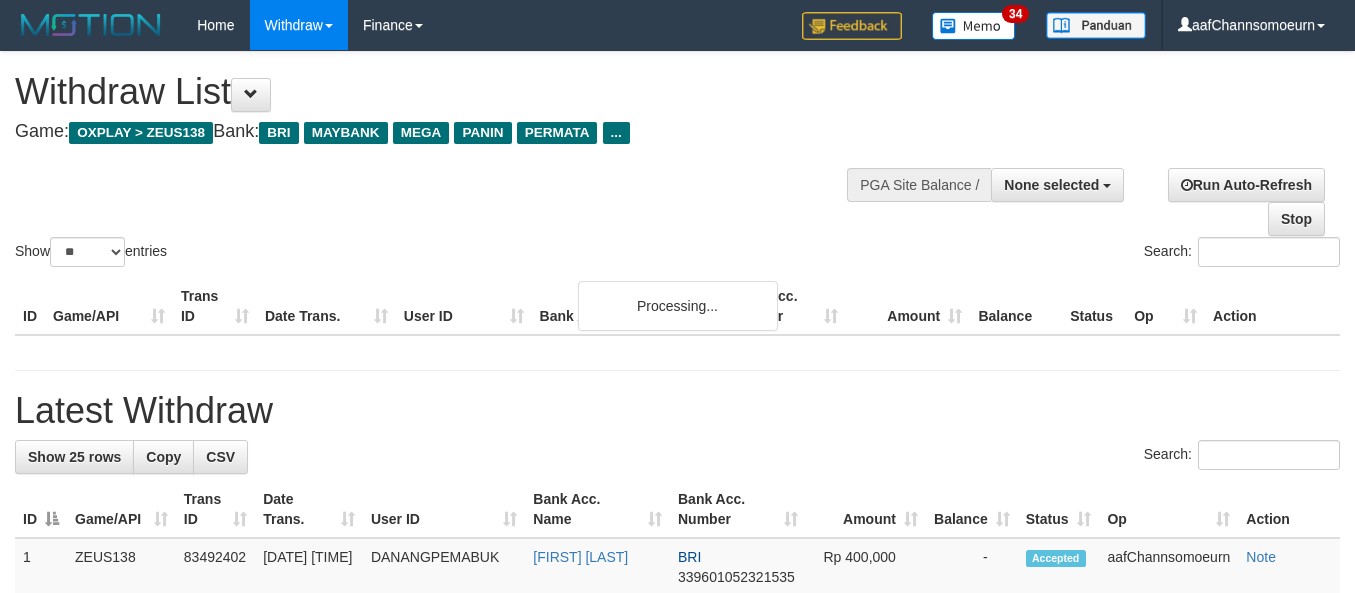 select 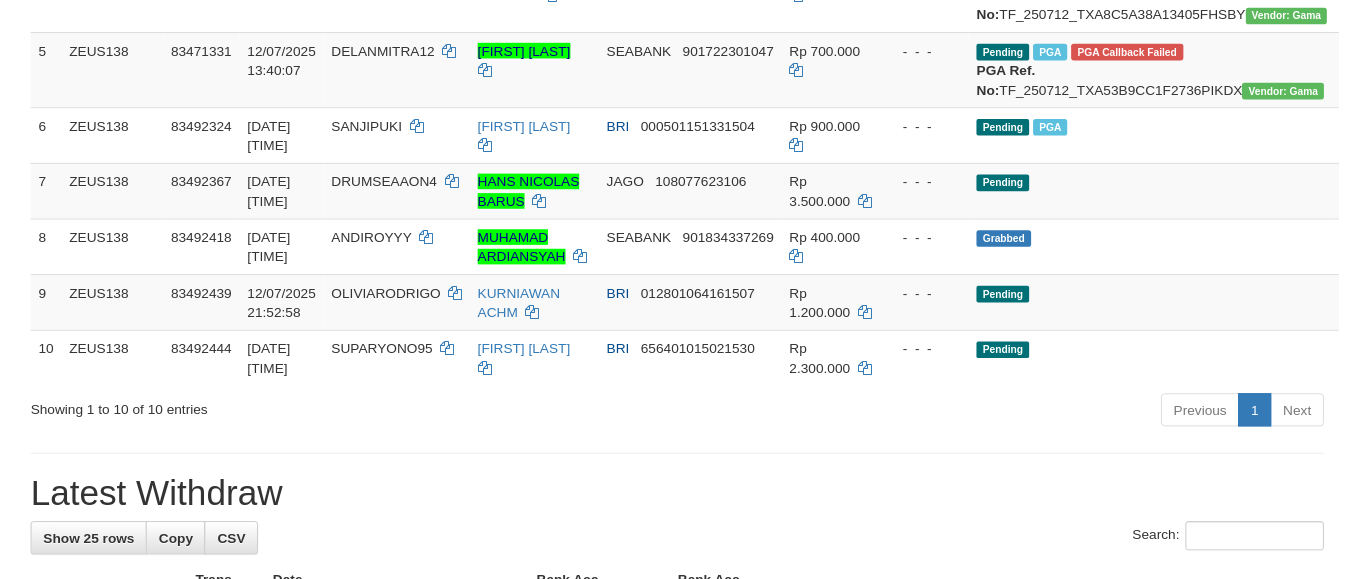 scroll, scrollTop: 1353, scrollLeft: 0, axis: vertical 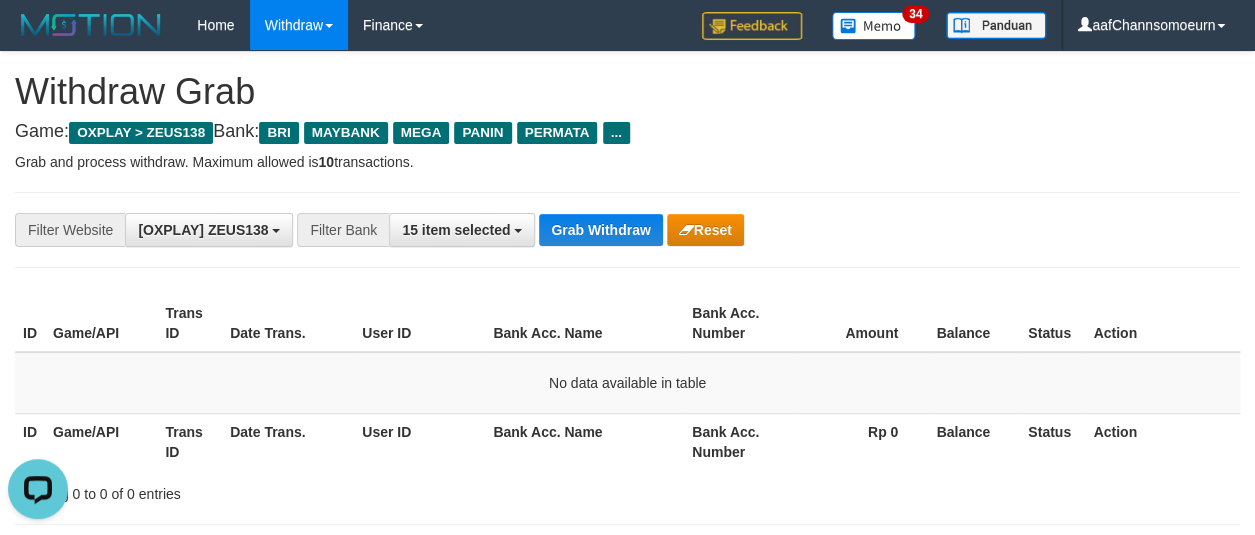 drag, startPoint x: 909, startPoint y: 209, endPoint x: 989, endPoint y: 242, distance: 86.53901 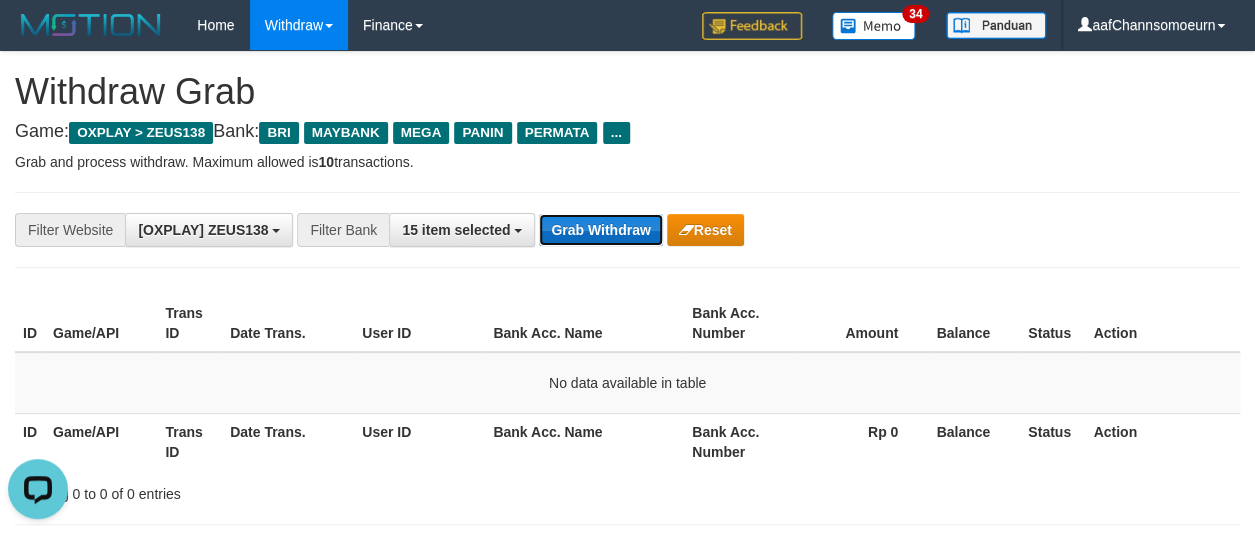 drag, startPoint x: 622, startPoint y: 234, endPoint x: 630, endPoint y: 244, distance: 12.806249 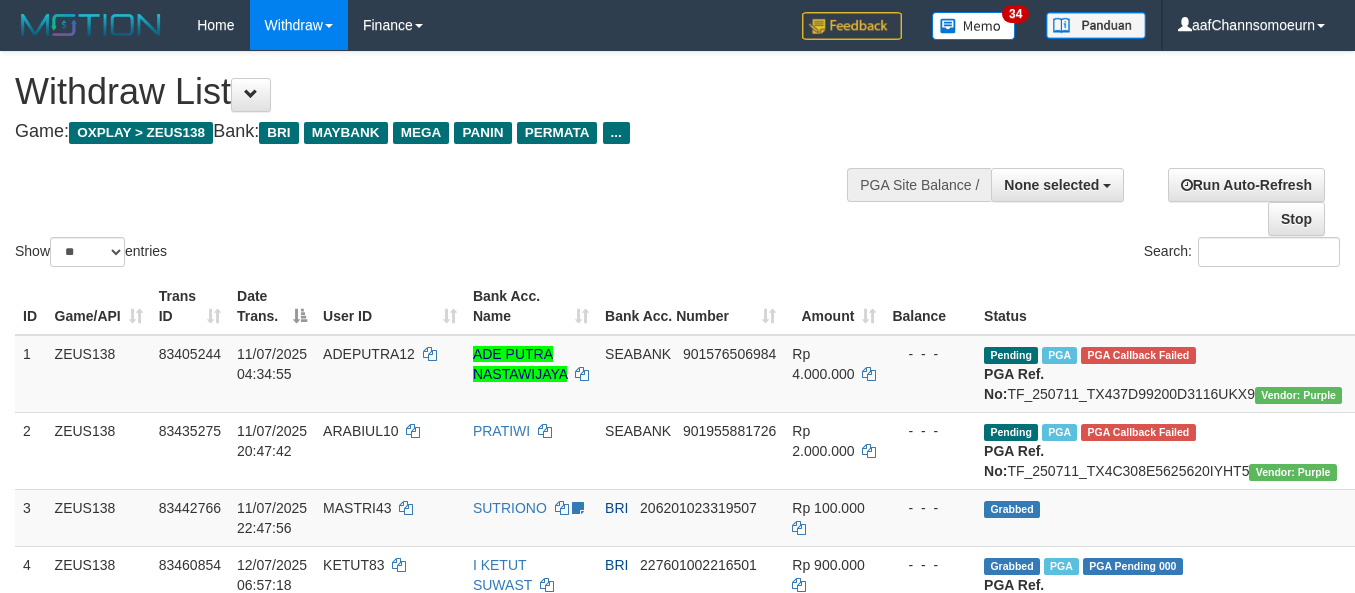 select 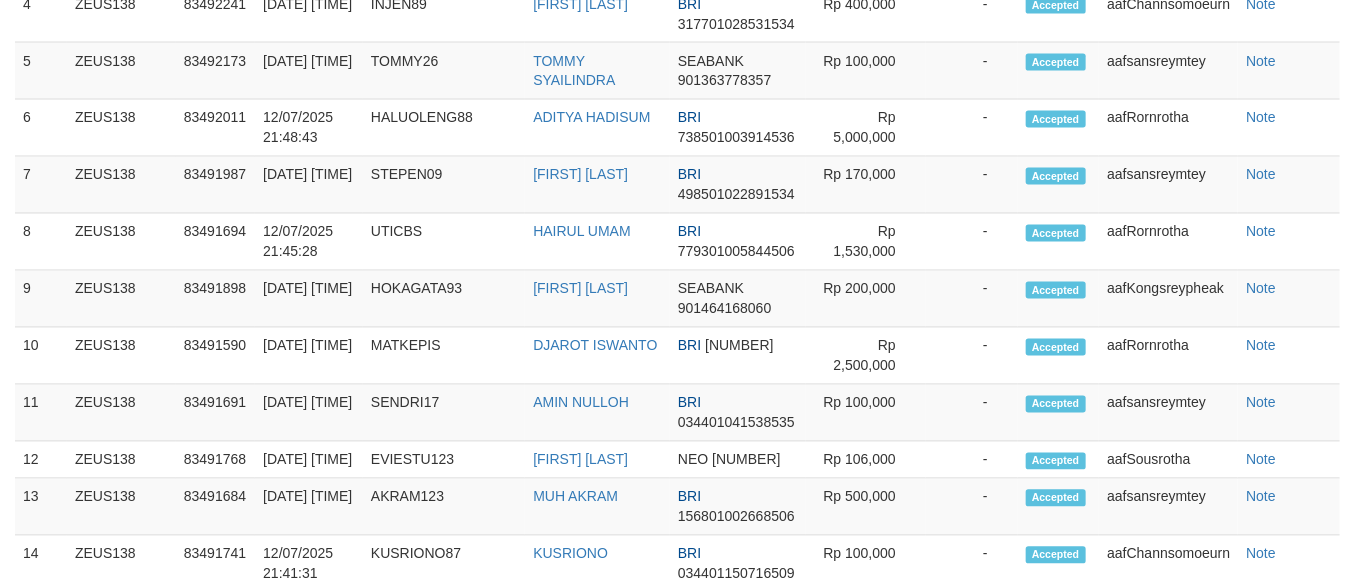 scroll, scrollTop: 1353, scrollLeft: 0, axis: vertical 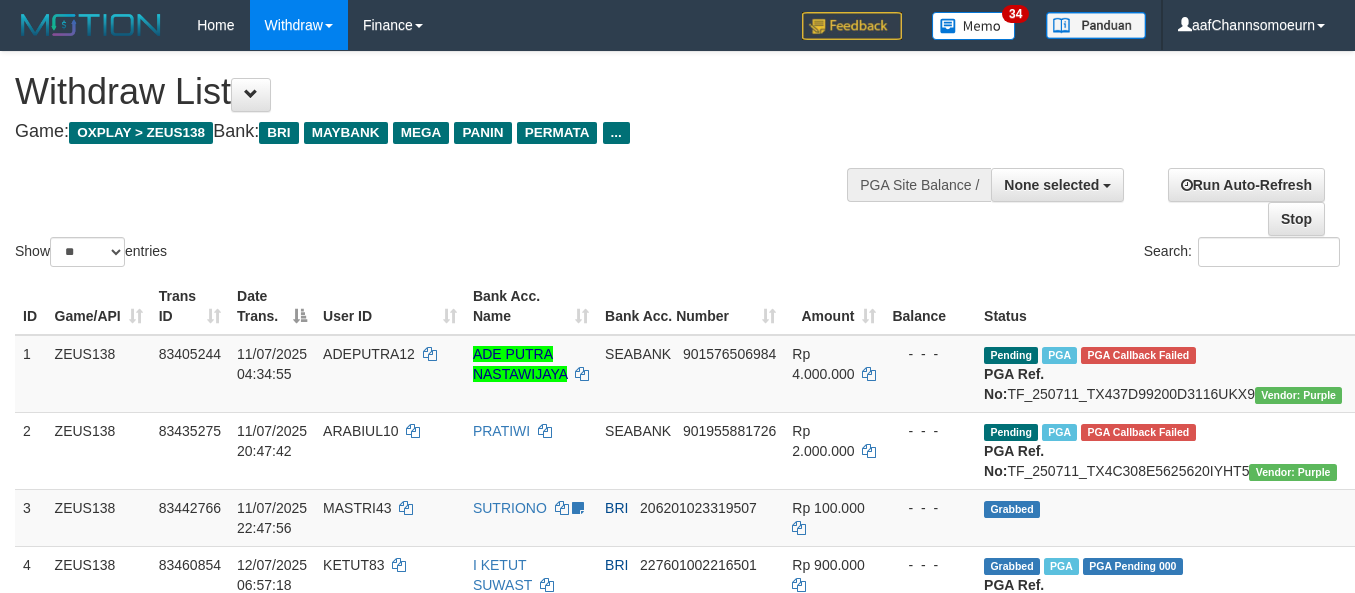 select 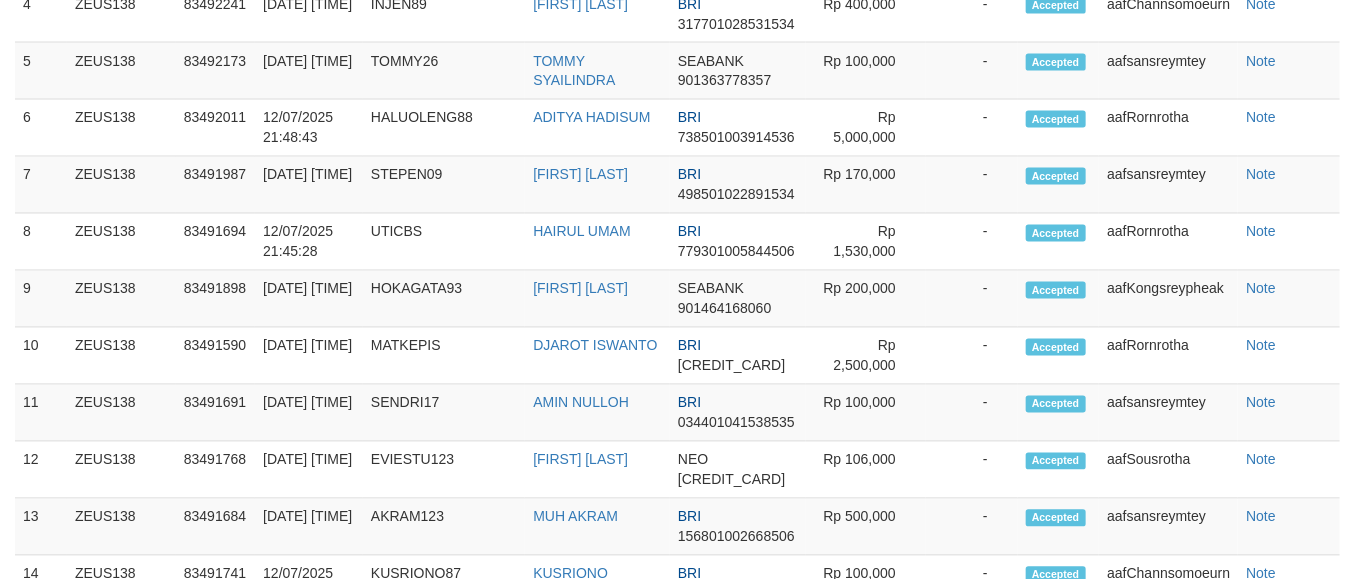 scroll, scrollTop: 1353, scrollLeft: 0, axis: vertical 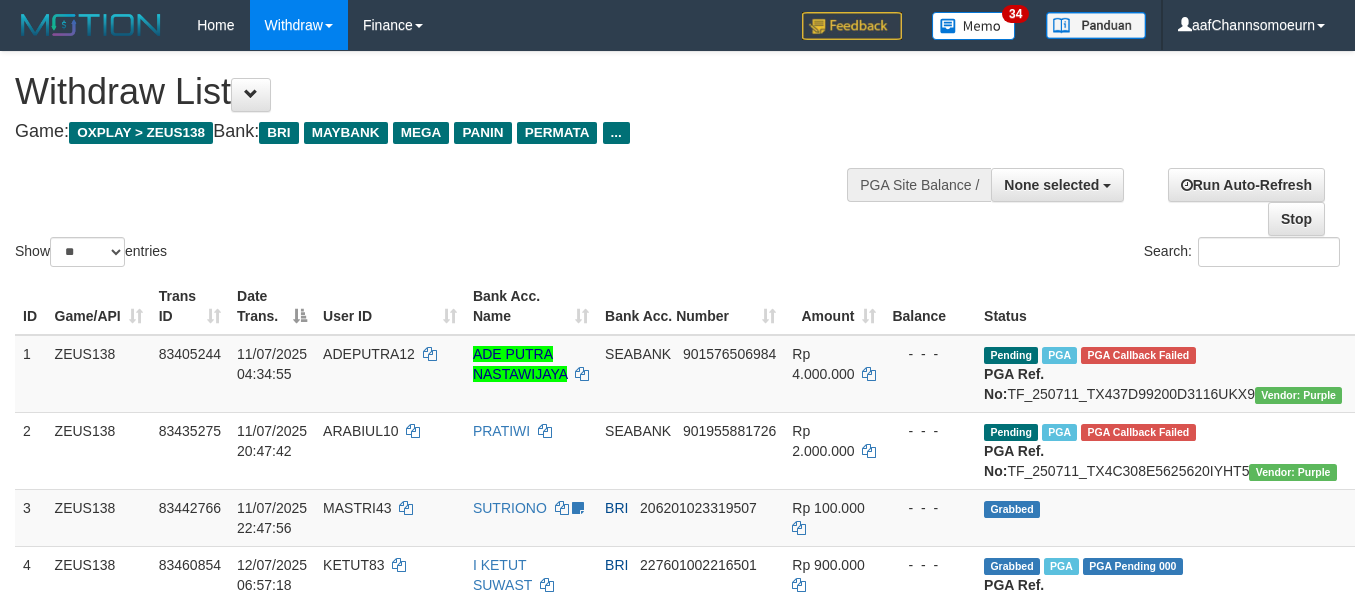 select 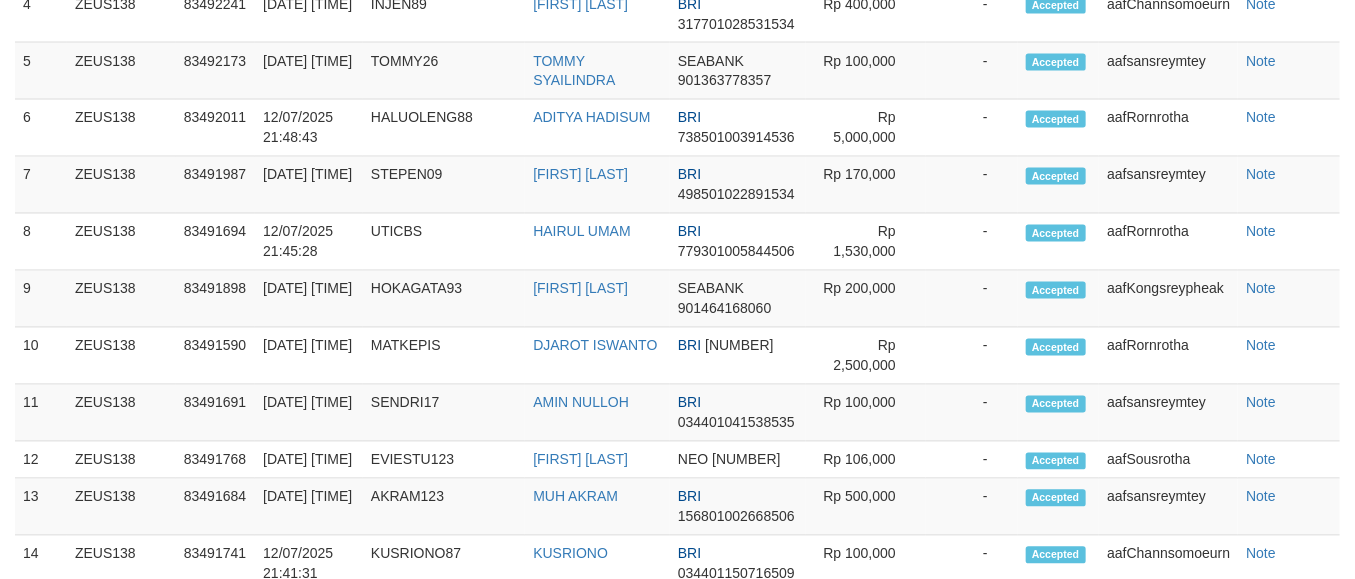 scroll, scrollTop: 1353, scrollLeft: 0, axis: vertical 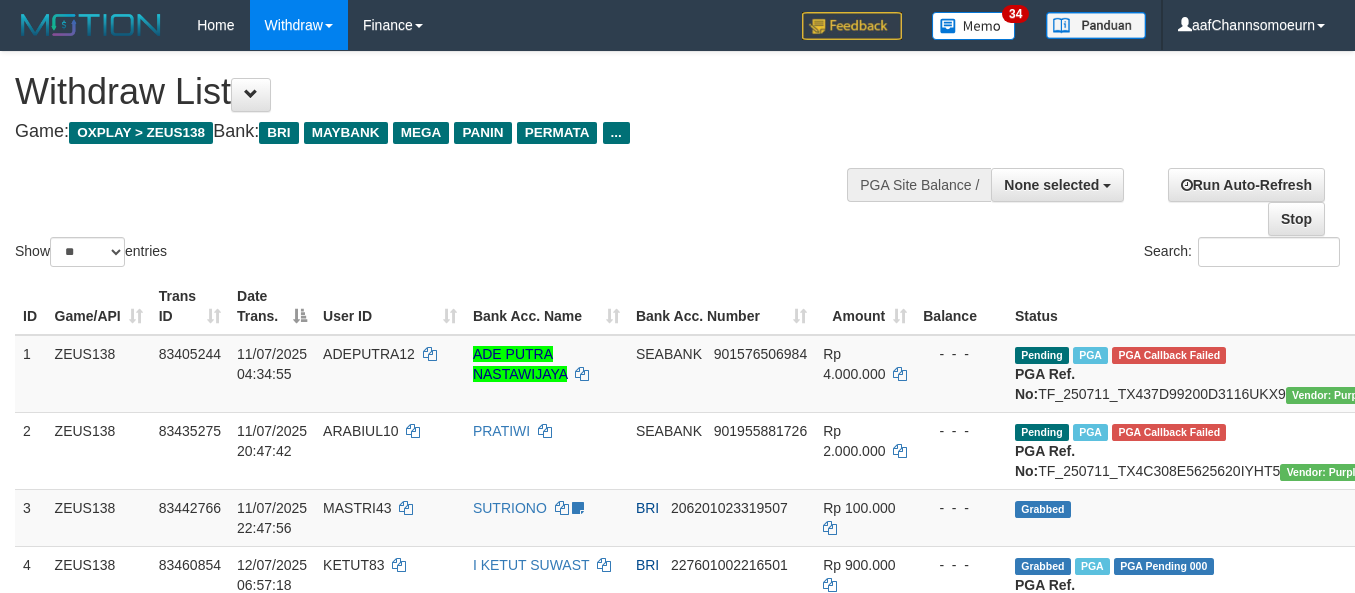 select 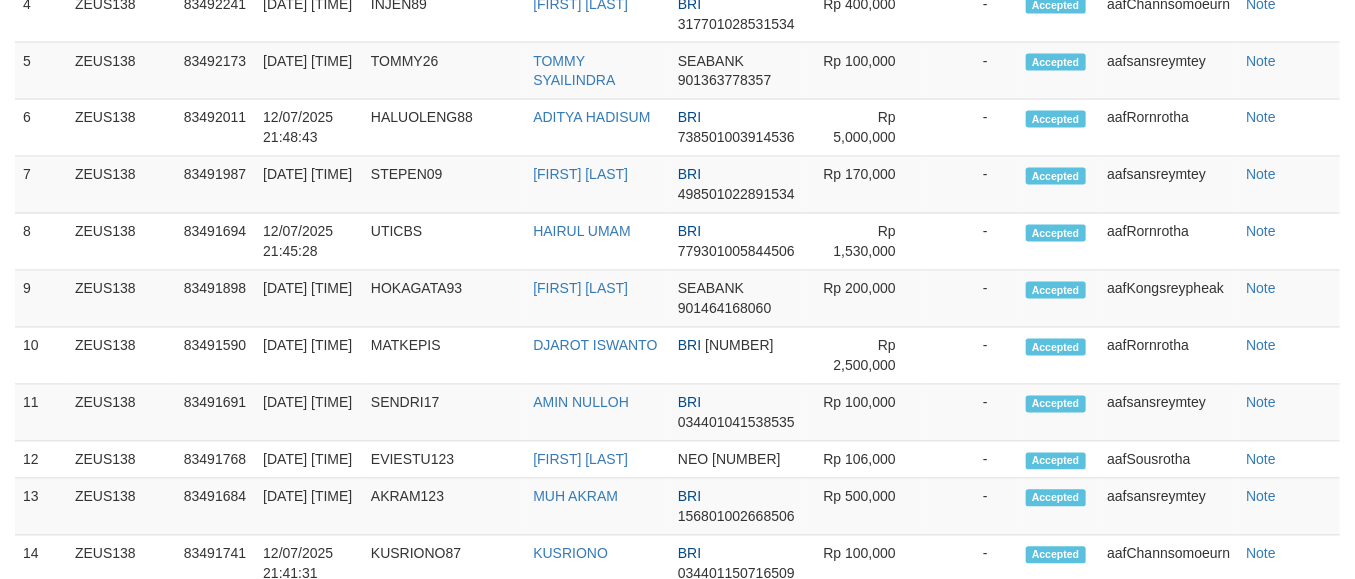scroll, scrollTop: 1353, scrollLeft: 0, axis: vertical 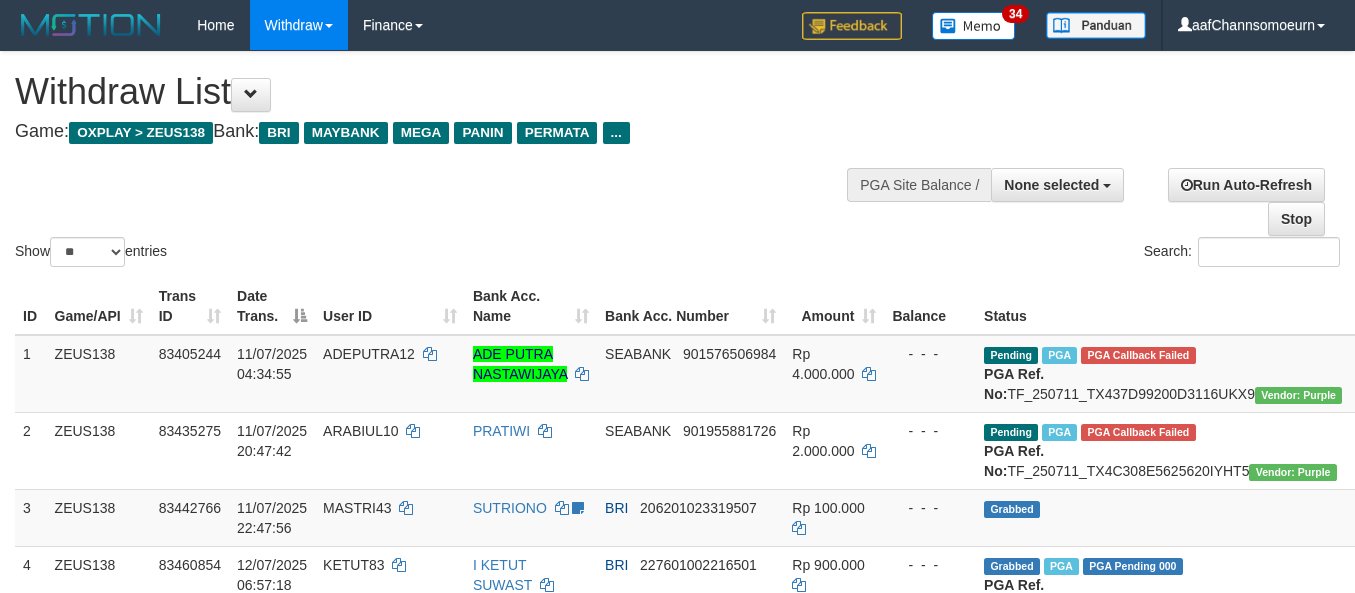 select 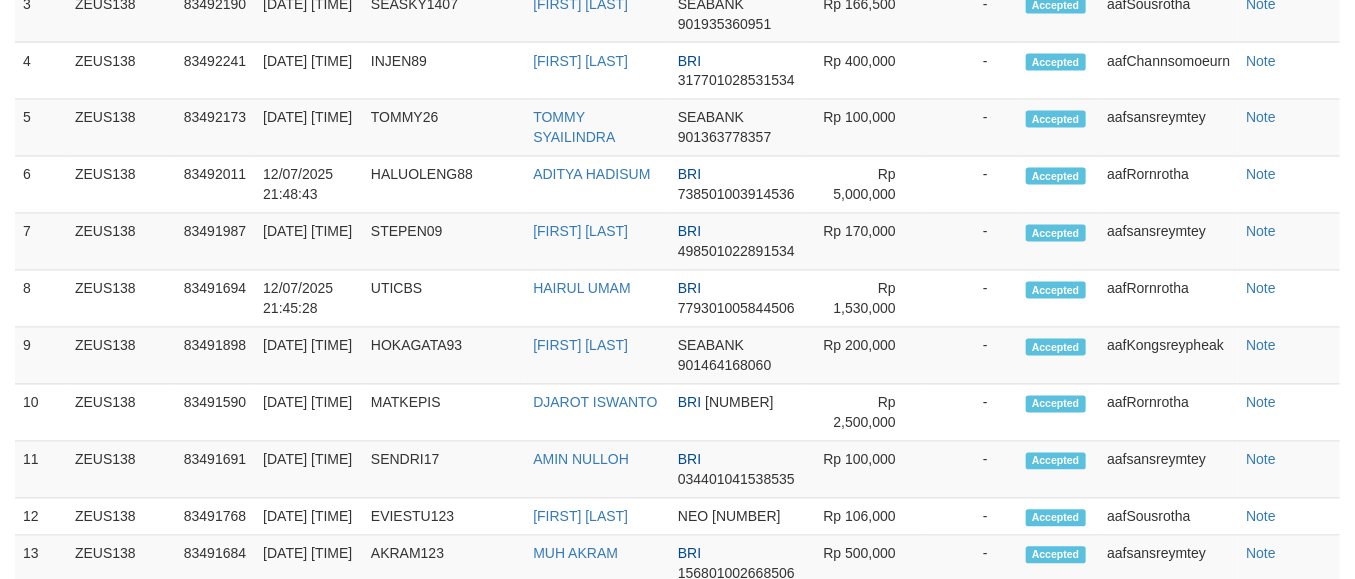 scroll, scrollTop: 1353, scrollLeft: 0, axis: vertical 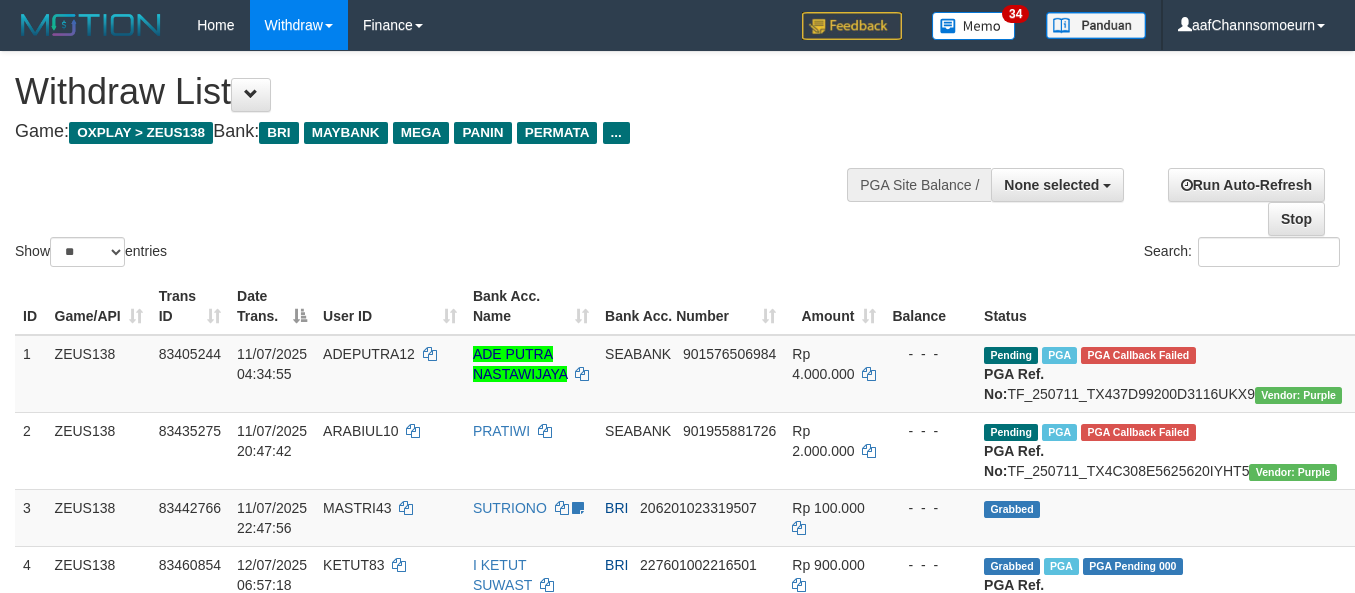 select 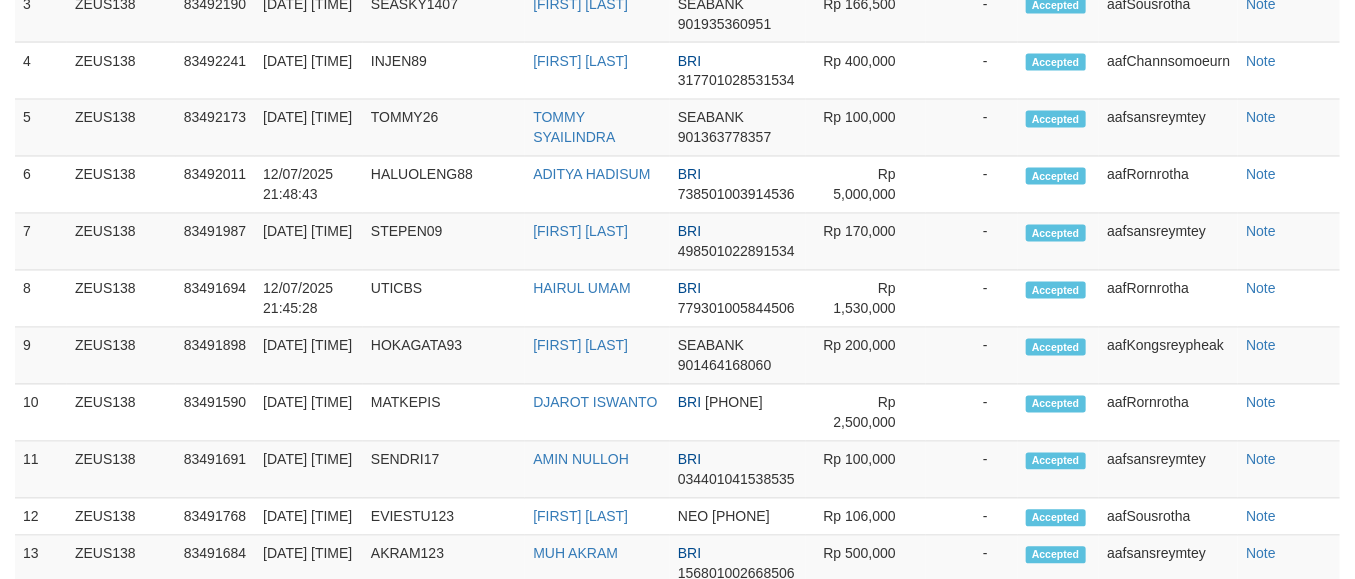 scroll, scrollTop: 1353, scrollLeft: 0, axis: vertical 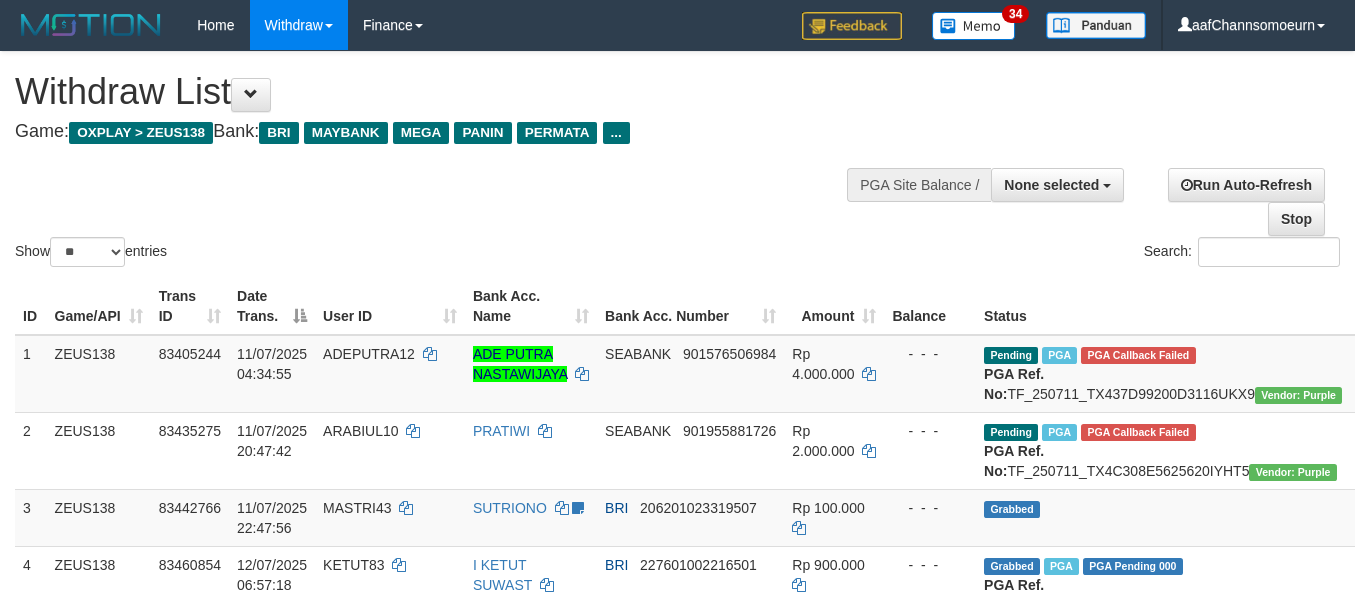select 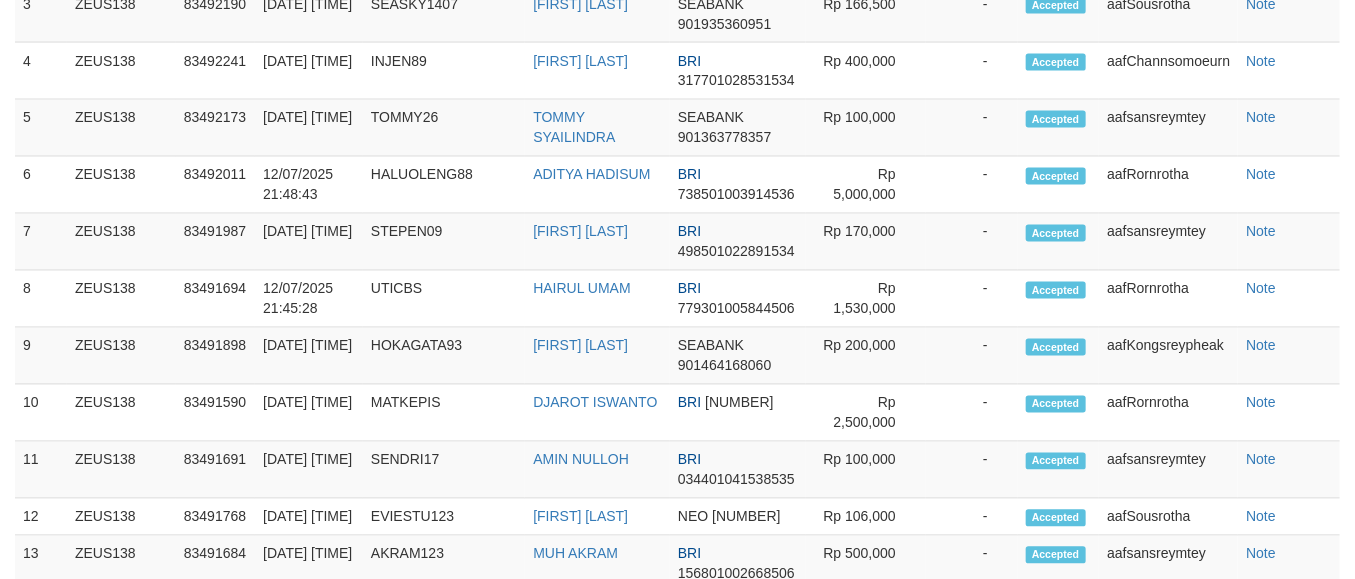 scroll, scrollTop: 1353, scrollLeft: 0, axis: vertical 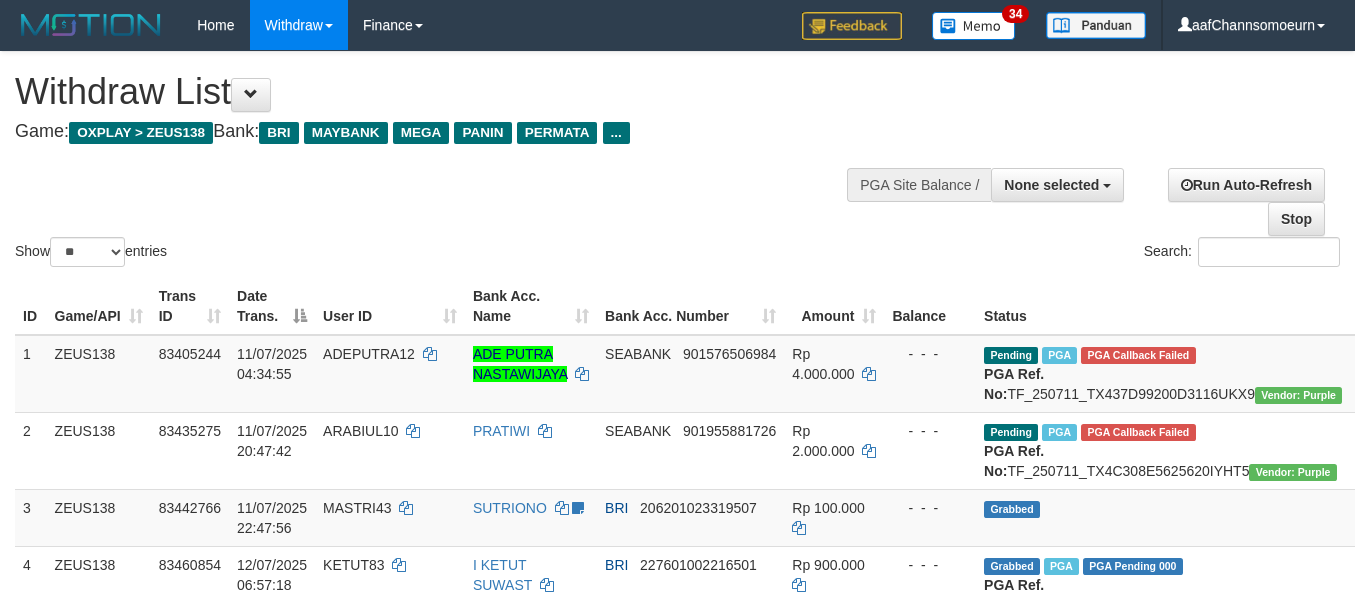 select 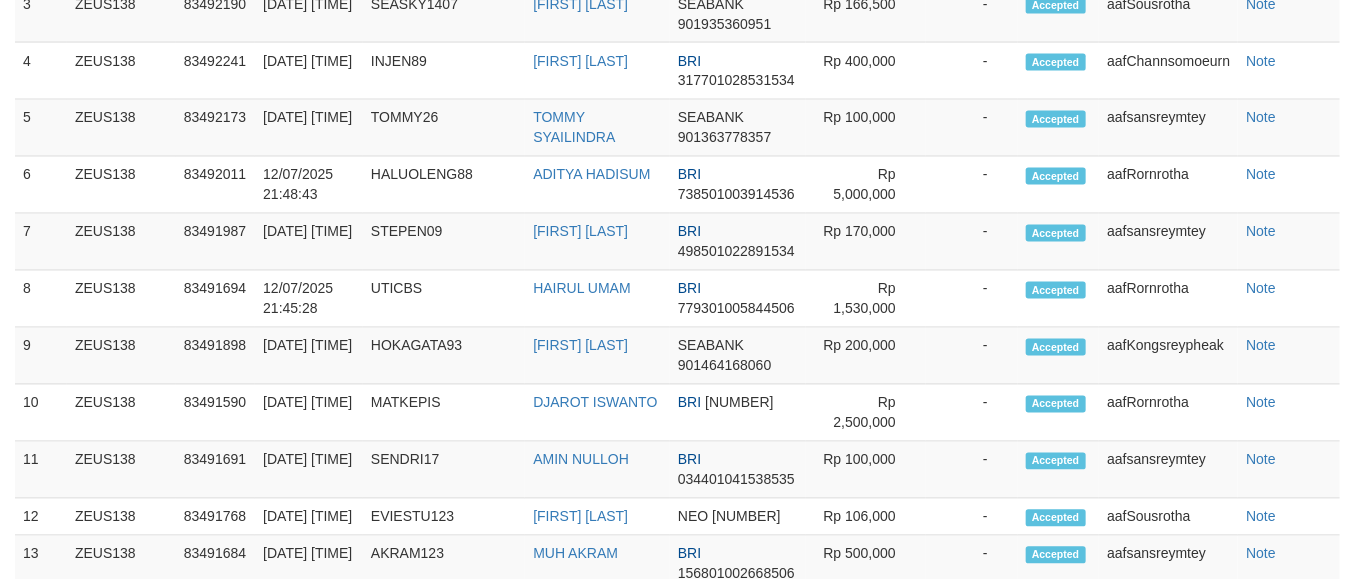 scroll, scrollTop: 1353, scrollLeft: 0, axis: vertical 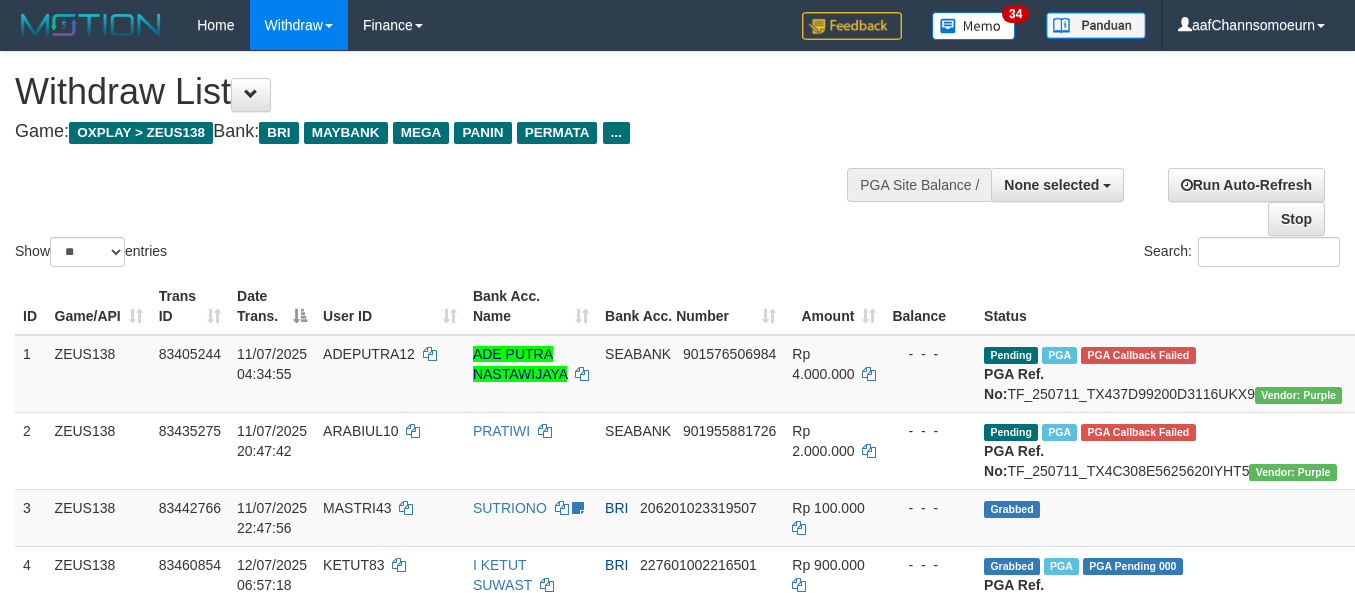 select 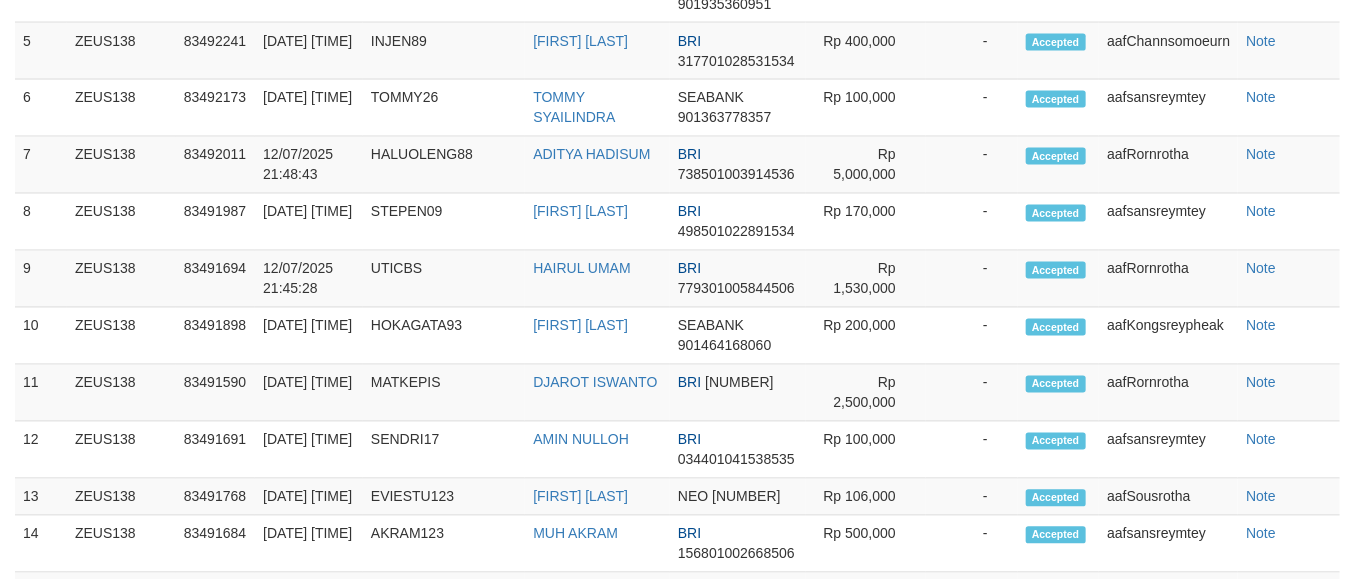 scroll, scrollTop: 1353, scrollLeft: 0, axis: vertical 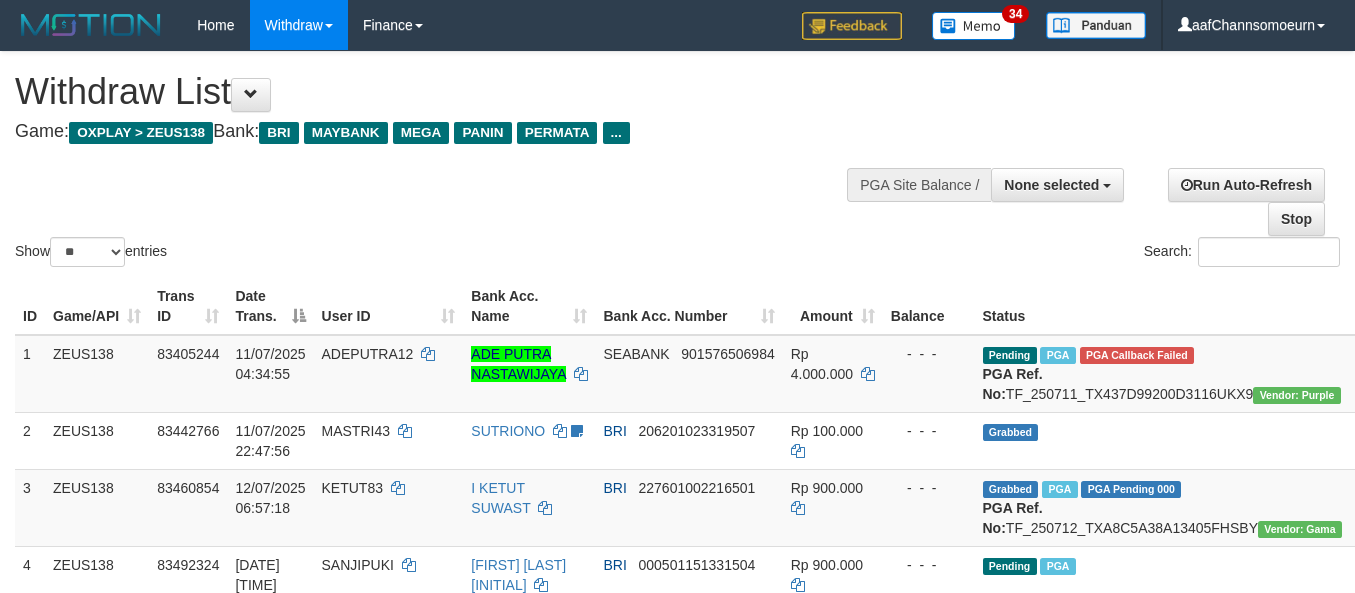 select 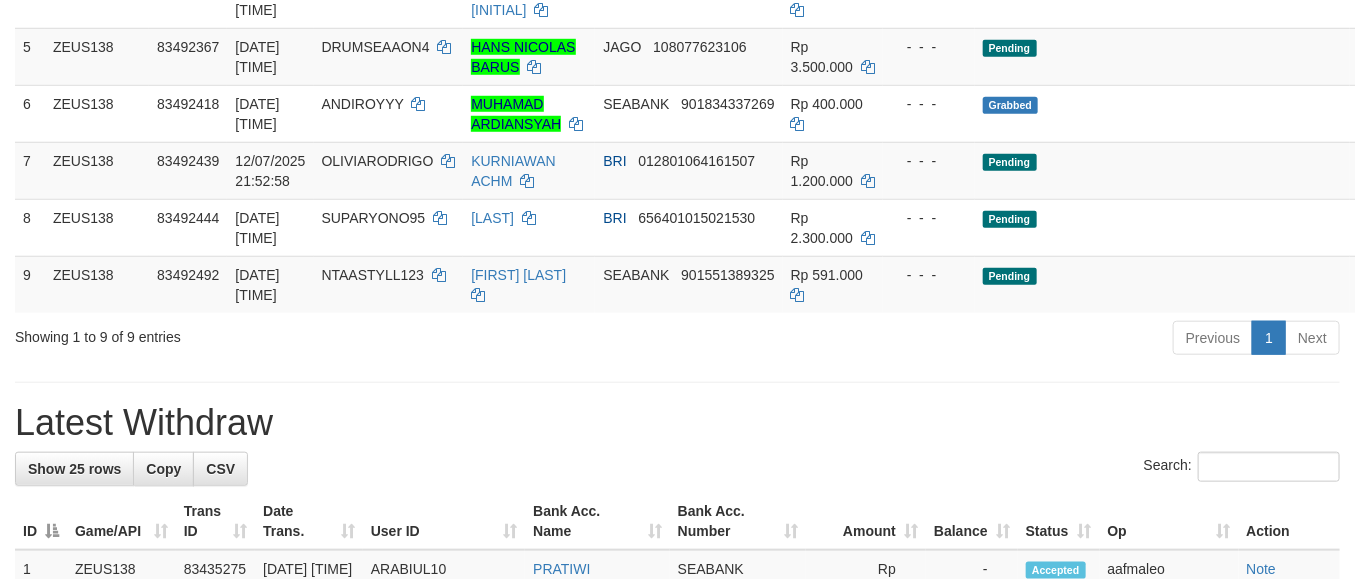 scroll, scrollTop: 675, scrollLeft: 0, axis: vertical 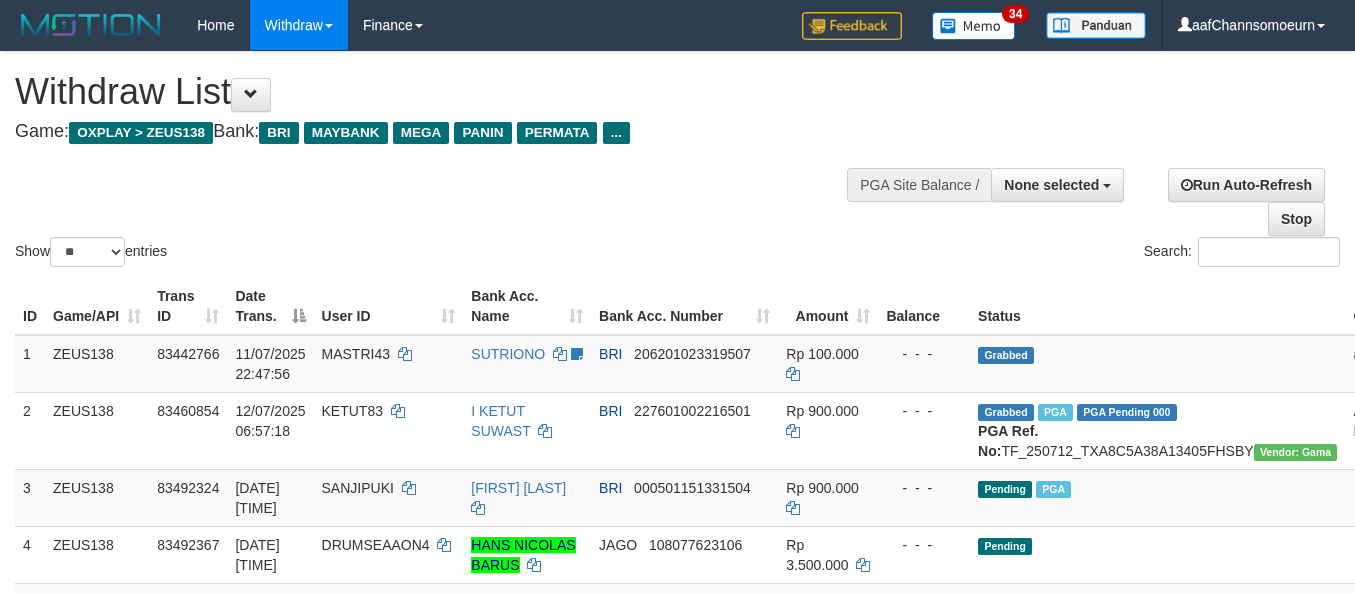 select 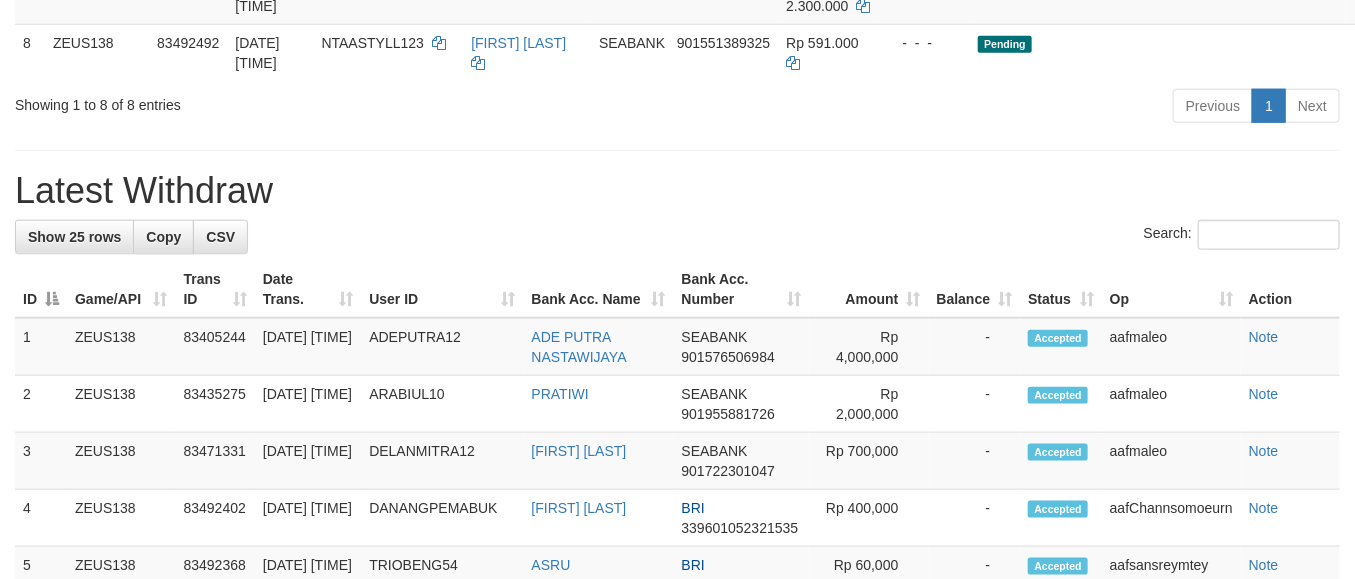 scroll, scrollTop: 675, scrollLeft: 0, axis: vertical 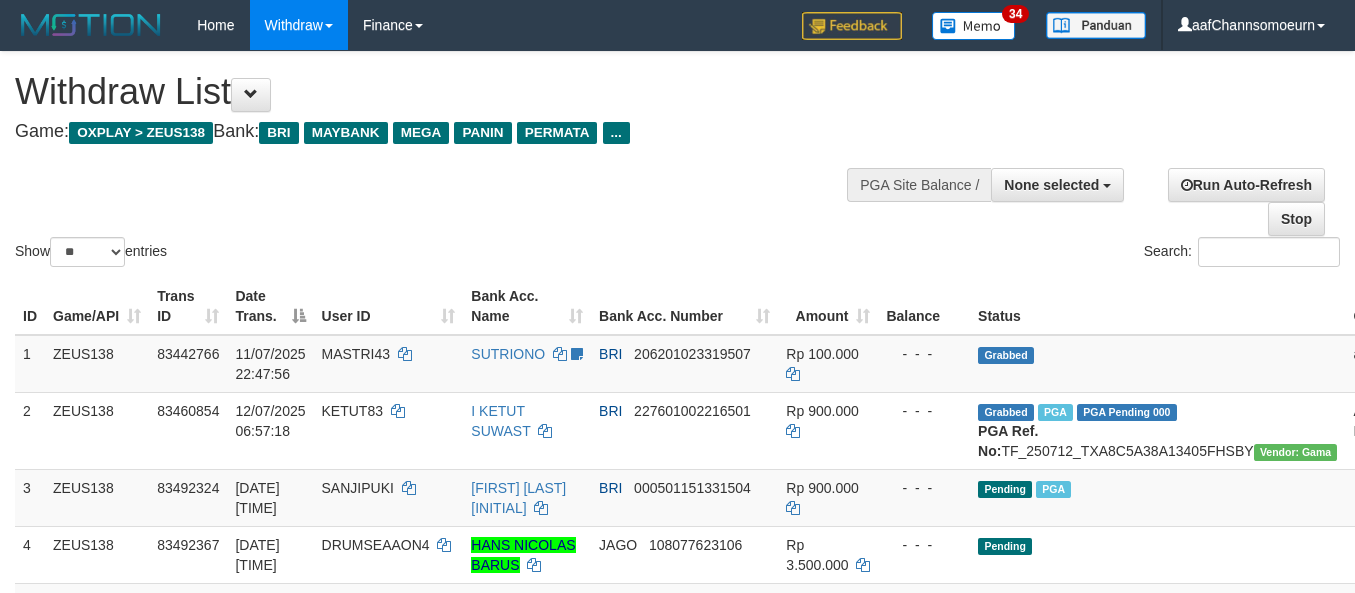 select 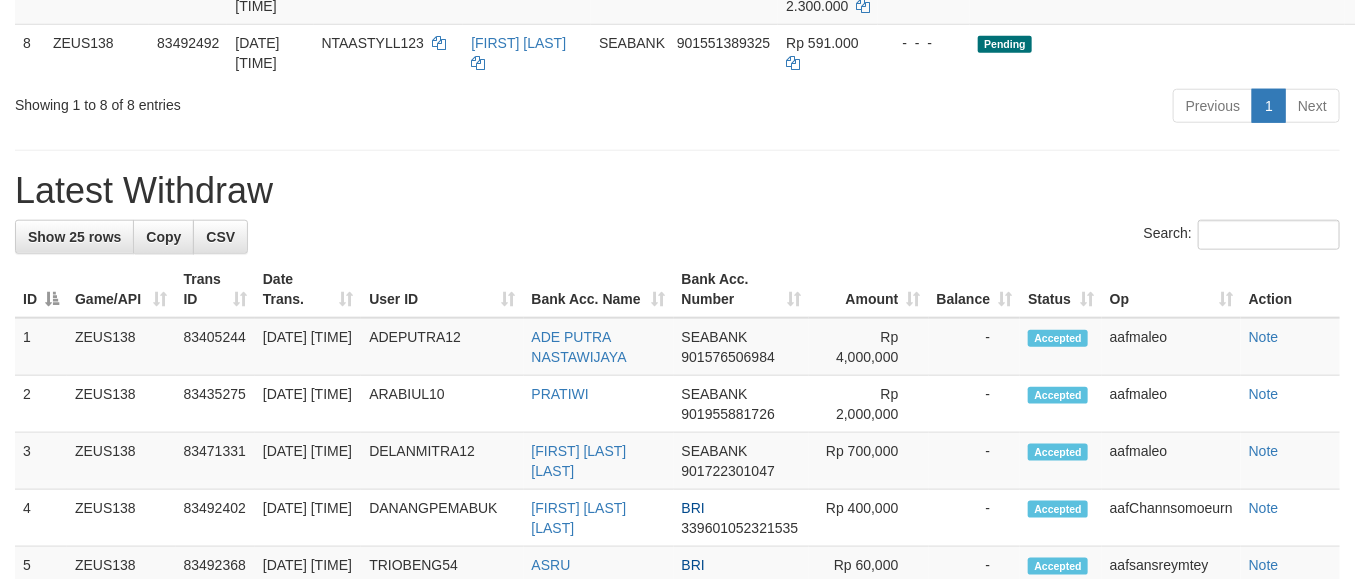scroll, scrollTop: 675, scrollLeft: 0, axis: vertical 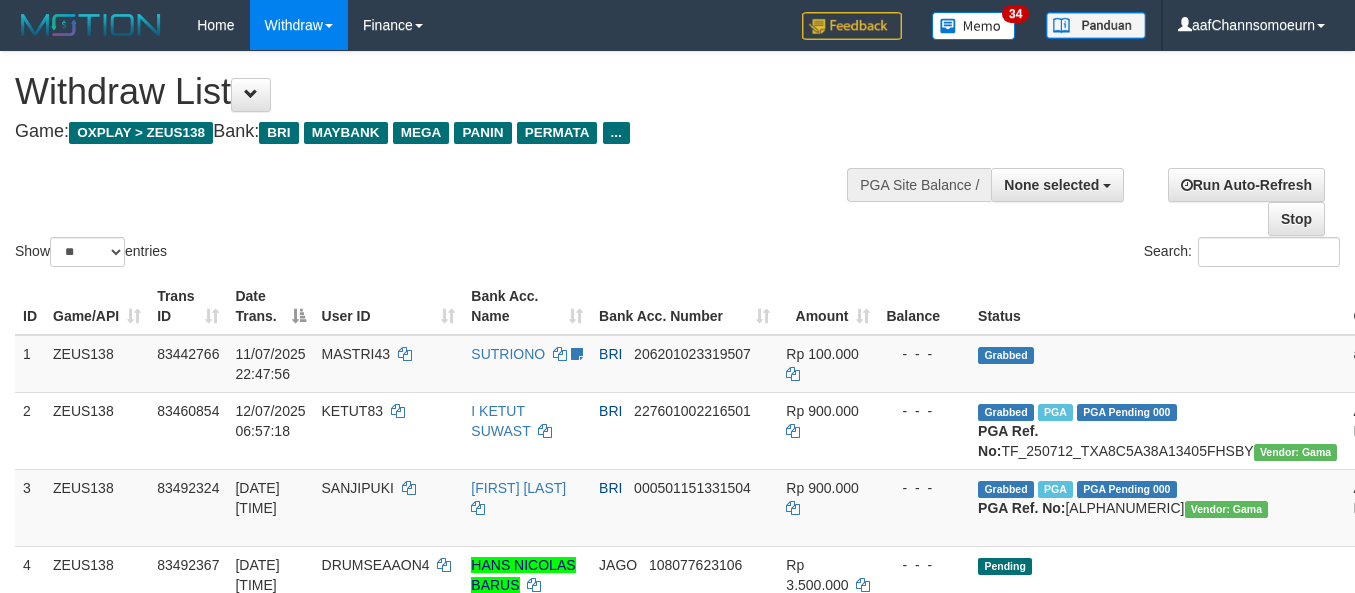 select 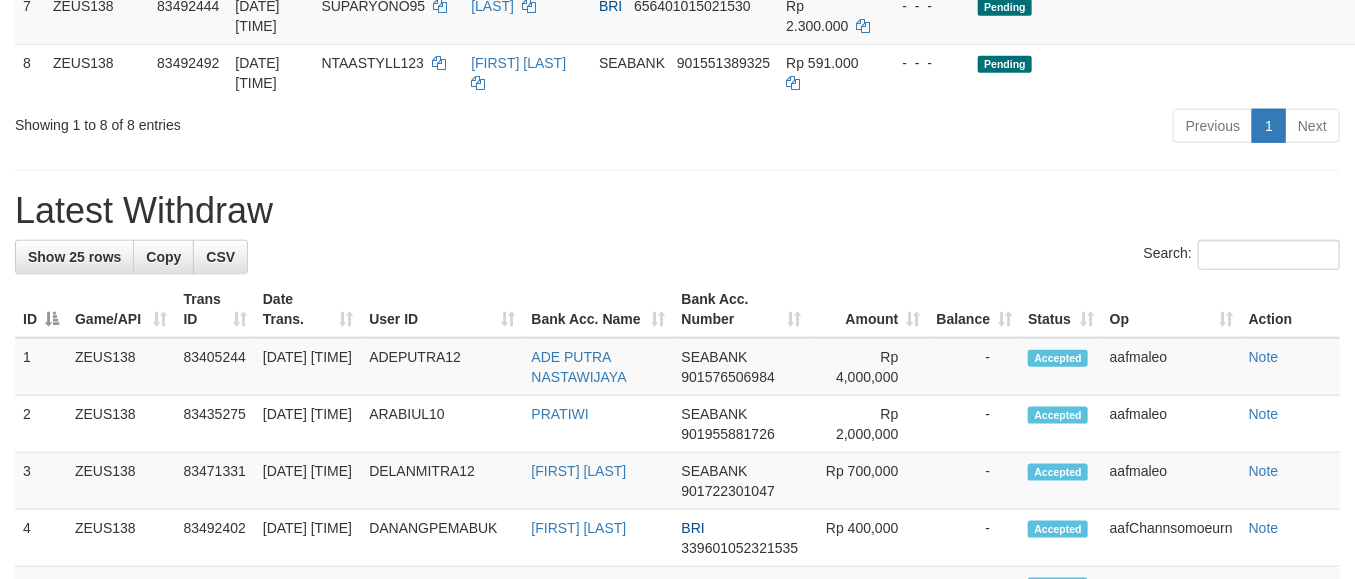 scroll, scrollTop: 675, scrollLeft: 0, axis: vertical 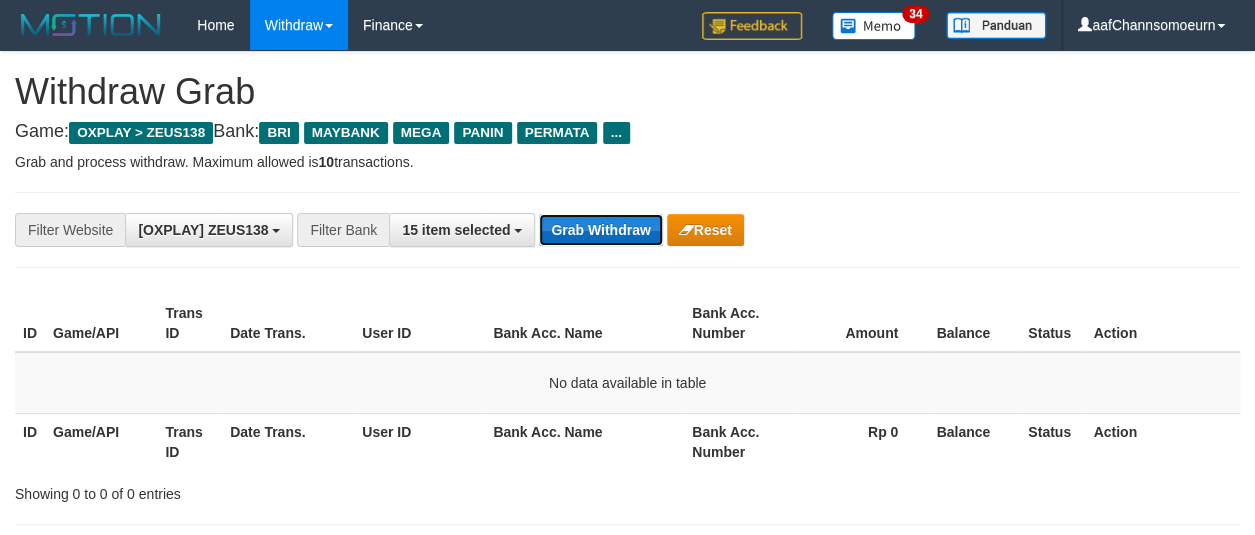 click on "Grab Withdraw" at bounding box center (600, 230) 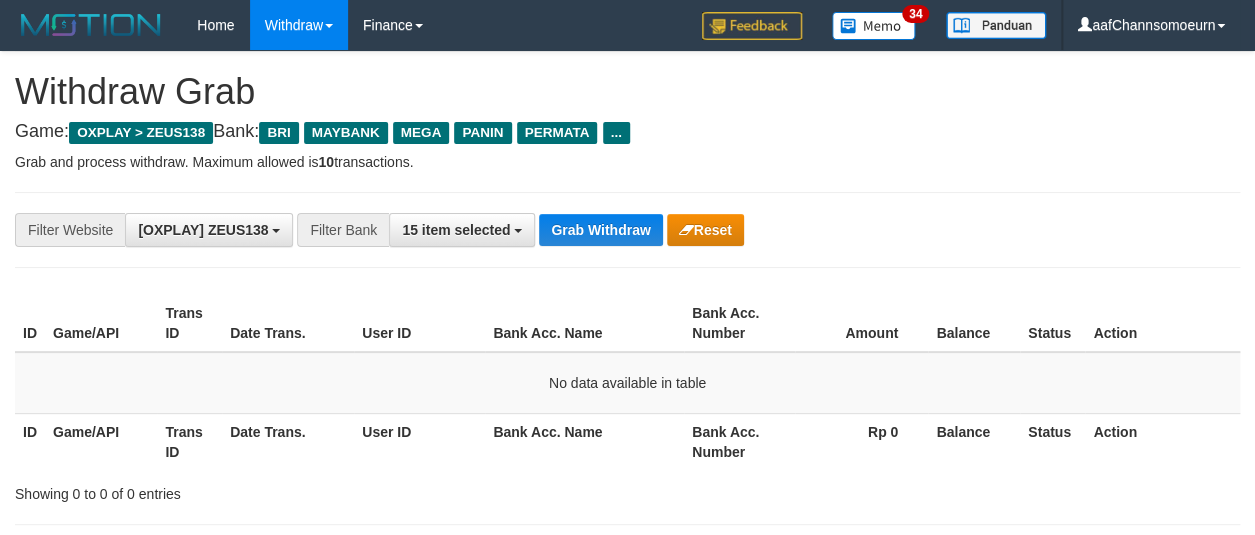 click on "**********" at bounding box center [627, 230] 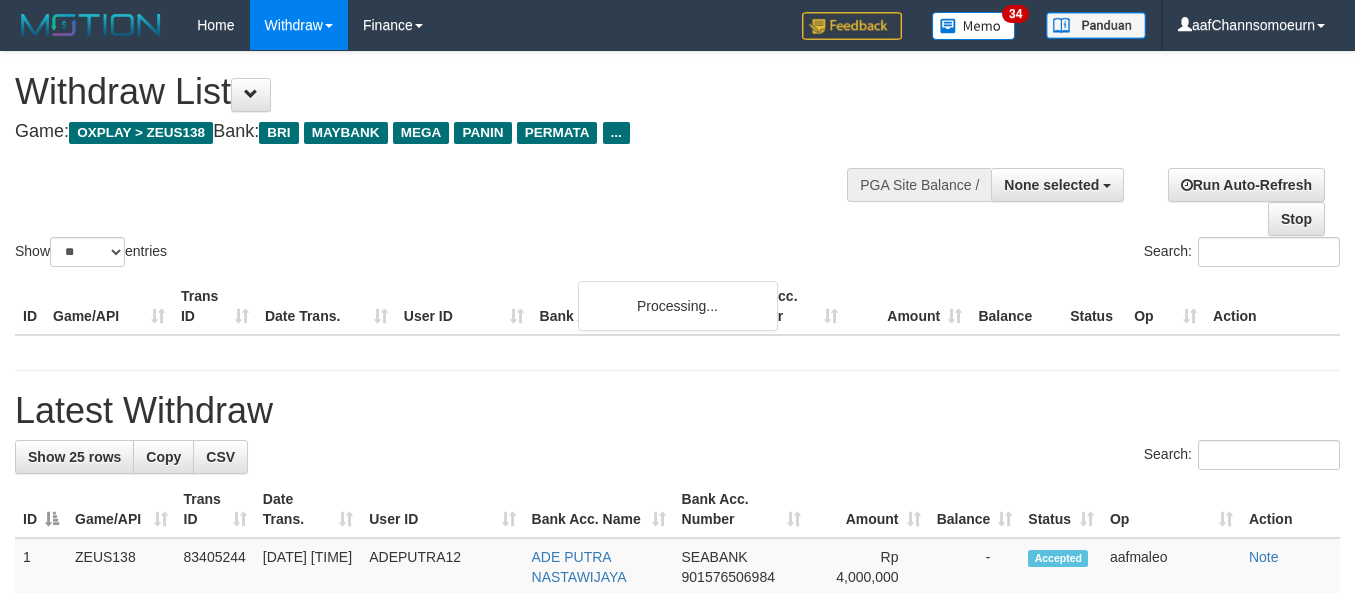 select 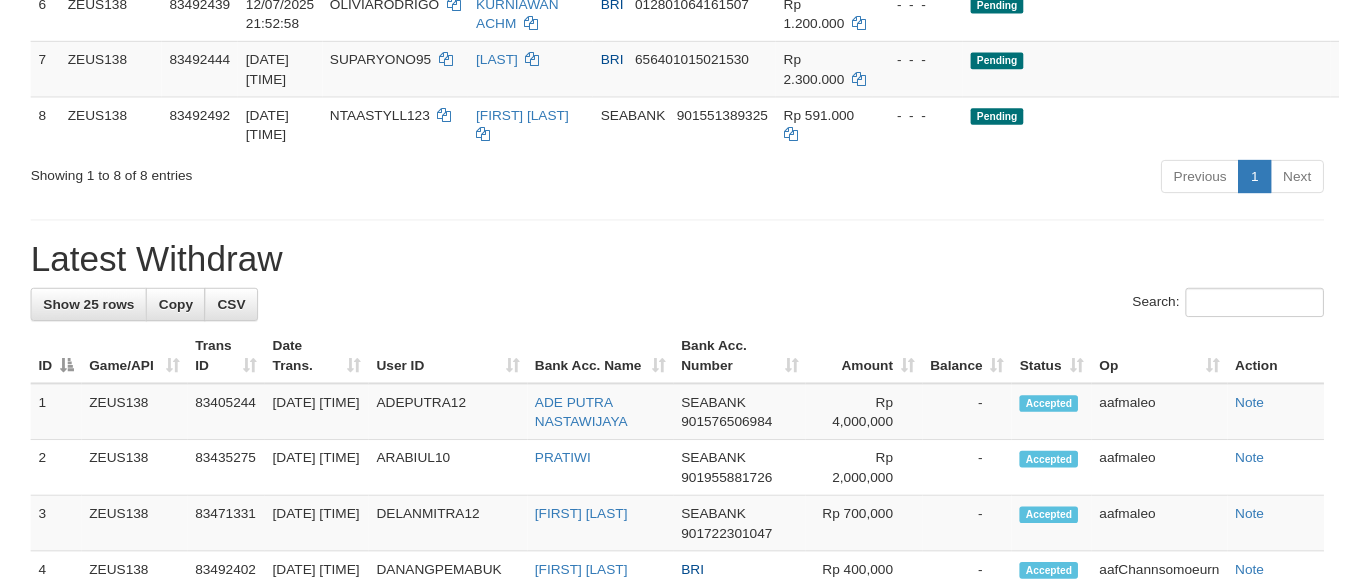 scroll, scrollTop: 1245, scrollLeft: 0, axis: vertical 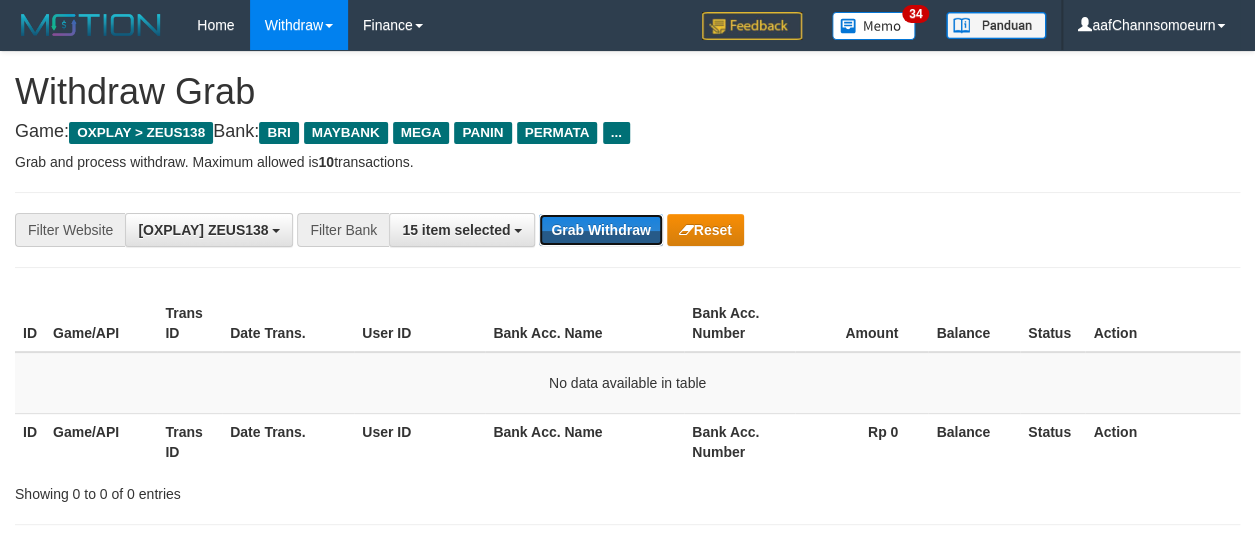 drag, startPoint x: 591, startPoint y: 225, endPoint x: 622, endPoint y: 299, distance: 80.23092 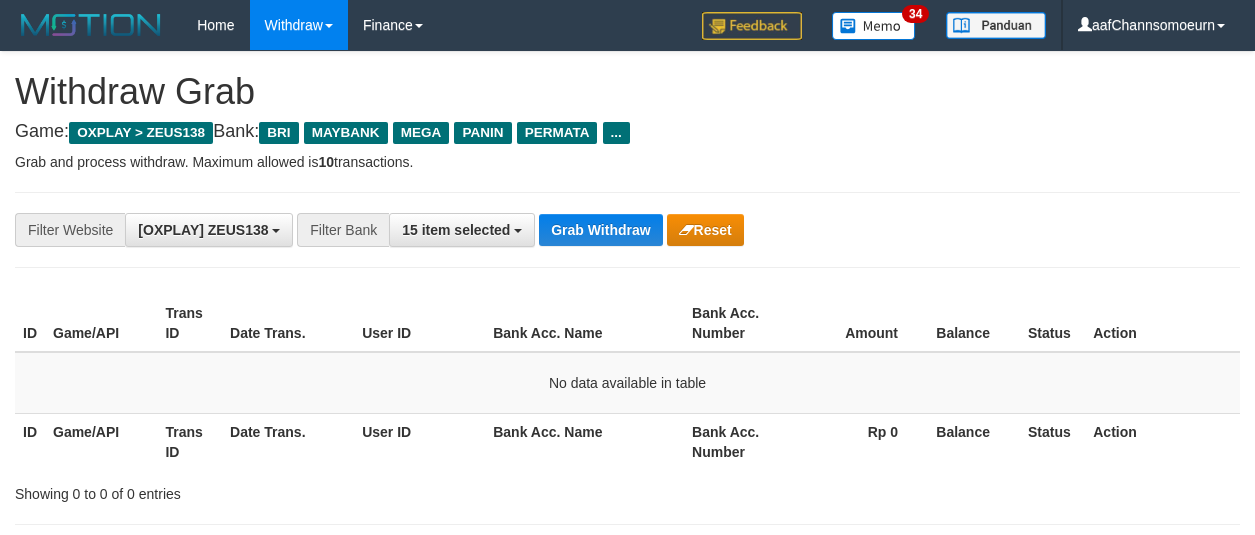 scroll, scrollTop: 0, scrollLeft: 0, axis: both 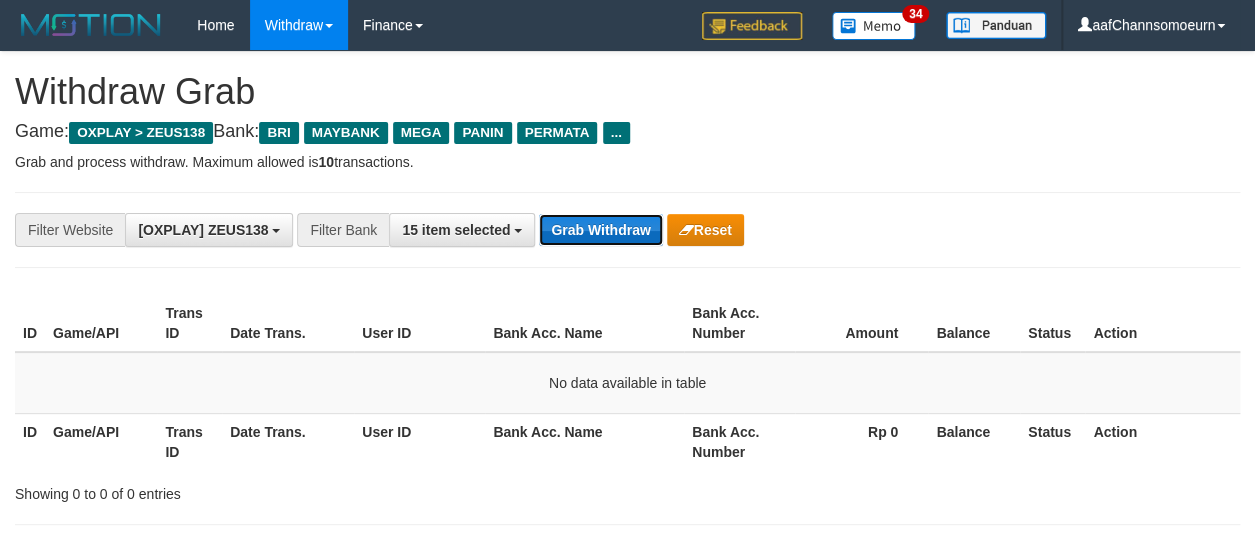 click on "Grab Withdraw" at bounding box center (600, 230) 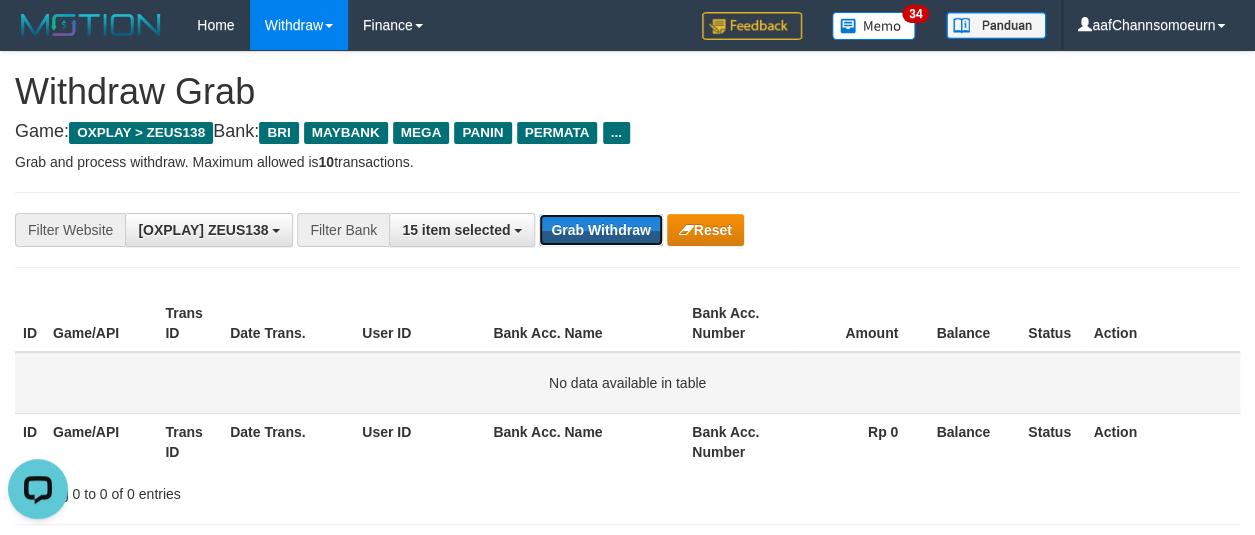 scroll, scrollTop: 0, scrollLeft: 0, axis: both 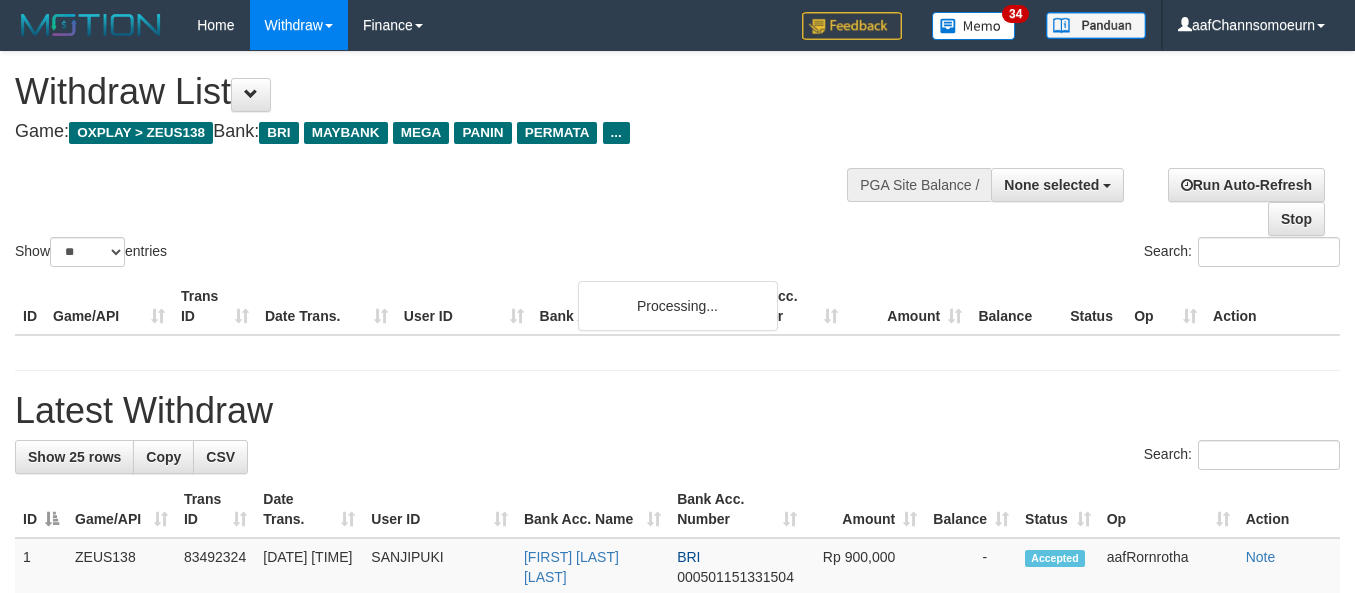 select 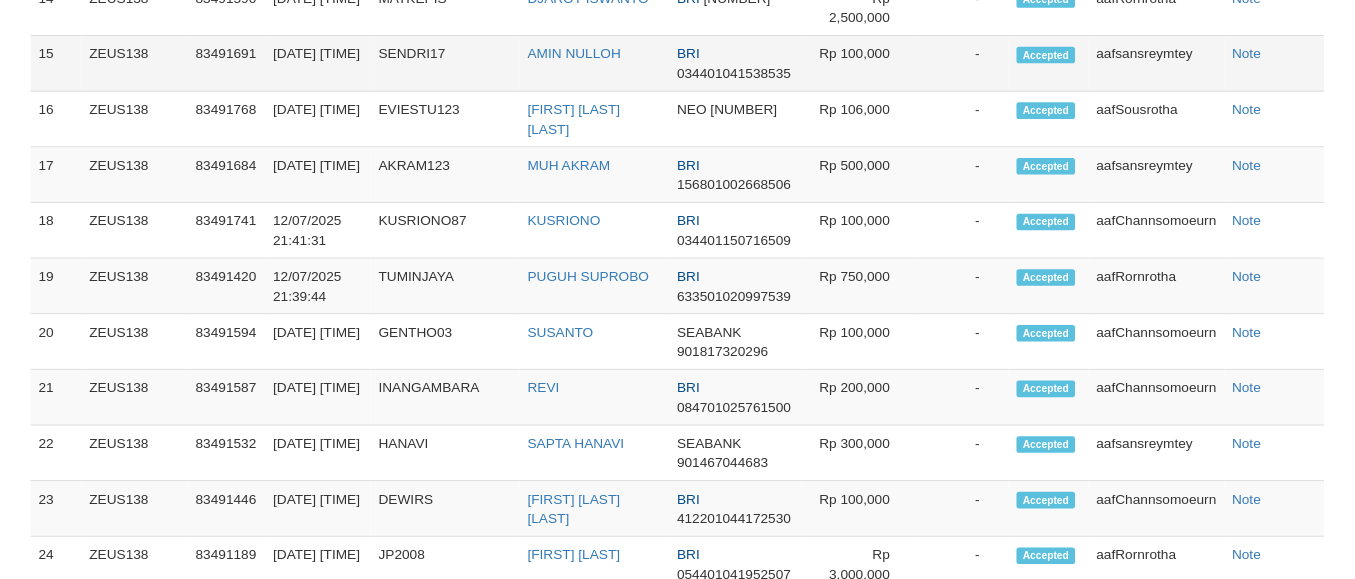 scroll, scrollTop: 1245, scrollLeft: 0, axis: vertical 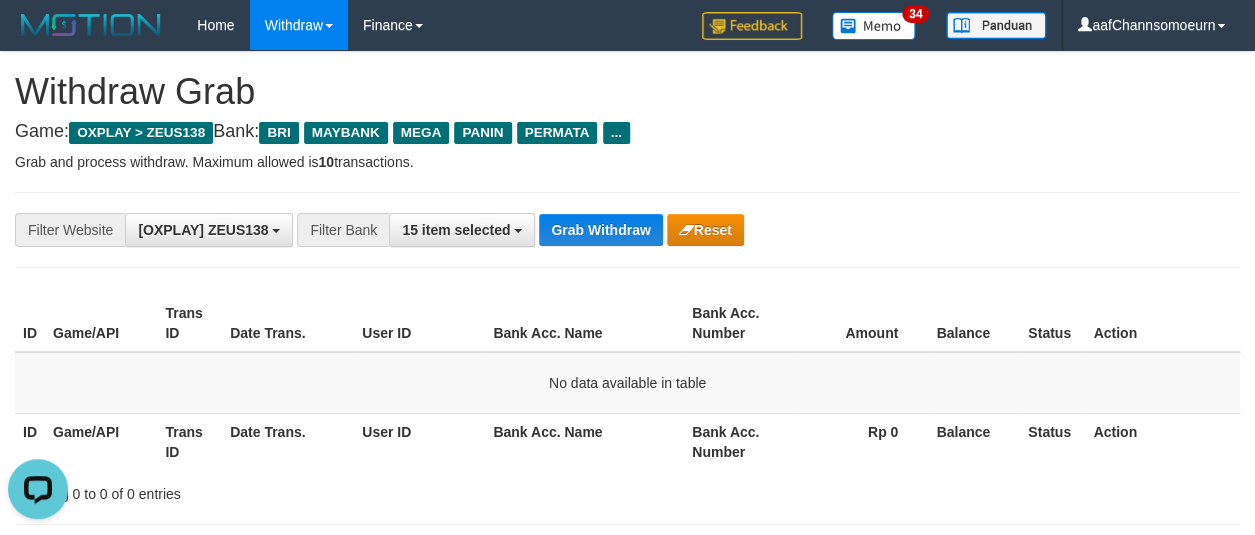 click on "**********" at bounding box center (627, 230) 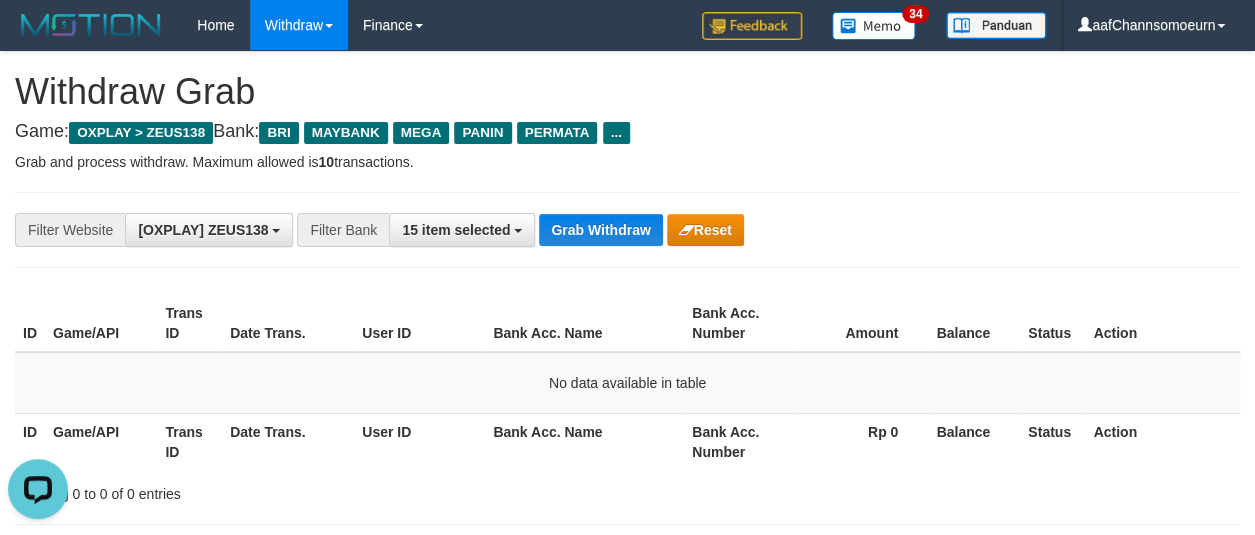click on "**********" at bounding box center (627, 230) 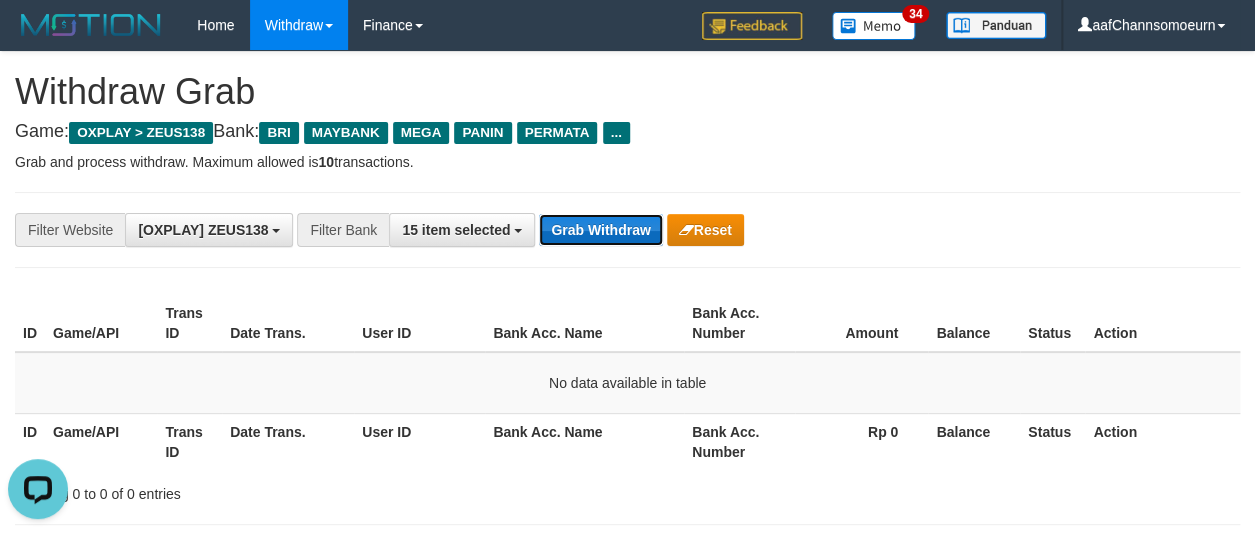 drag, startPoint x: 590, startPoint y: 216, endPoint x: 600, endPoint y: 229, distance: 16.40122 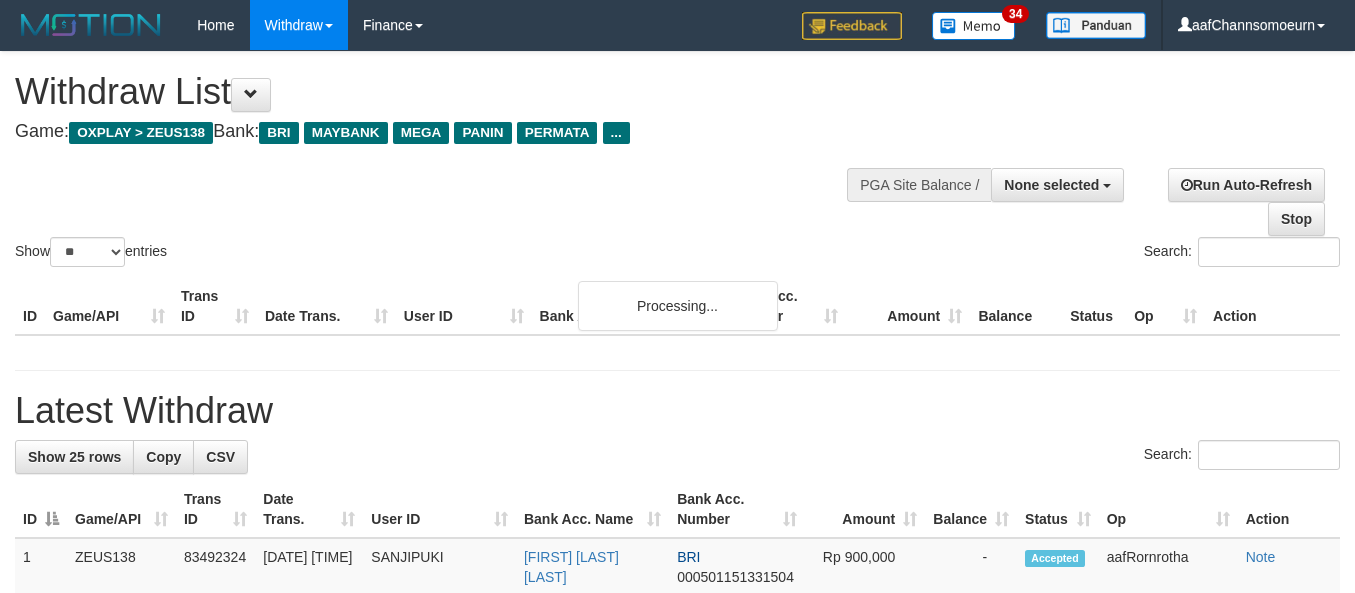 select 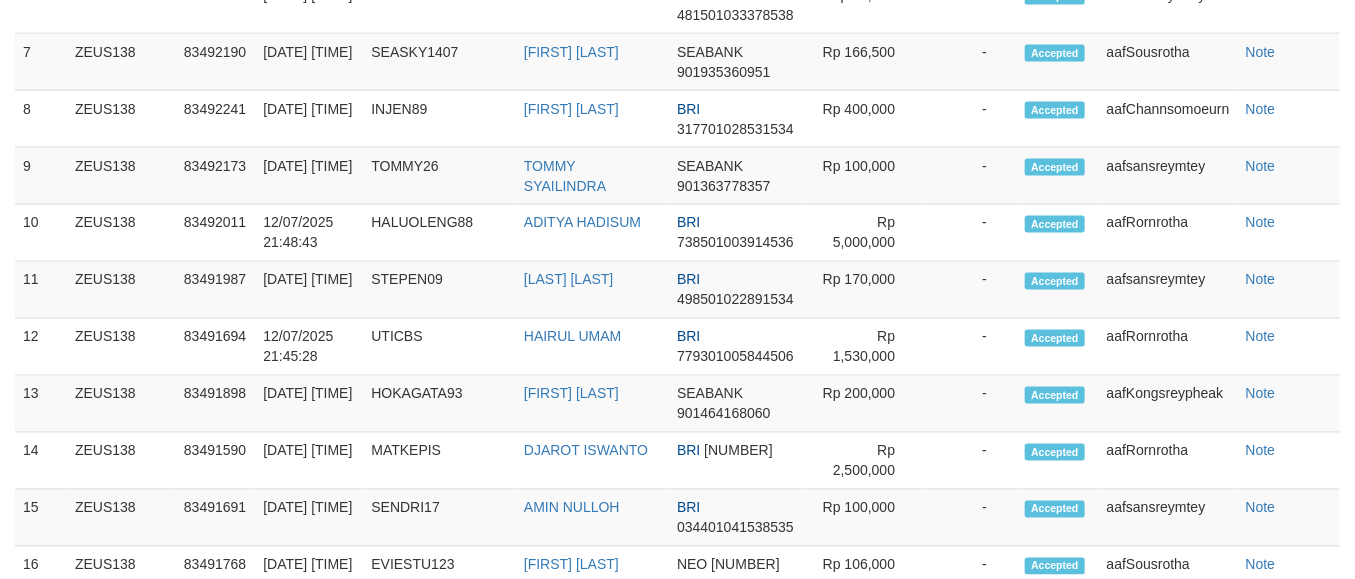 scroll, scrollTop: 1245, scrollLeft: 0, axis: vertical 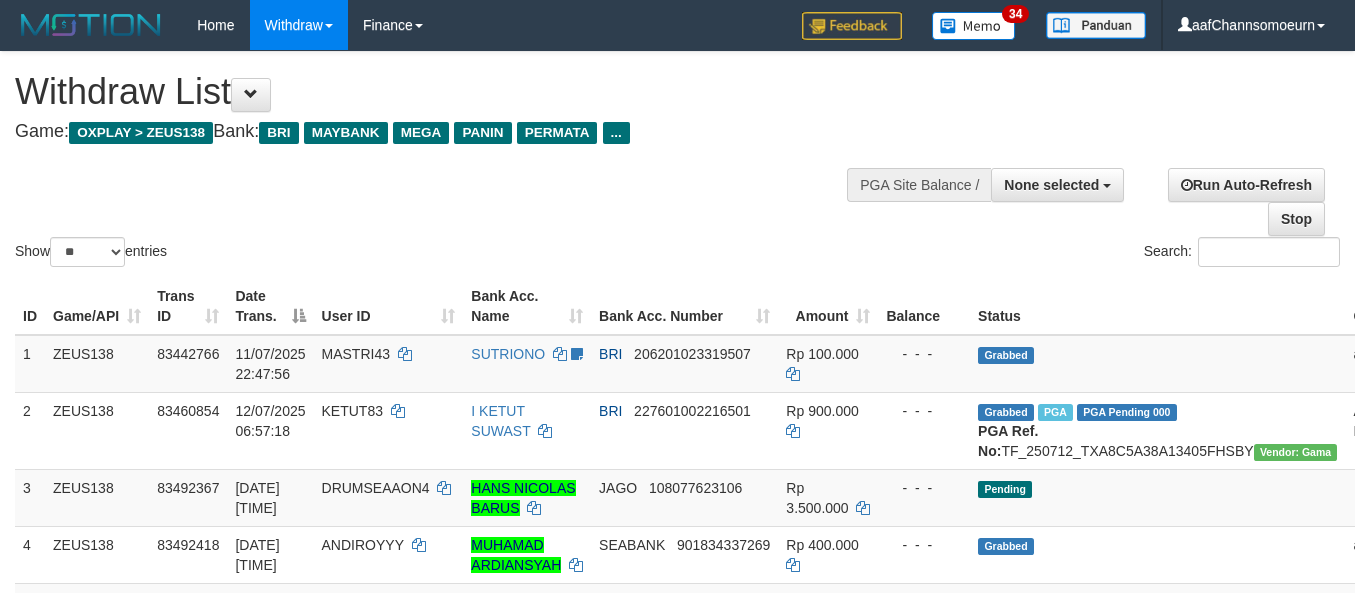 select 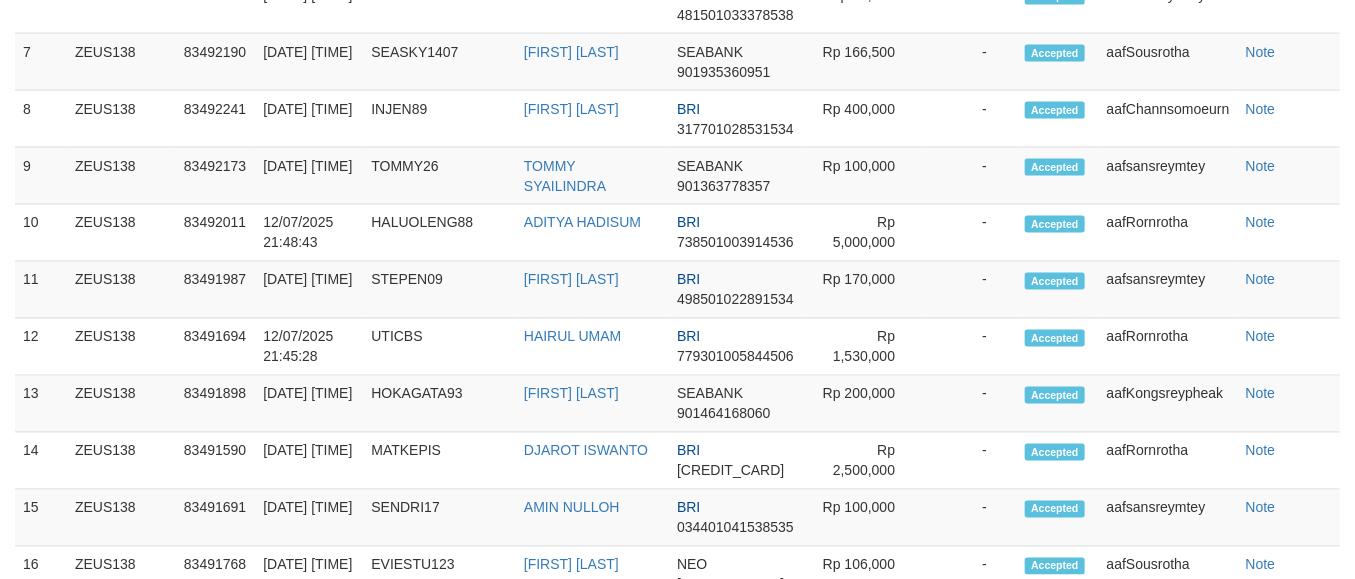 scroll, scrollTop: 1245, scrollLeft: 0, axis: vertical 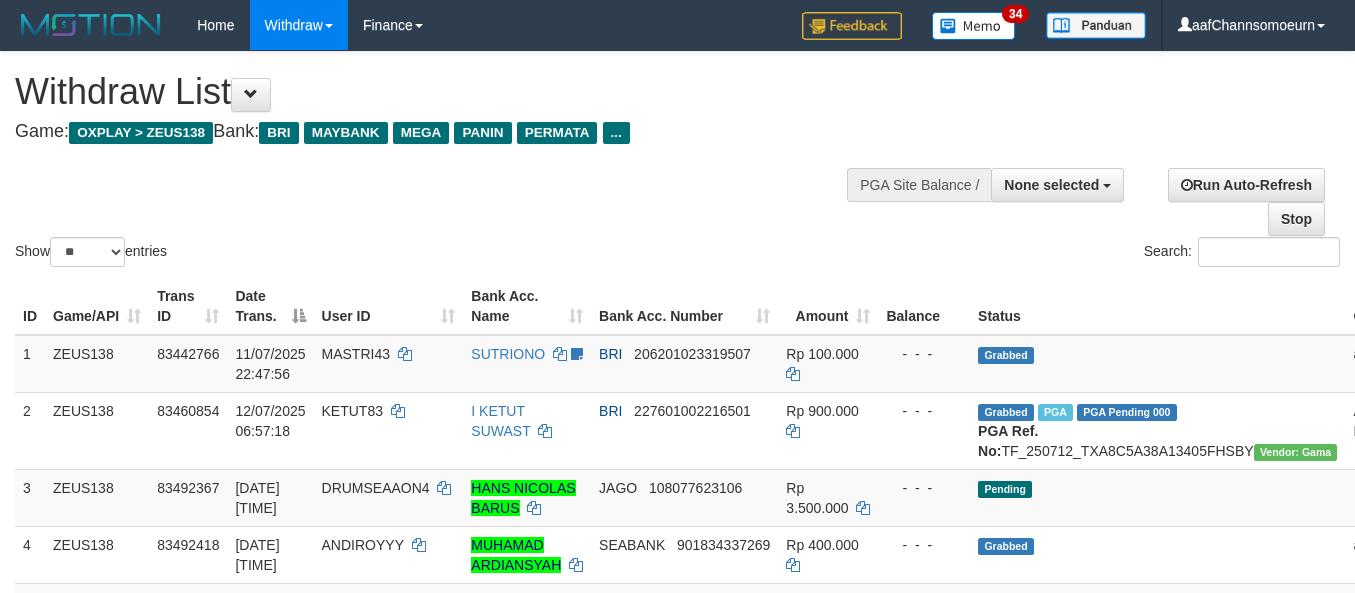 select 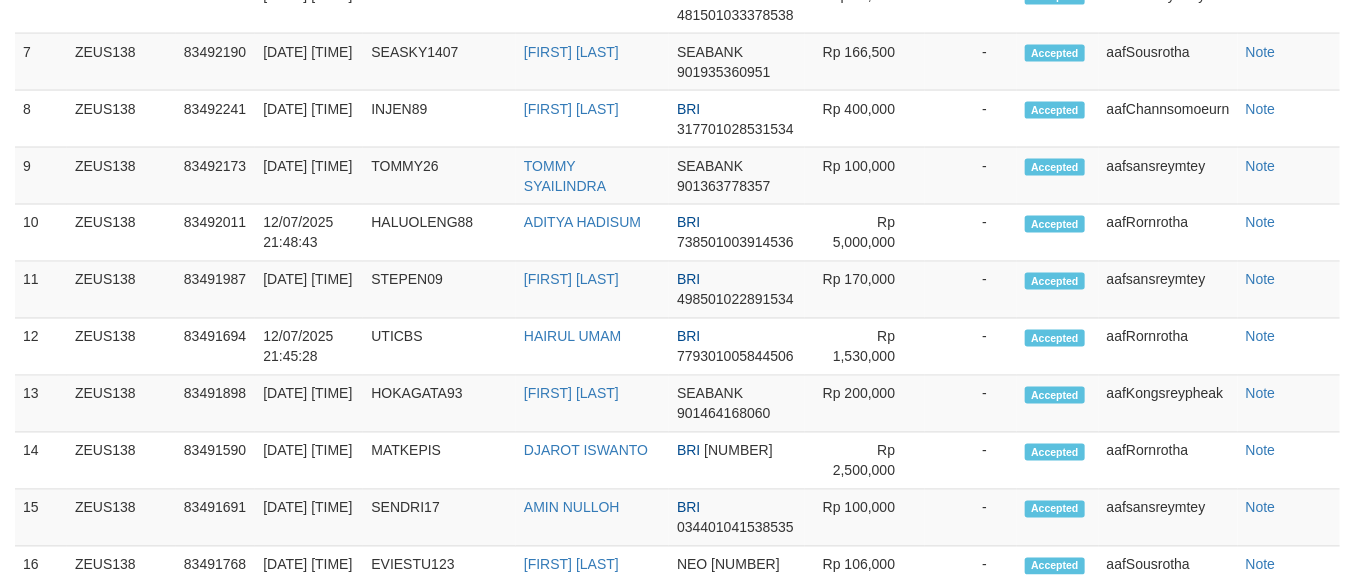 scroll, scrollTop: 1245, scrollLeft: 0, axis: vertical 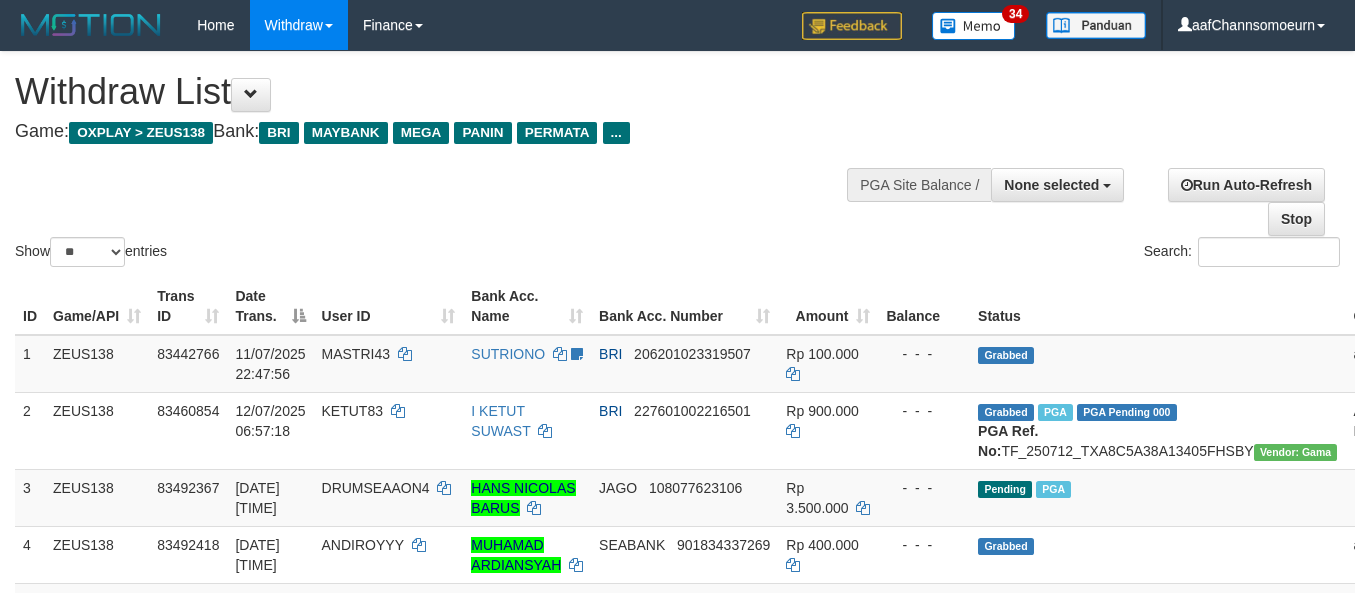 select 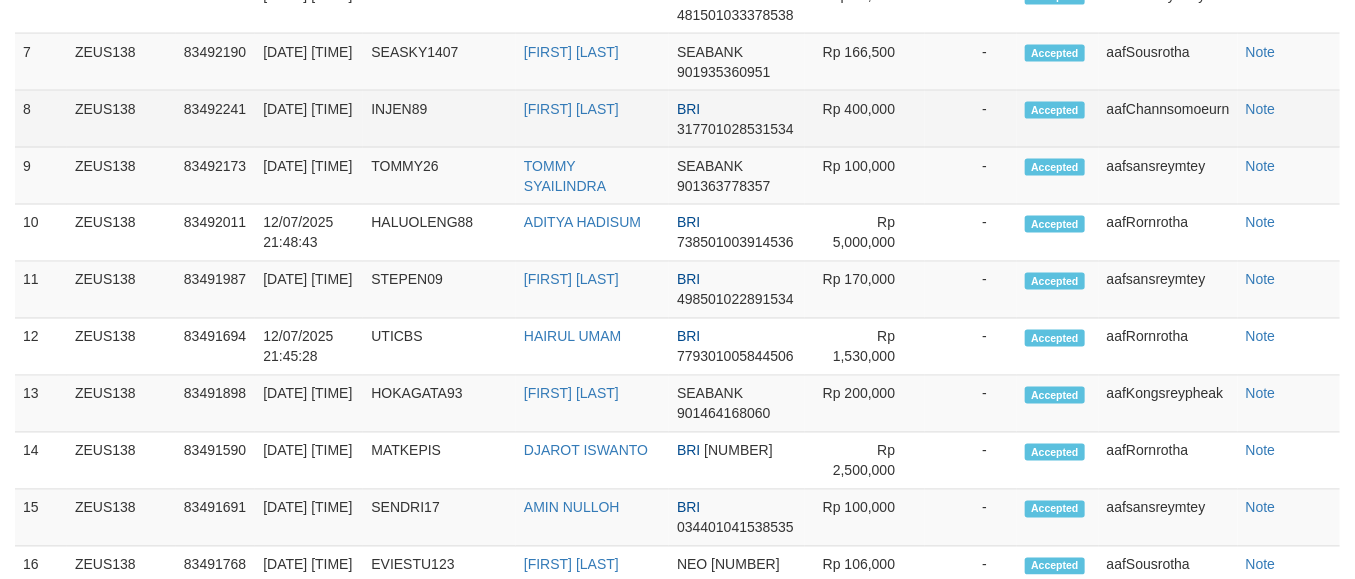 scroll, scrollTop: 1245, scrollLeft: 0, axis: vertical 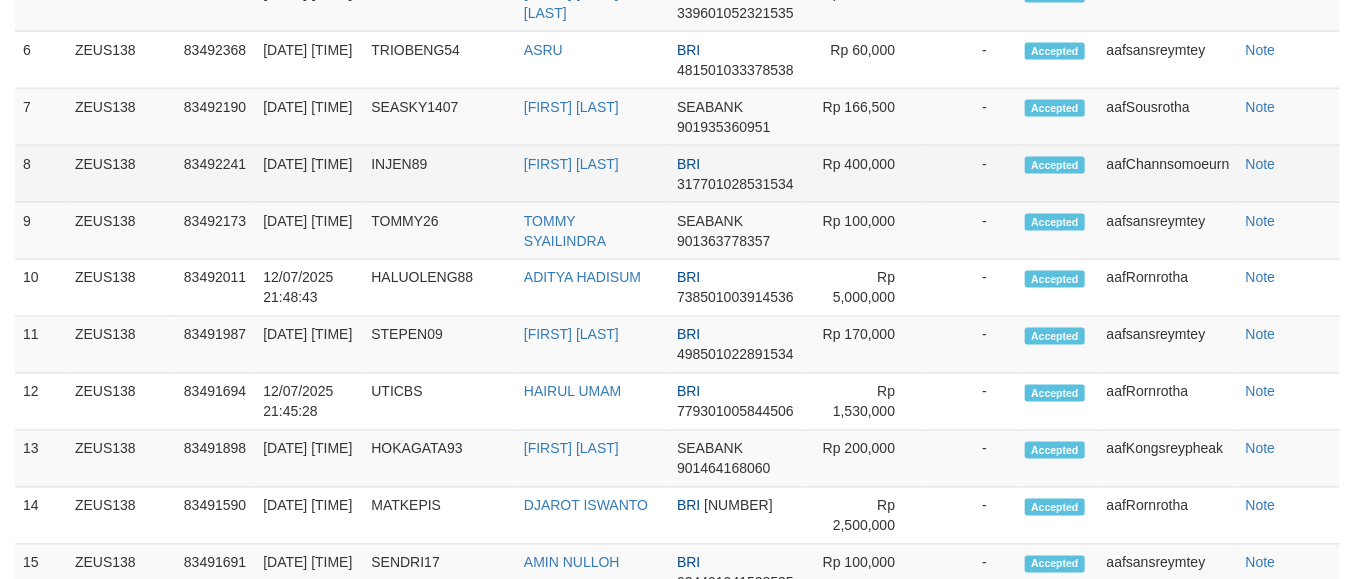 click on "Rp 400,000" at bounding box center (865, 174) 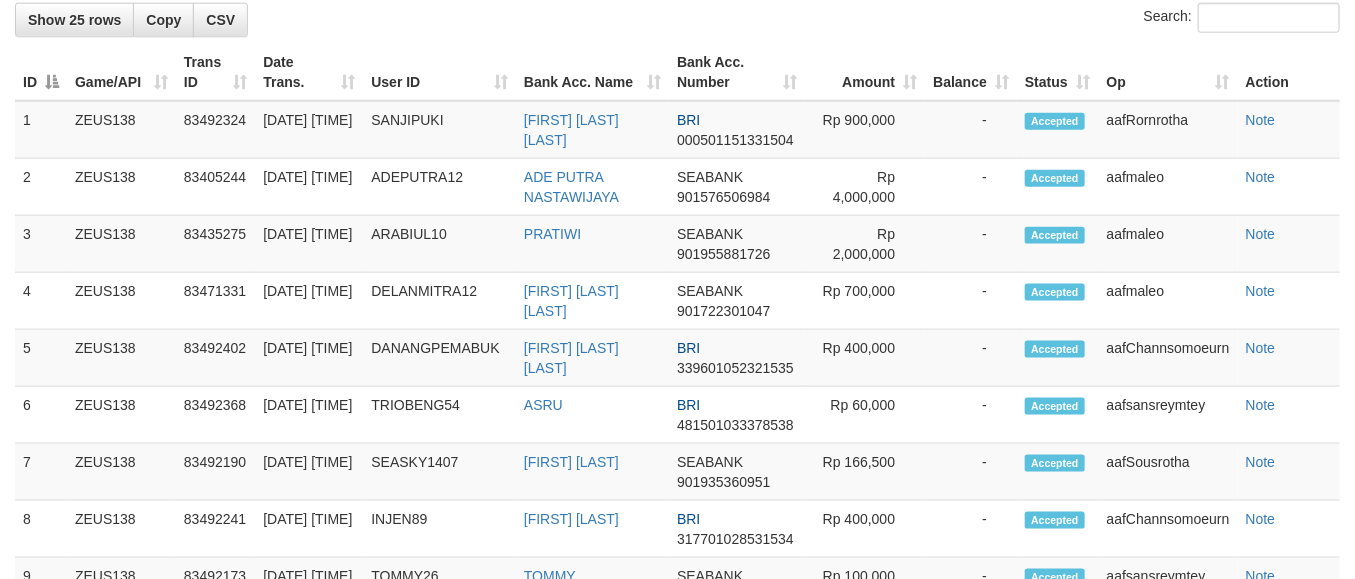 scroll, scrollTop: 500, scrollLeft: 0, axis: vertical 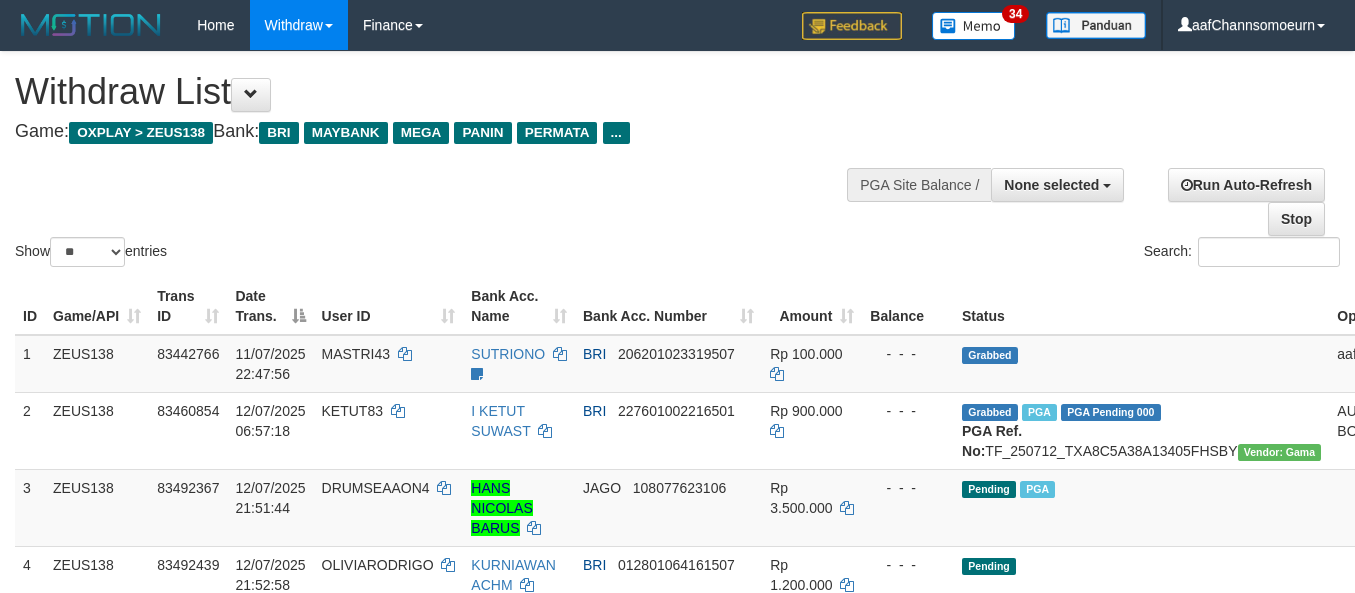 select 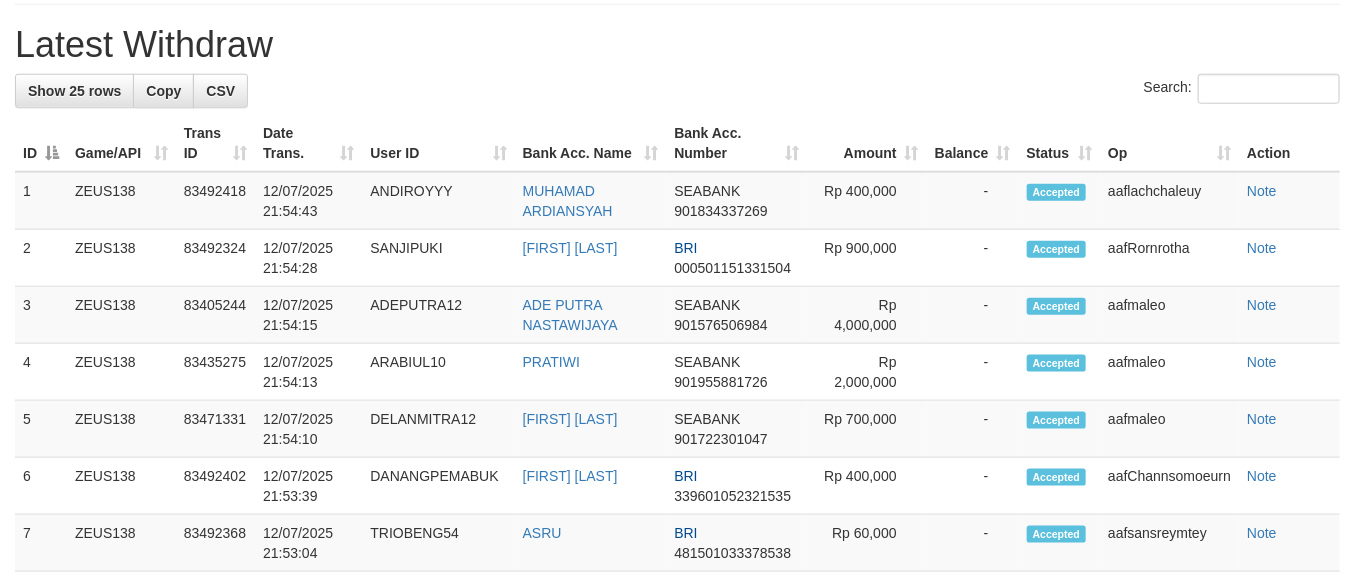 scroll, scrollTop: 352, scrollLeft: 0, axis: vertical 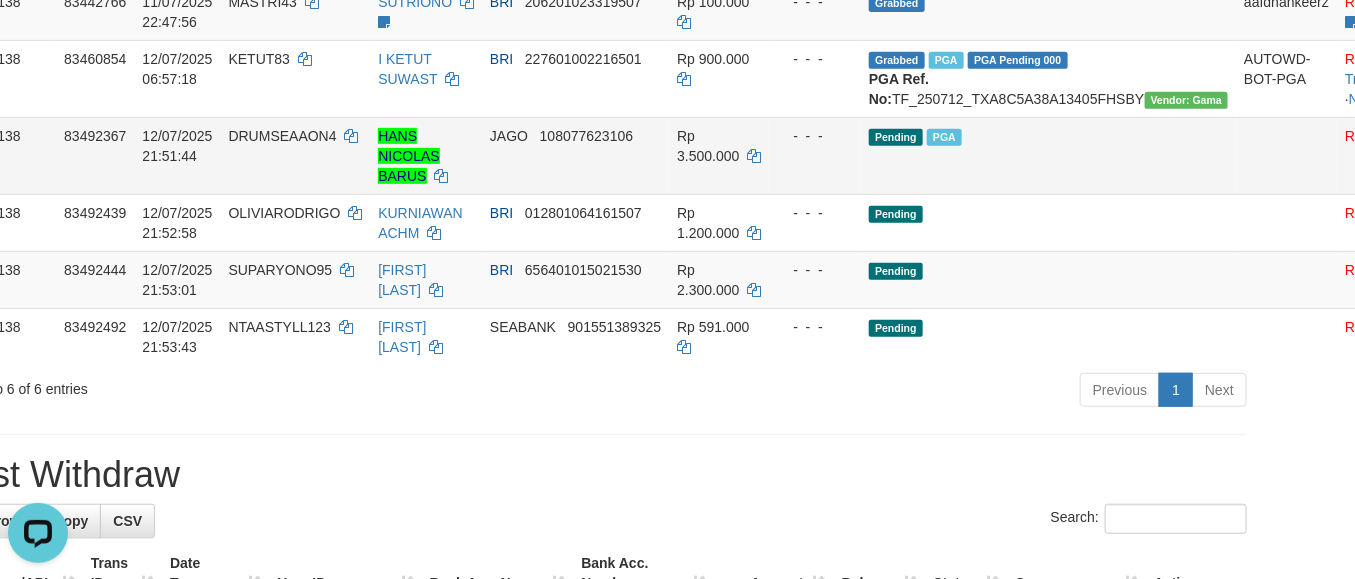 drag, startPoint x: 1353, startPoint y: 152, endPoint x: 1352, endPoint y: 168, distance: 16.03122 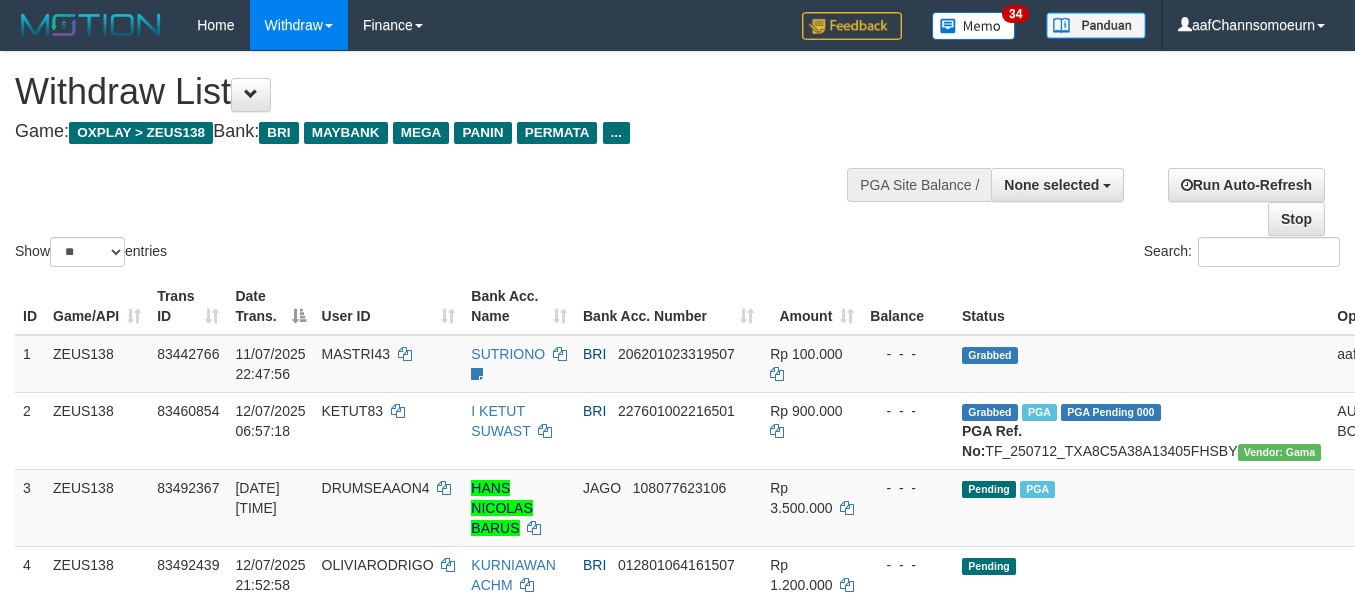 select 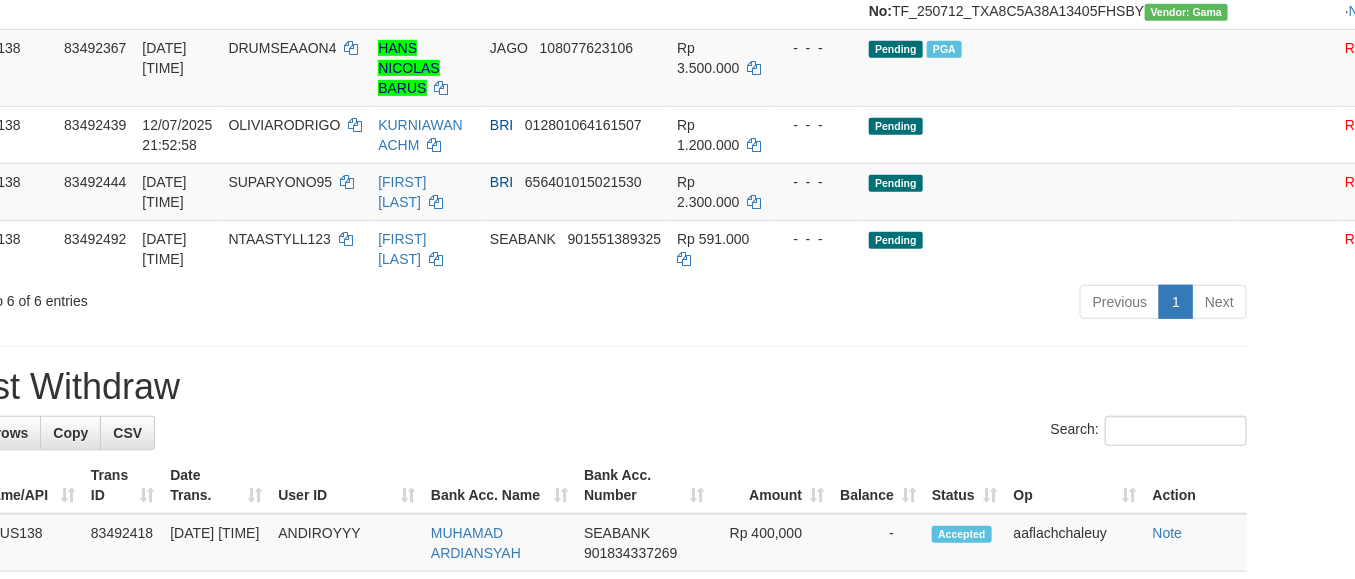 scroll, scrollTop: 510, scrollLeft: 93, axis: both 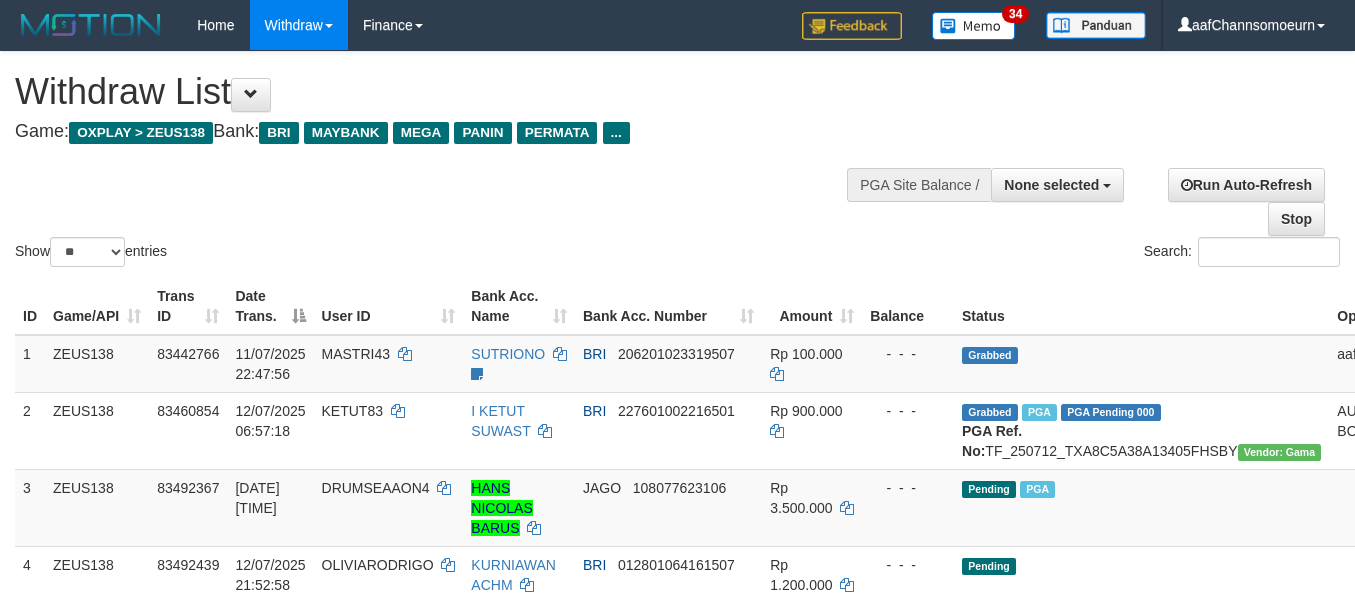 select 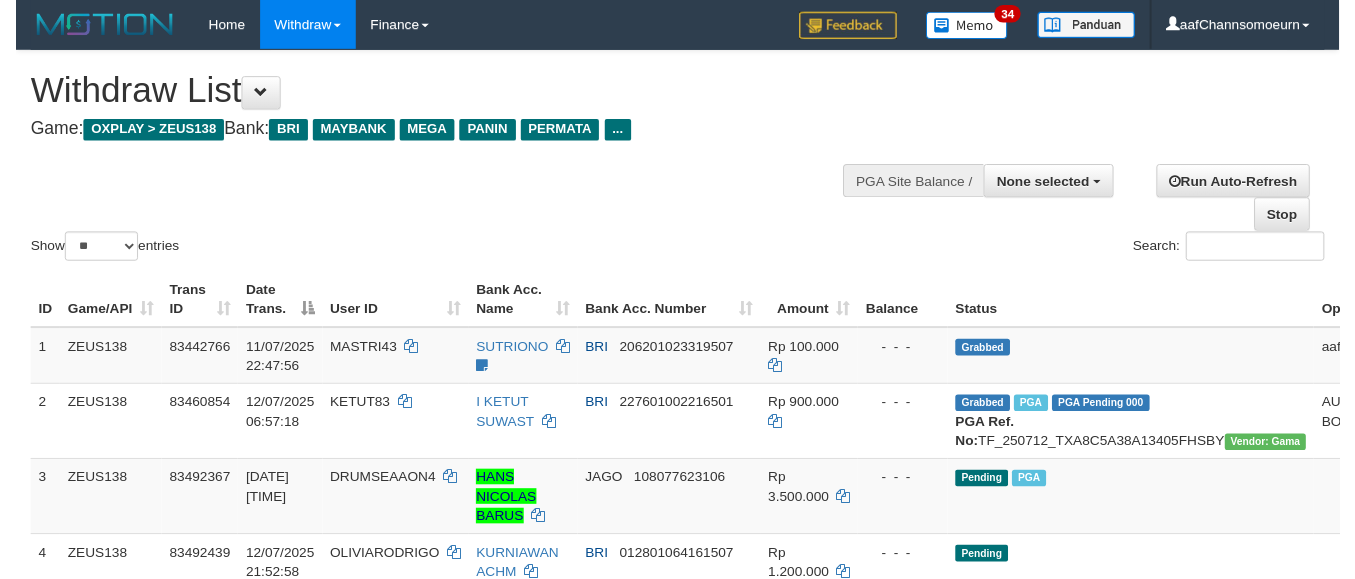 scroll, scrollTop: 500, scrollLeft: 86, axis: both 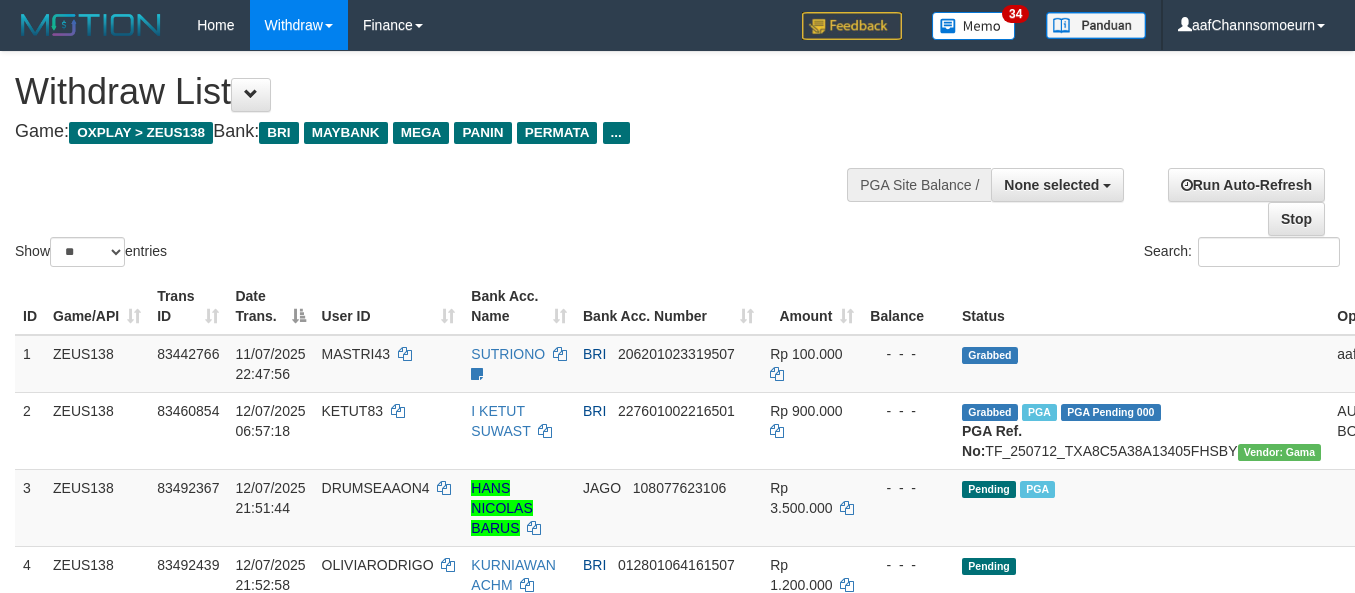 select 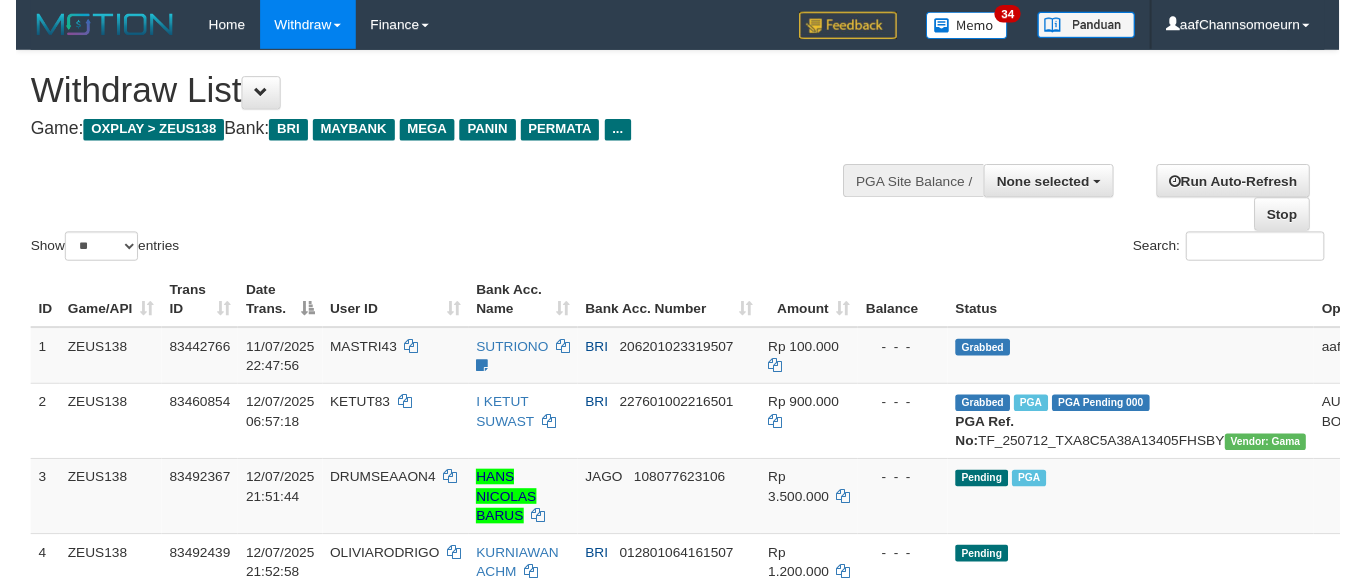 scroll, scrollTop: 596, scrollLeft: 86, axis: both 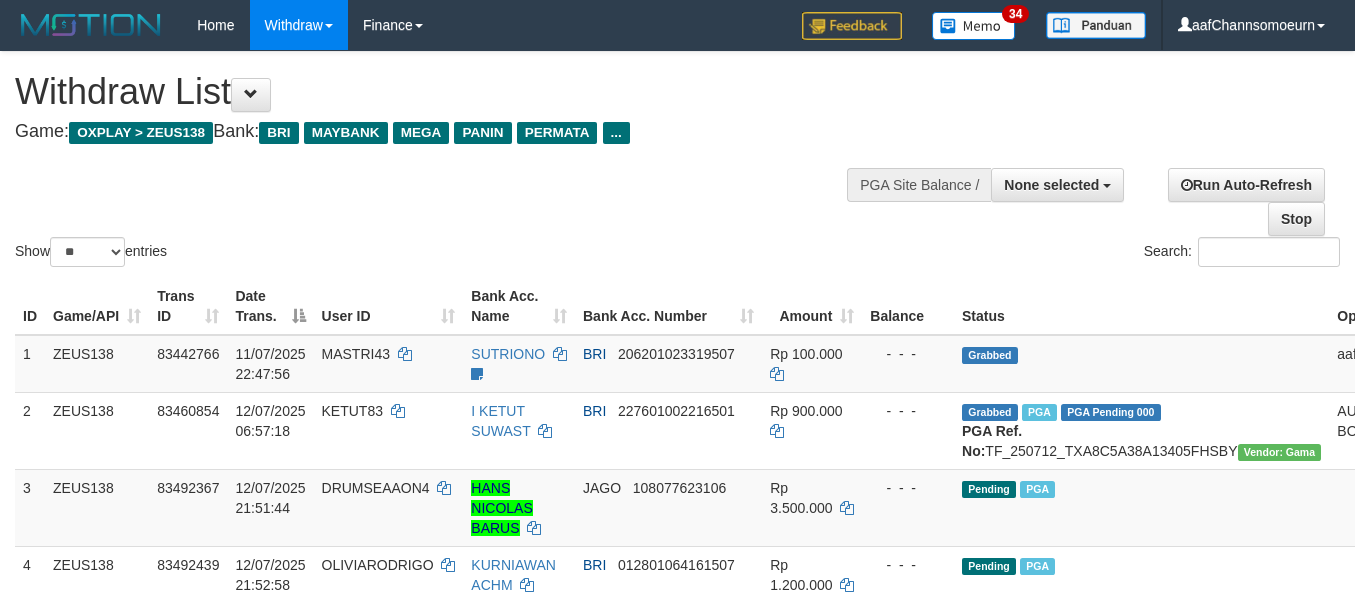 select 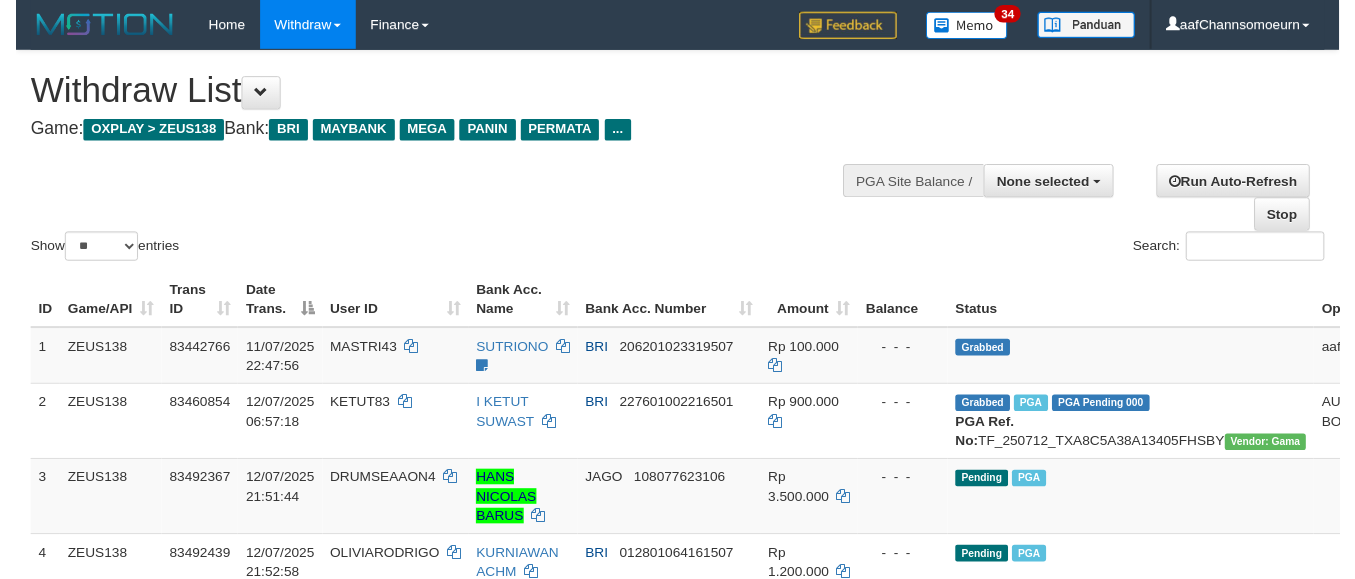 scroll, scrollTop: 539, scrollLeft: 86, axis: both 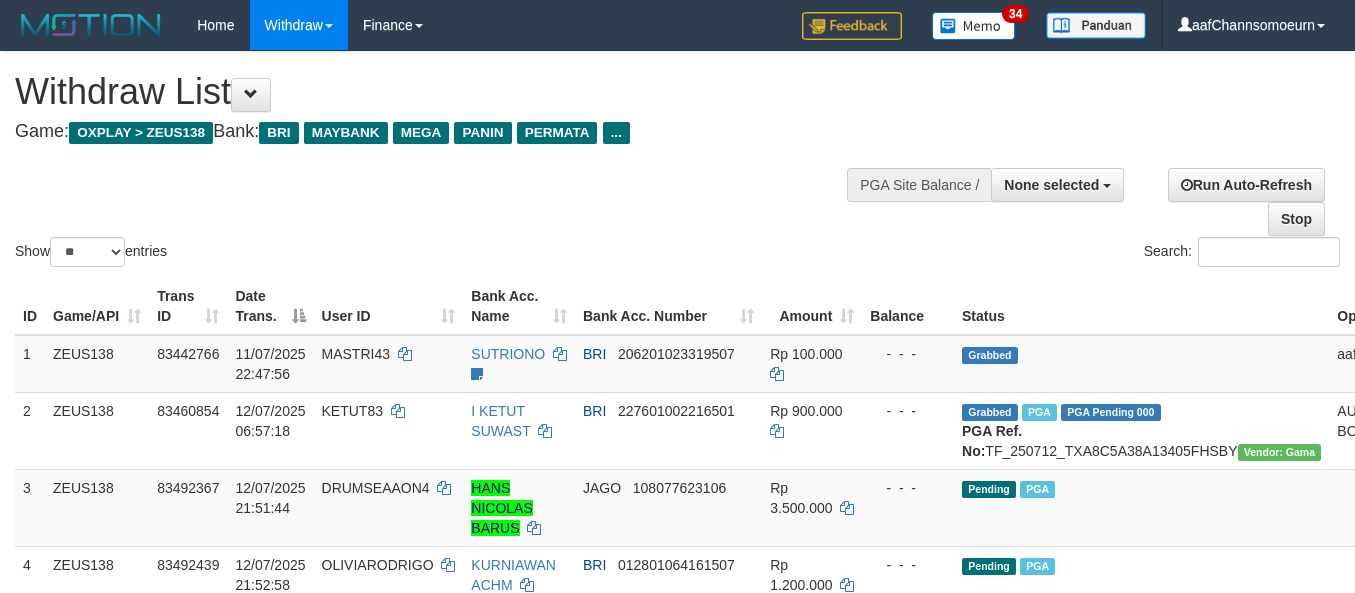 select 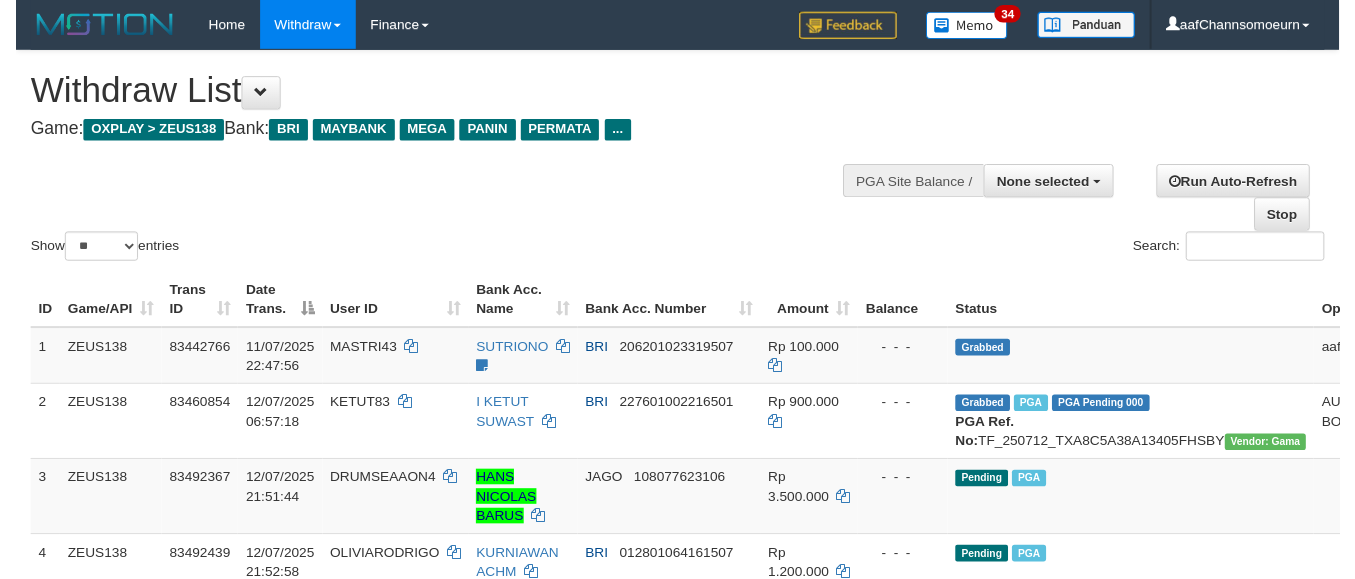 scroll, scrollTop: 539, scrollLeft: 86, axis: both 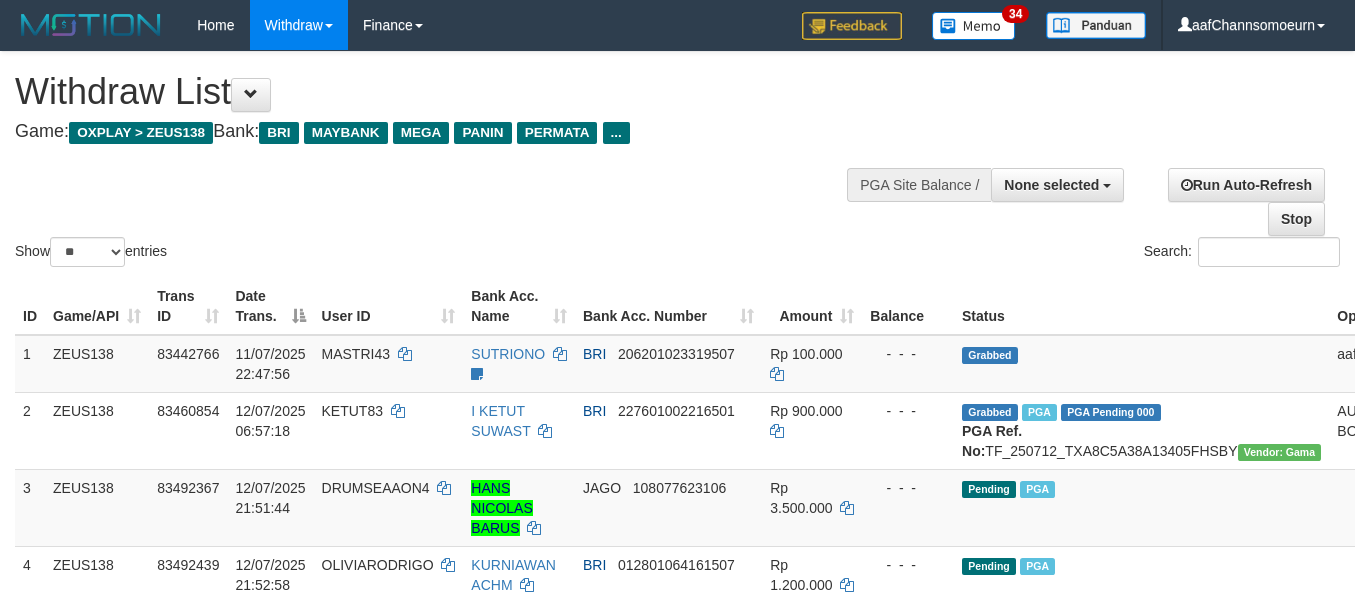 select 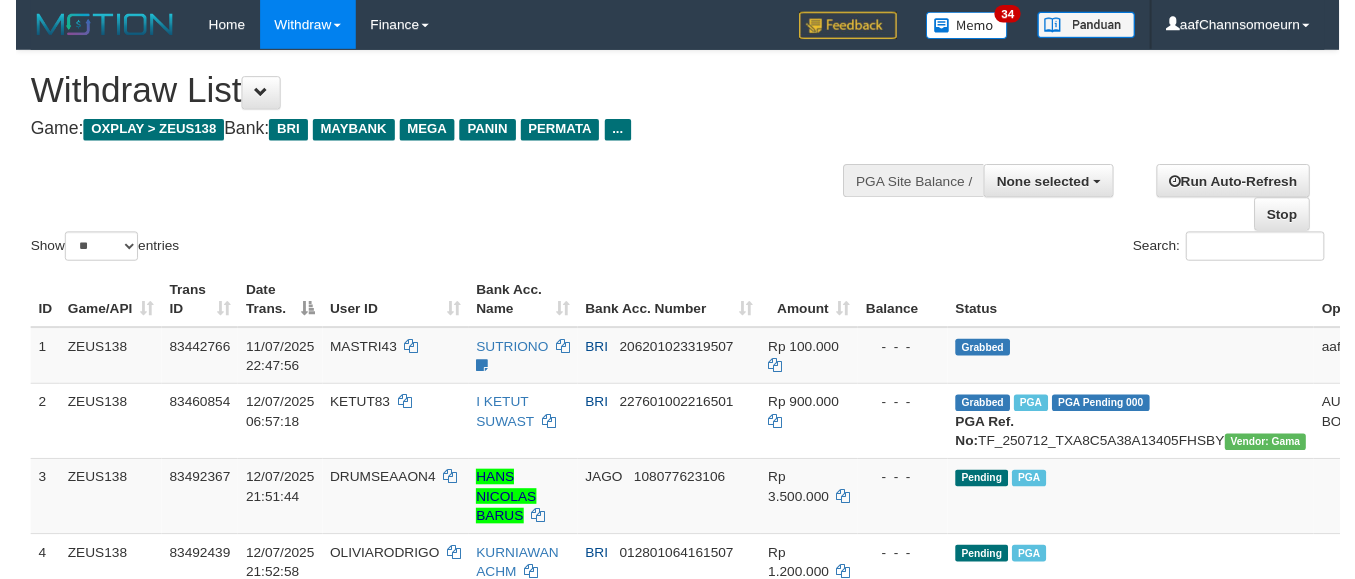 scroll, scrollTop: 539, scrollLeft: 86, axis: both 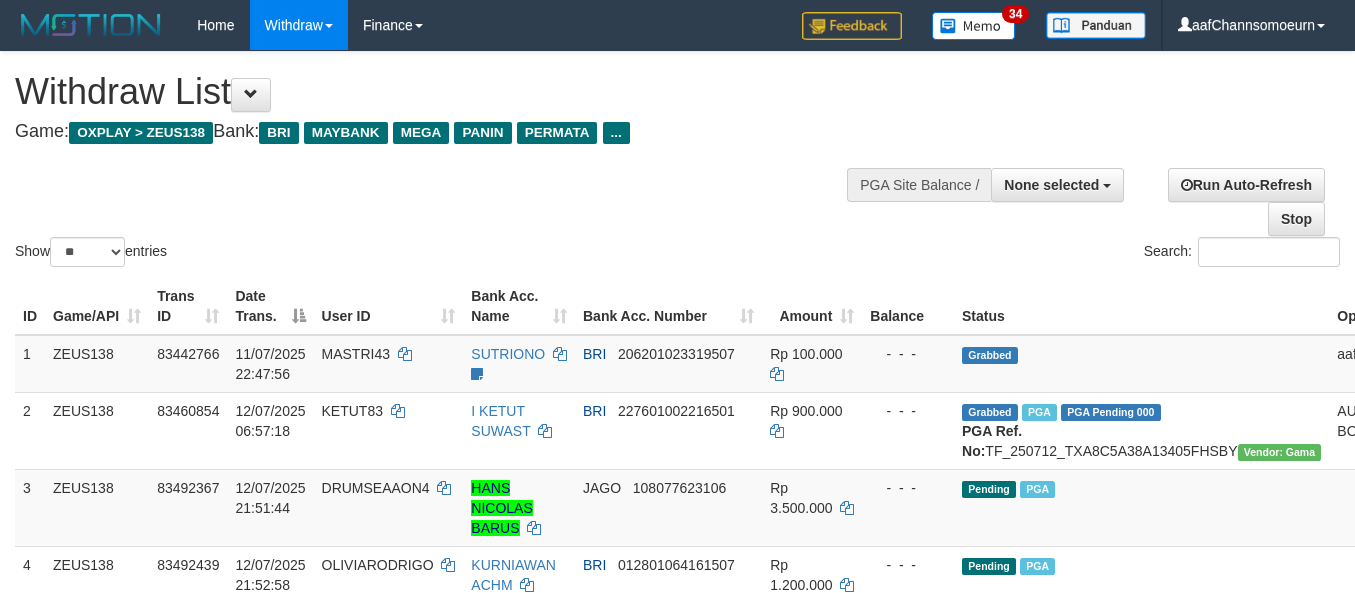 select 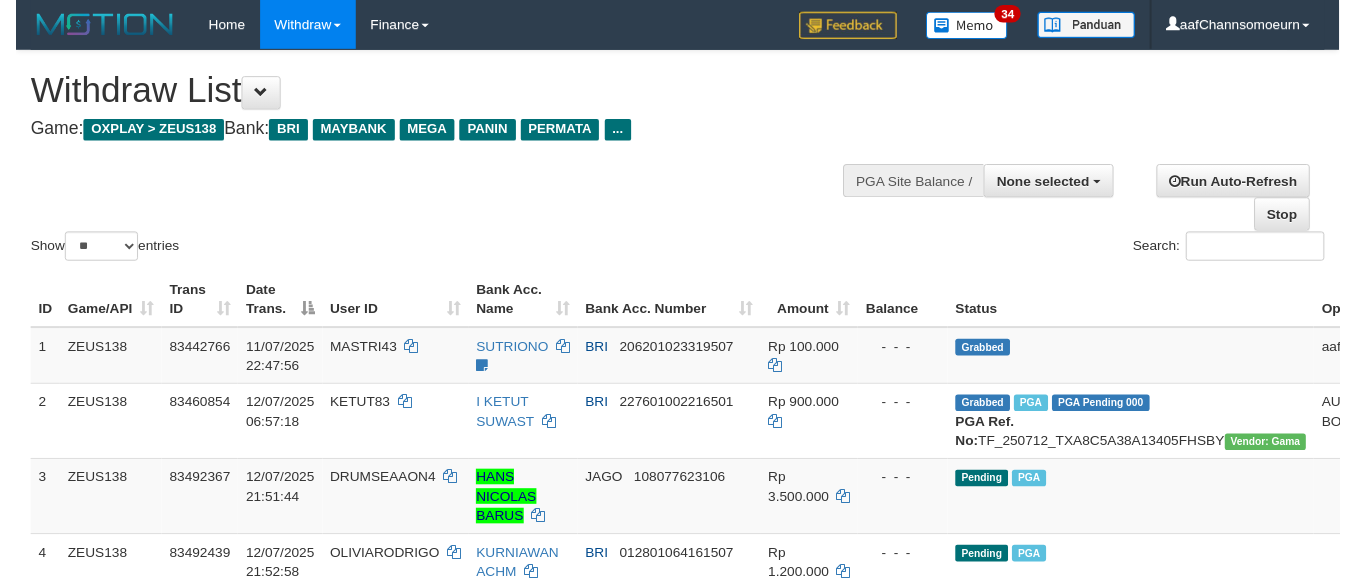 scroll, scrollTop: 539, scrollLeft: 86, axis: both 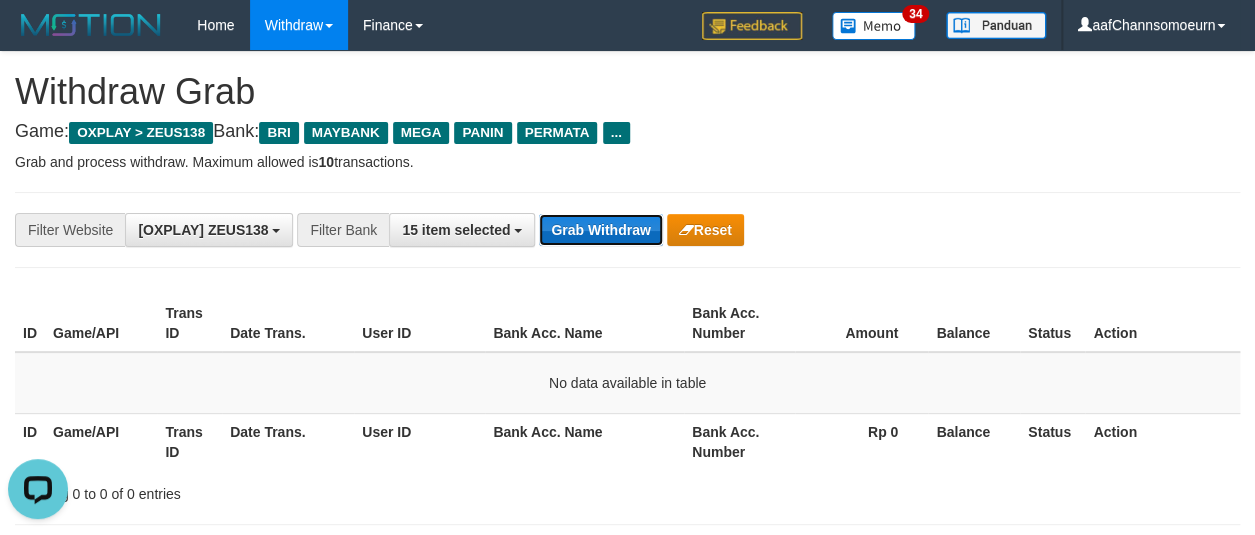 click on "Grab Withdraw" at bounding box center [600, 230] 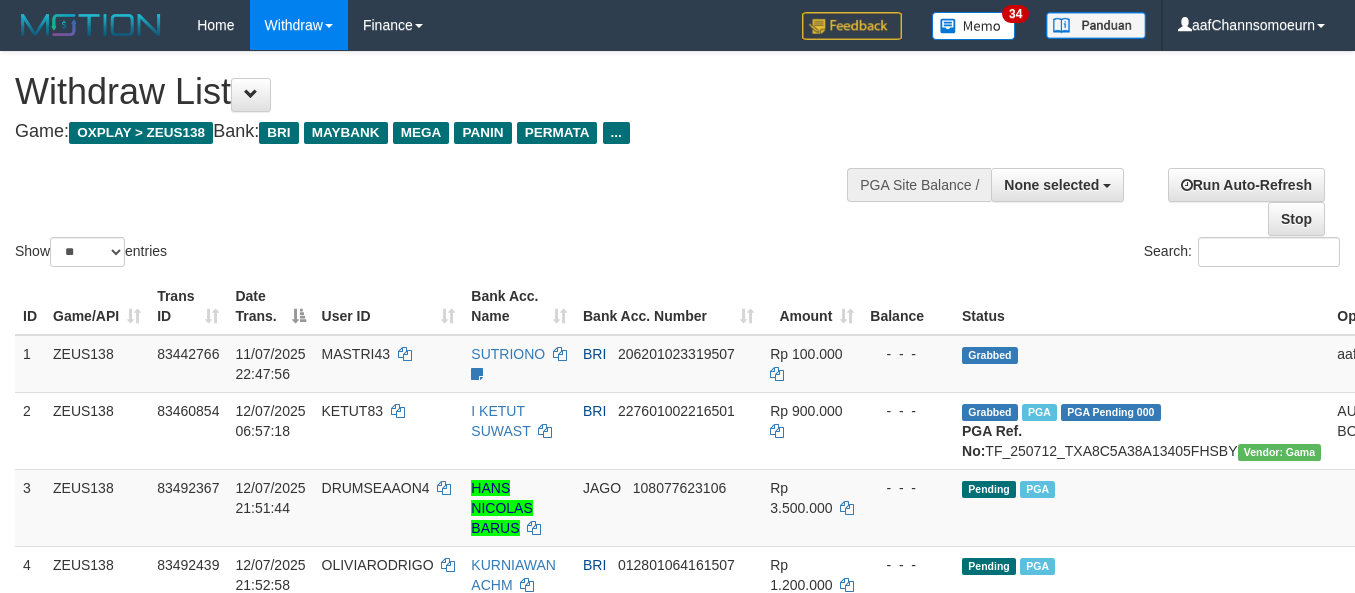 select 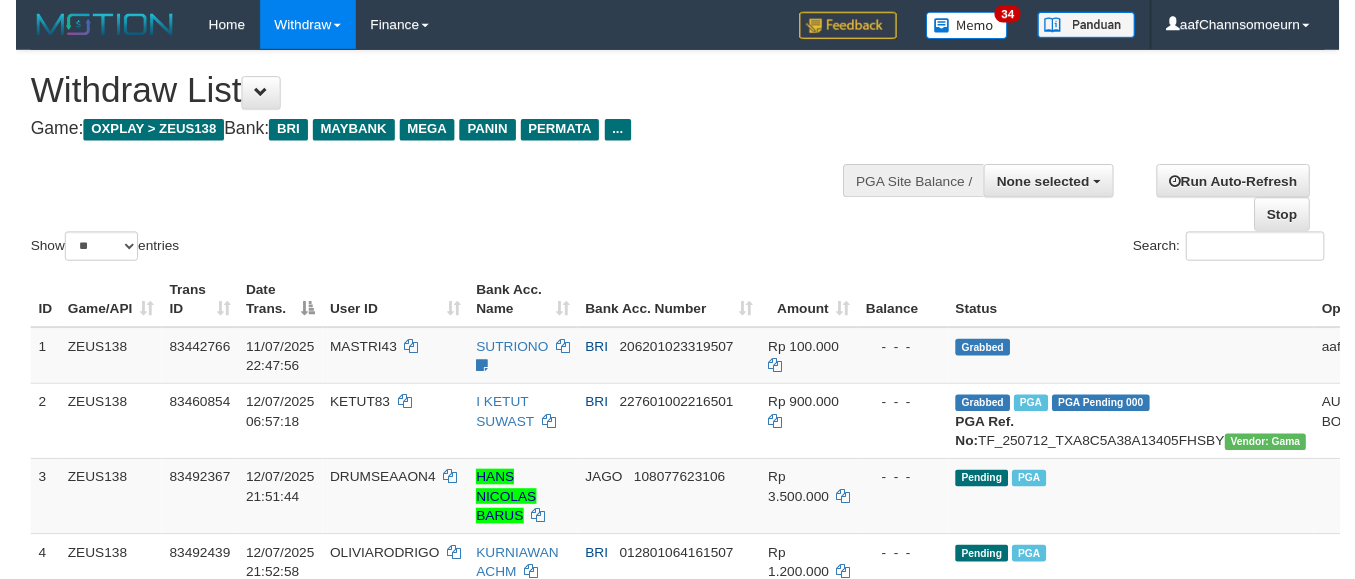 scroll, scrollTop: 539, scrollLeft: 86, axis: both 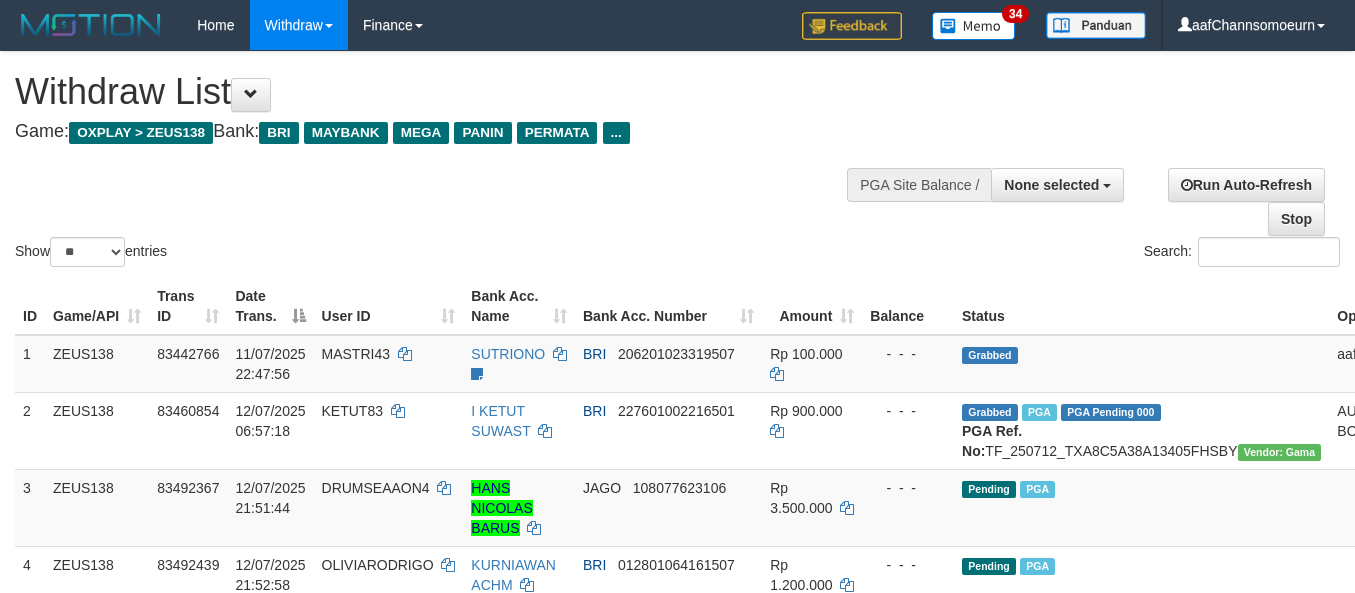 select 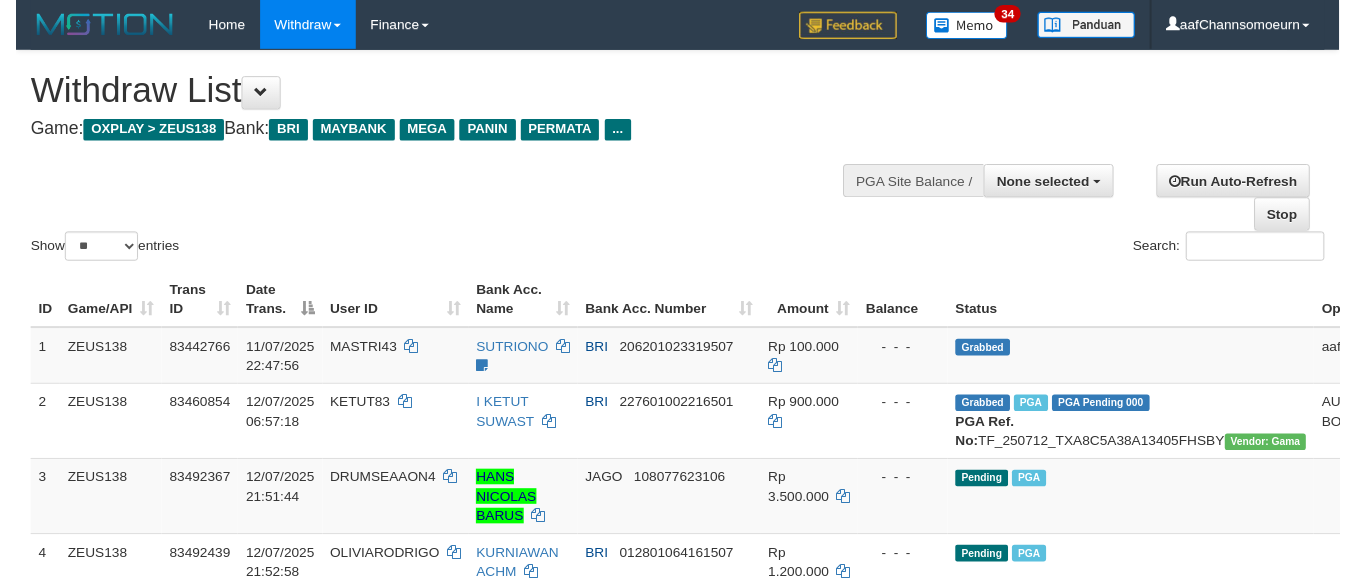 scroll, scrollTop: 539, scrollLeft: 86, axis: both 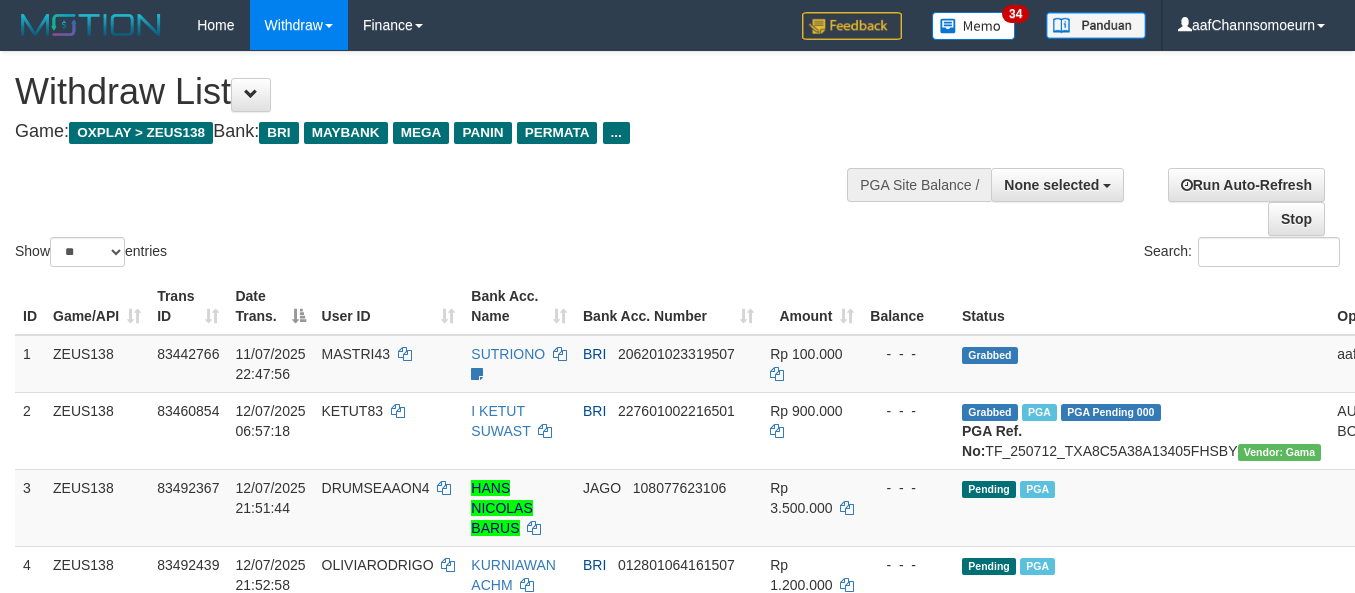 select 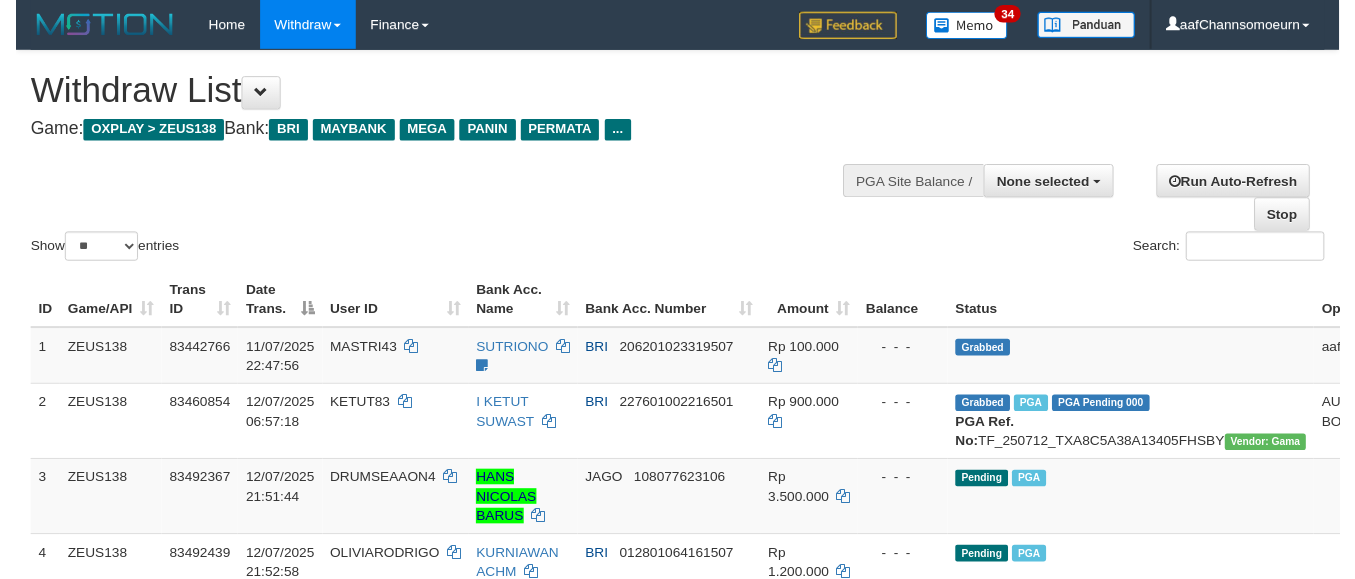 scroll, scrollTop: 539, scrollLeft: 86, axis: both 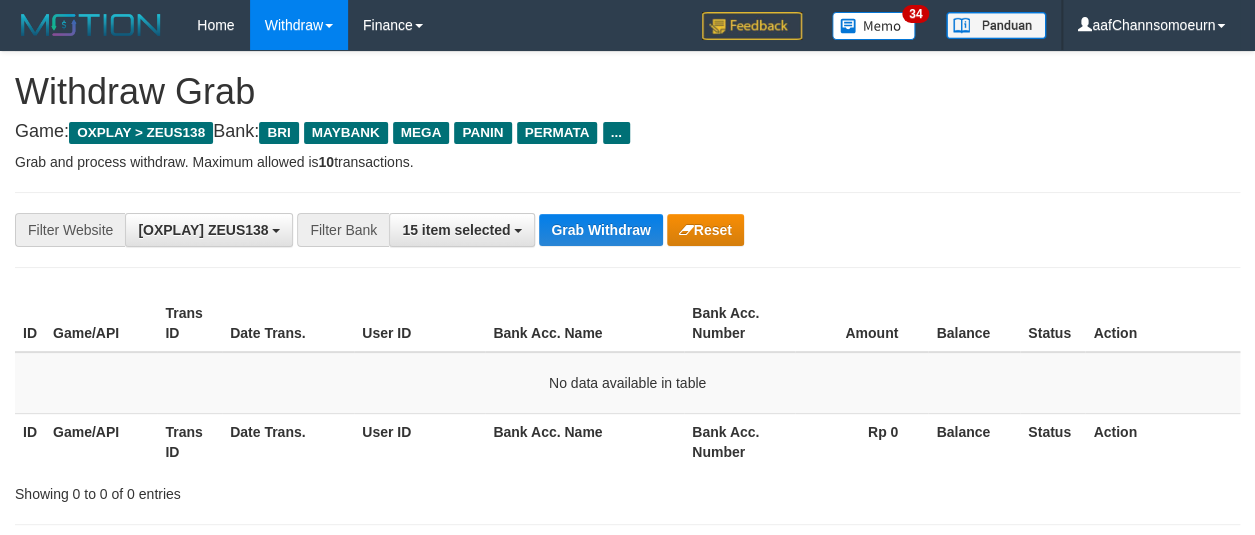 click on "Grab Withdraw" at bounding box center (600, 230) 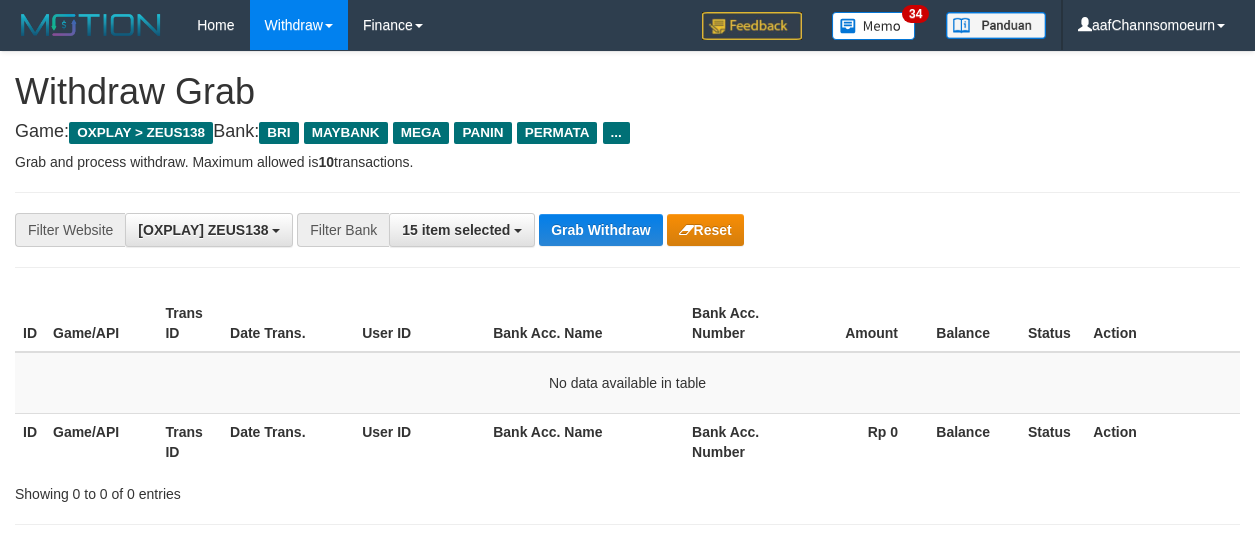 scroll, scrollTop: 0, scrollLeft: 0, axis: both 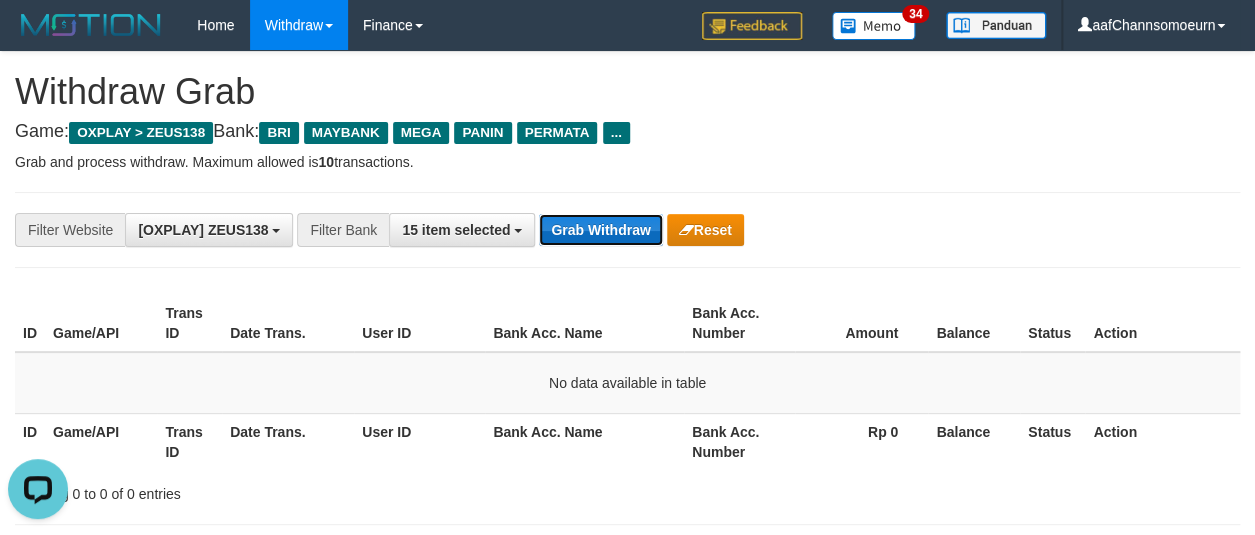 click on "Grab Withdraw" at bounding box center (600, 230) 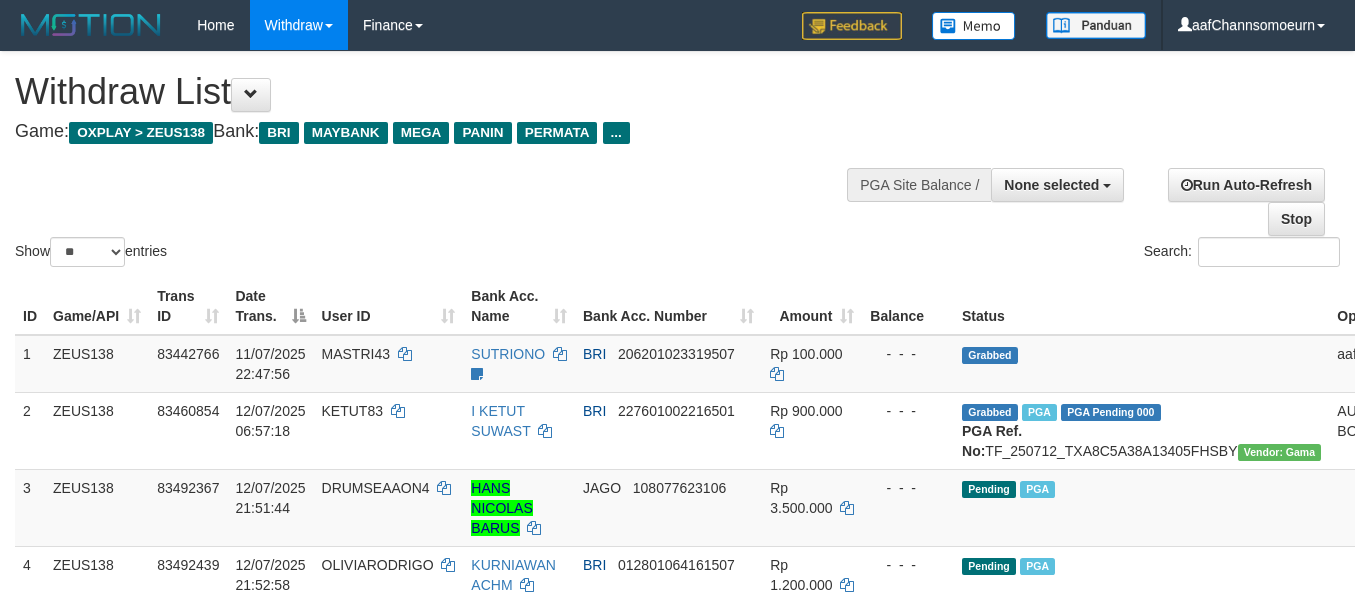select 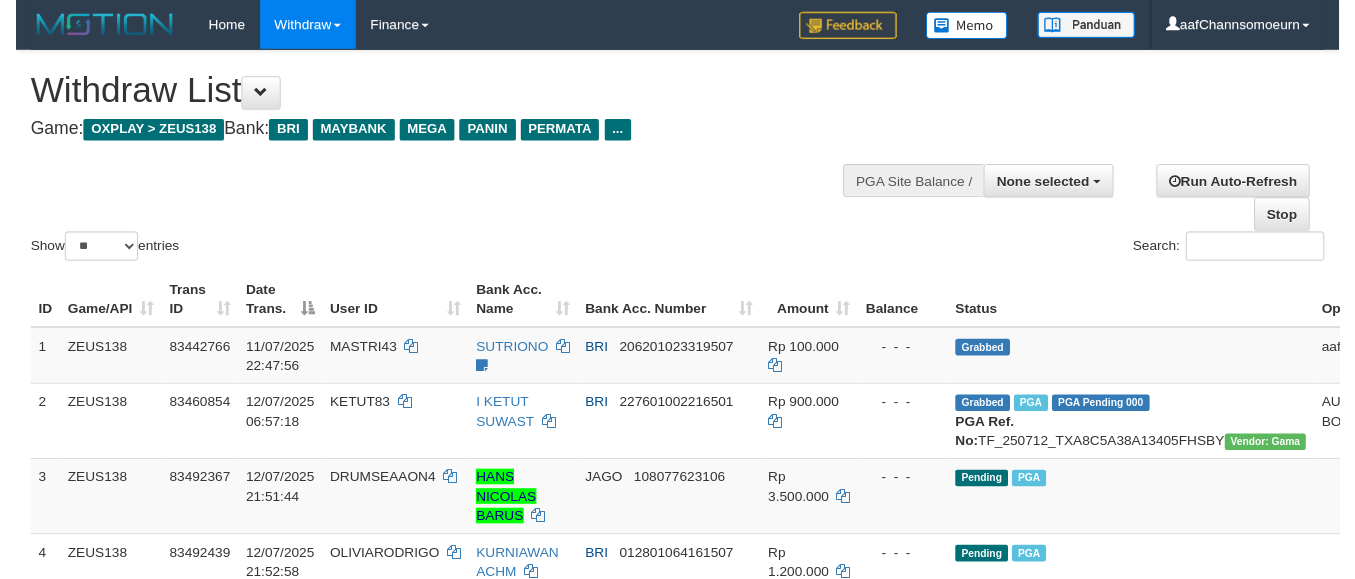 scroll, scrollTop: 539, scrollLeft: 86, axis: both 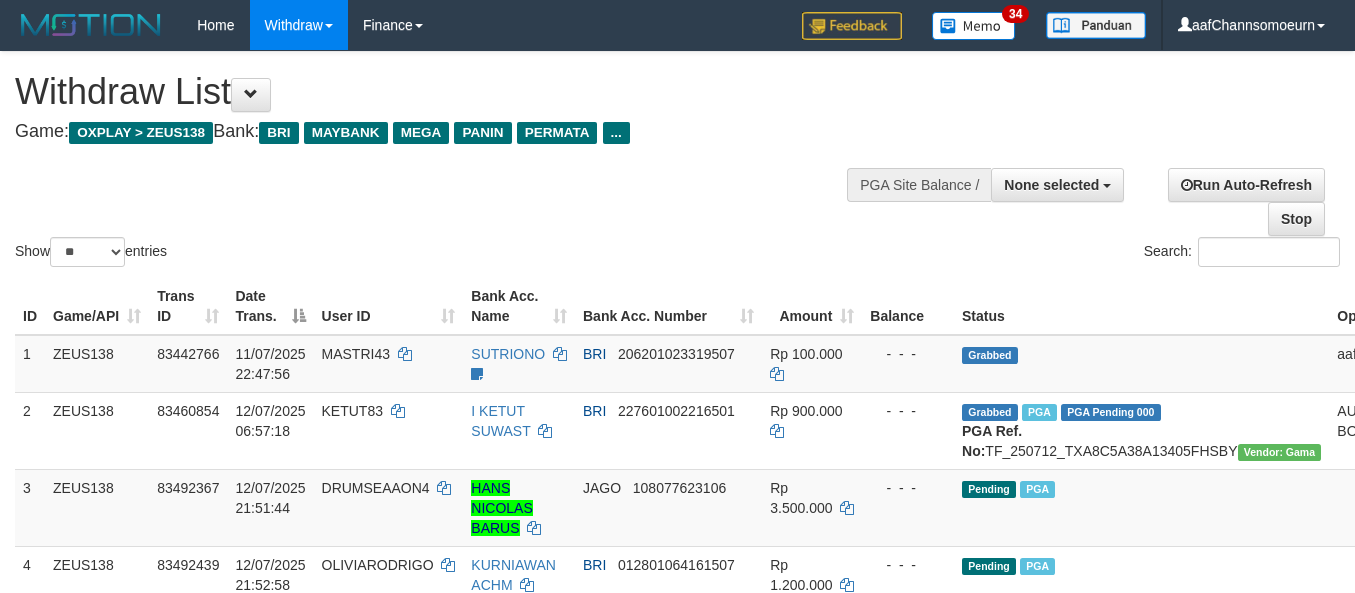 select 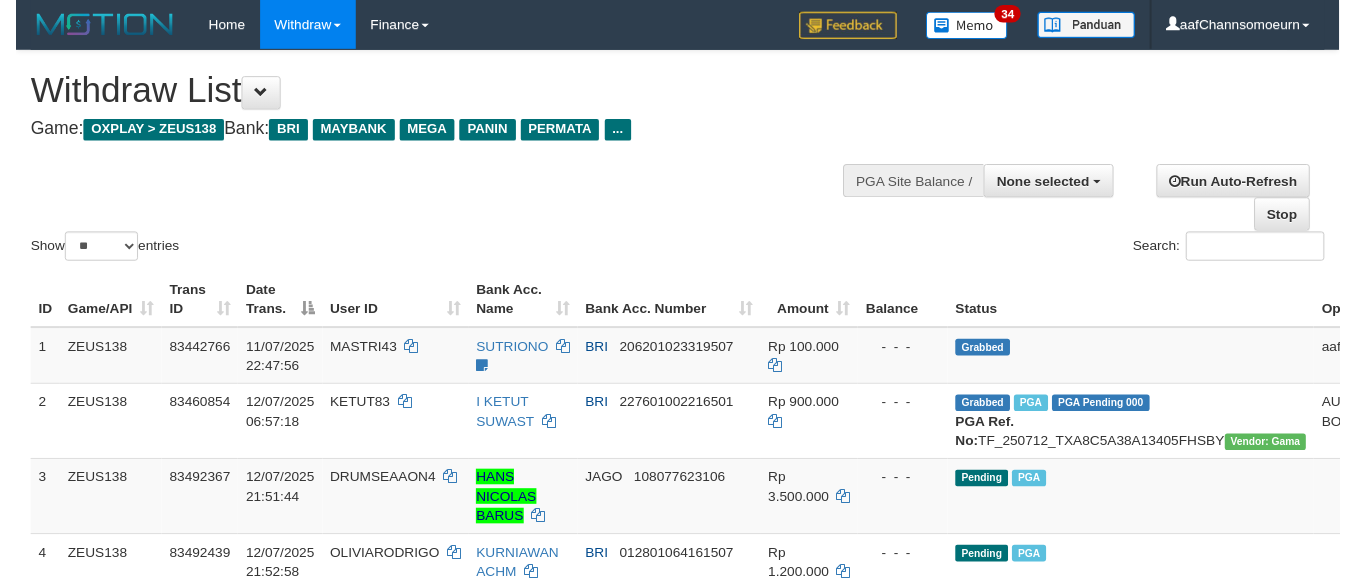 scroll, scrollTop: 539, scrollLeft: 86, axis: both 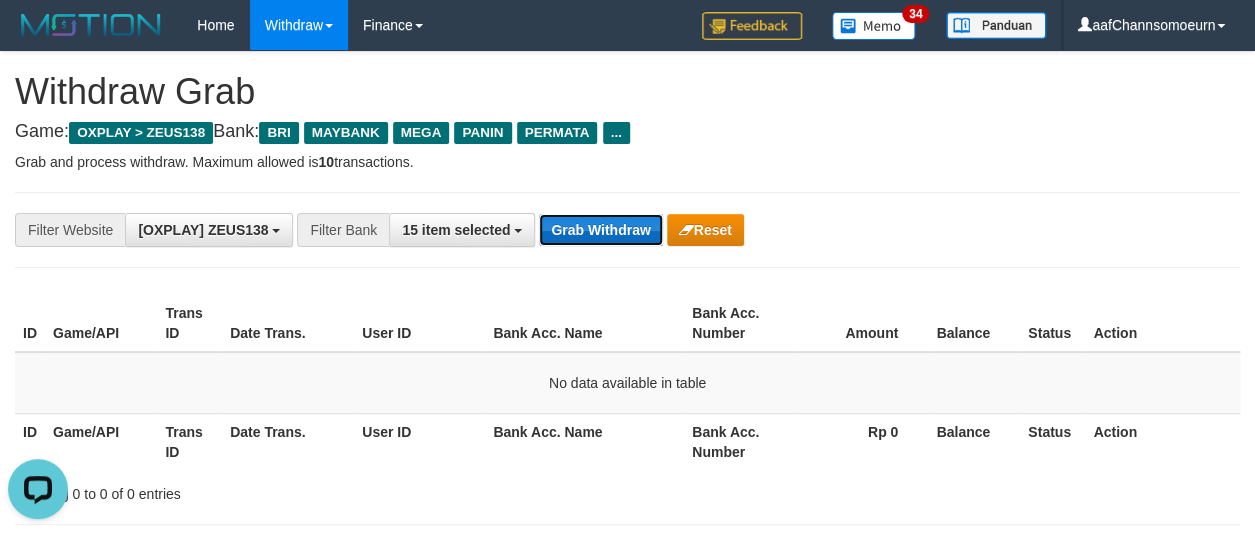click on "Grab Withdraw" at bounding box center [600, 230] 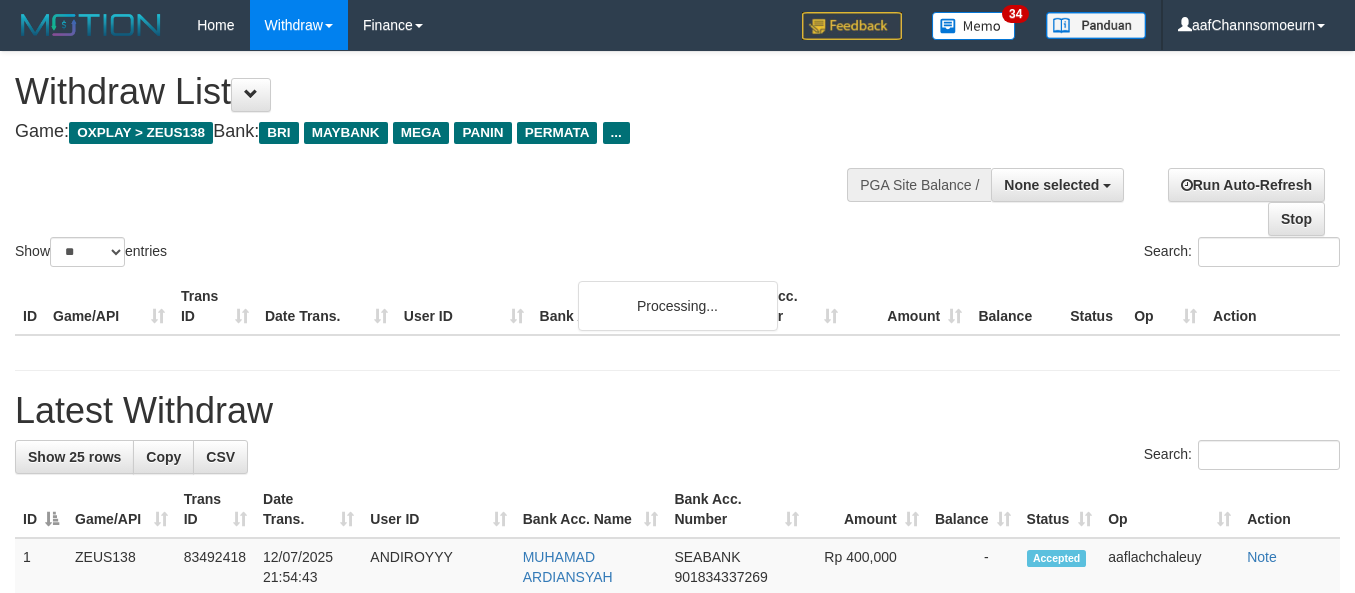 select 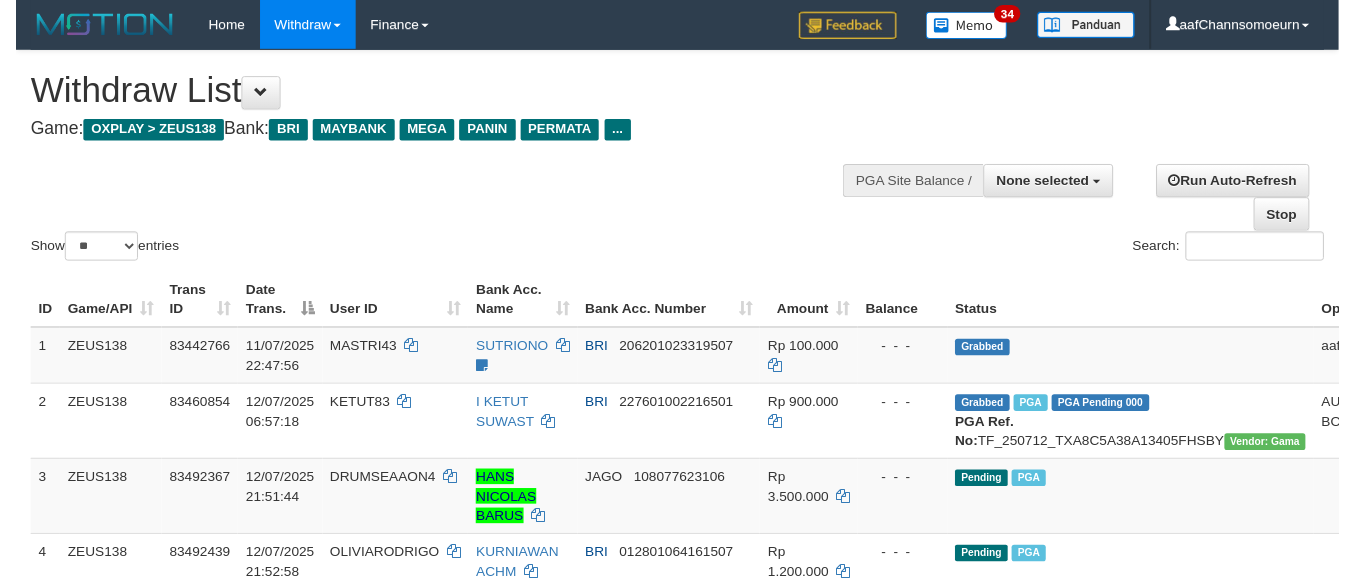 scroll, scrollTop: 539, scrollLeft: 86, axis: both 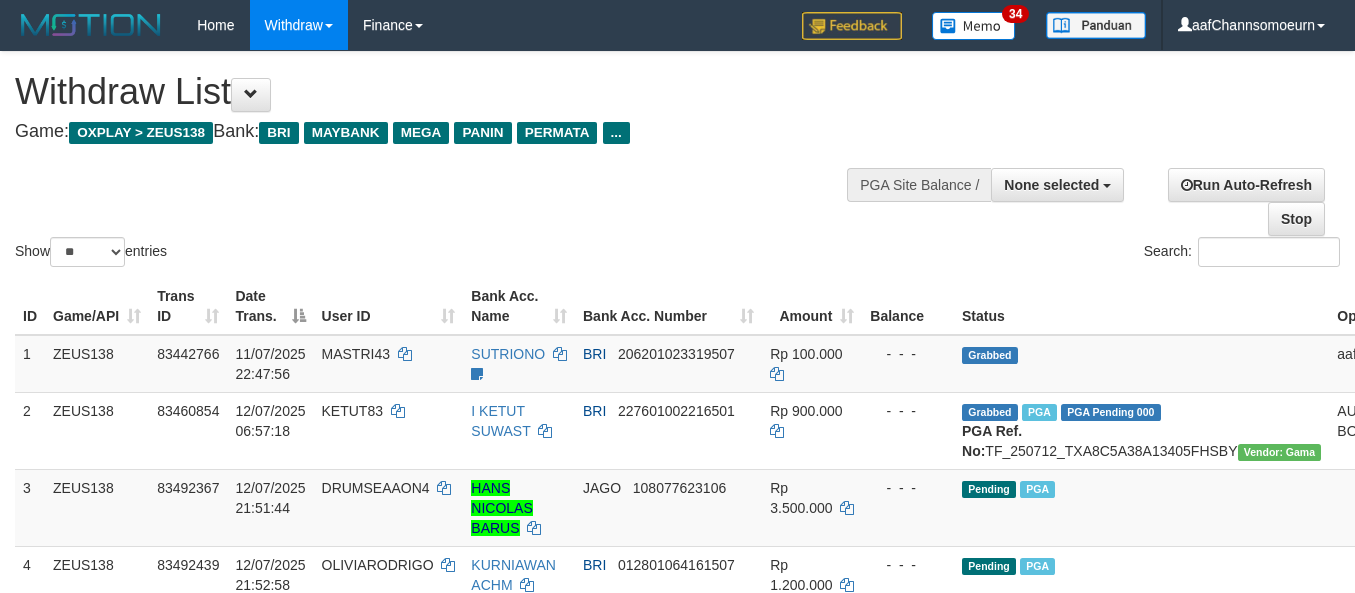 select 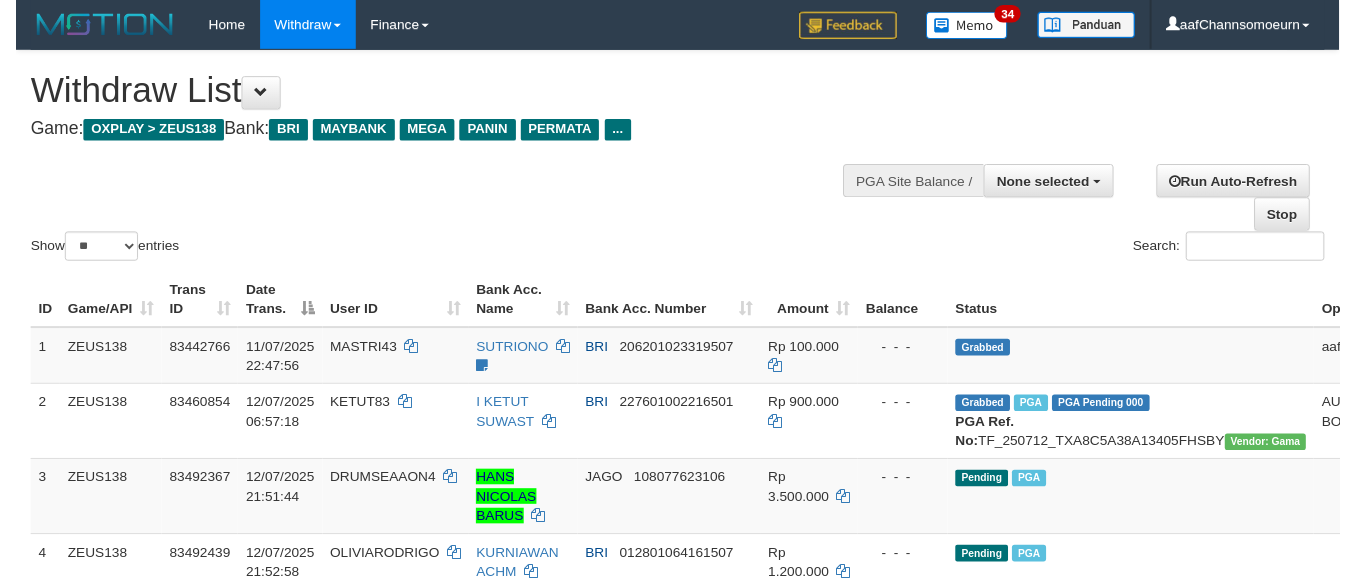 scroll, scrollTop: 539, scrollLeft: 86, axis: both 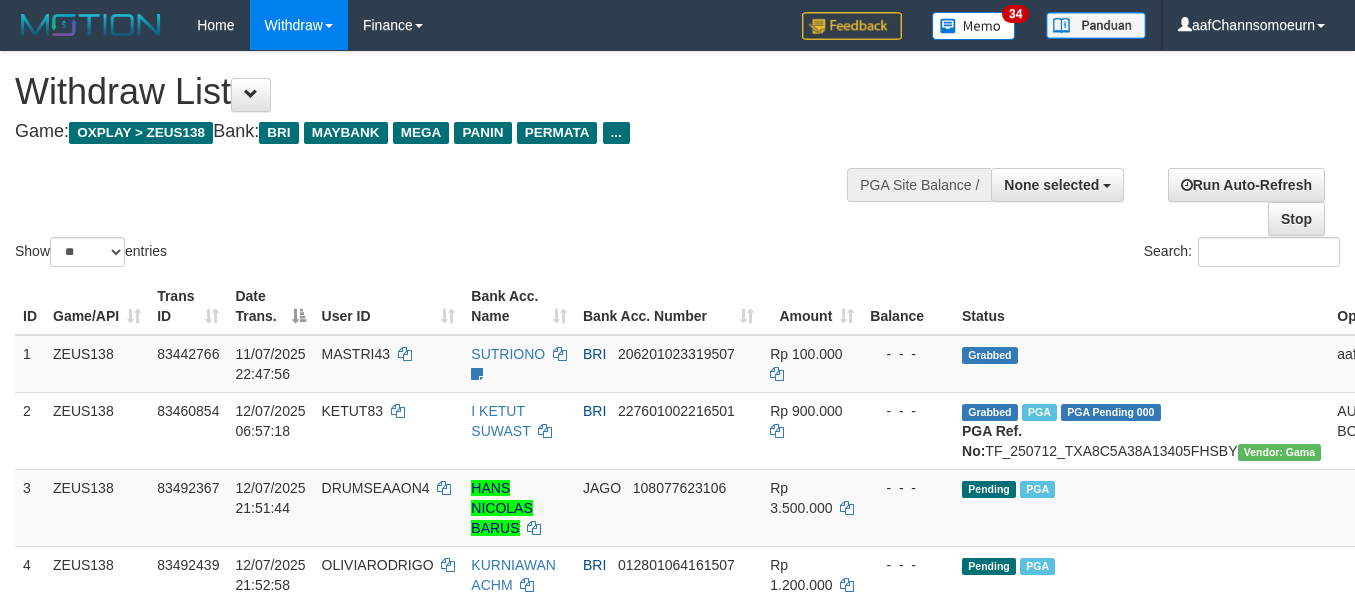 select 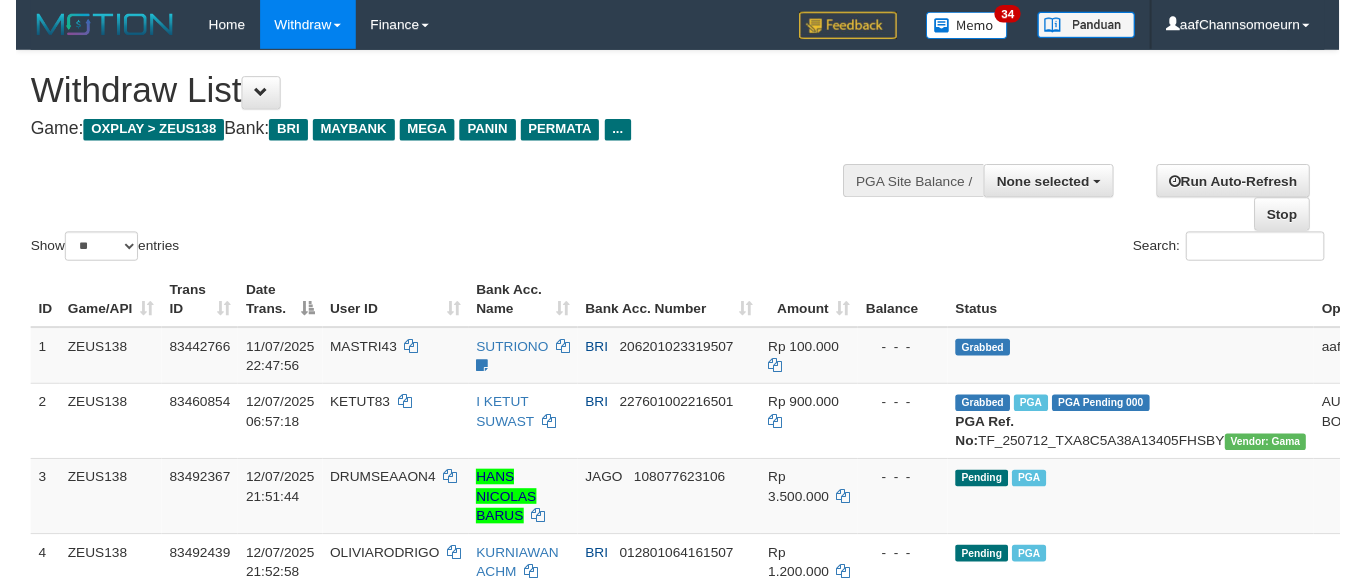 scroll, scrollTop: 539, scrollLeft: 86, axis: both 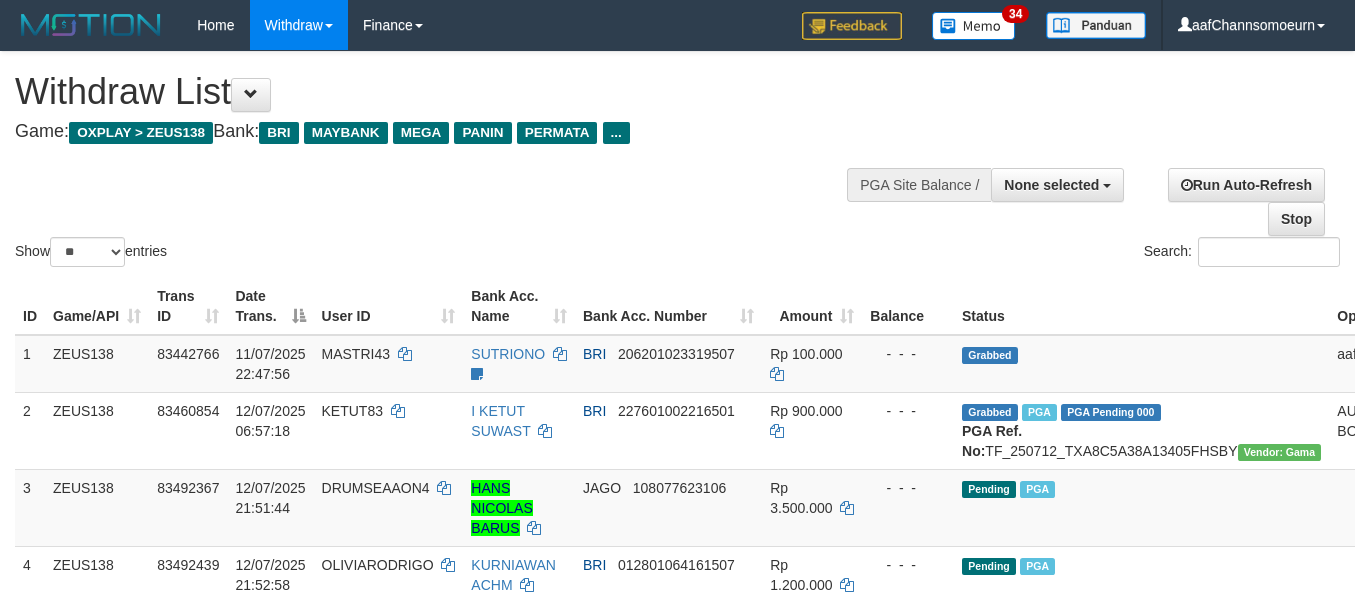 select 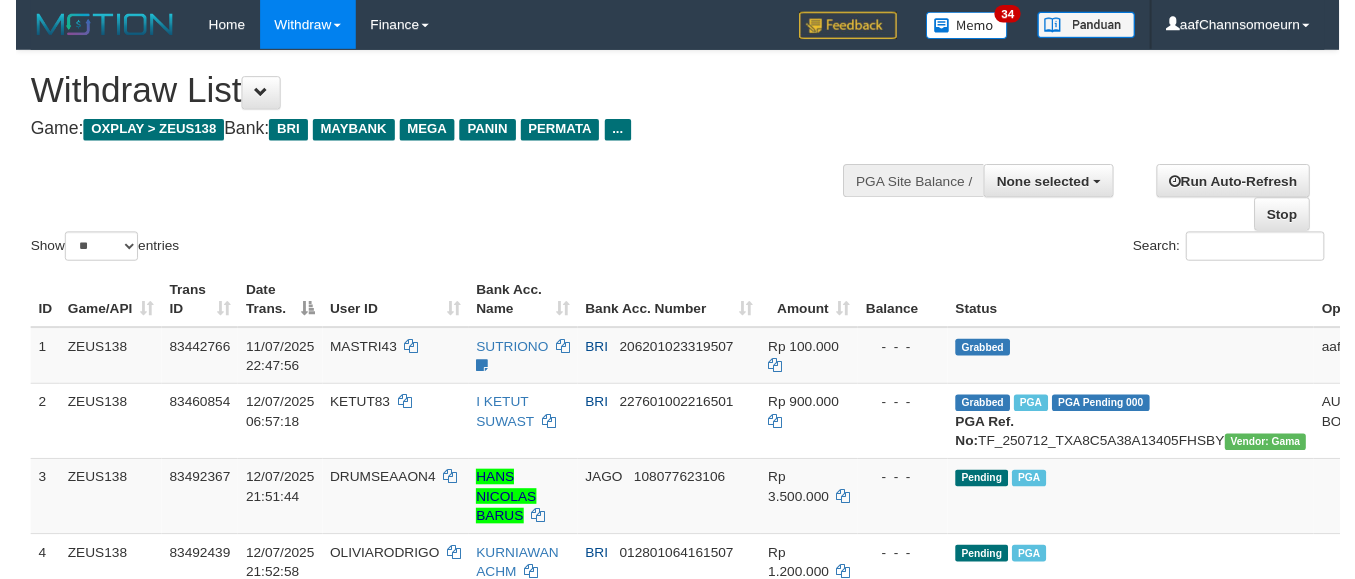 scroll, scrollTop: 539, scrollLeft: 86, axis: both 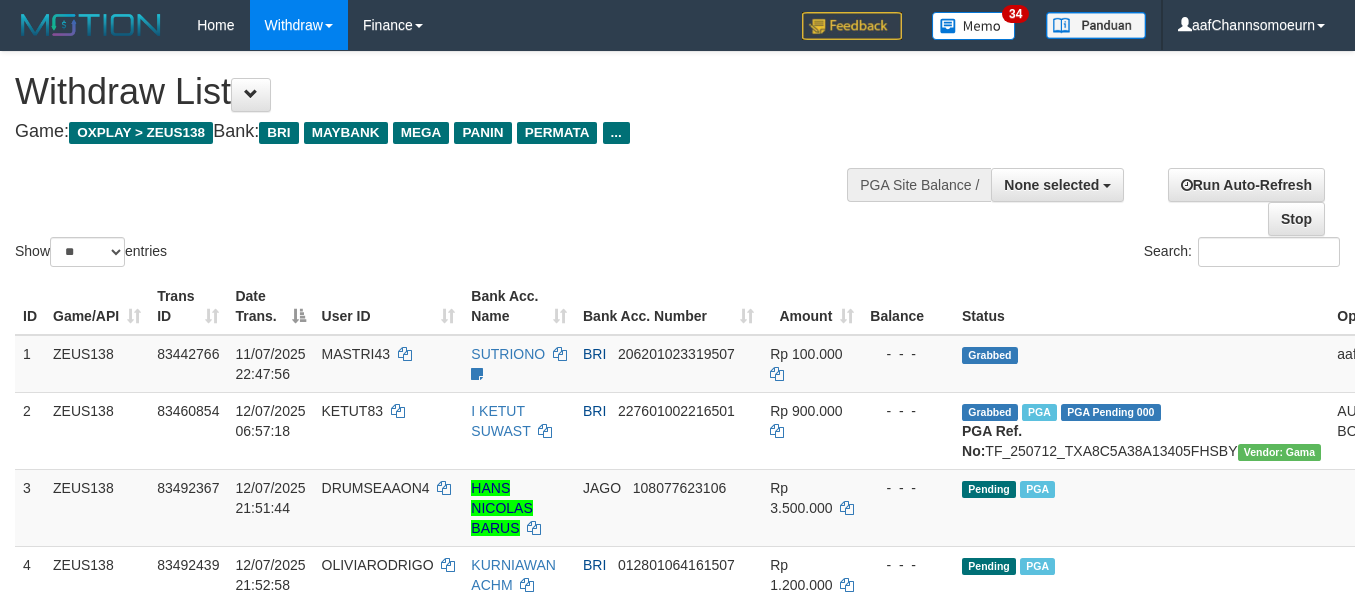 select 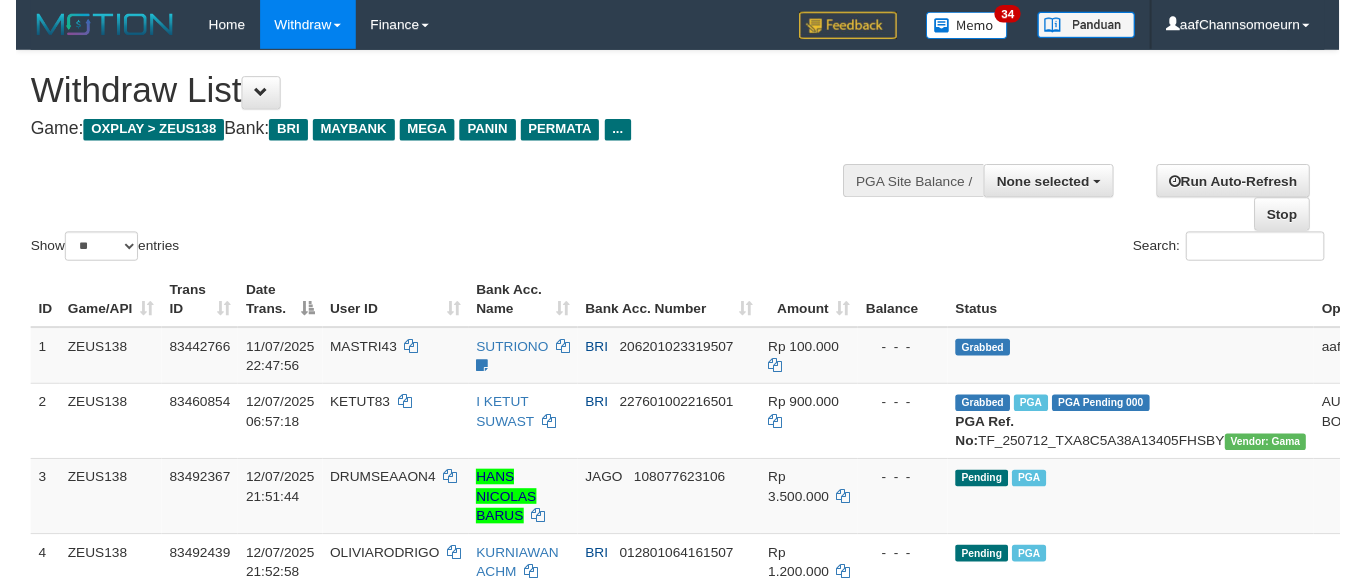 scroll, scrollTop: 539, scrollLeft: 86, axis: both 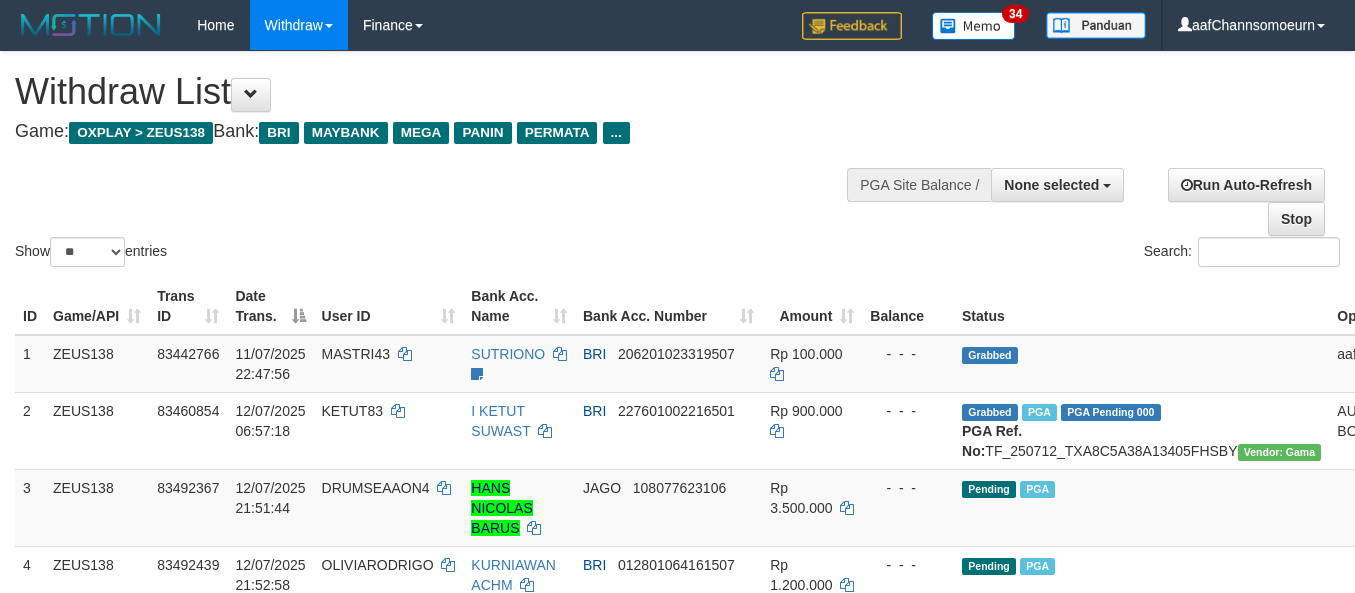 select 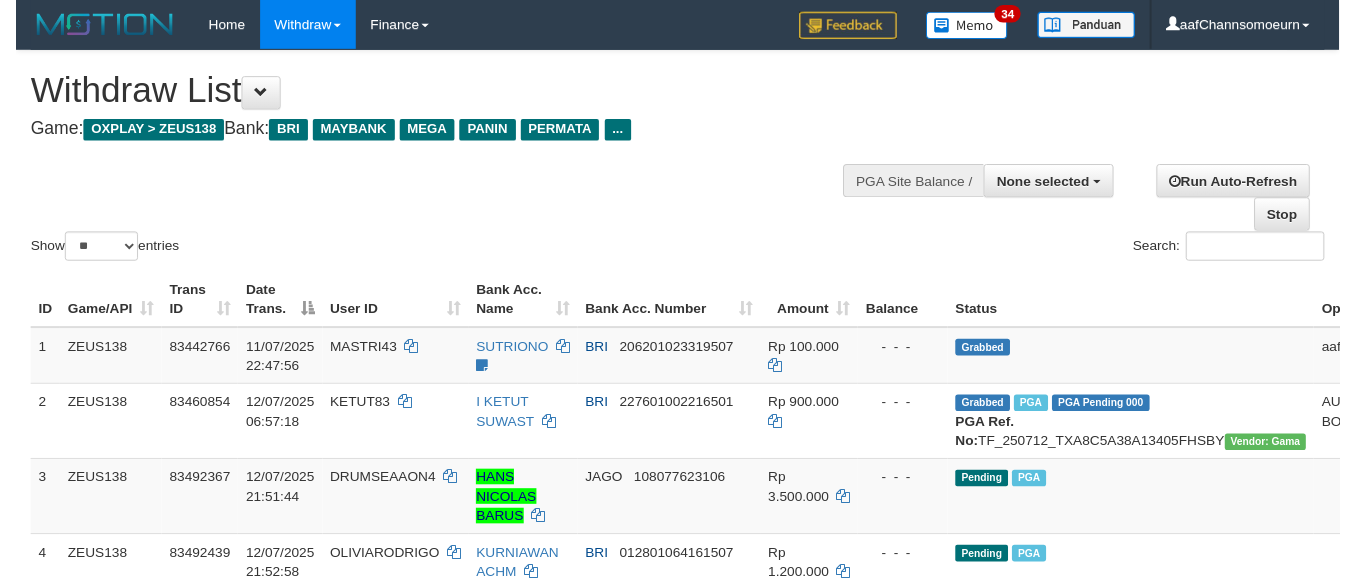 scroll, scrollTop: 539, scrollLeft: 86, axis: both 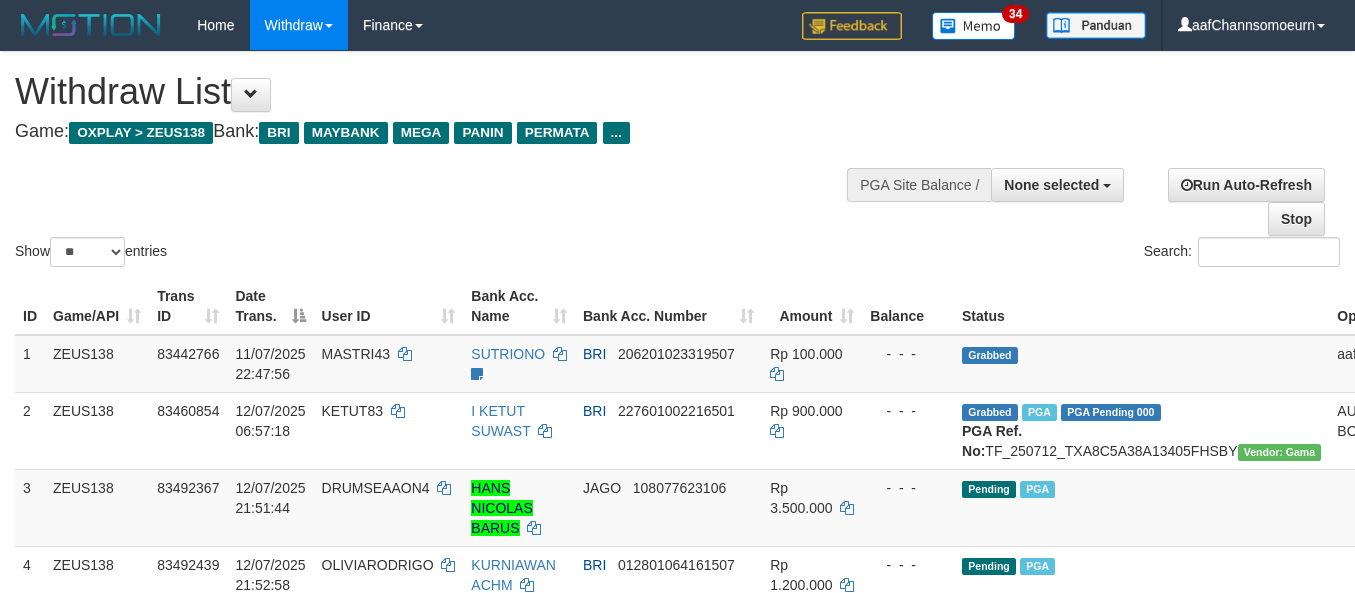 select 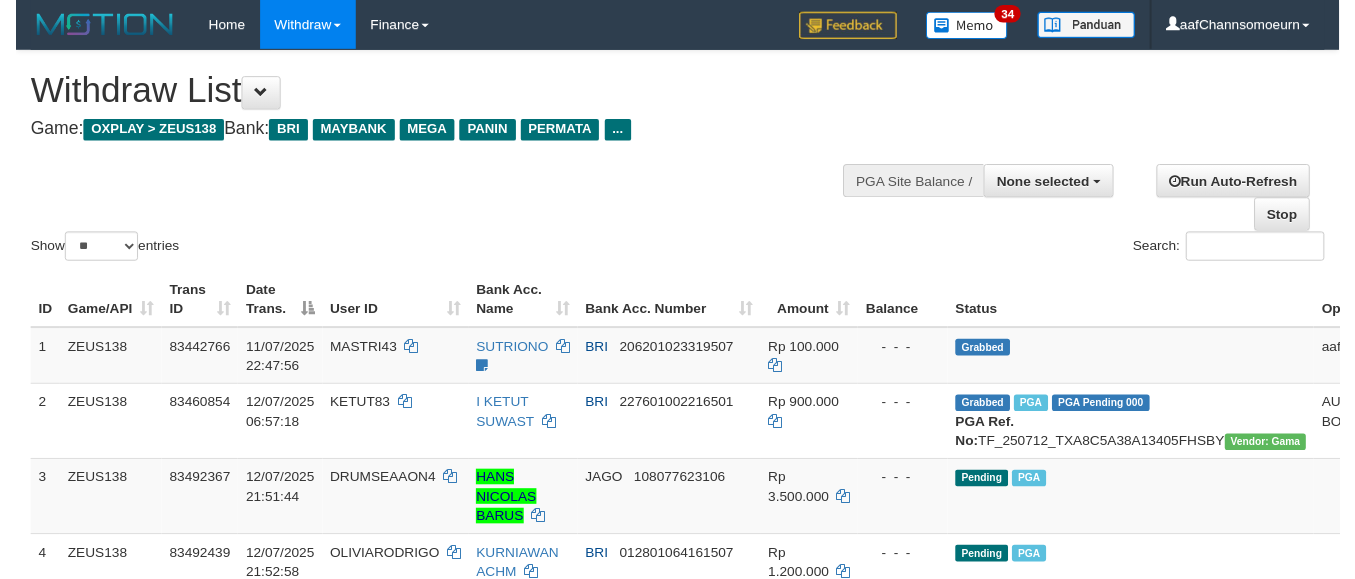 scroll, scrollTop: 539, scrollLeft: 86, axis: both 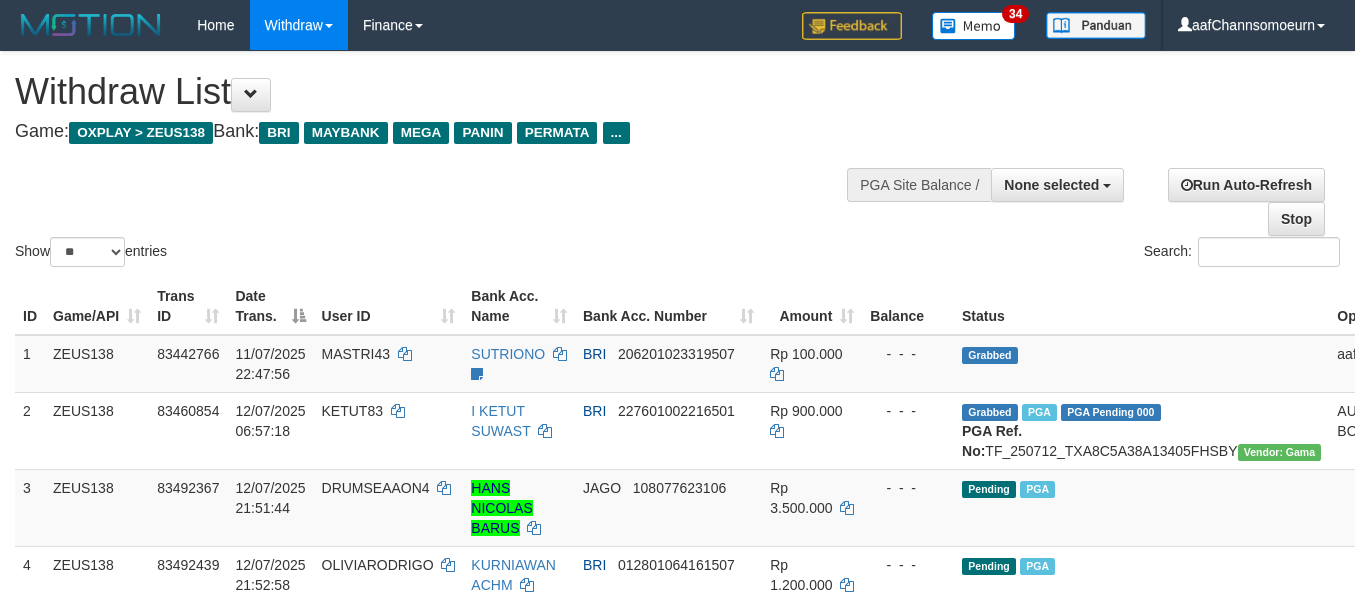 select 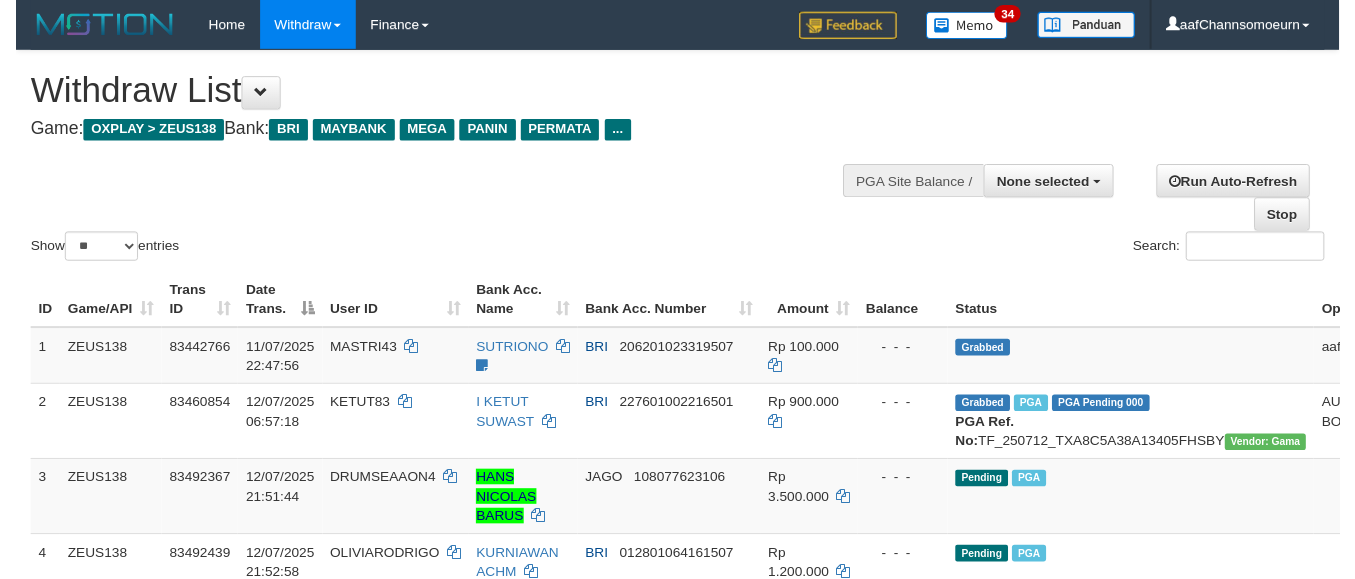 scroll, scrollTop: 539, scrollLeft: 86, axis: both 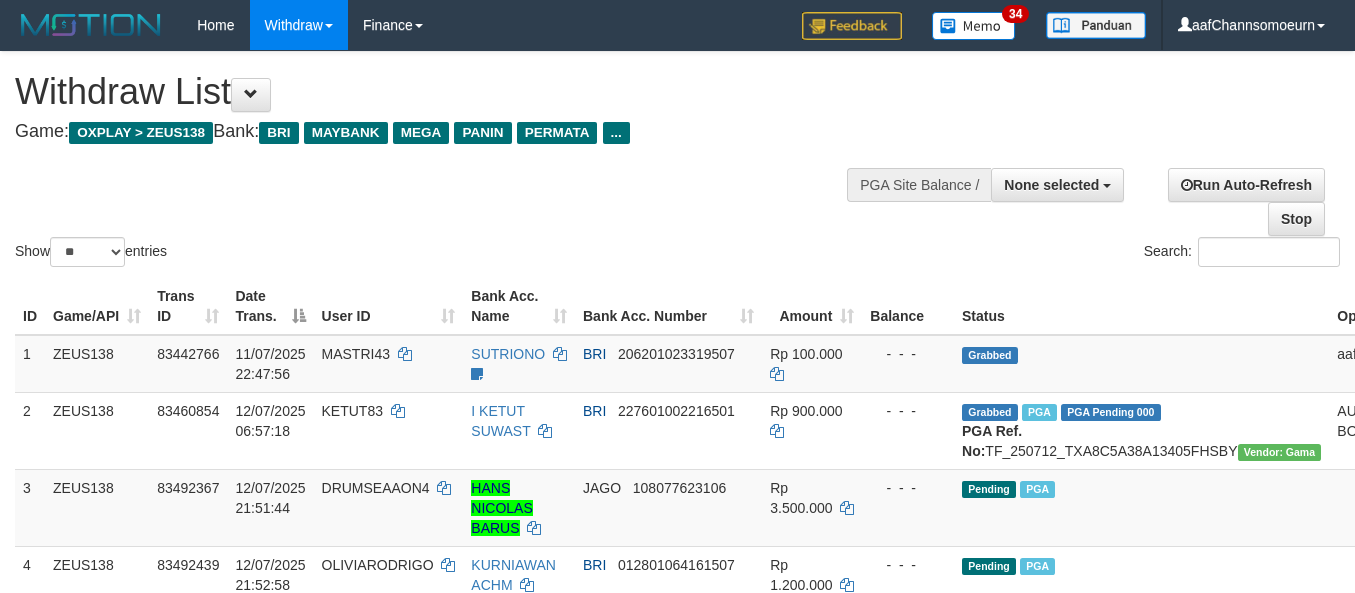 select 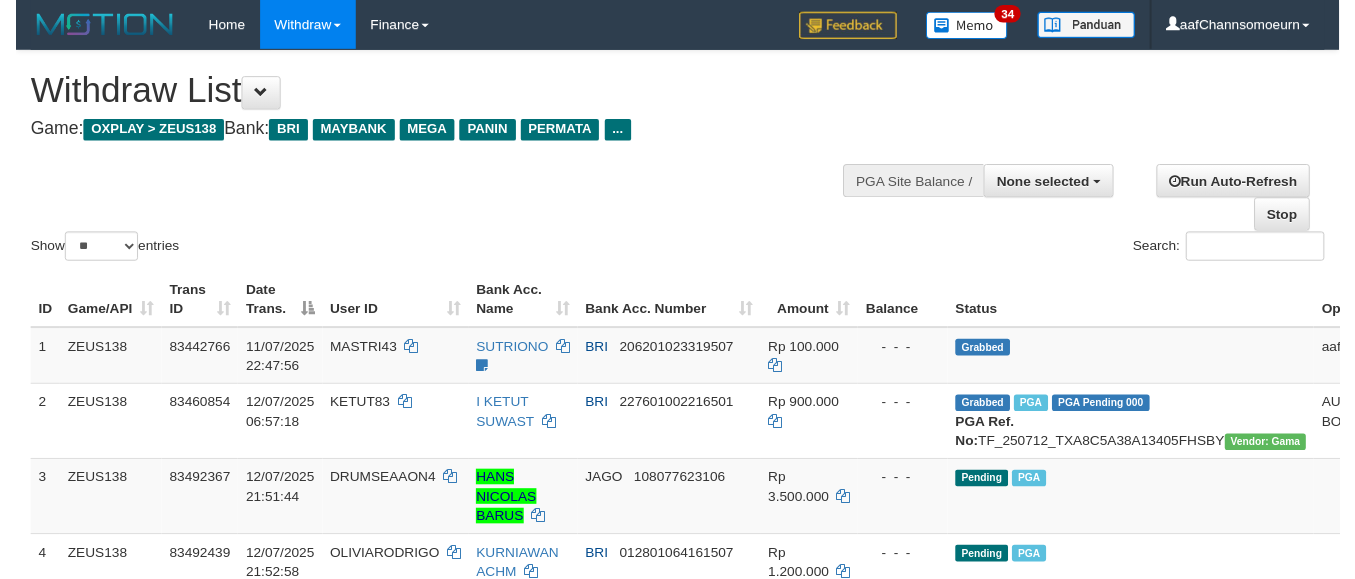 scroll, scrollTop: 539, scrollLeft: 86, axis: both 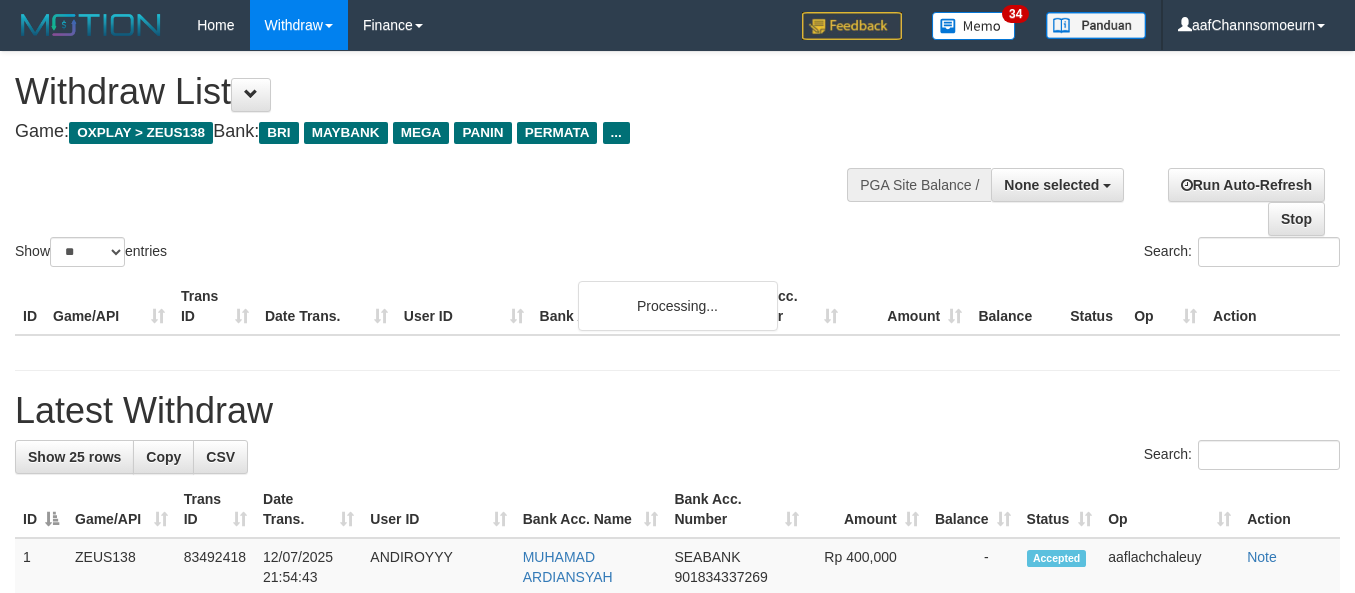 select 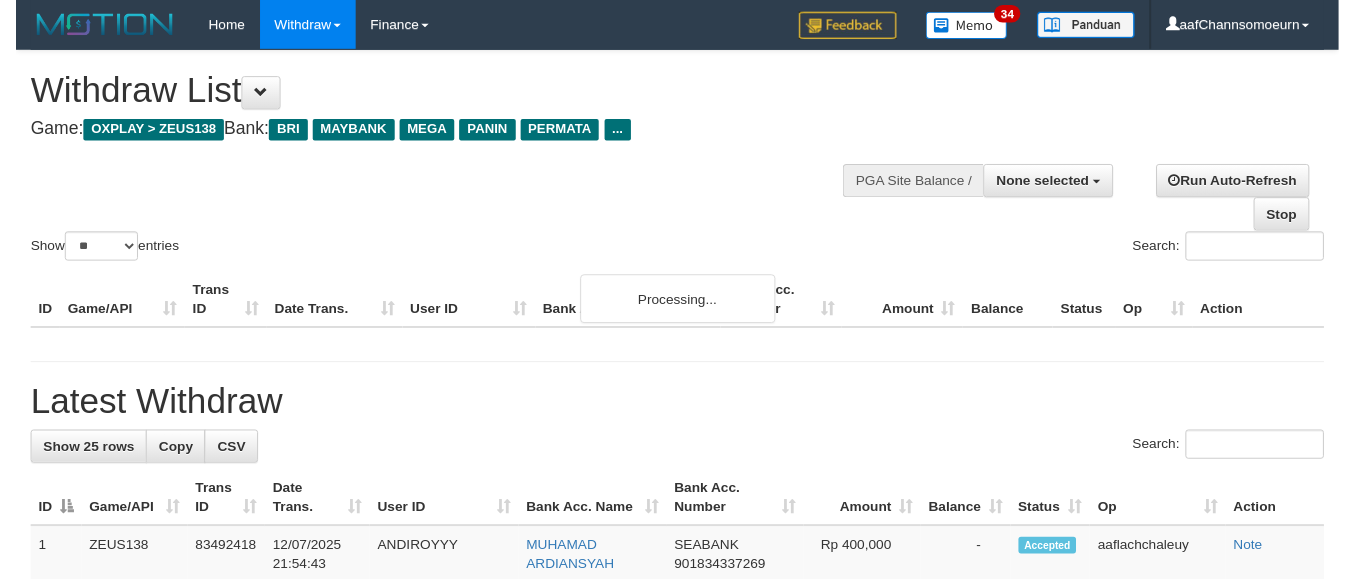 scroll, scrollTop: 539, scrollLeft: 86, axis: both 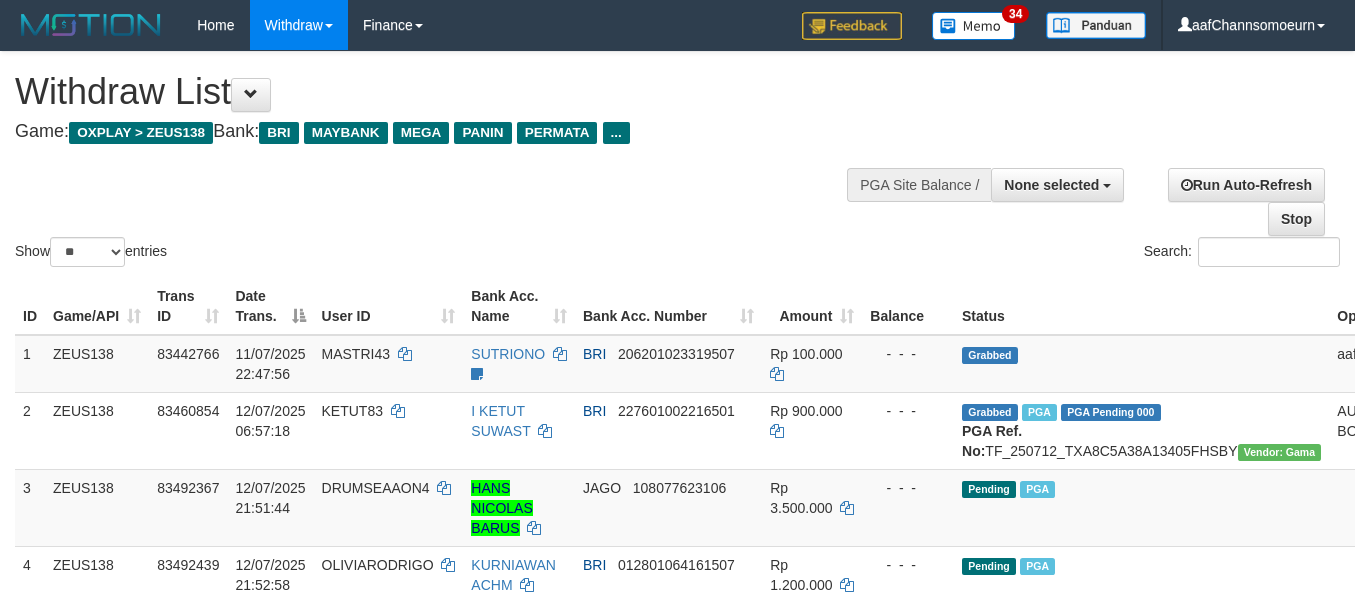 select 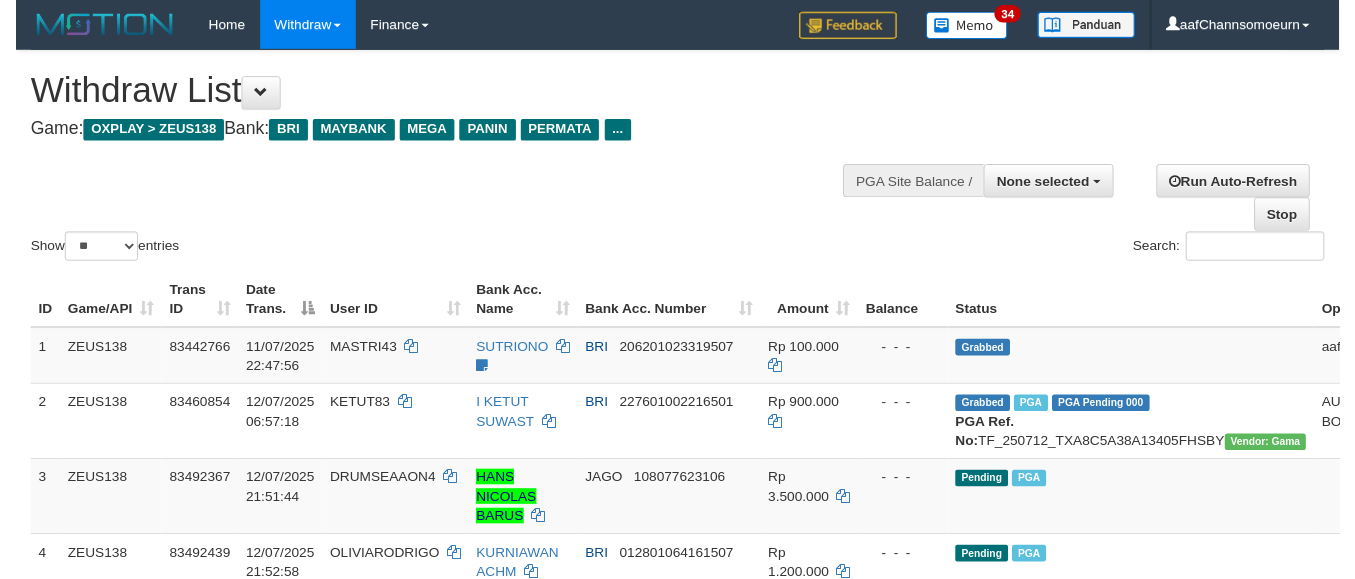 scroll, scrollTop: 539, scrollLeft: 86, axis: both 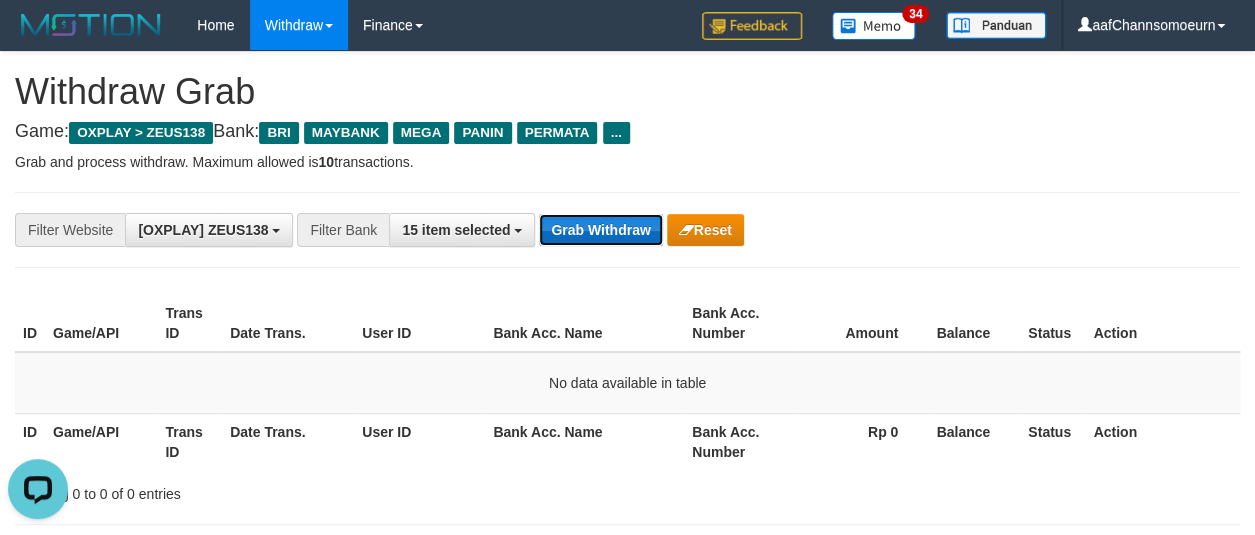 click on "Grab Withdraw" at bounding box center [600, 230] 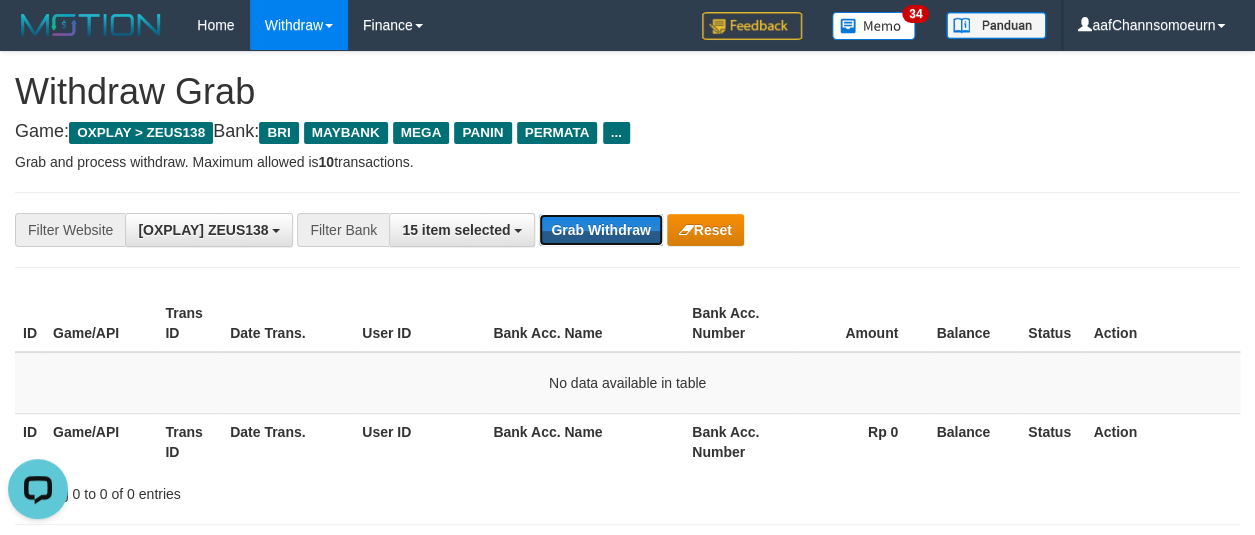 click on "Grab Withdraw" at bounding box center (600, 230) 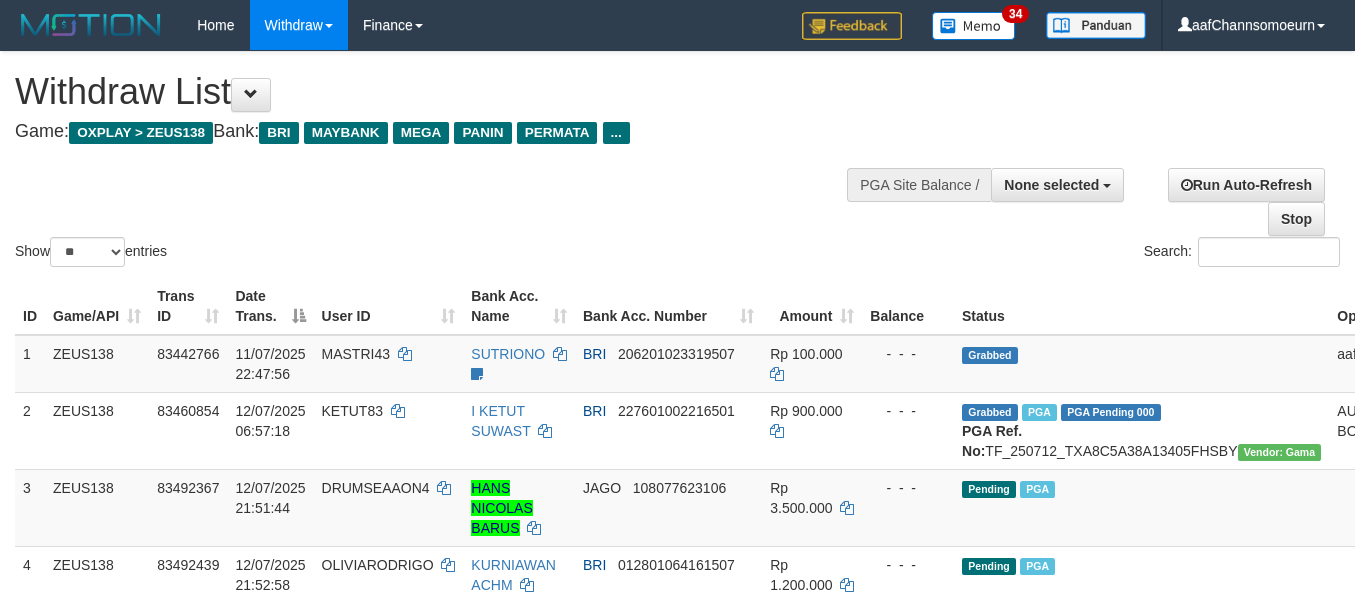 select 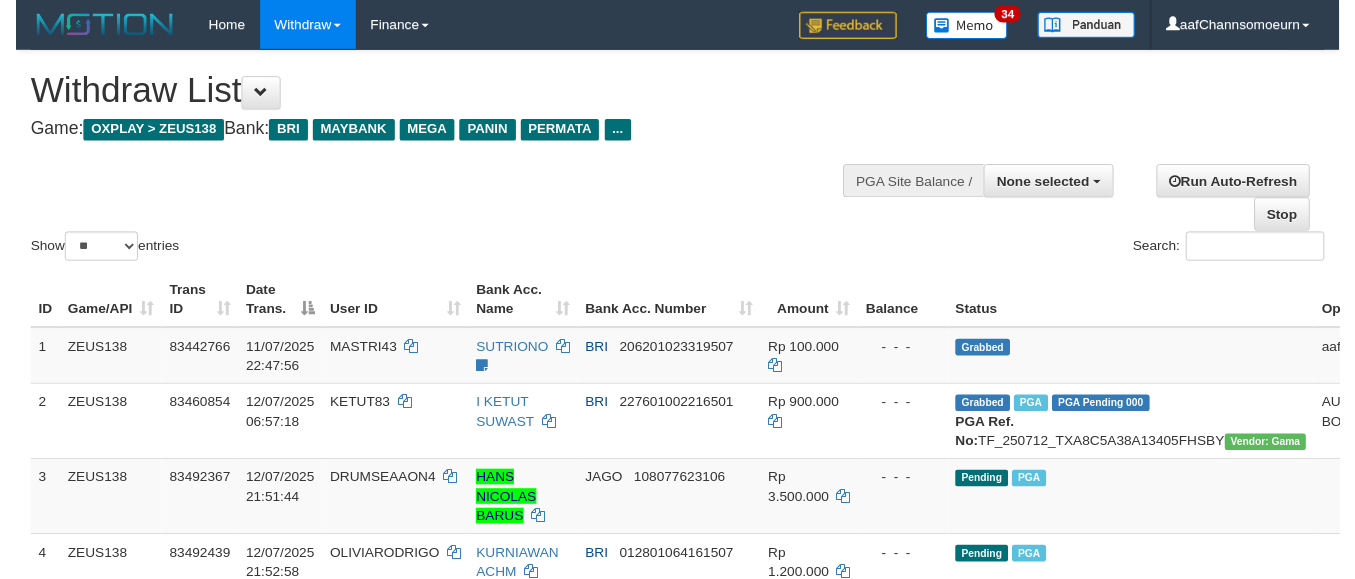 scroll, scrollTop: 539, scrollLeft: 86, axis: both 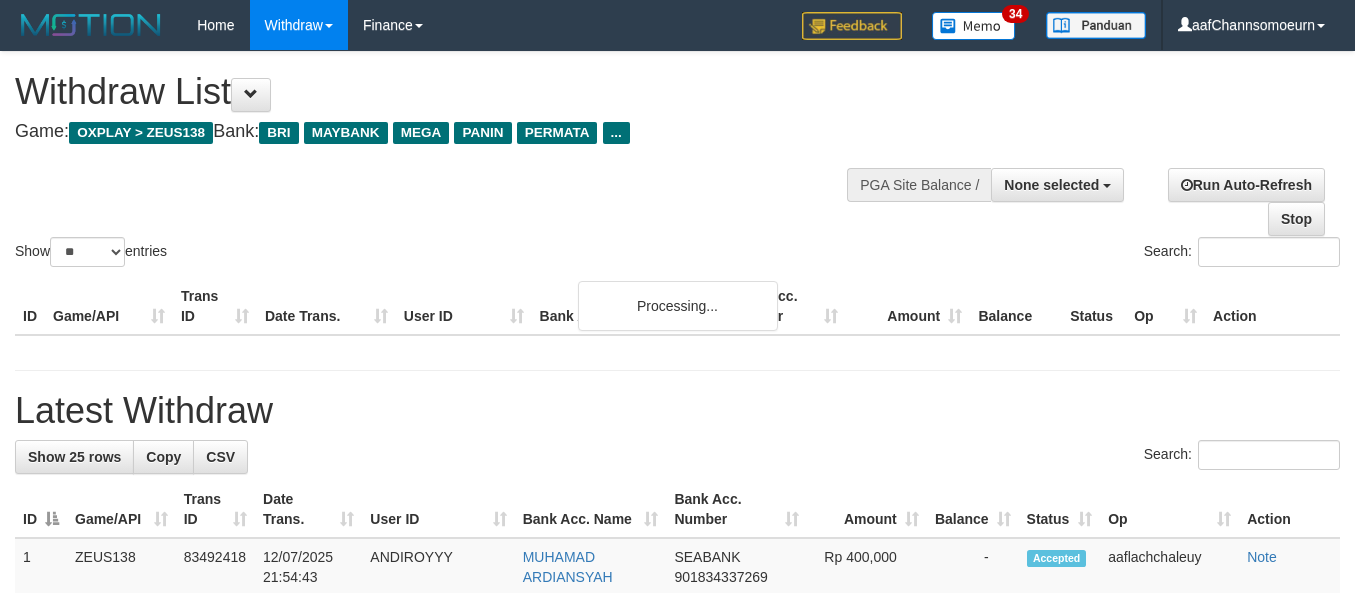 select 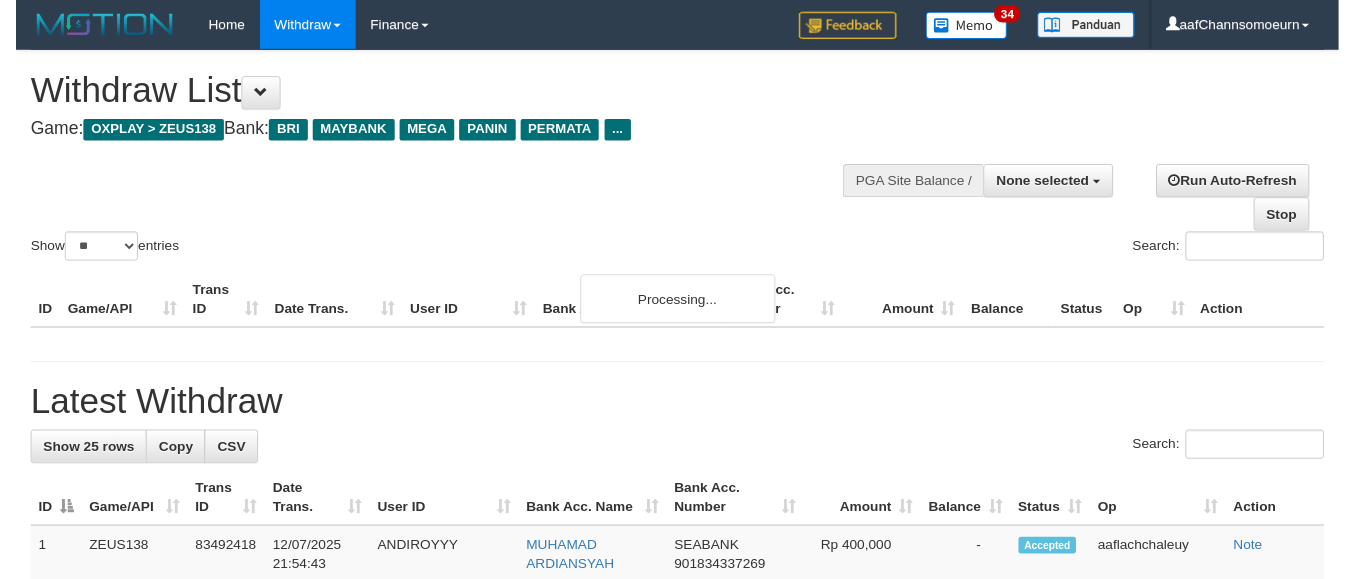 scroll, scrollTop: 539, scrollLeft: 86, axis: both 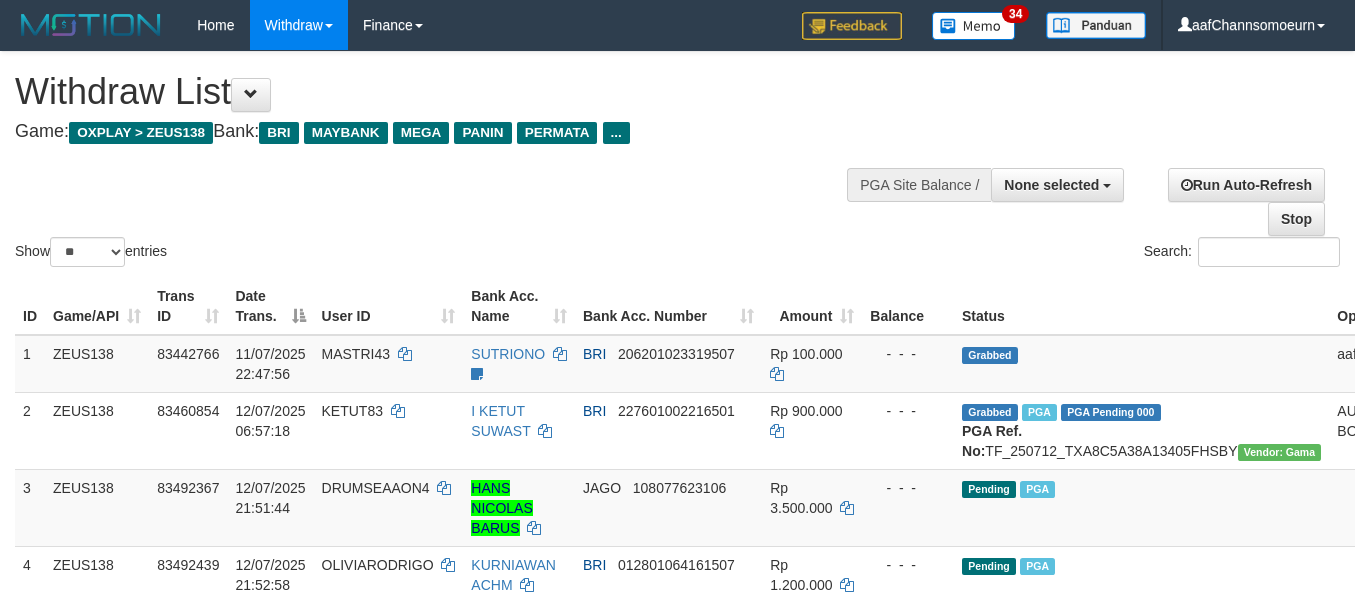 select 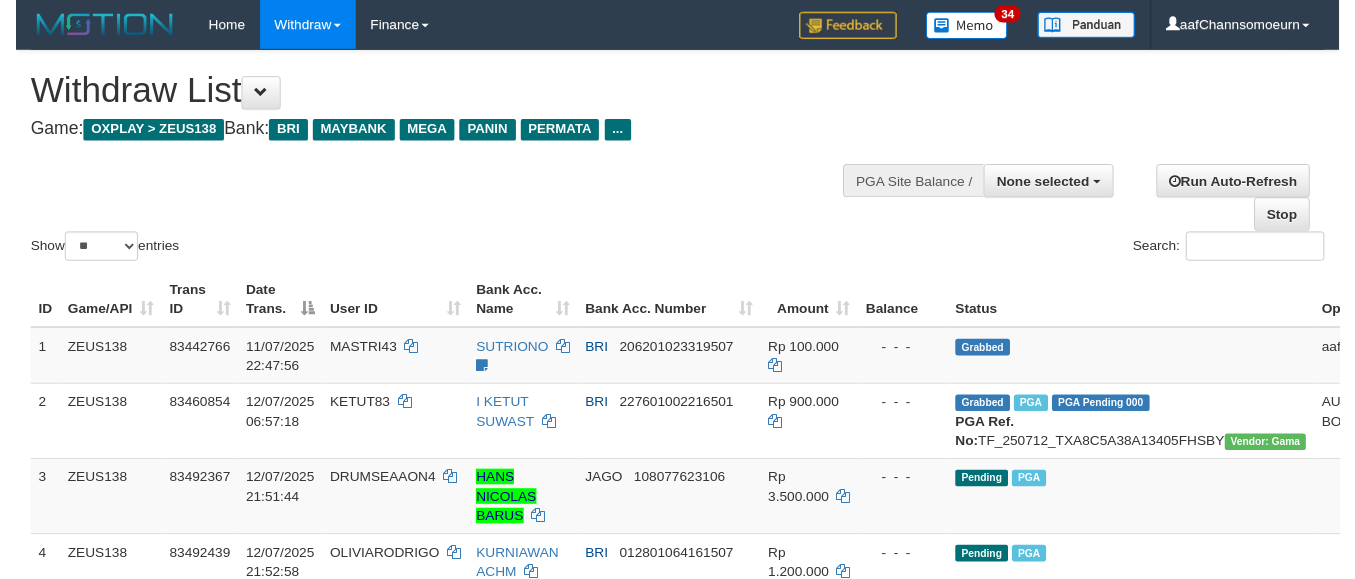 scroll, scrollTop: 539, scrollLeft: 86, axis: both 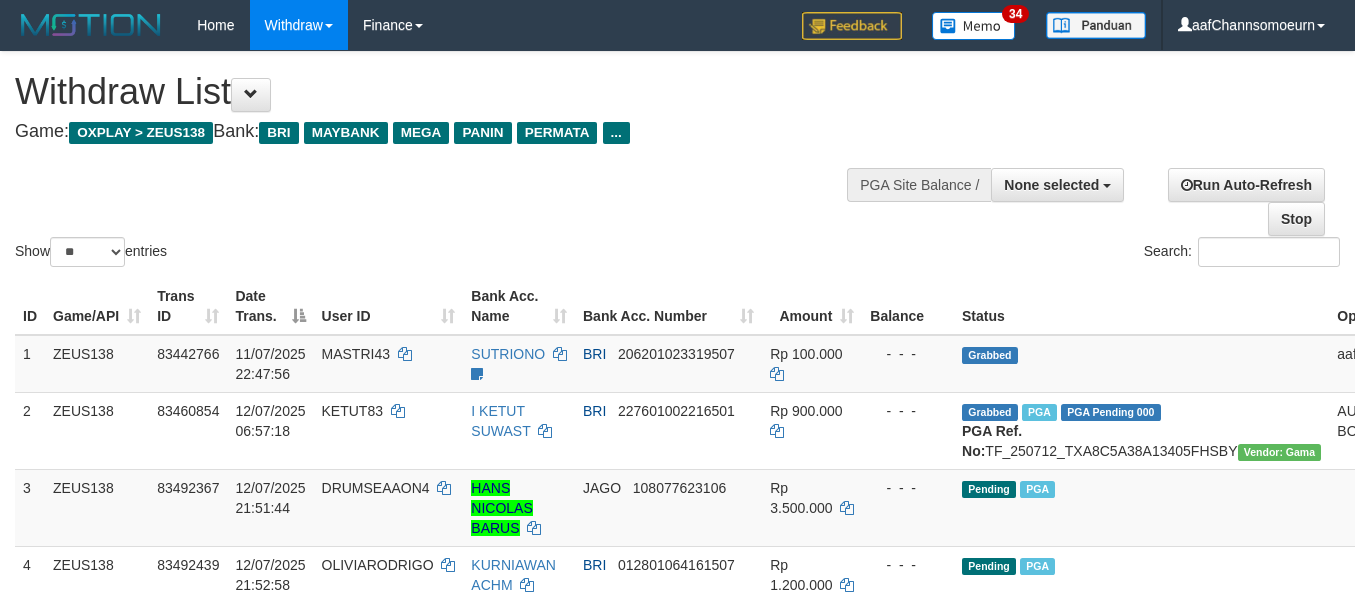 select 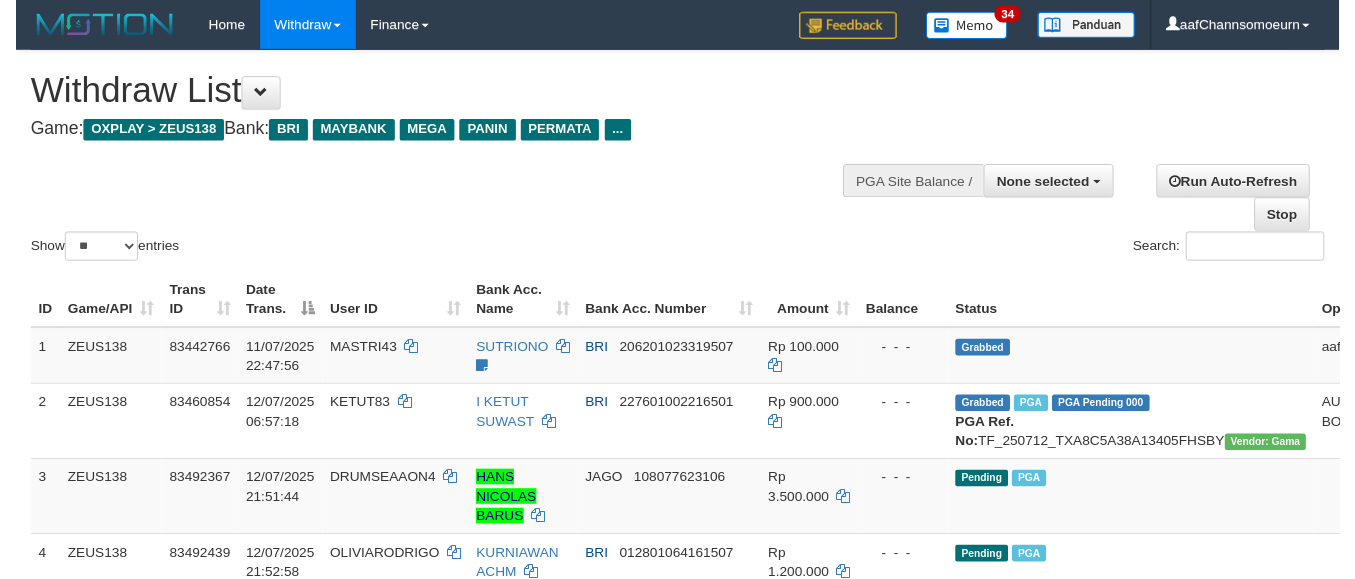scroll, scrollTop: 539, scrollLeft: 86, axis: both 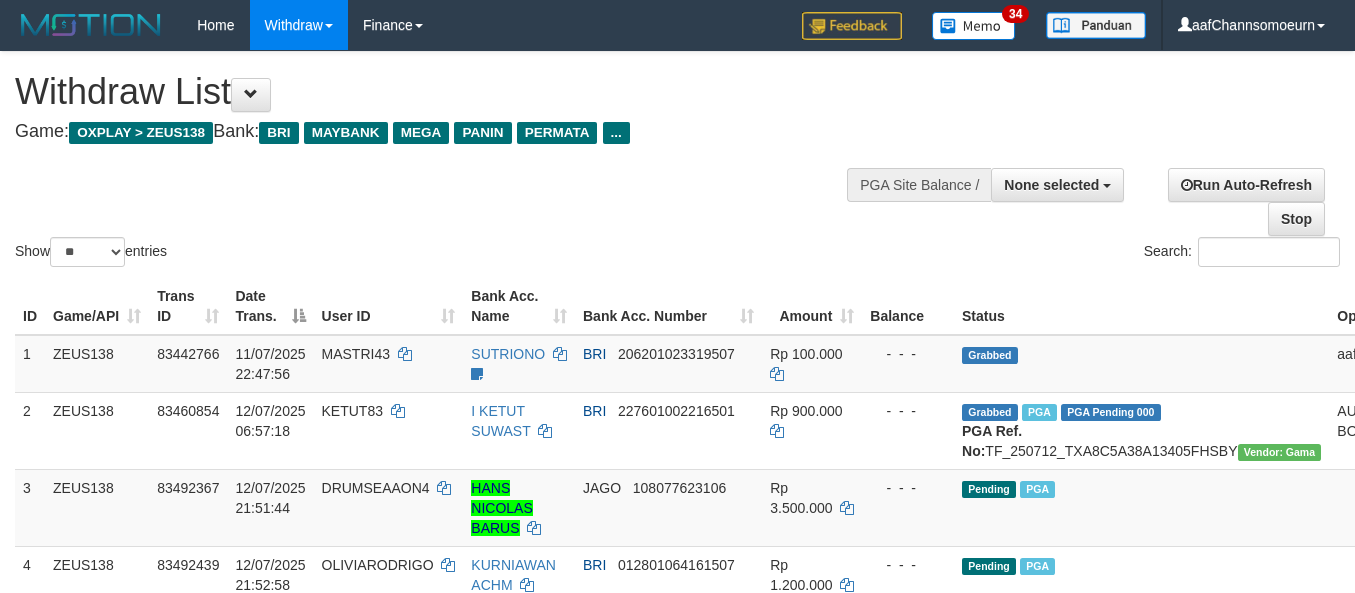 select 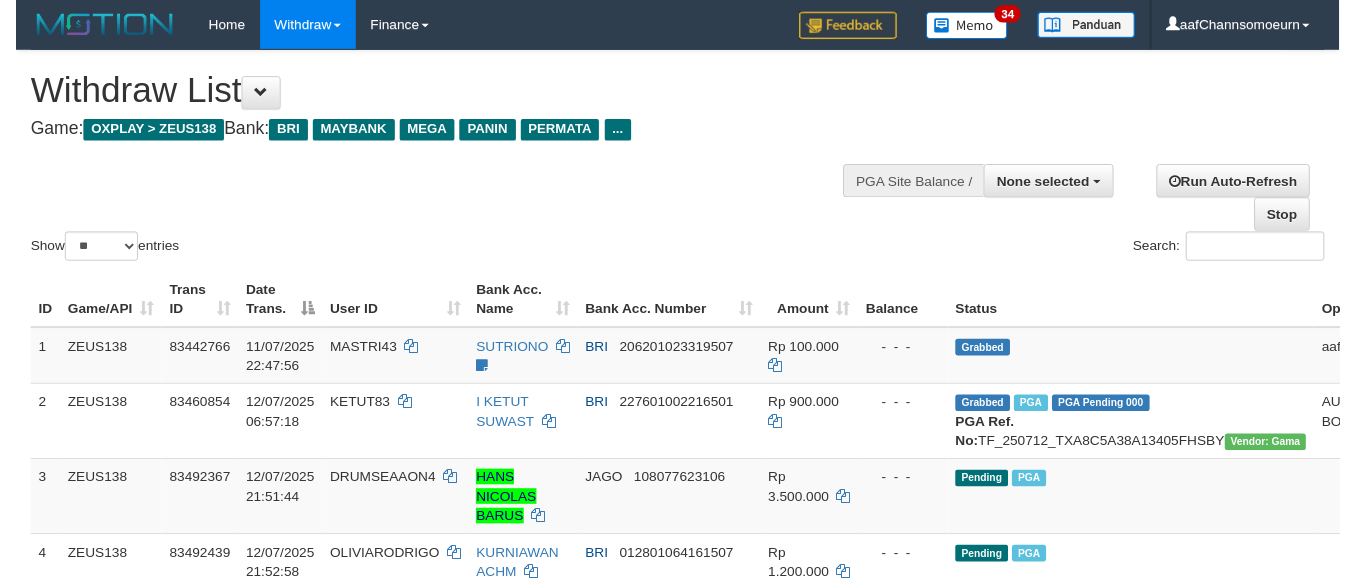 scroll, scrollTop: 539, scrollLeft: 86, axis: both 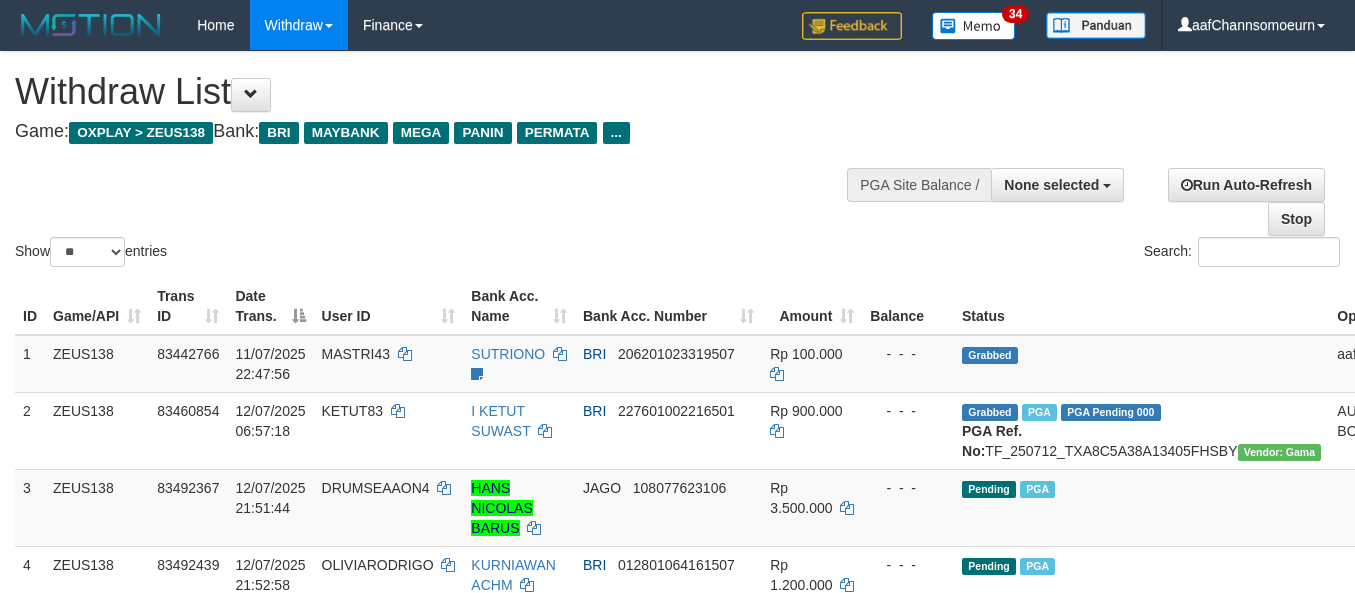 select 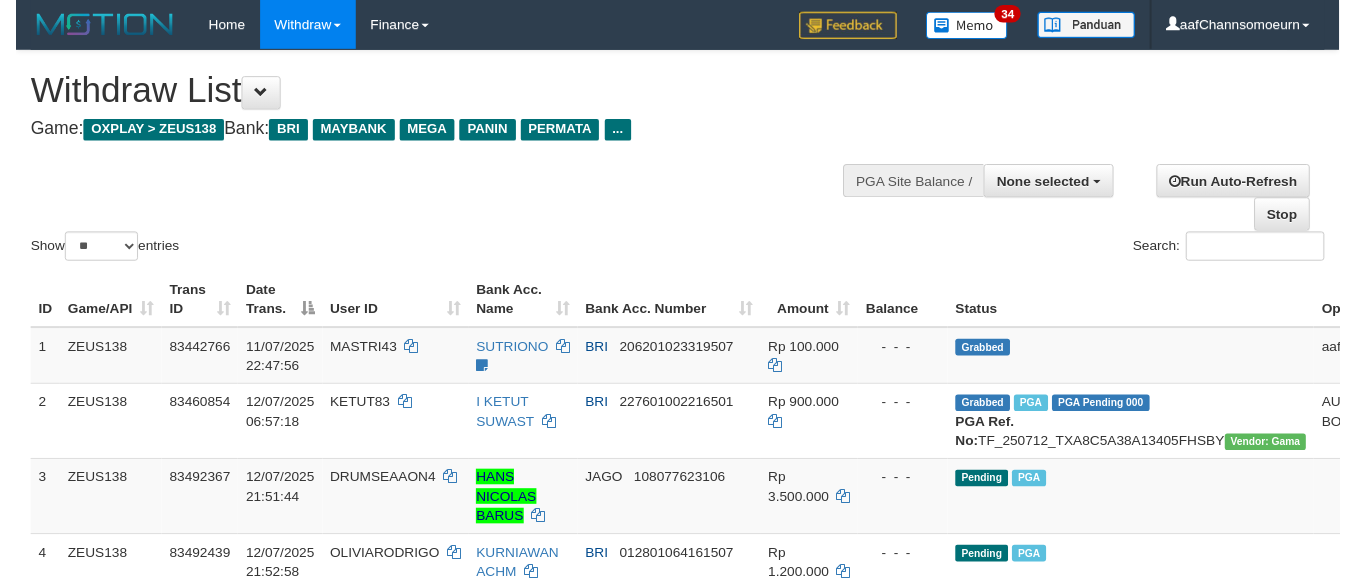 scroll, scrollTop: 539, scrollLeft: 86, axis: both 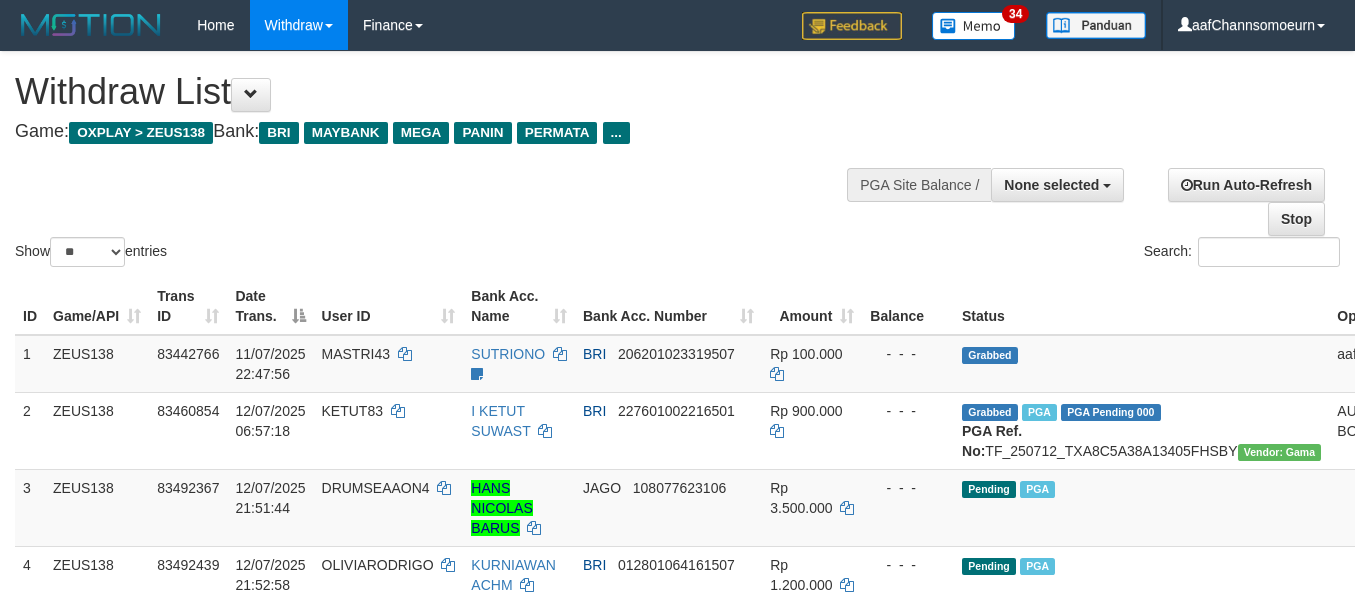 select 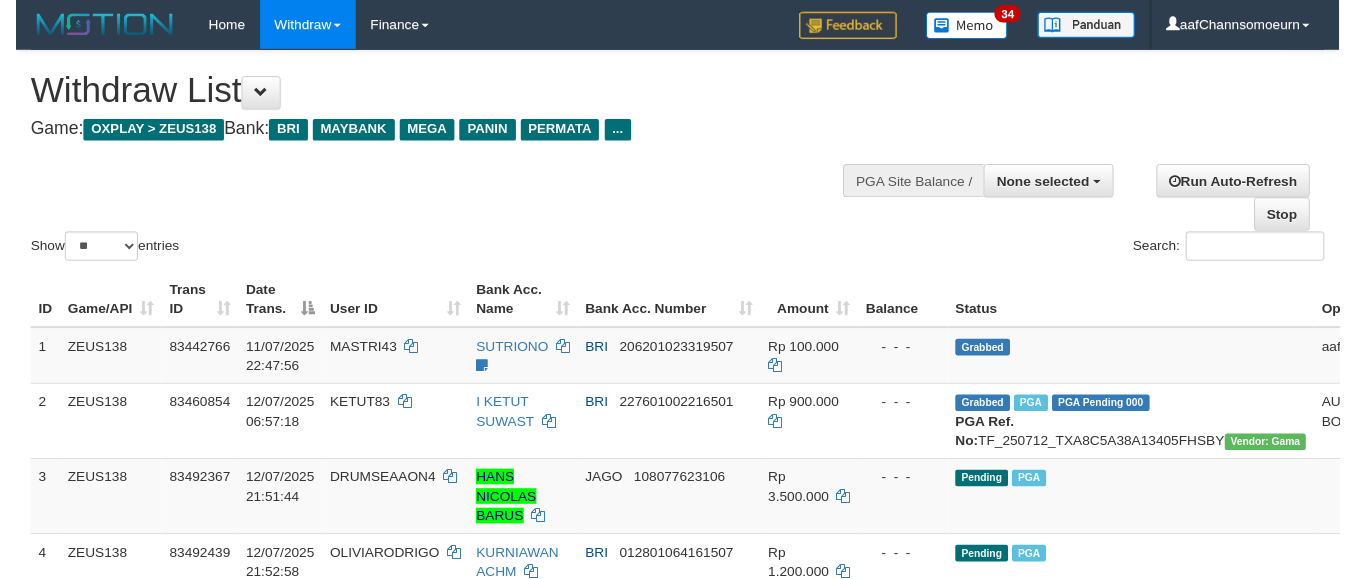 scroll, scrollTop: 539, scrollLeft: 86, axis: both 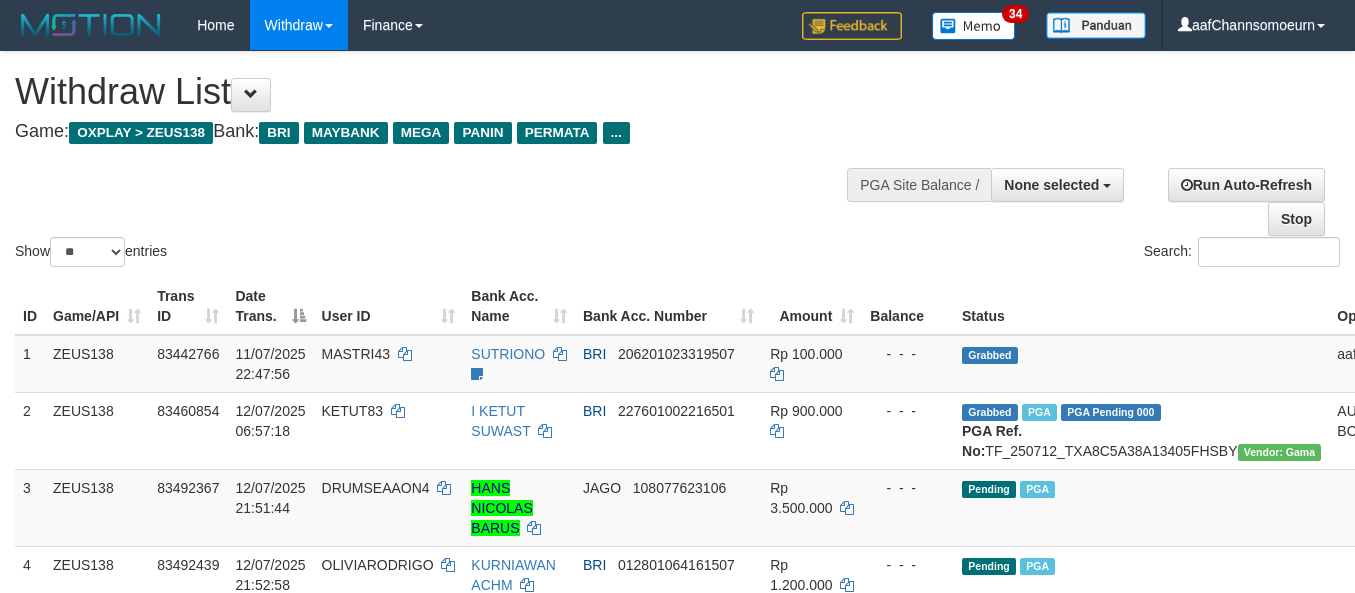 select 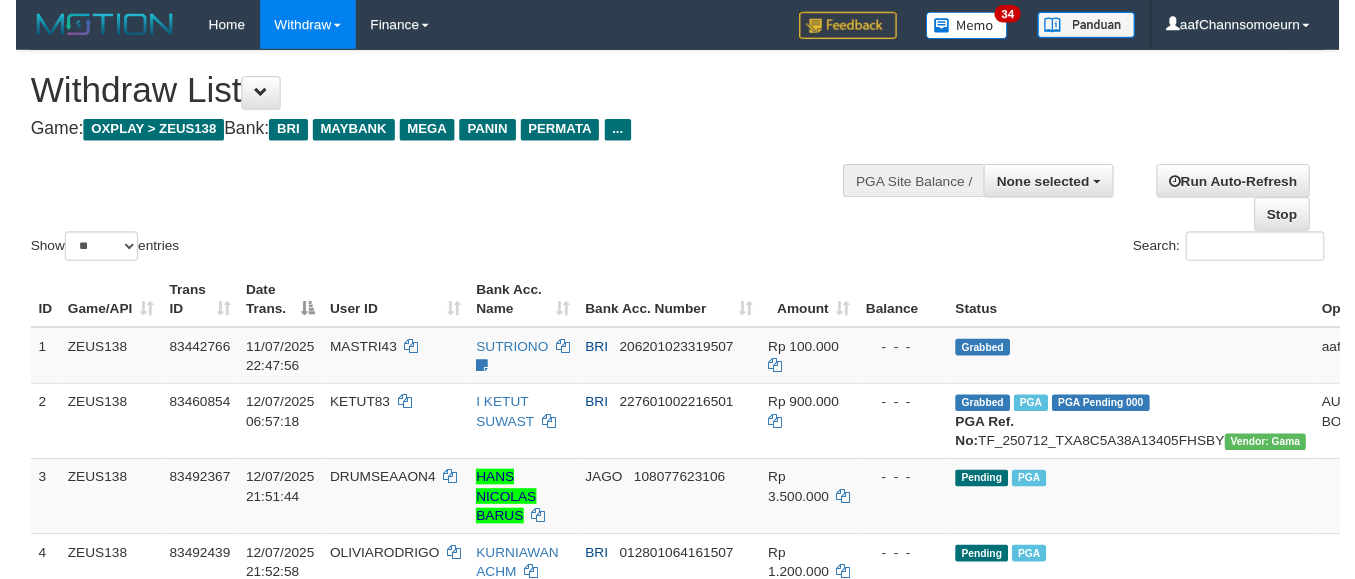 scroll, scrollTop: 539, scrollLeft: 86, axis: both 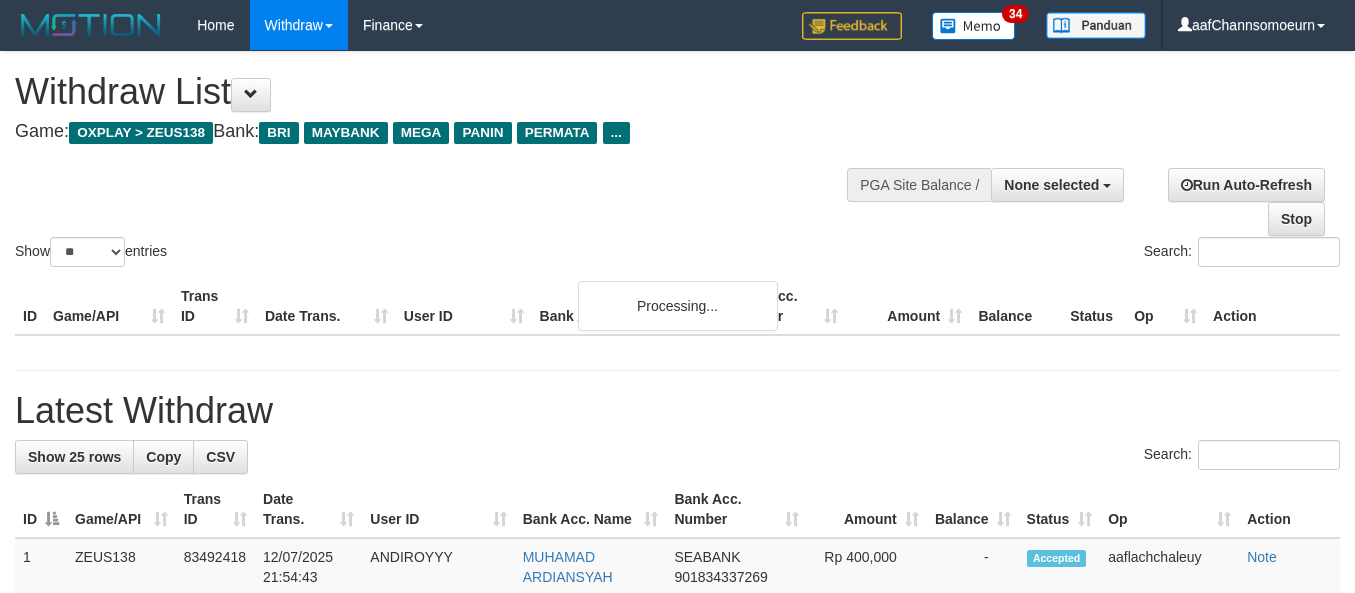 select 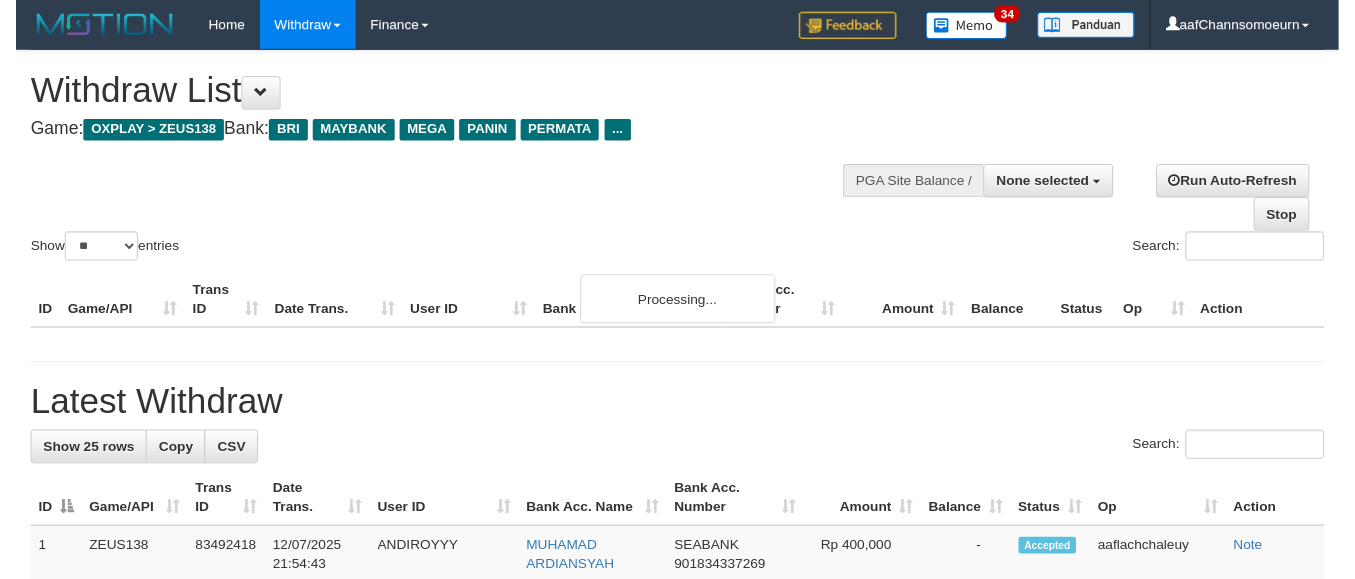 scroll, scrollTop: 539, scrollLeft: 86, axis: both 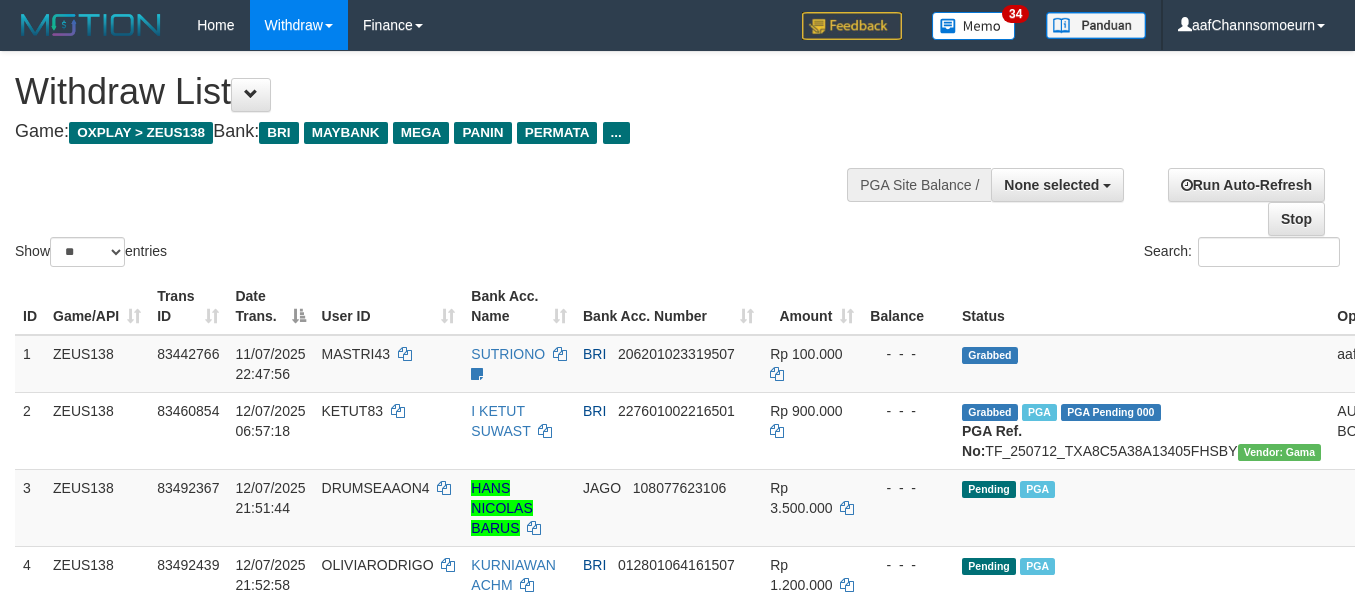 select 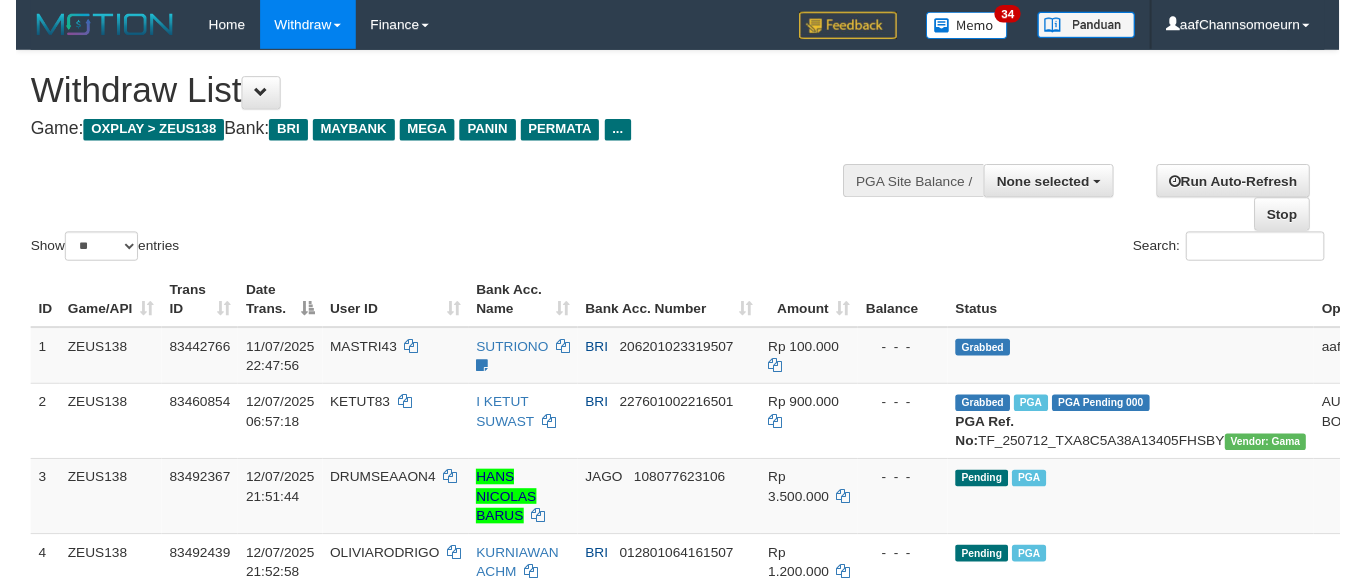 scroll, scrollTop: 539, scrollLeft: 86, axis: both 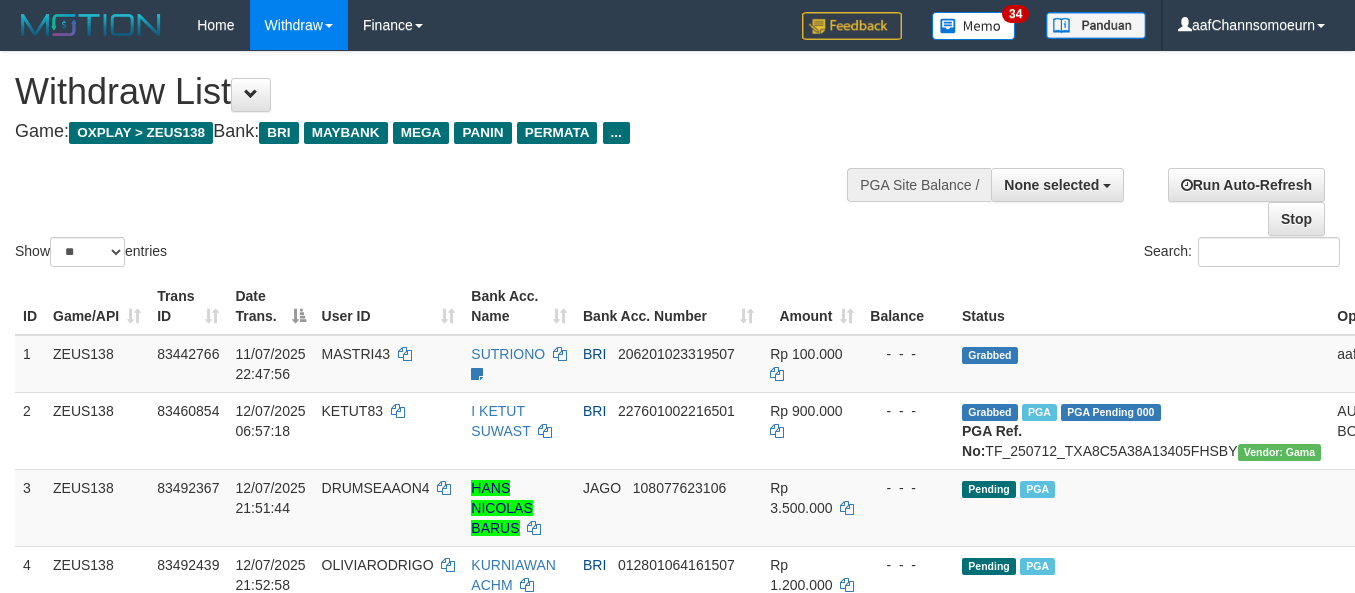 select 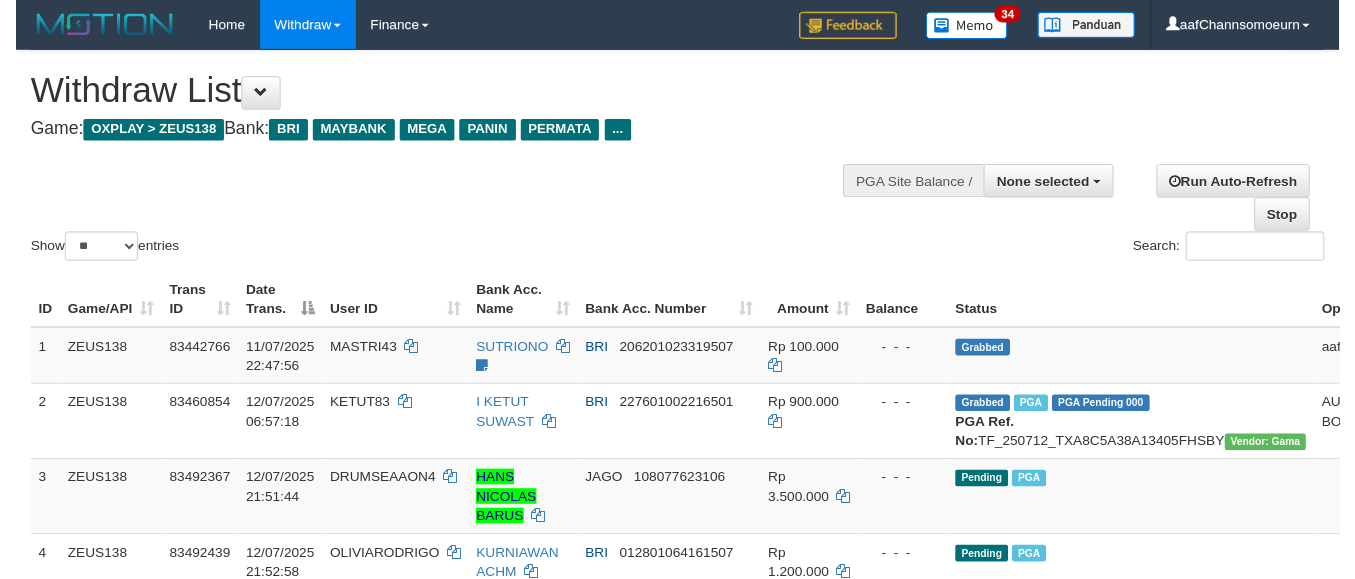 scroll, scrollTop: 539, scrollLeft: 86, axis: both 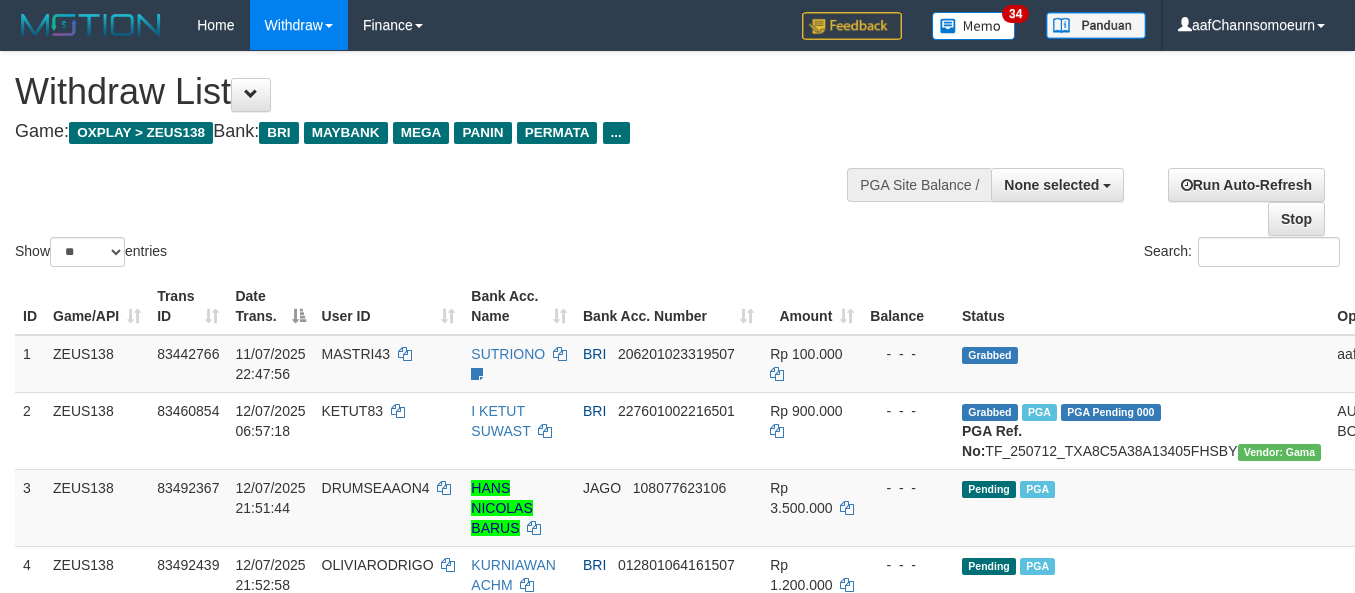 select 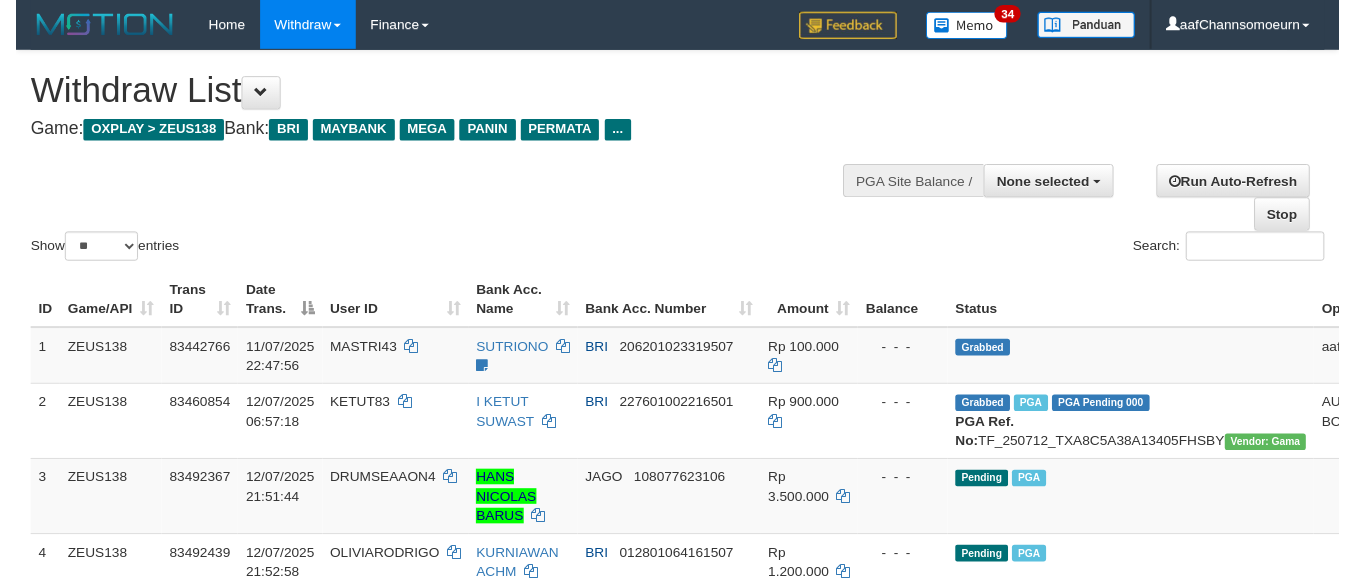 scroll, scrollTop: 539, scrollLeft: 86, axis: both 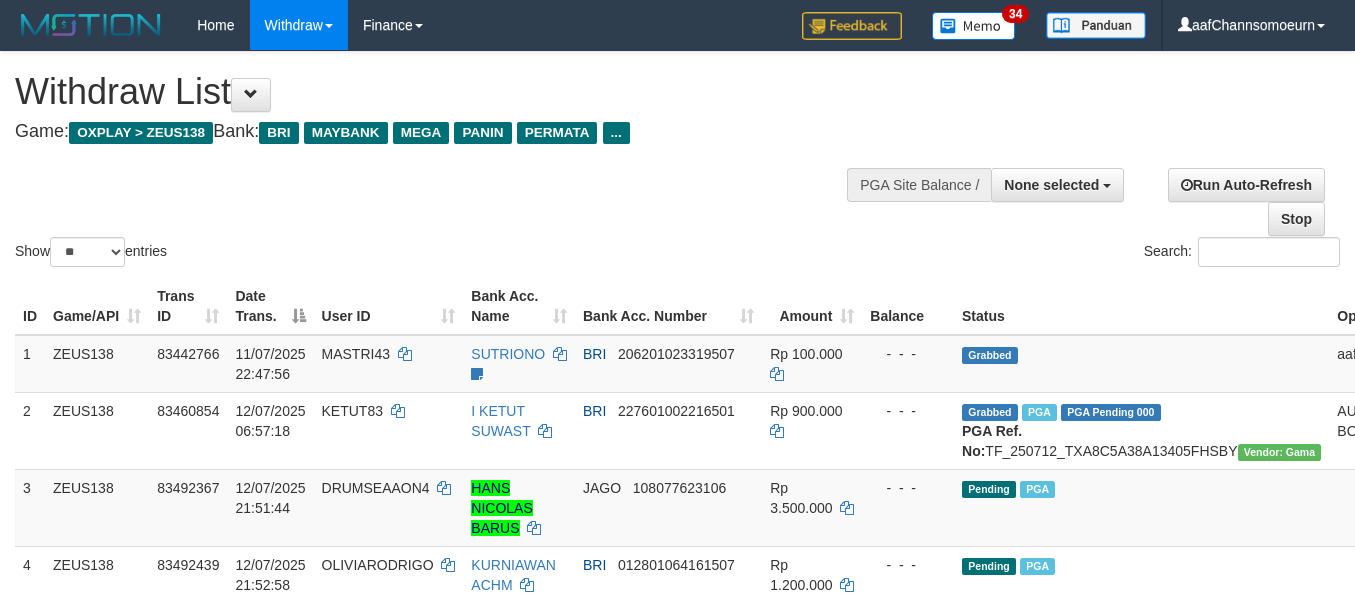 select 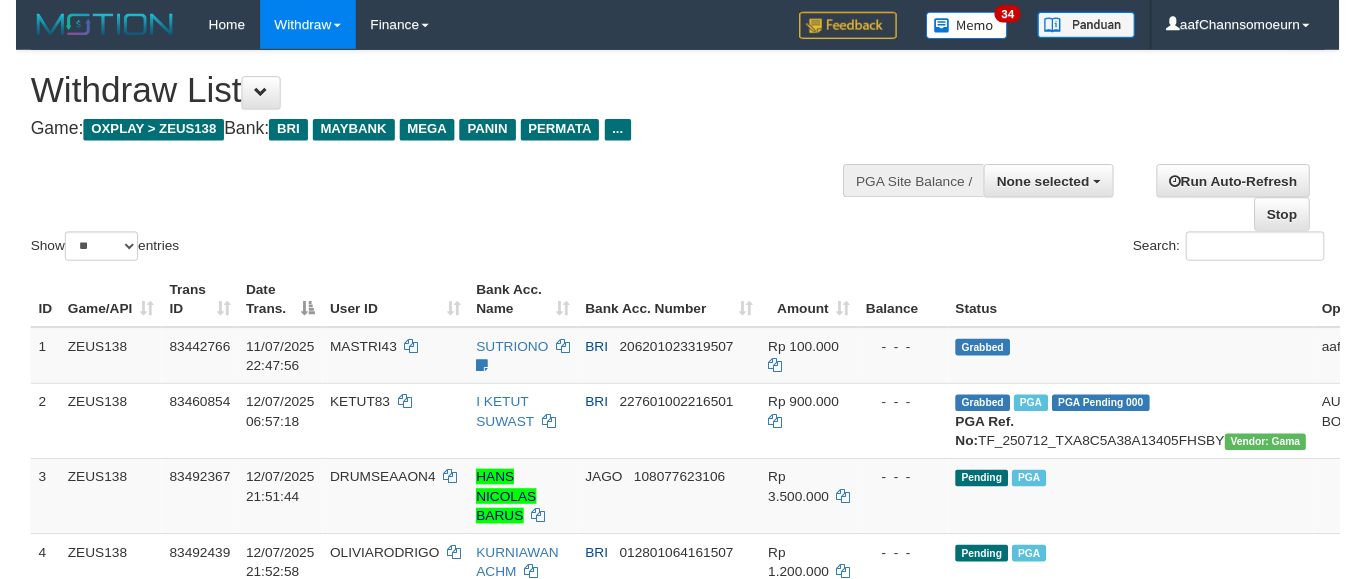 scroll, scrollTop: 539, scrollLeft: 86, axis: both 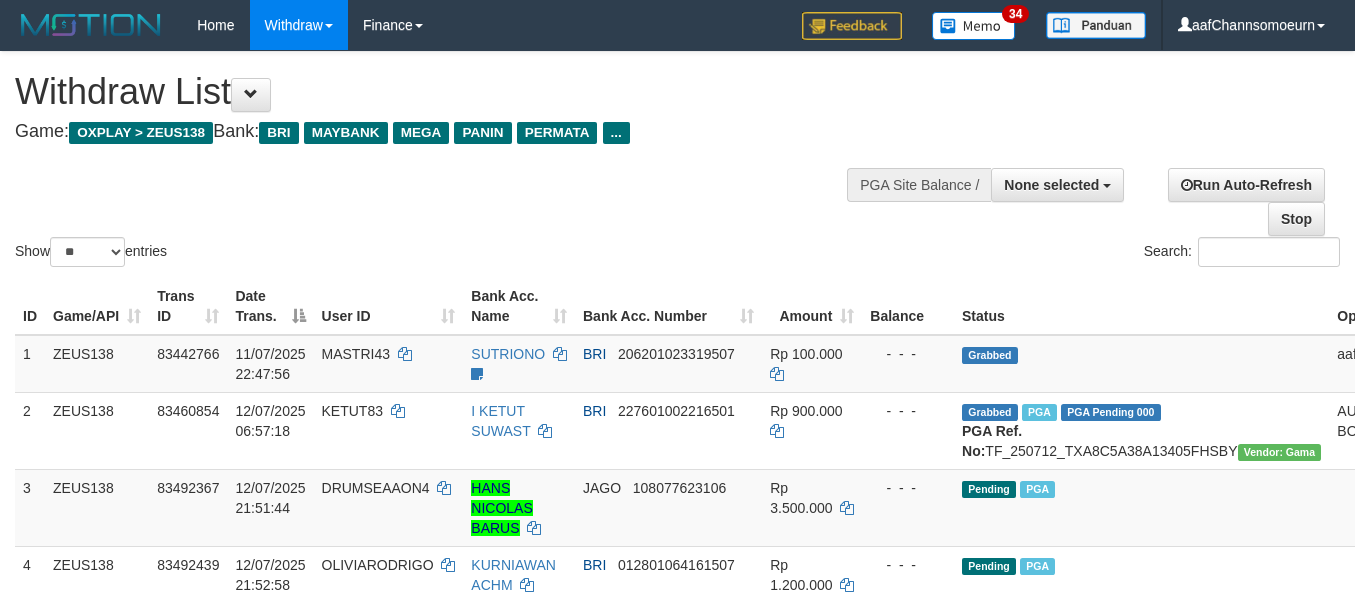 select 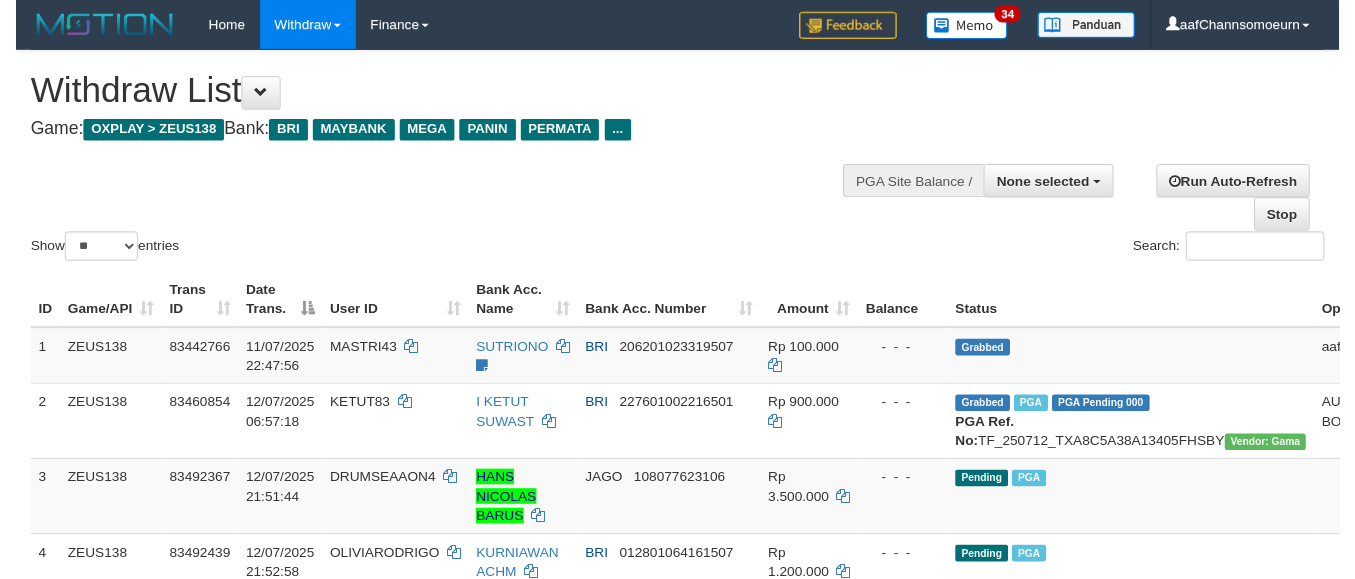 scroll, scrollTop: 539, scrollLeft: 86, axis: both 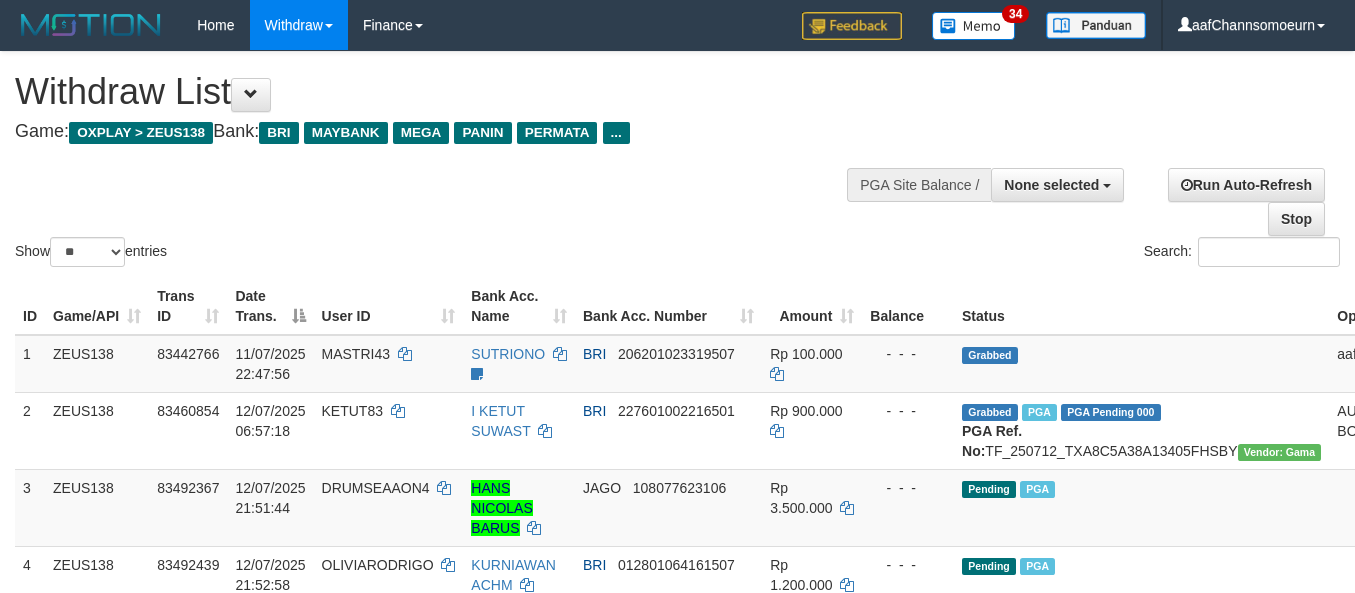 select 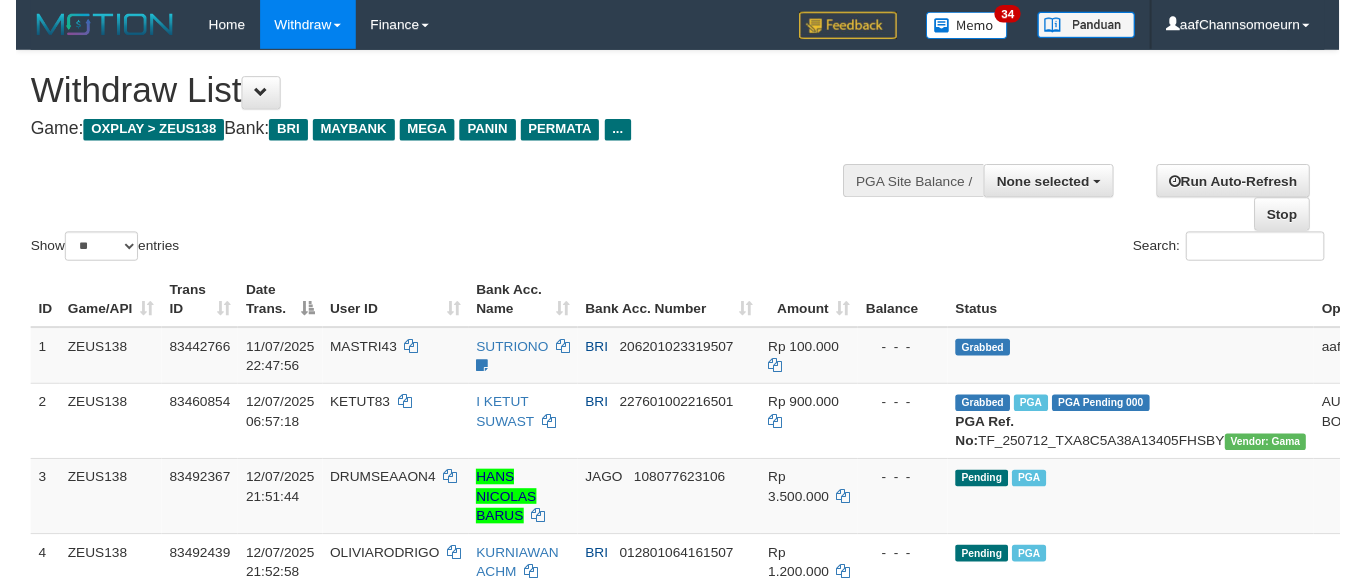 scroll, scrollTop: 539, scrollLeft: 86, axis: both 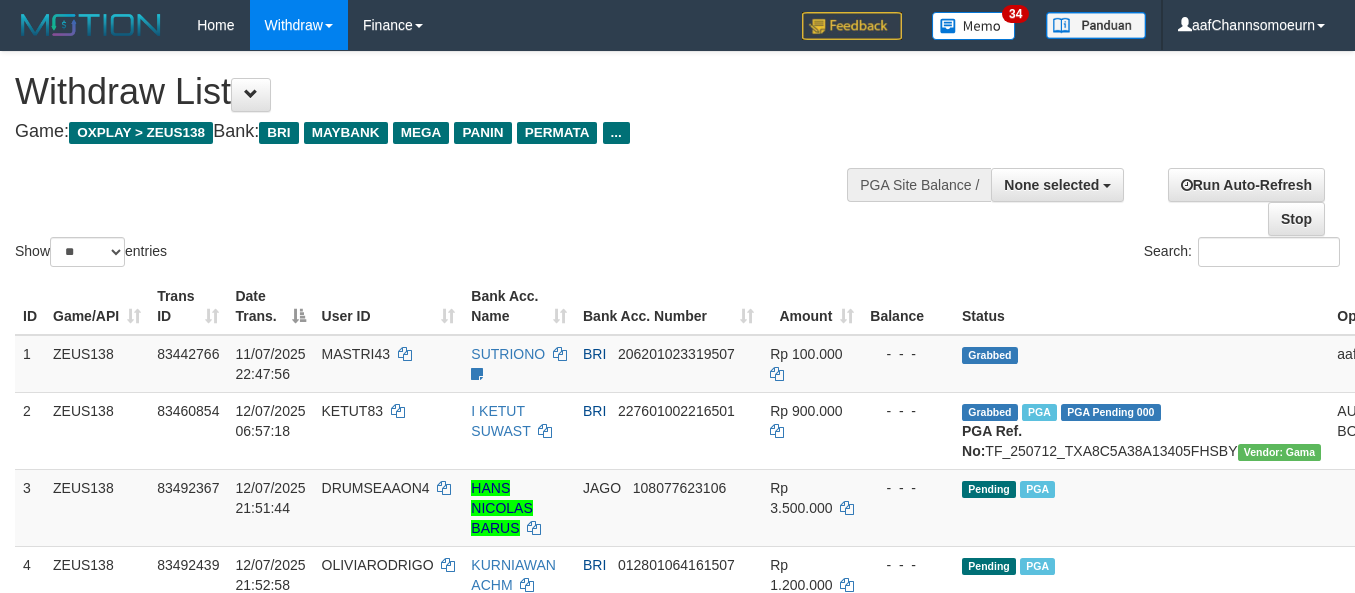 select 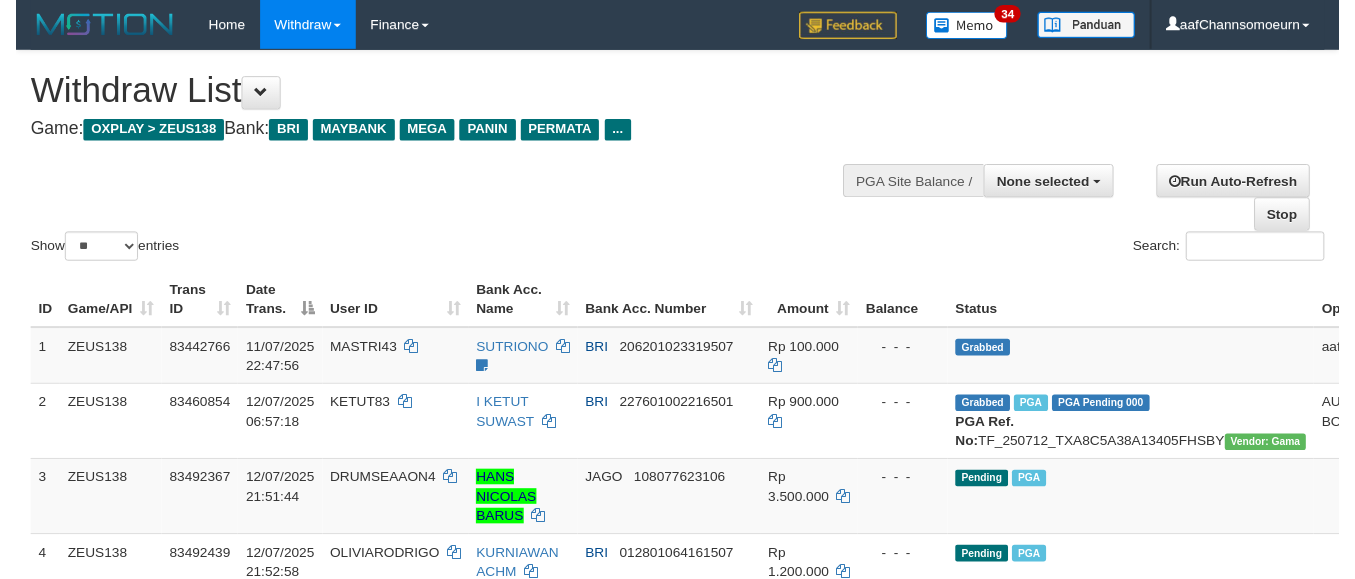scroll, scrollTop: 539, scrollLeft: 86, axis: both 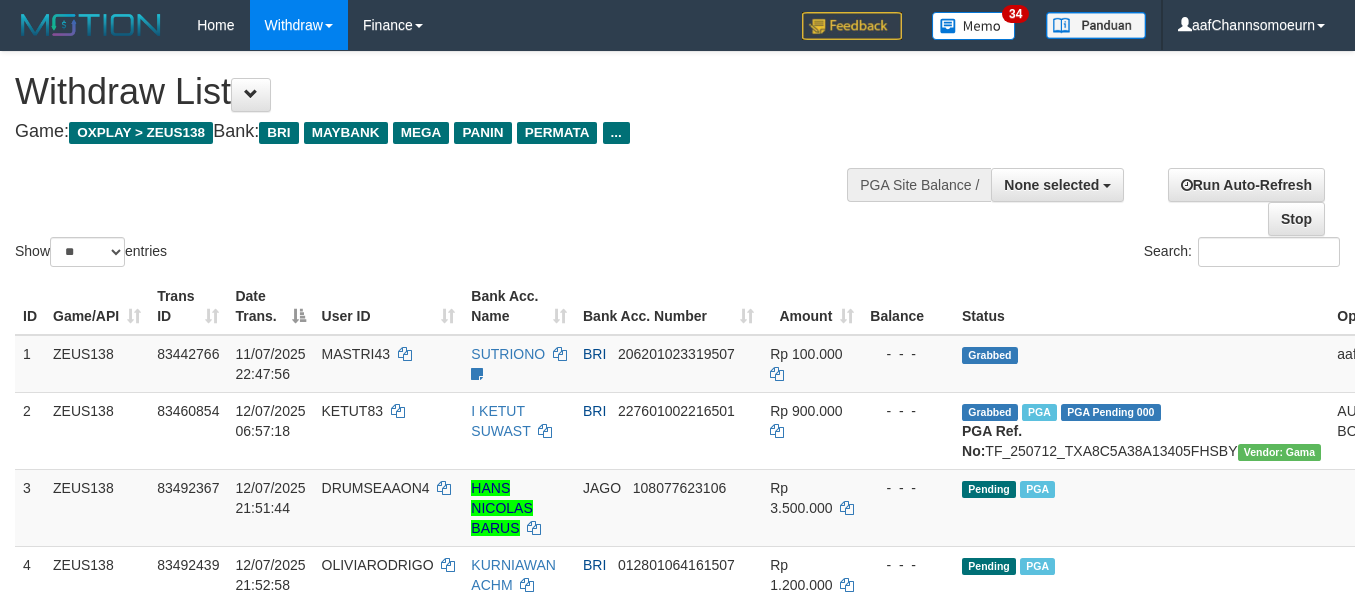 select 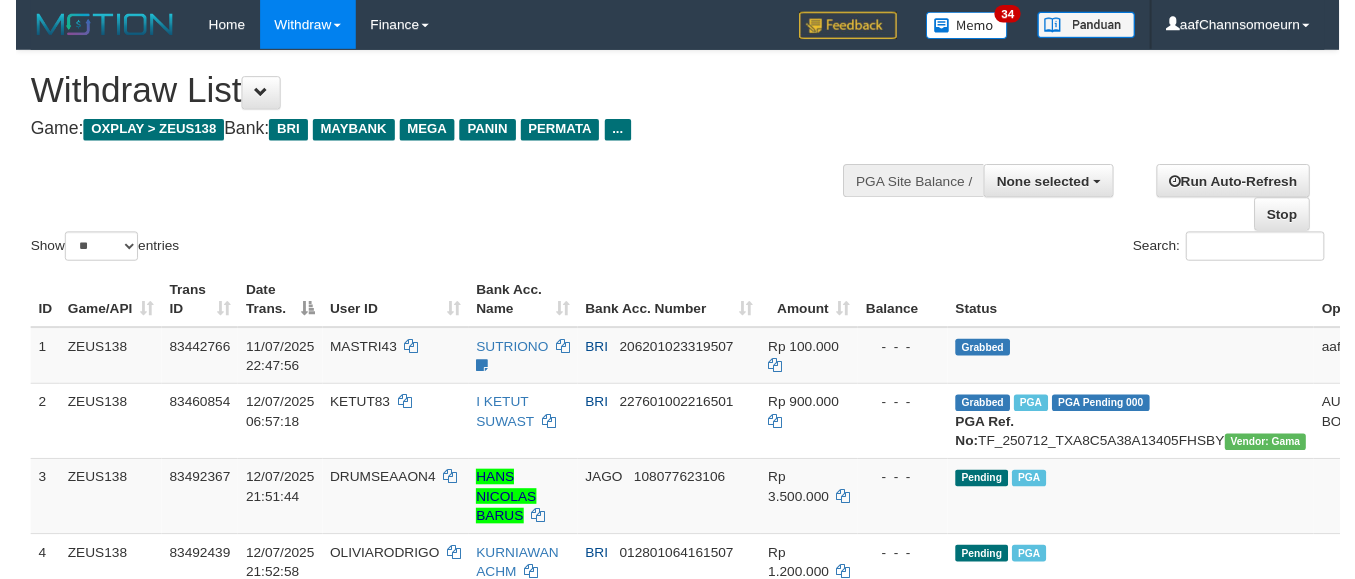scroll, scrollTop: 539, scrollLeft: 86, axis: both 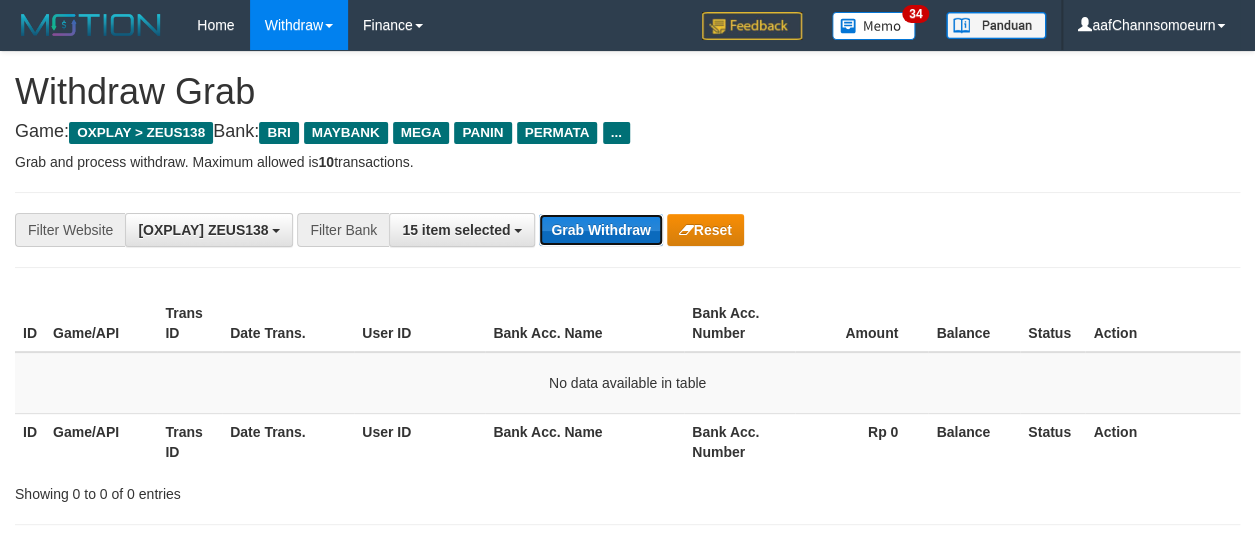 click on "Grab Withdraw" at bounding box center [600, 230] 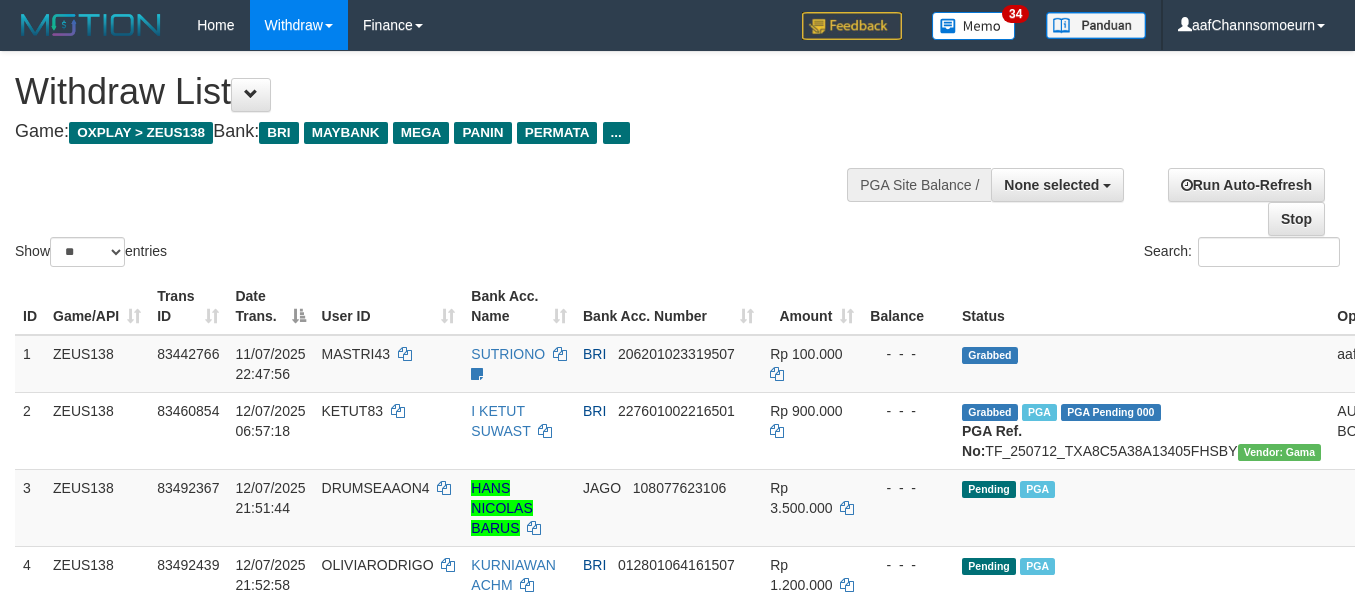 select 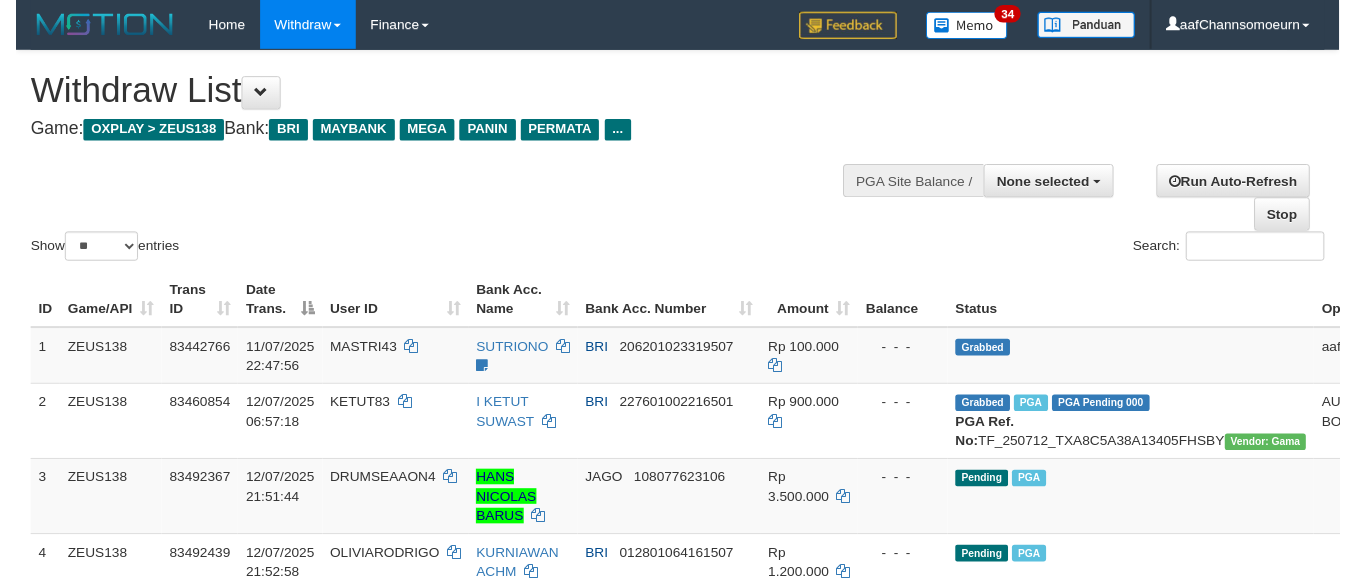 scroll, scrollTop: 539, scrollLeft: 86, axis: both 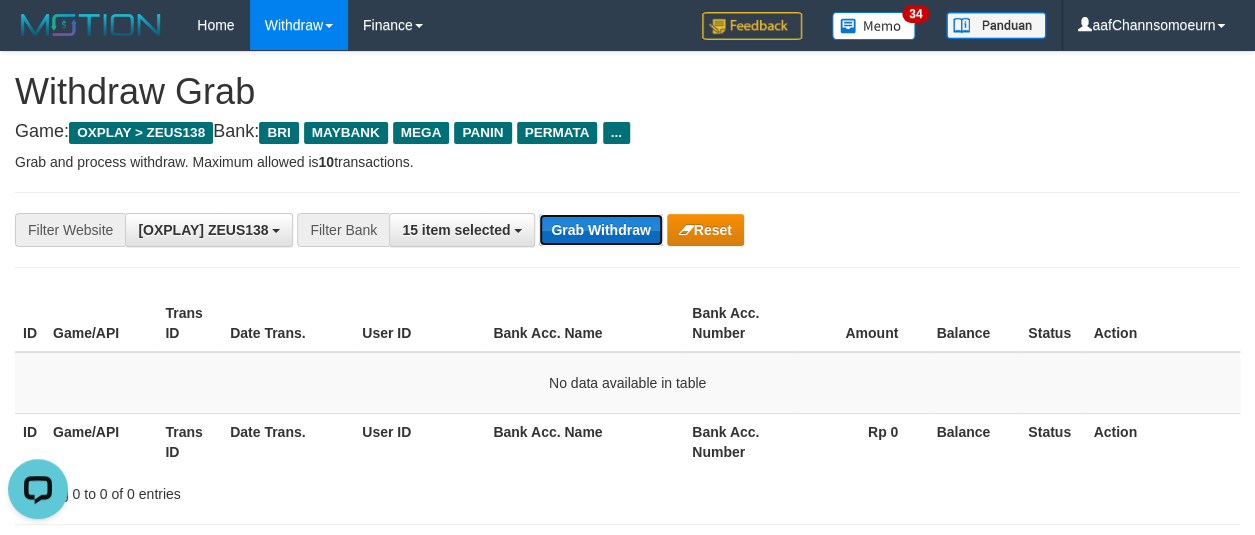 click on "Grab Withdraw" at bounding box center [600, 230] 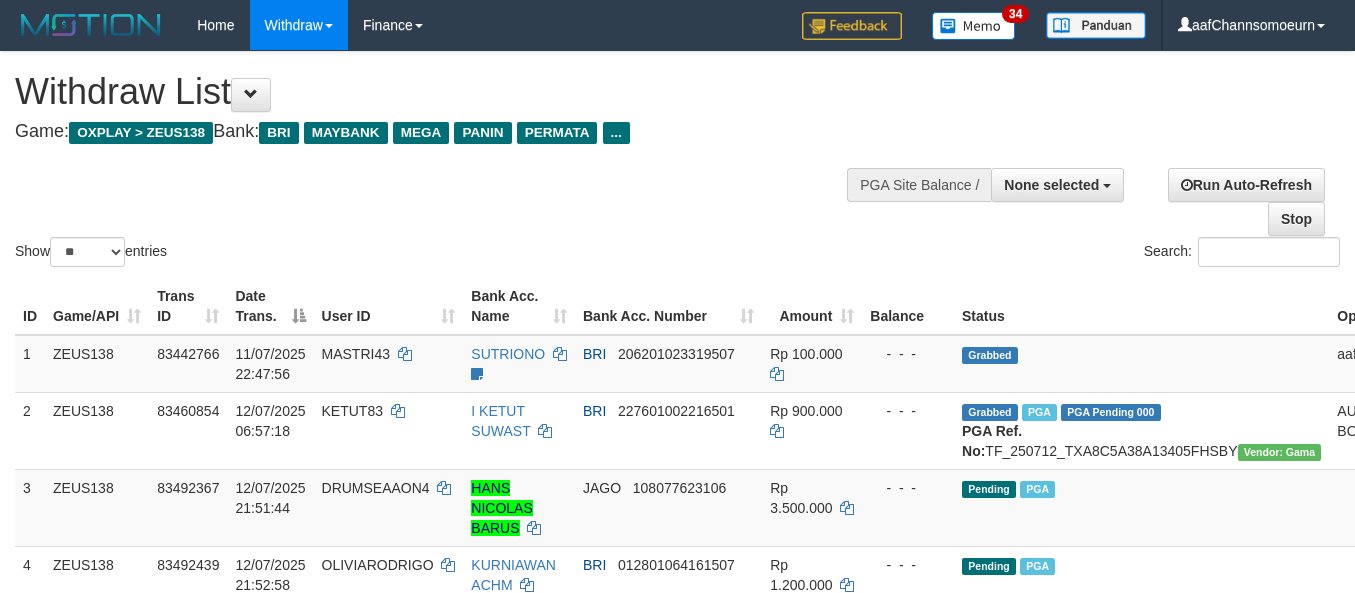 select 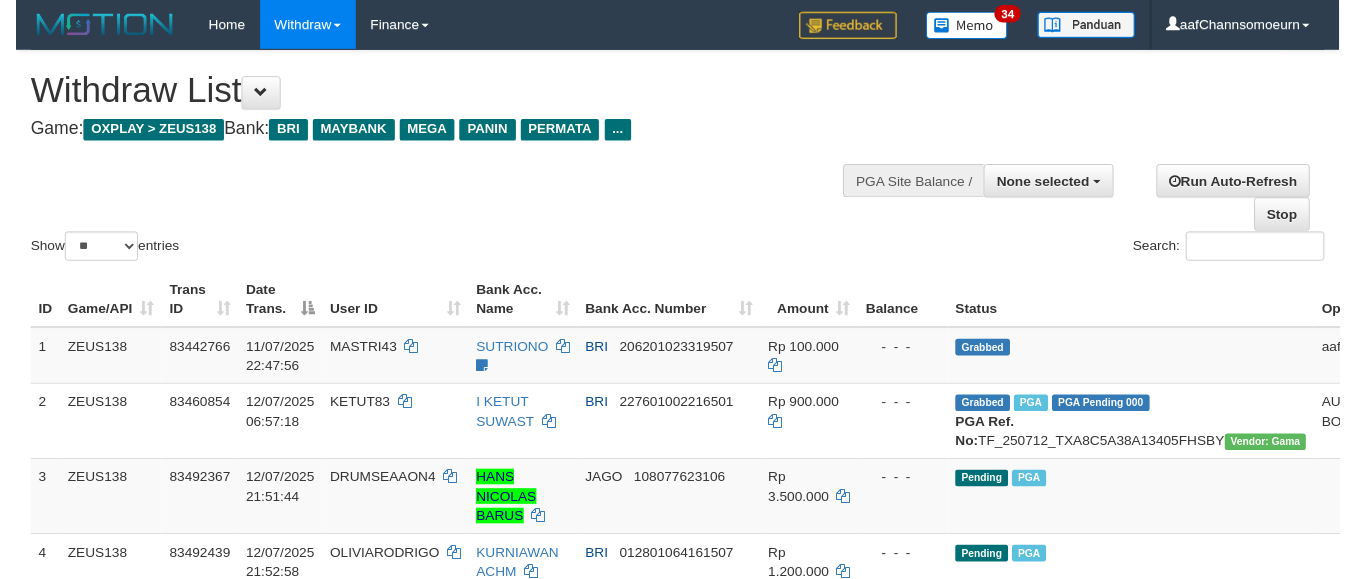 scroll, scrollTop: 539, scrollLeft: 86, axis: both 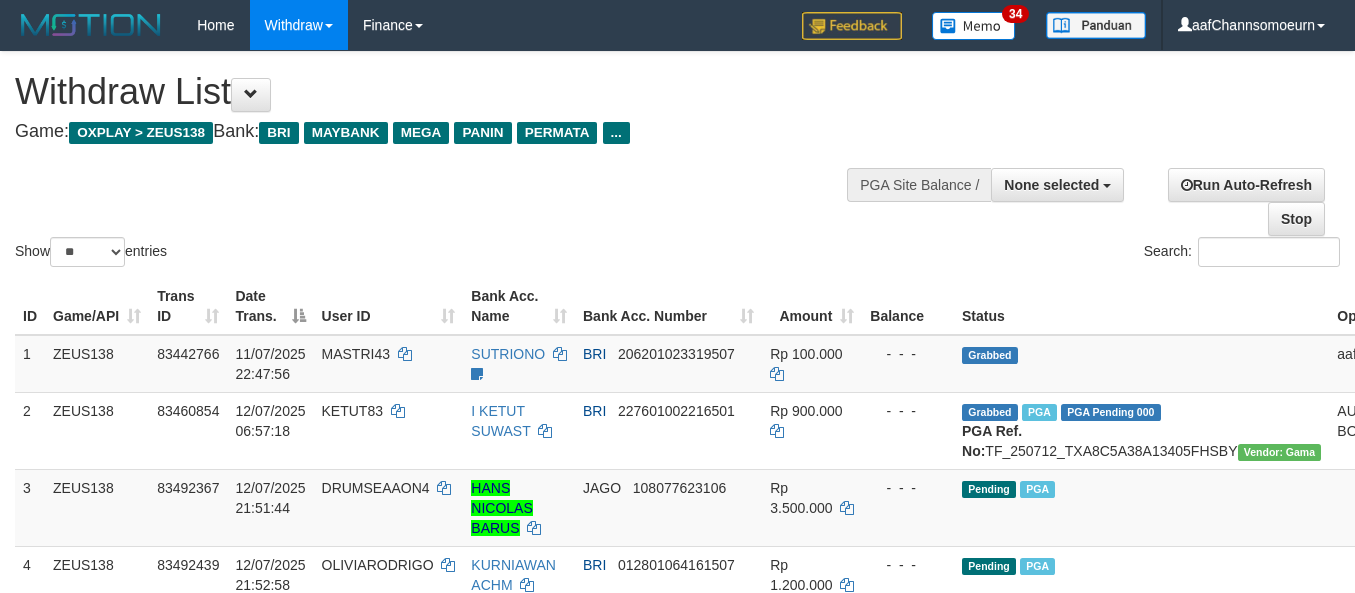 select 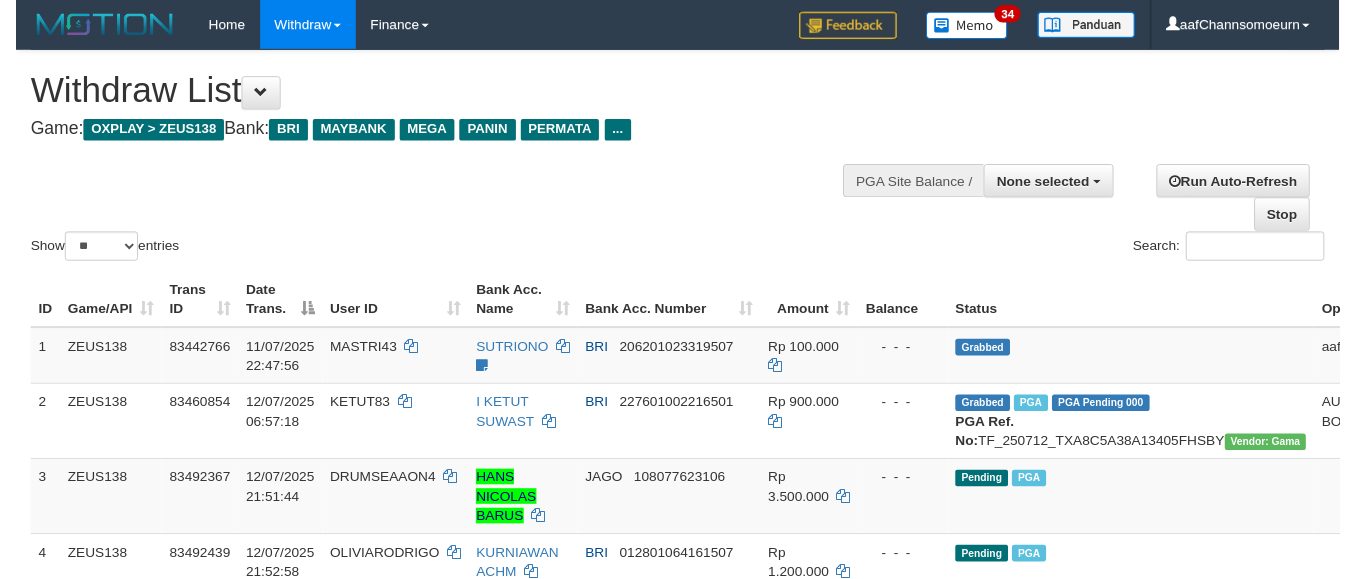 scroll, scrollTop: 539, scrollLeft: 86, axis: both 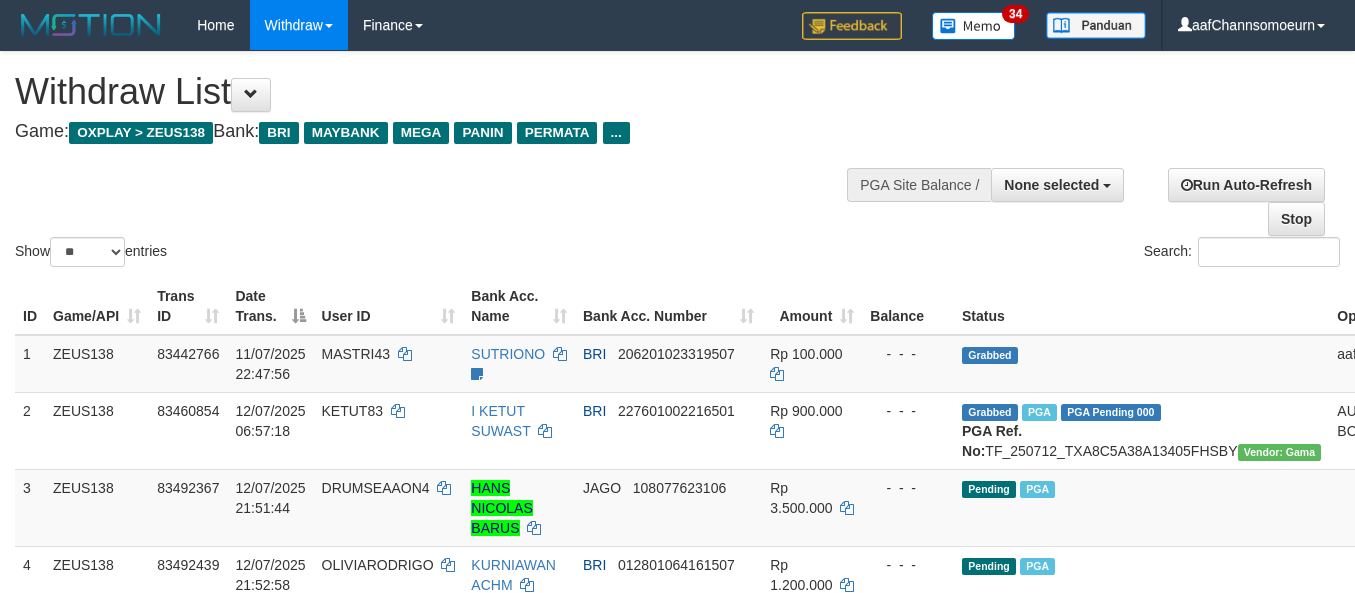 select 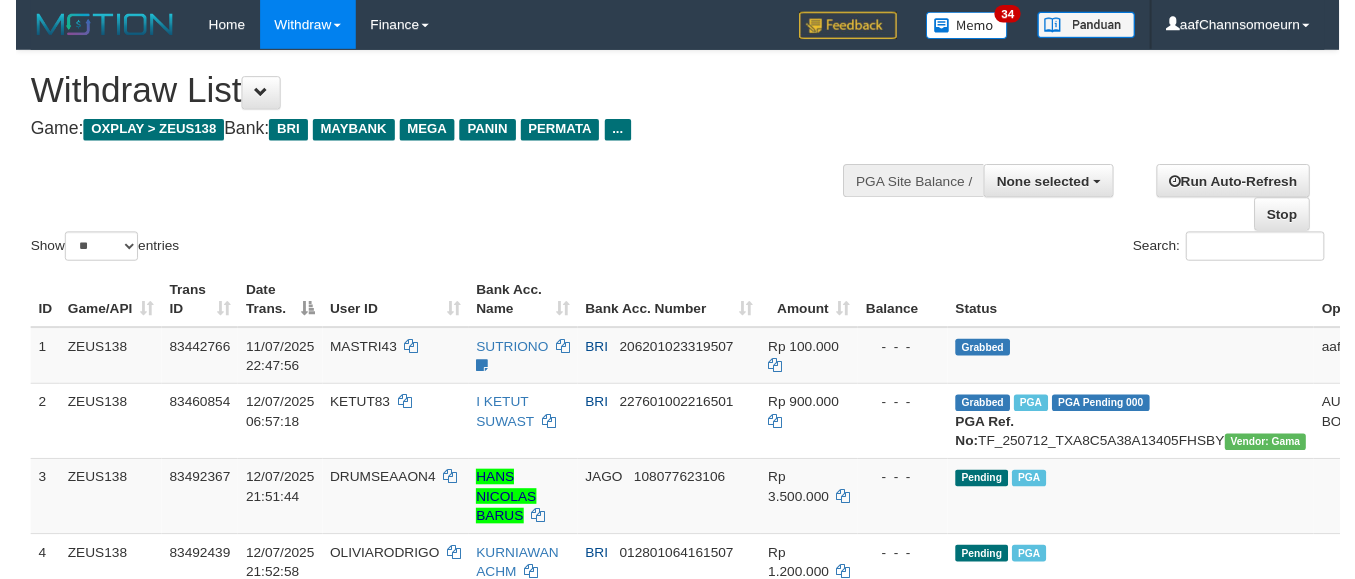 scroll, scrollTop: 539, scrollLeft: 86, axis: both 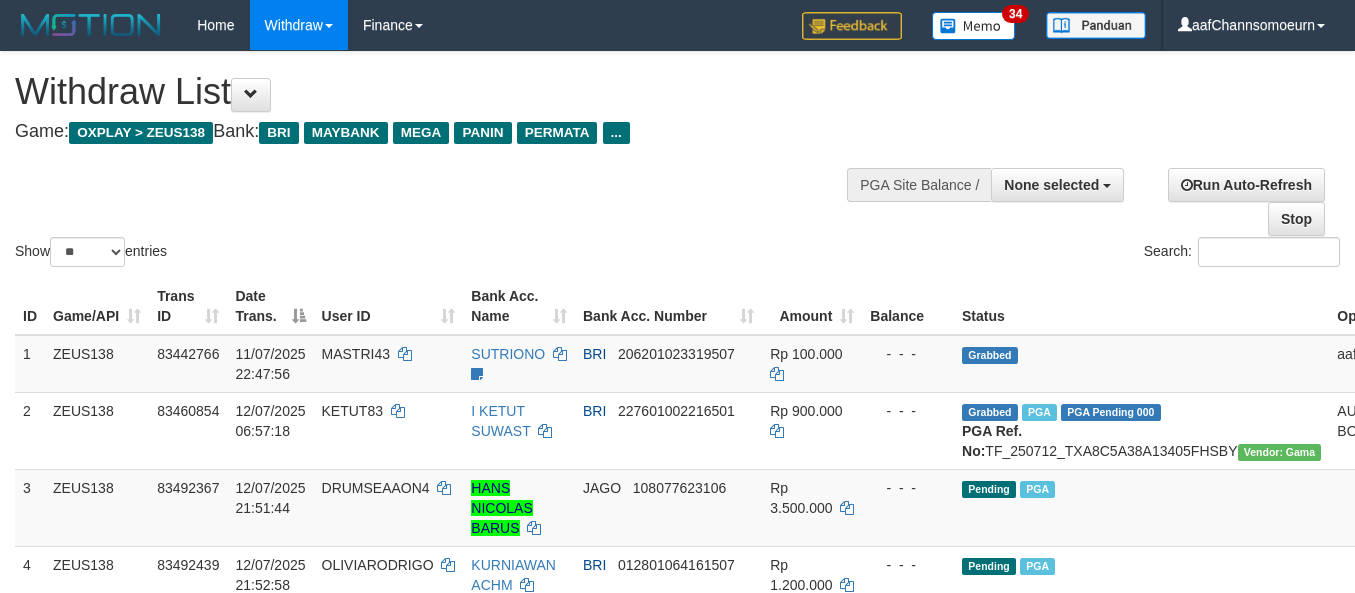 select 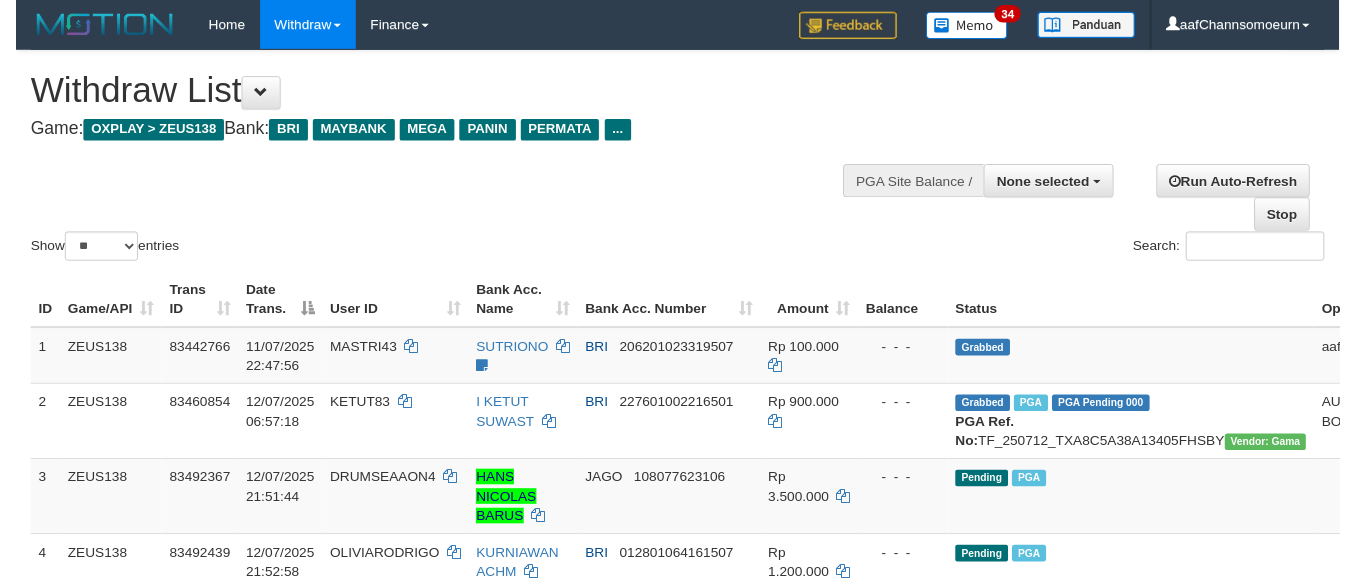 scroll, scrollTop: 539, scrollLeft: 86, axis: both 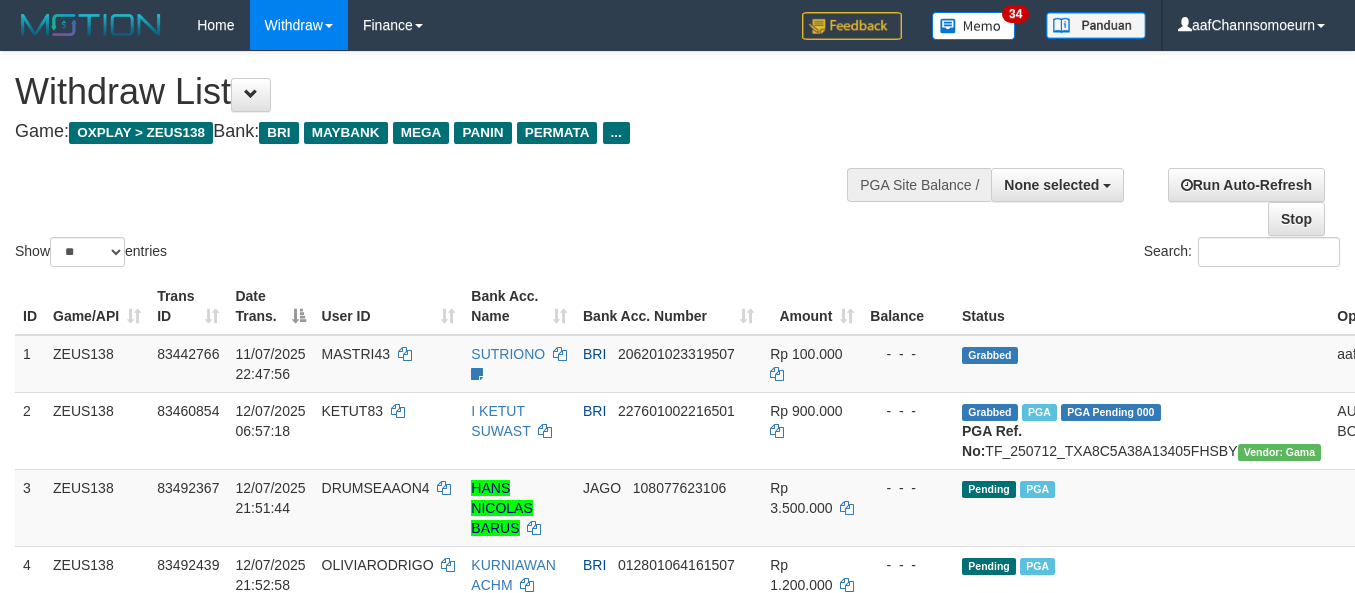 select 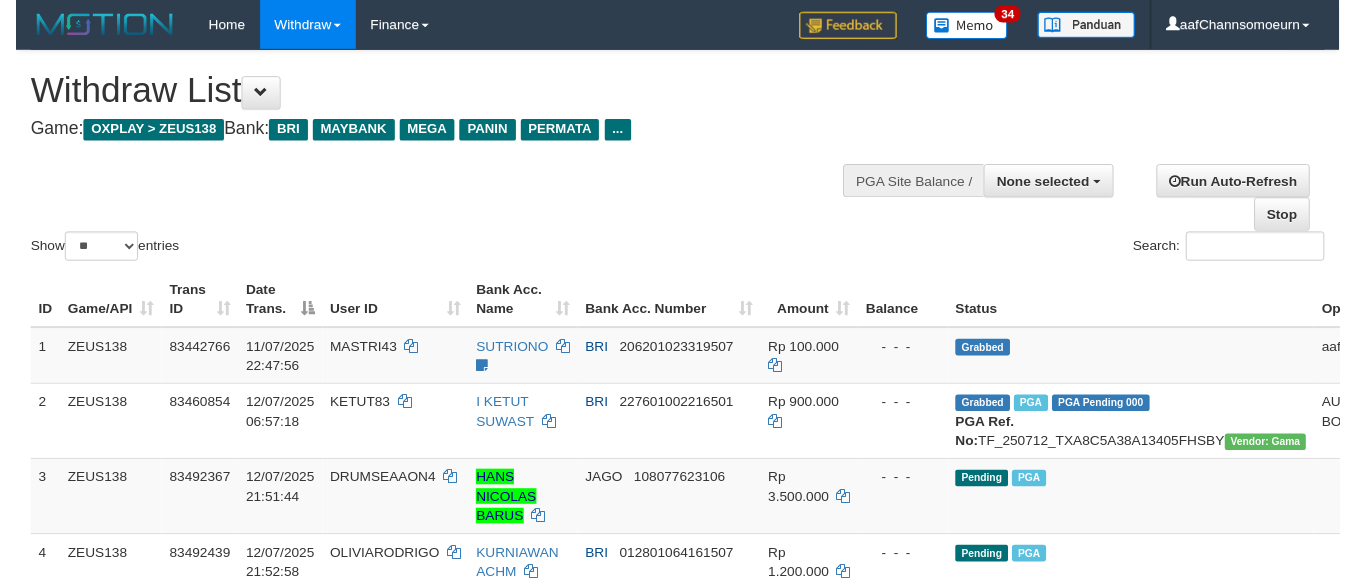 scroll, scrollTop: 539, scrollLeft: 86, axis: both 